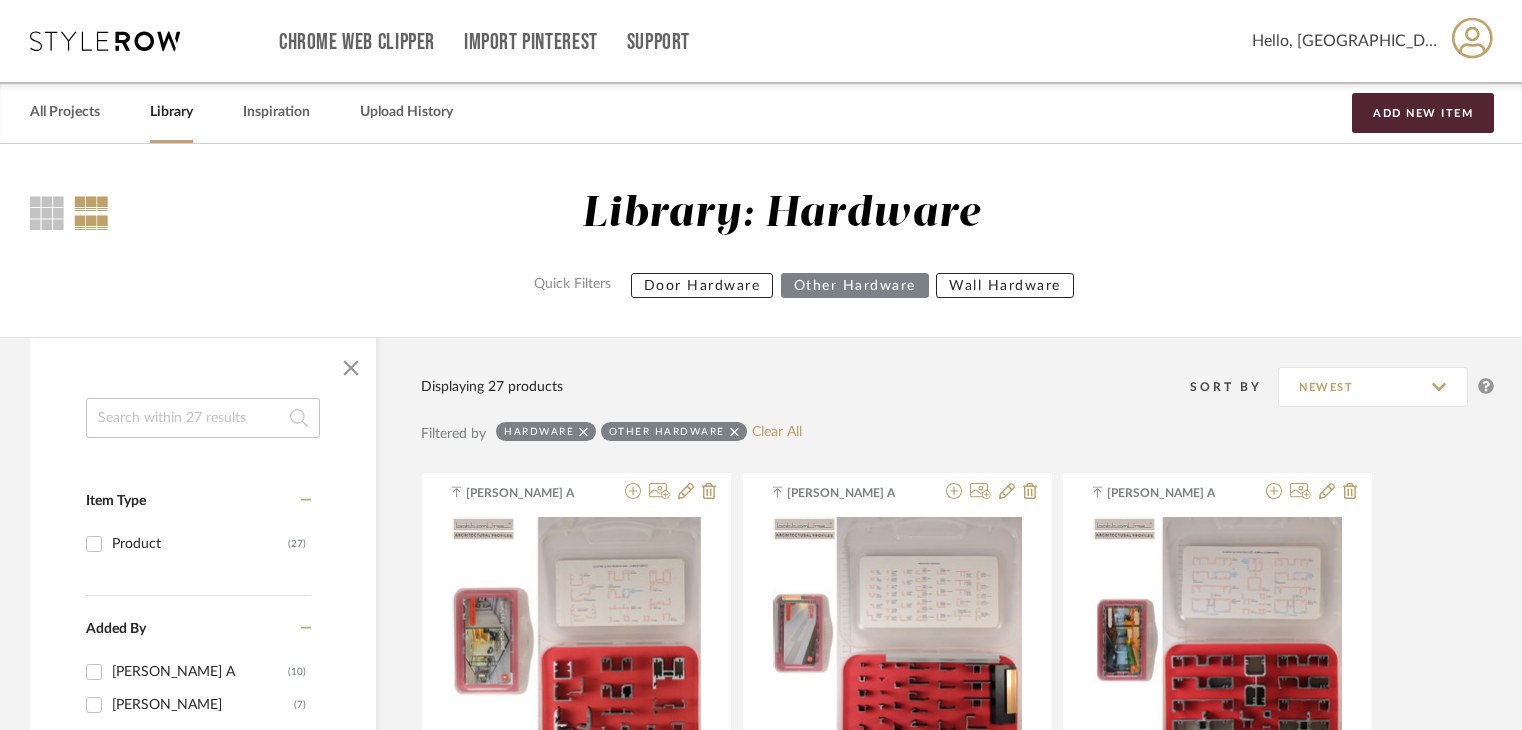 scroll, scrollTop: 200, scrollLeft: 0, axis: vertical 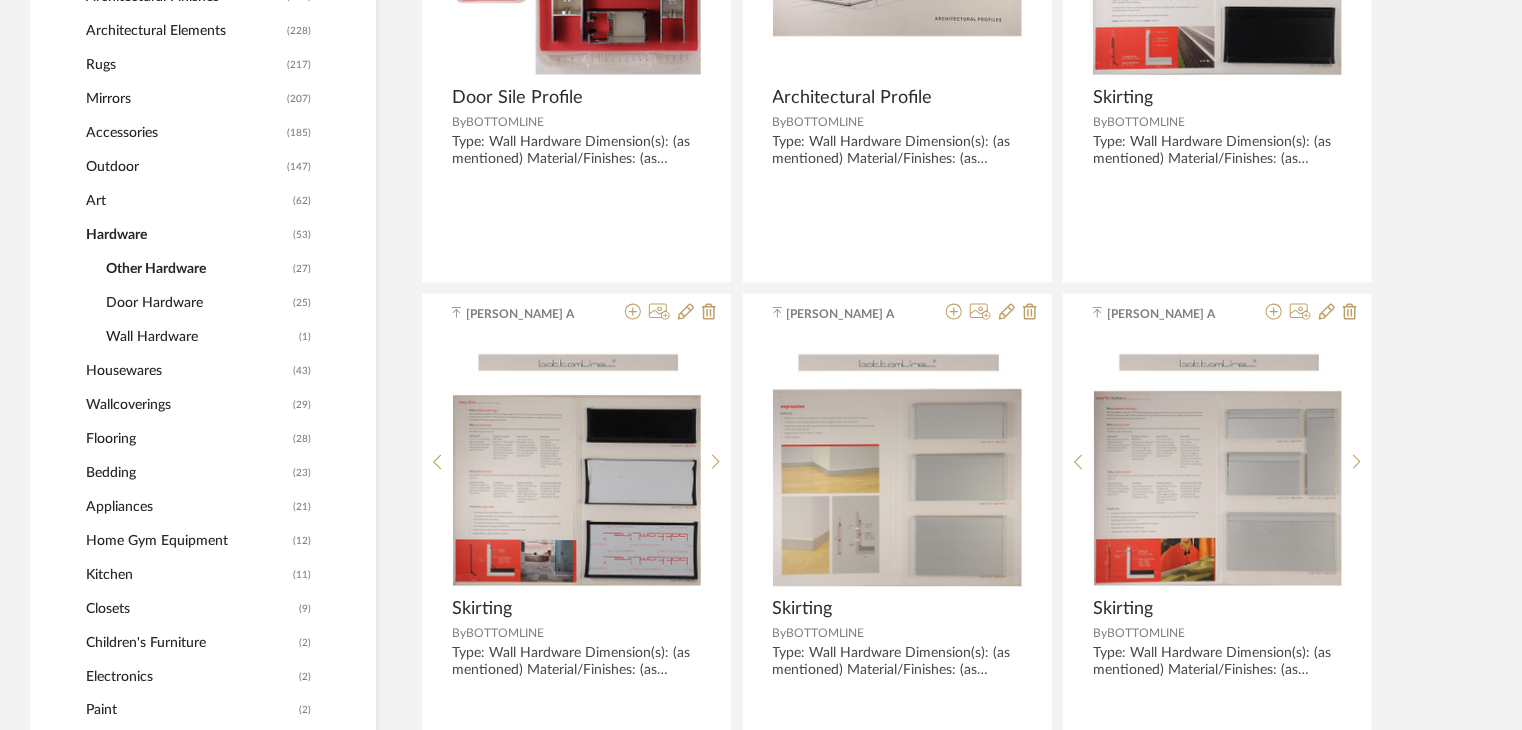 click on "Flooring" 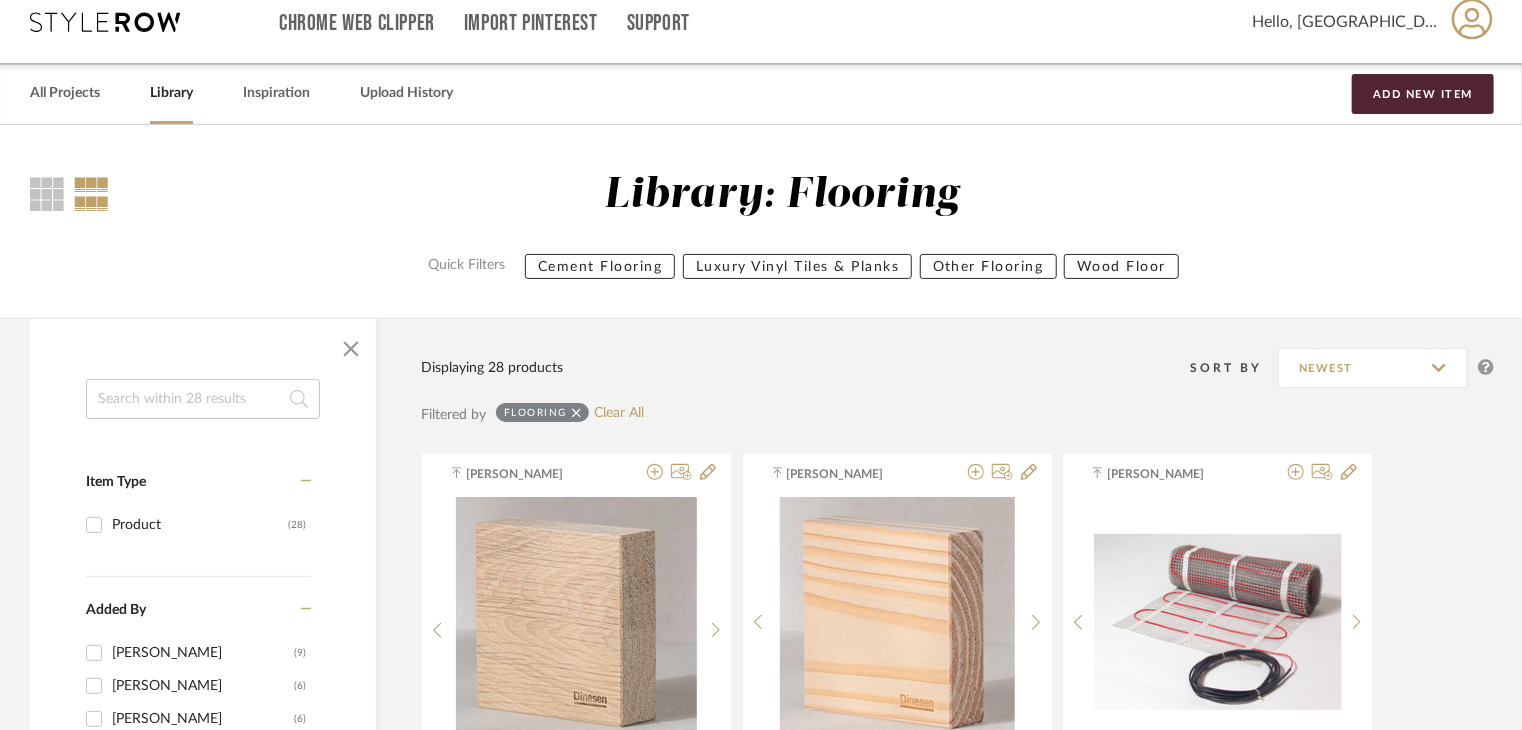 scroll, scrollTop: 0, scrollLeft: 0, axis: both 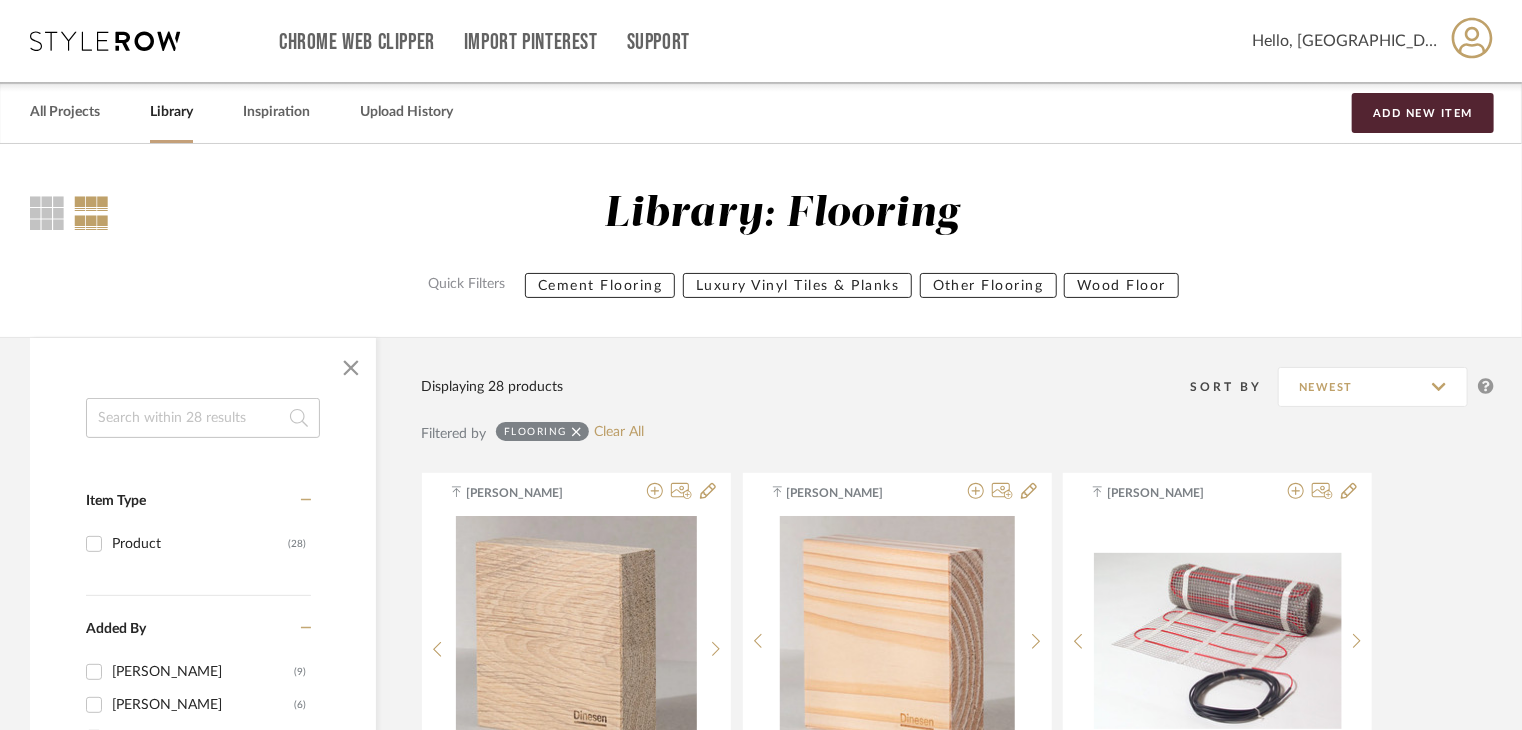 click on "Other Flooring" 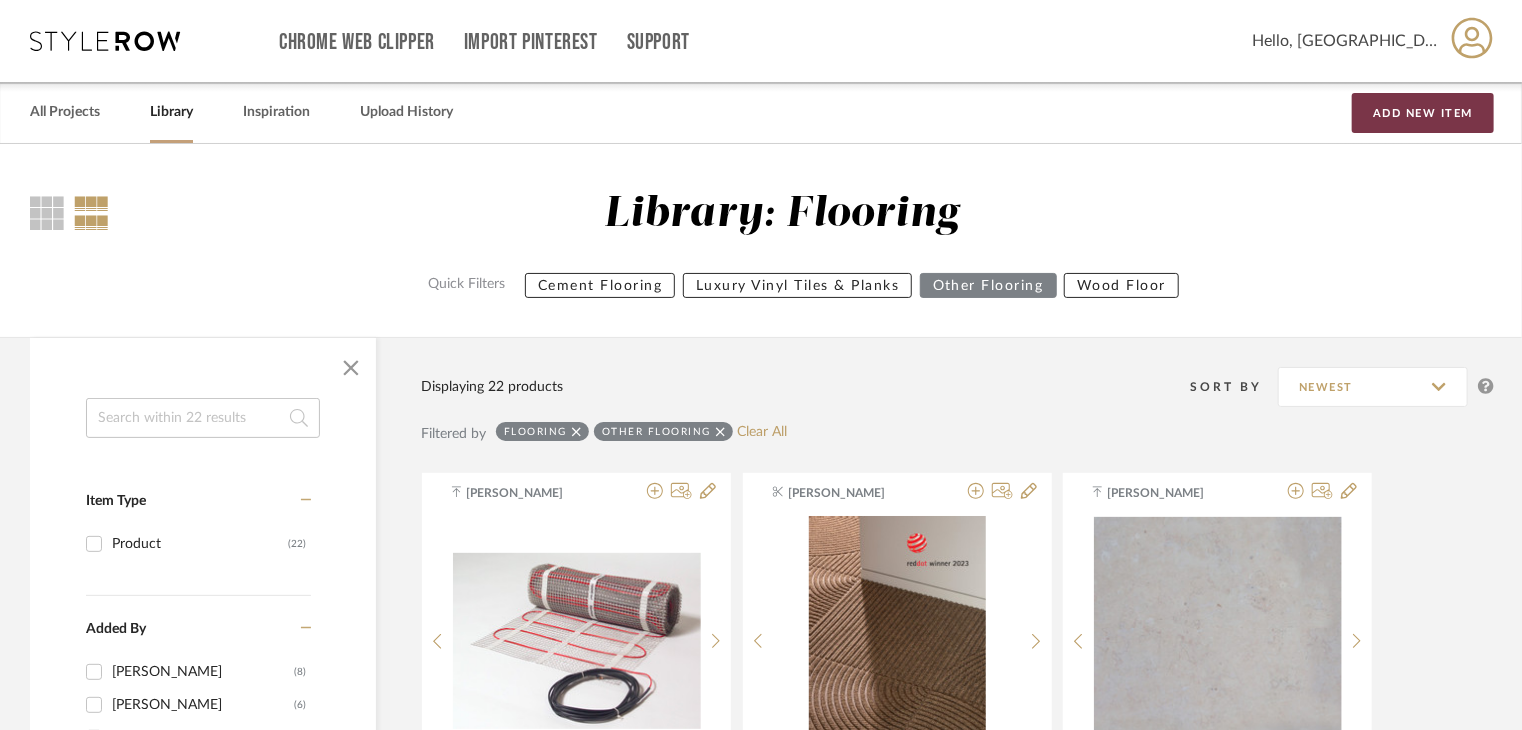 click on "Add New Item" at bounding box center (1423, 113) 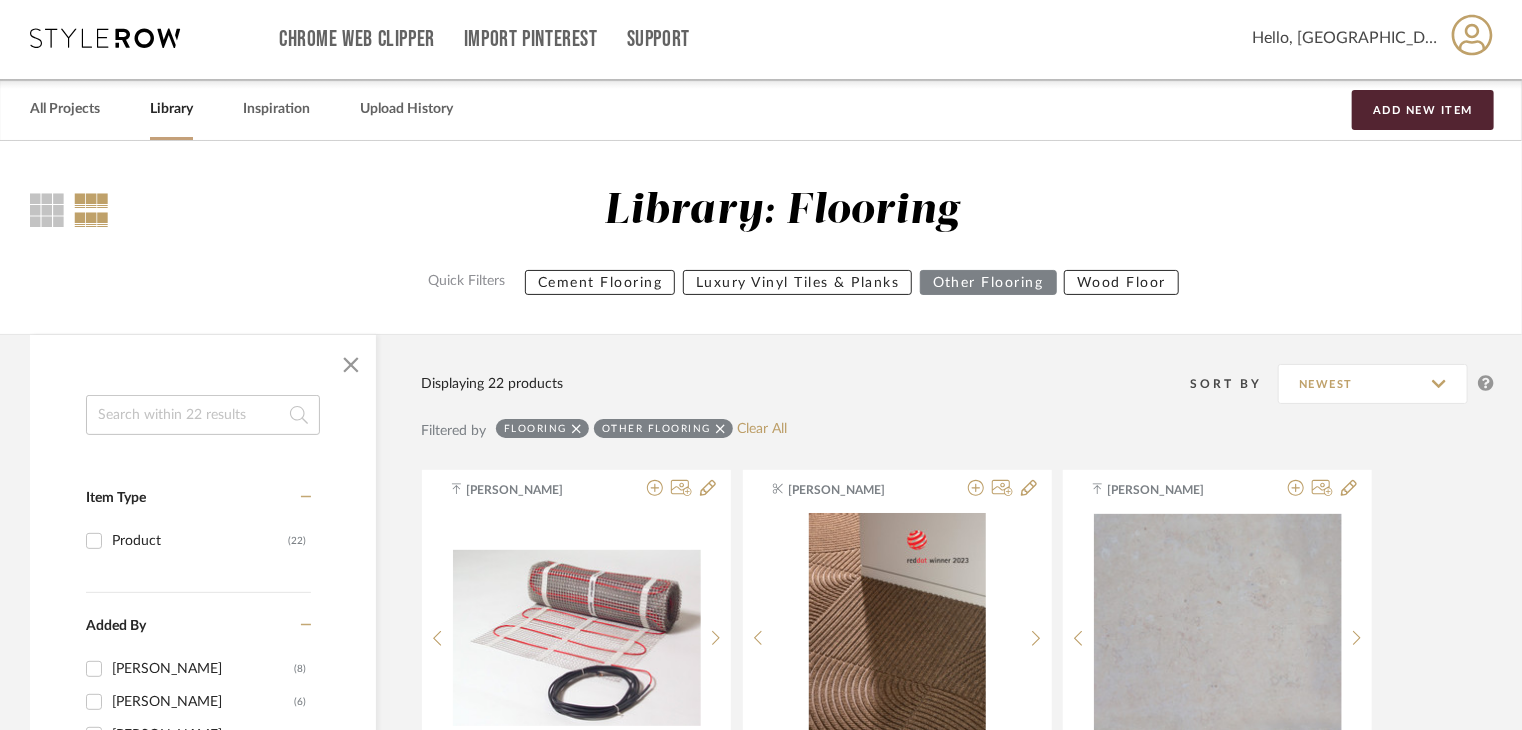 scroll, scrollTop: 0, scrollLeft: 0, axis: both 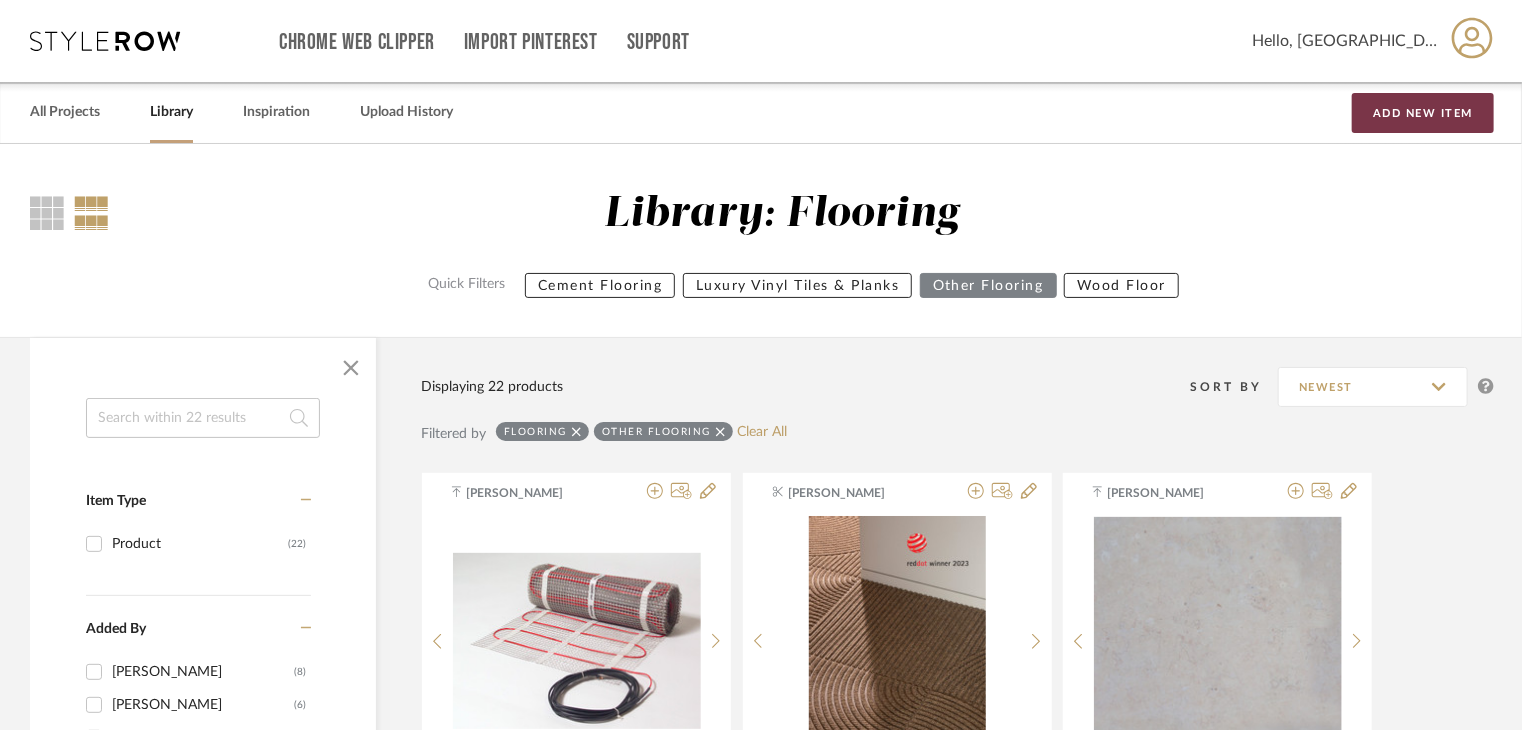 click on "Add New Item" at bounding box center (1423, 113) 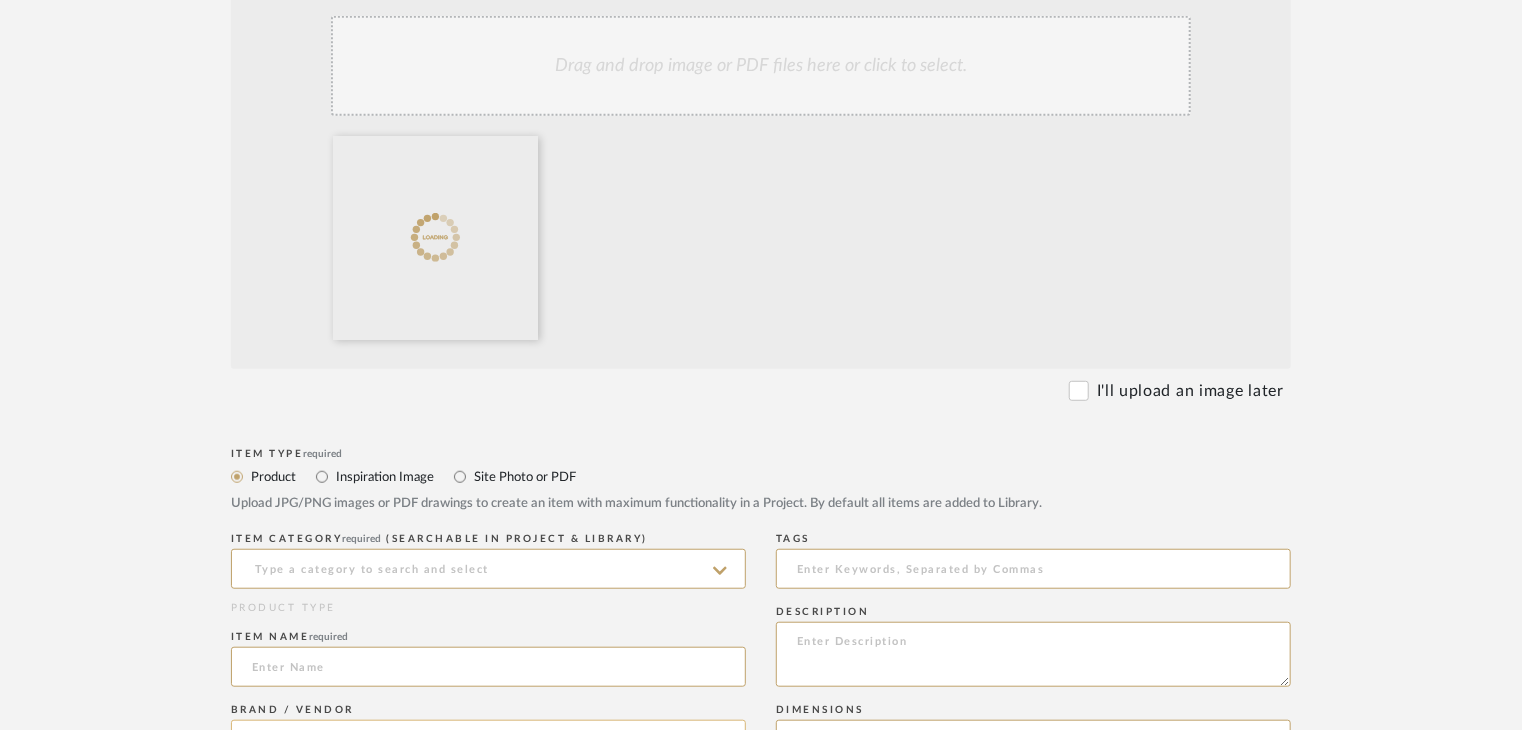 scroll, scrollTop: 700, scrollLeft: 0, axis: vertical 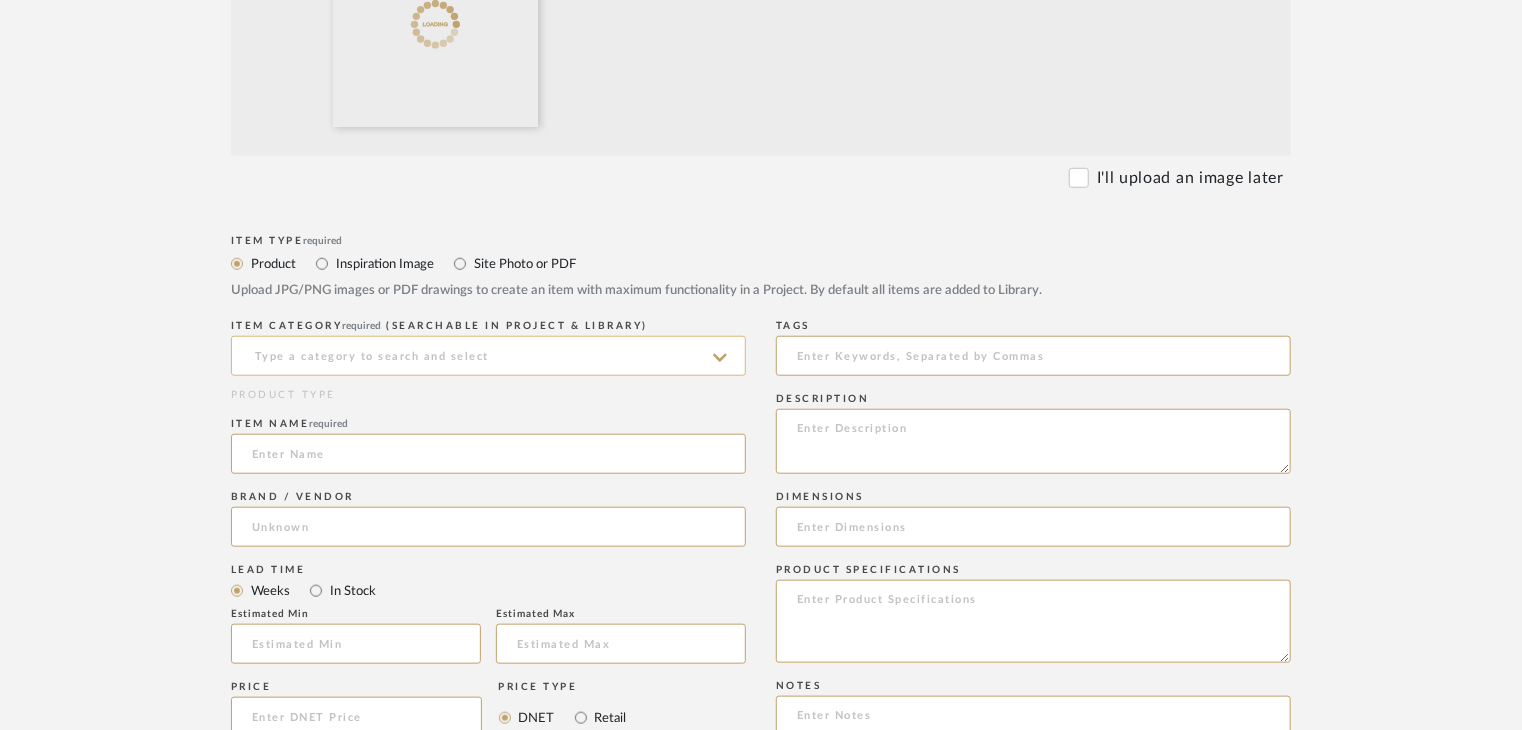 click 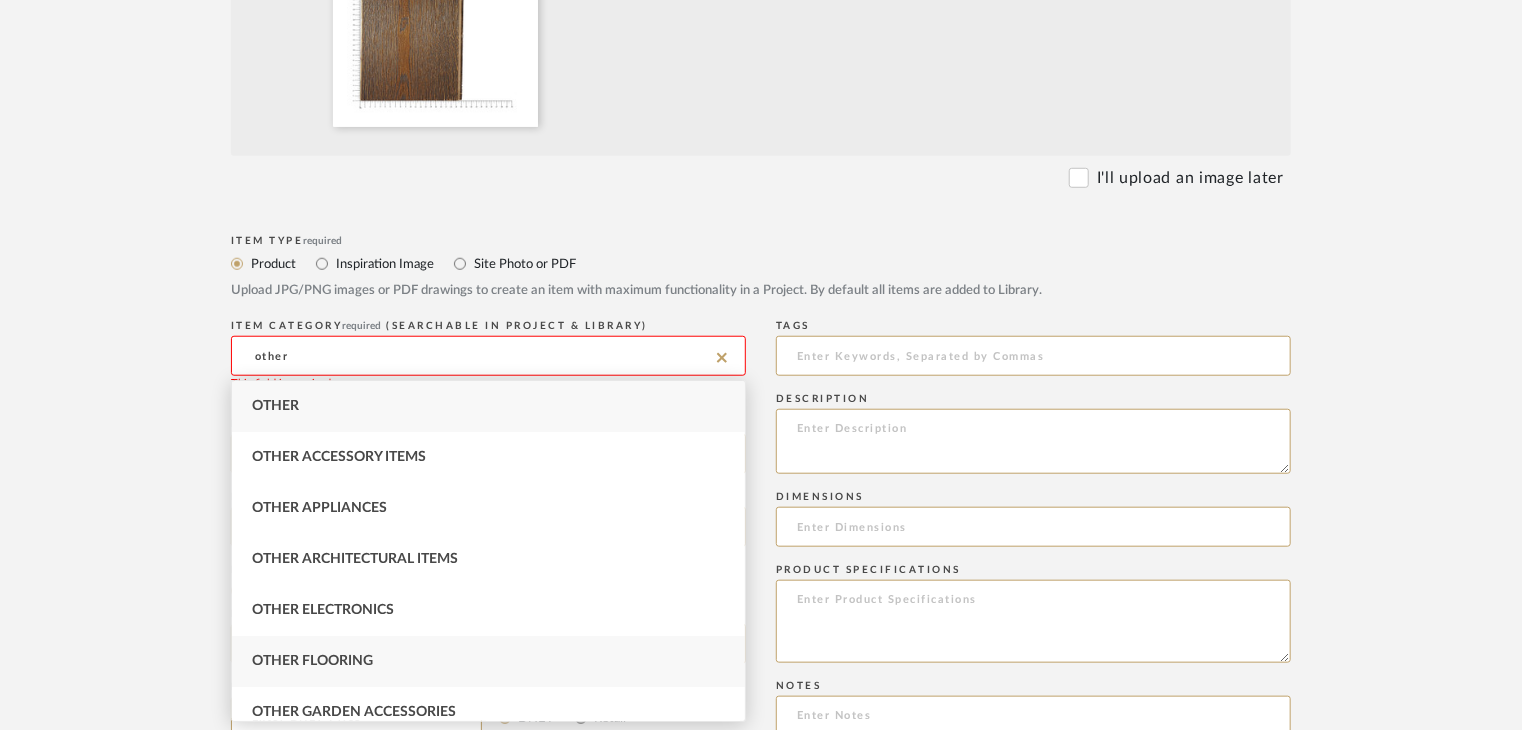click on "Other Flooring" at bounding box center (488, 661) 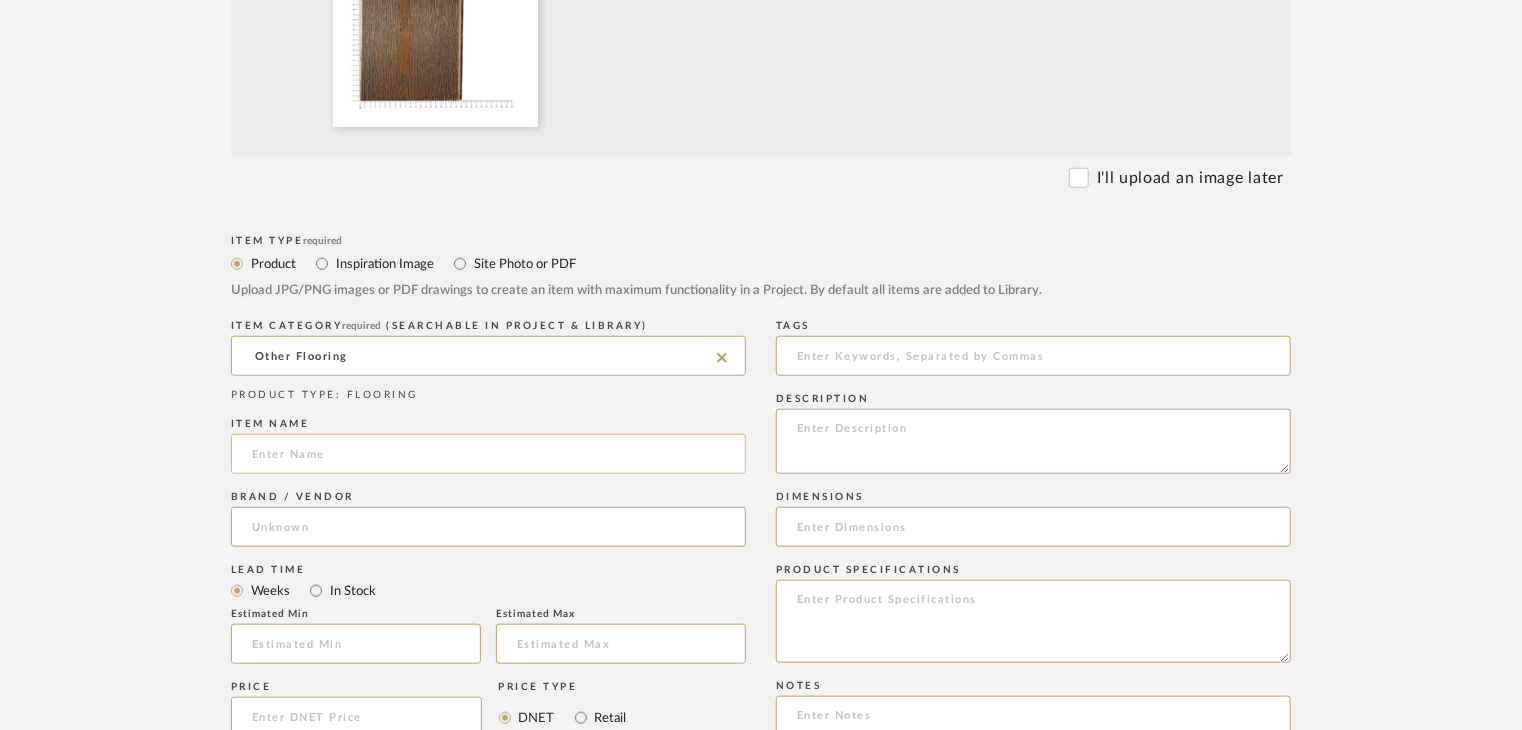 click 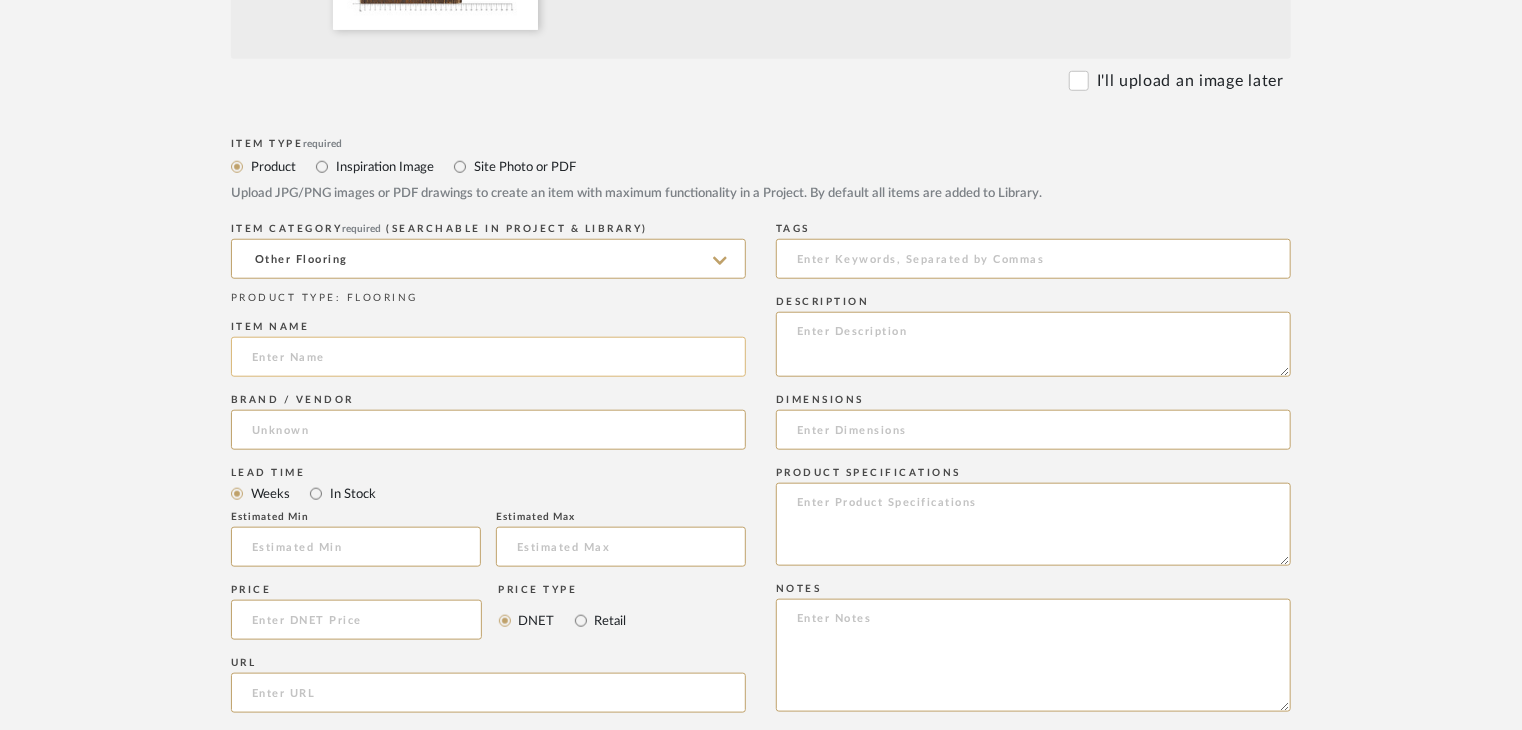 scroll, scrollTop: 800, scrollLeft: 0, axis: vertical 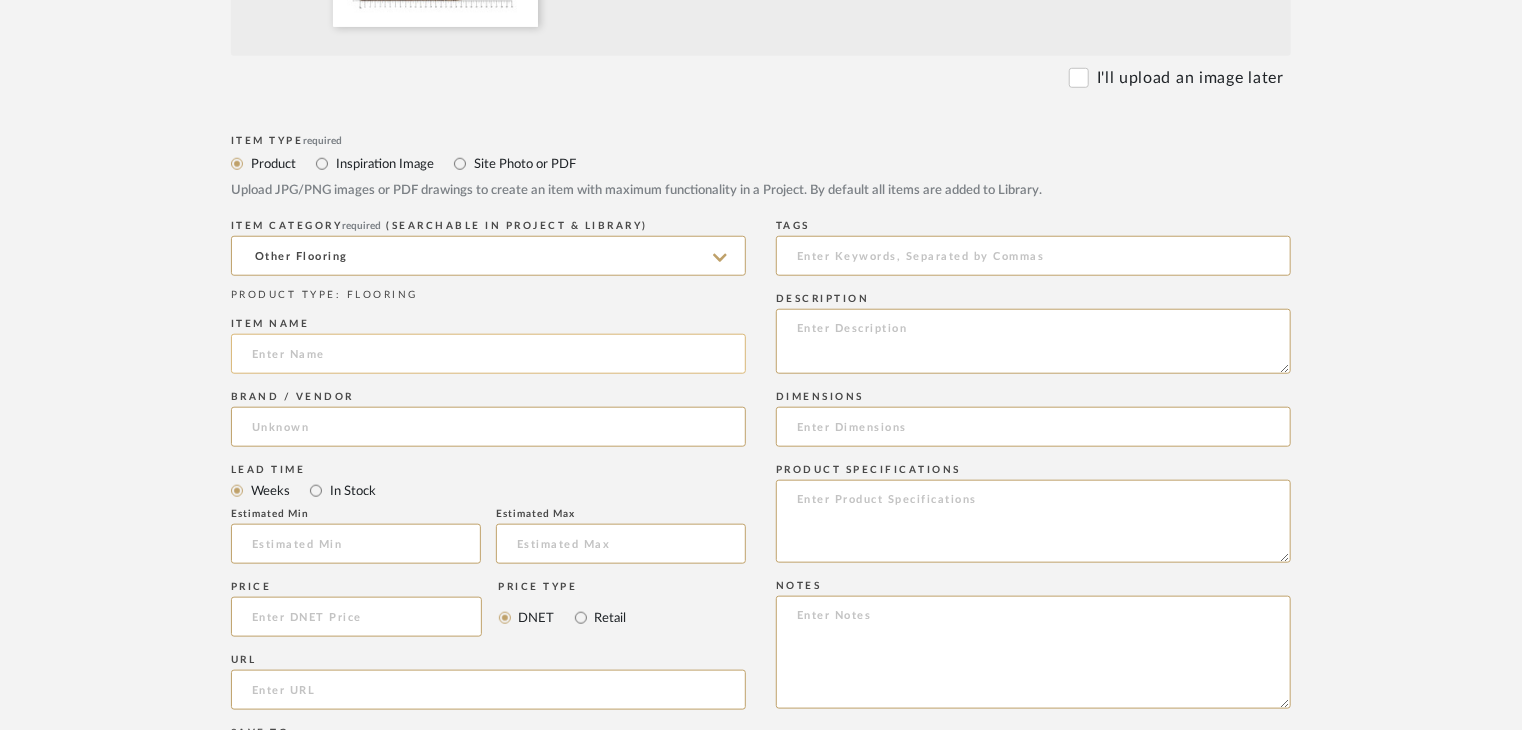 click 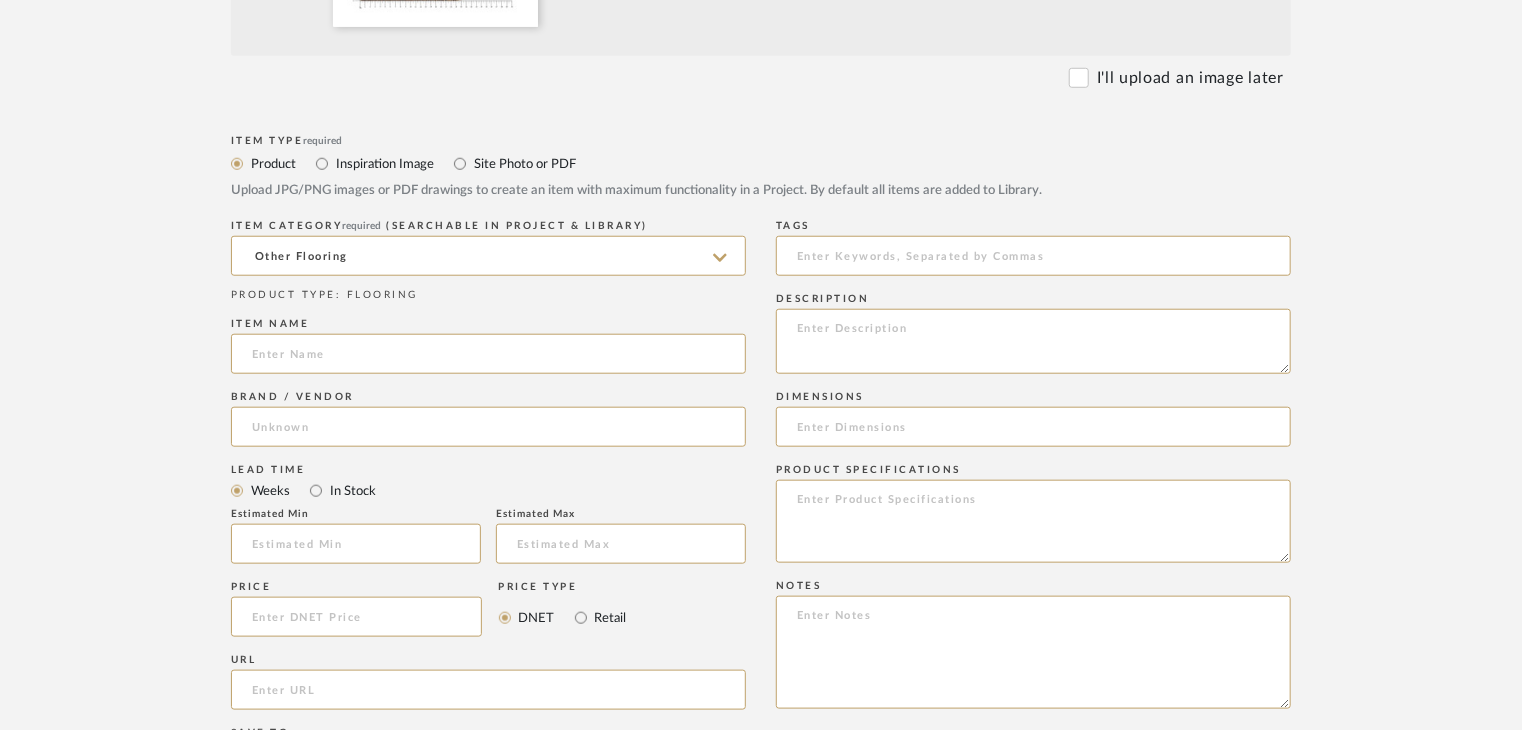 paste on "Other Flooring" 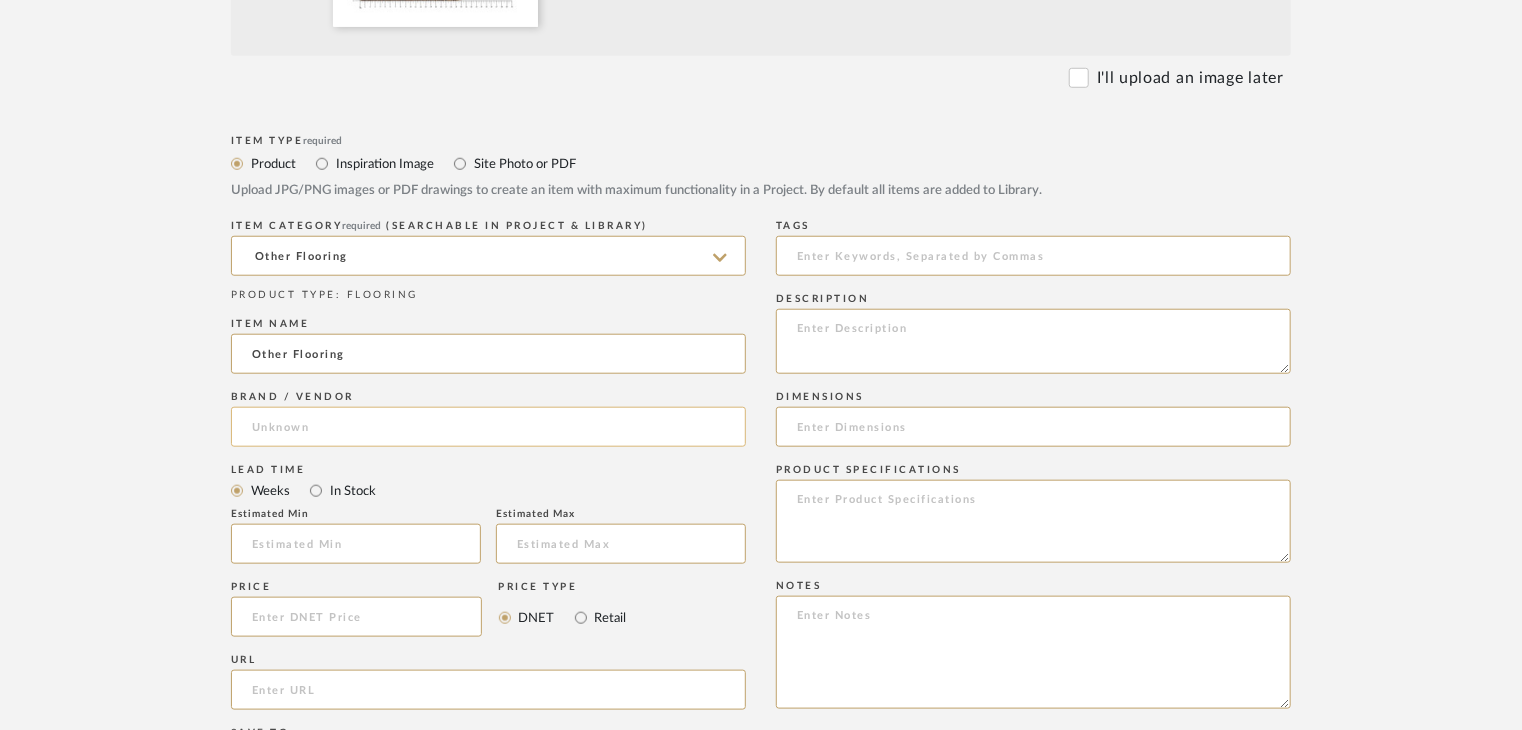 type on "Other Flooring" 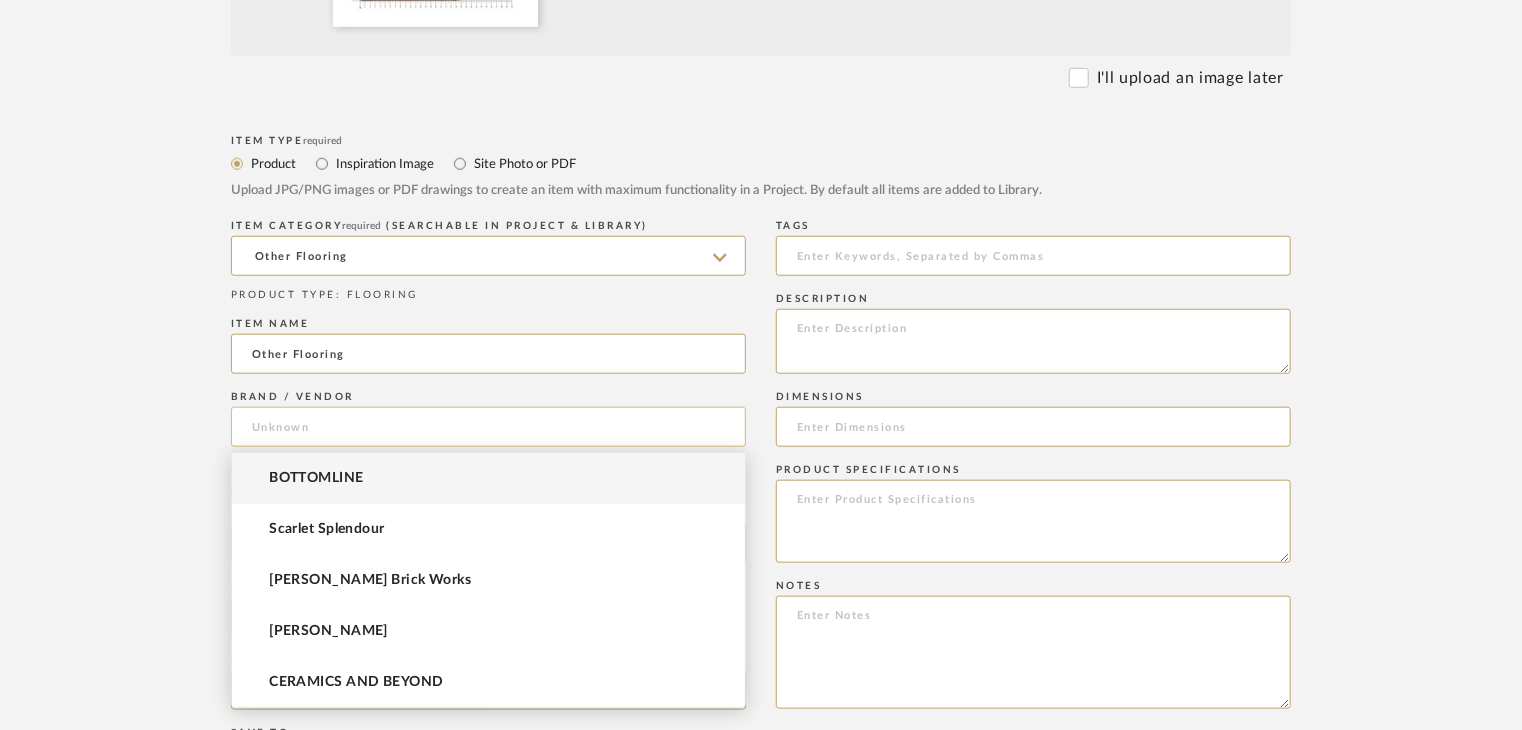click 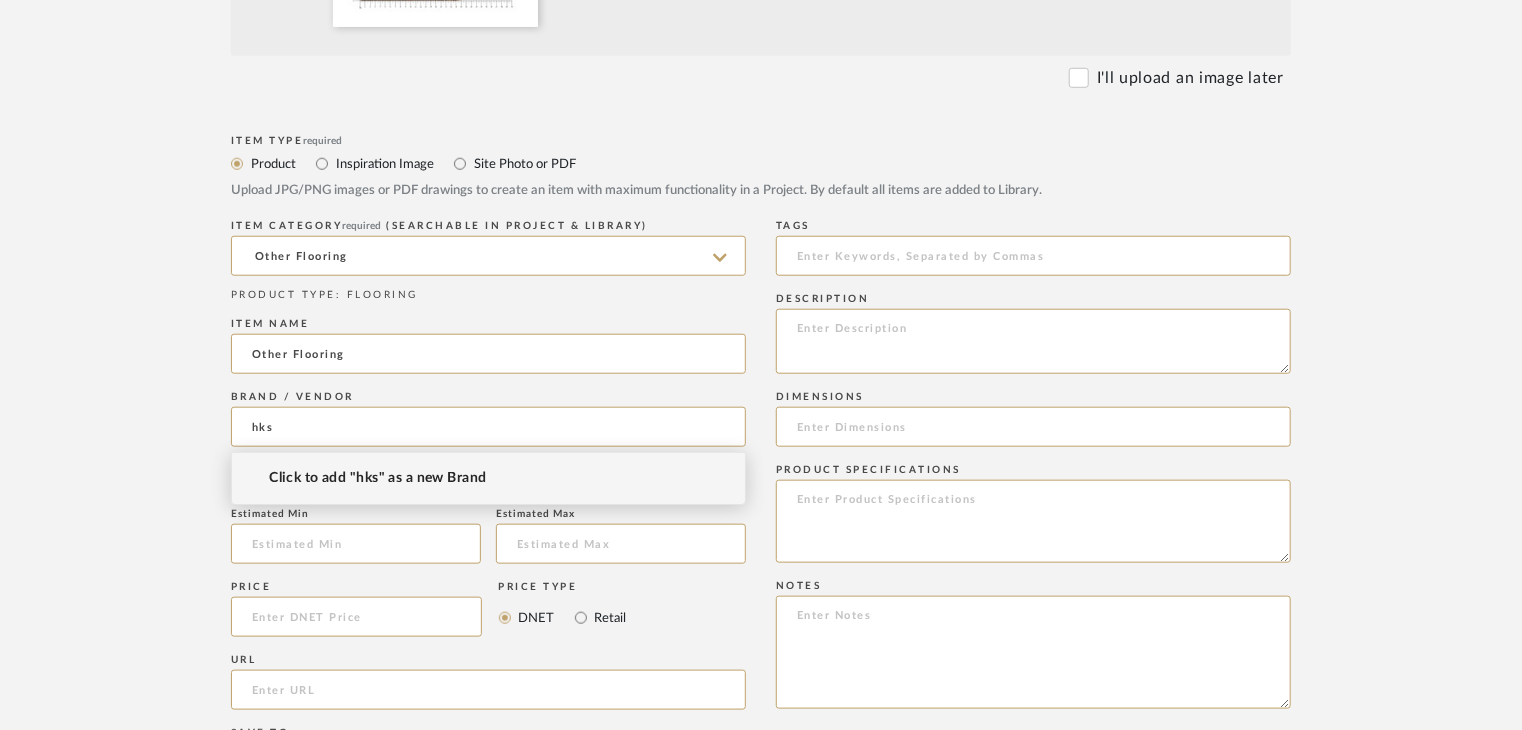 click on "Click to add "hks" as a new Brand" at bounding box center [488, 478] 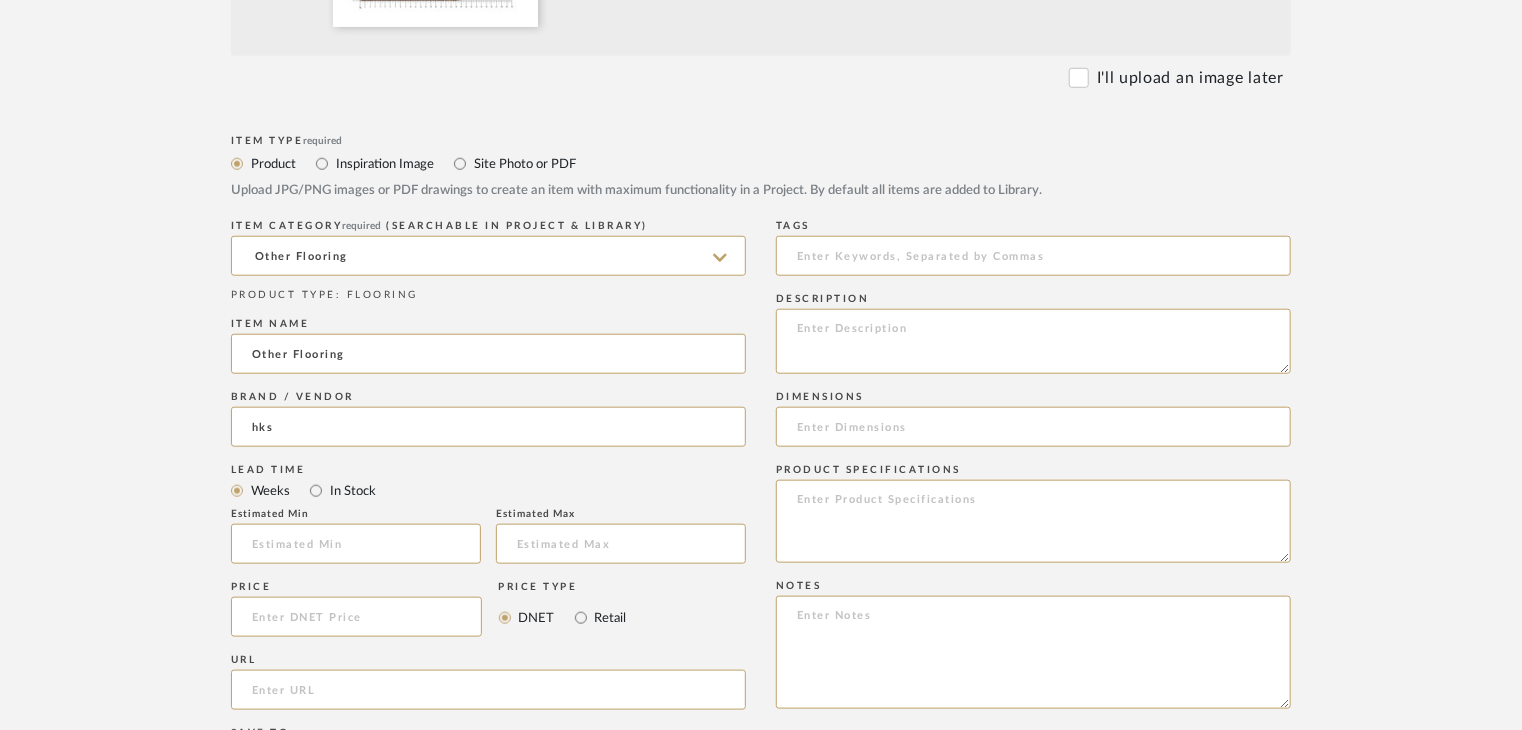 drag, startPoint x: 378, startPoint y: 417, endPoint x: 152, endPoint y: 437, distance: 226.88322 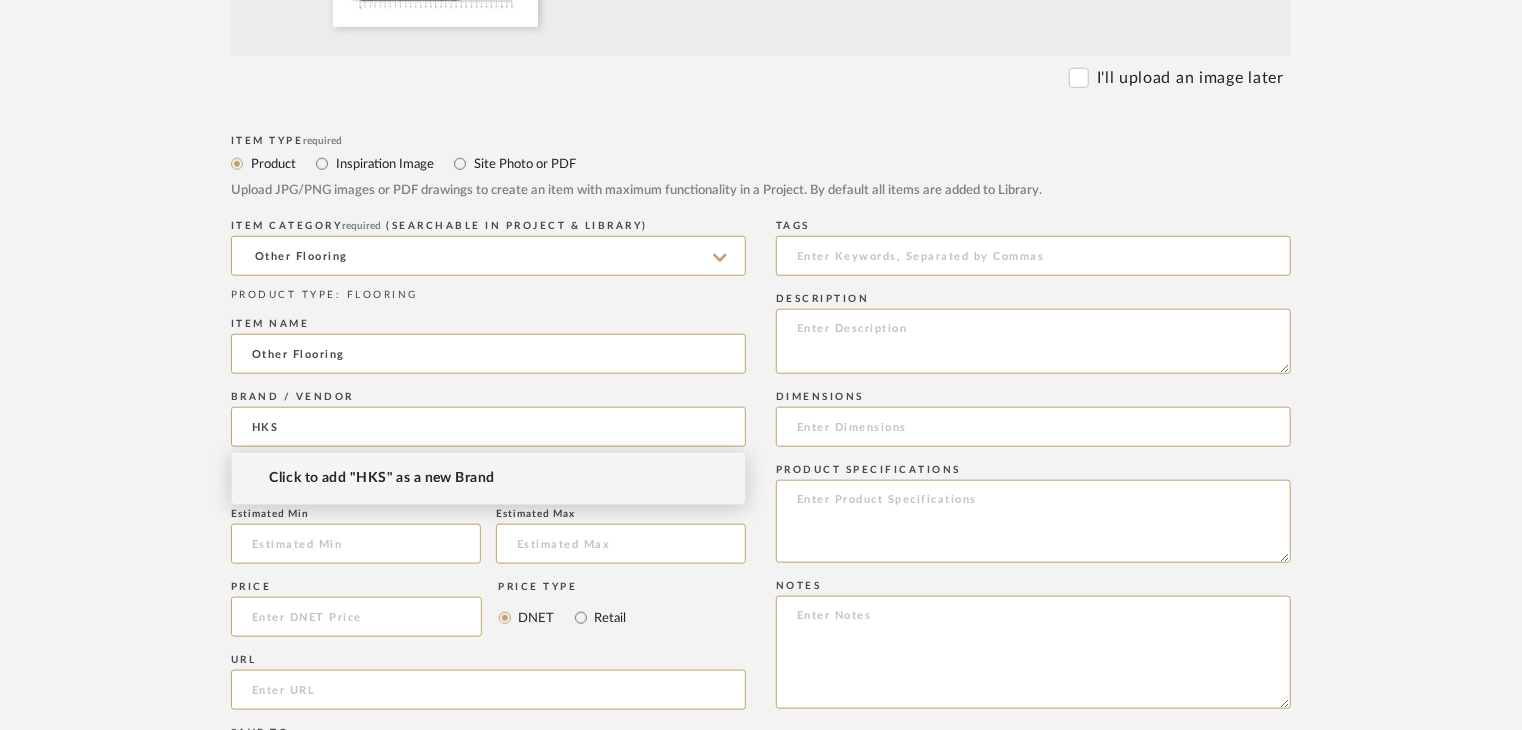 type on "HKS" 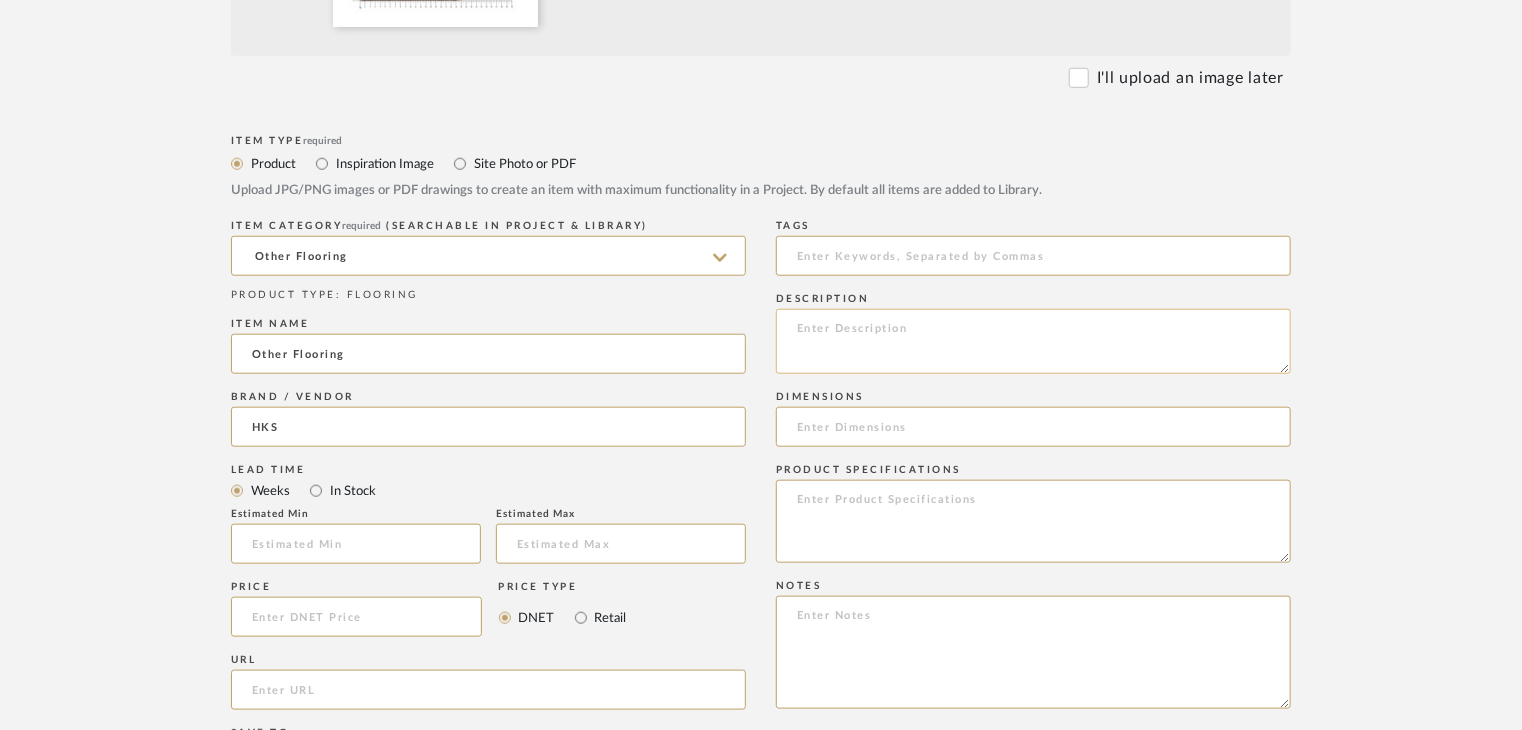 click 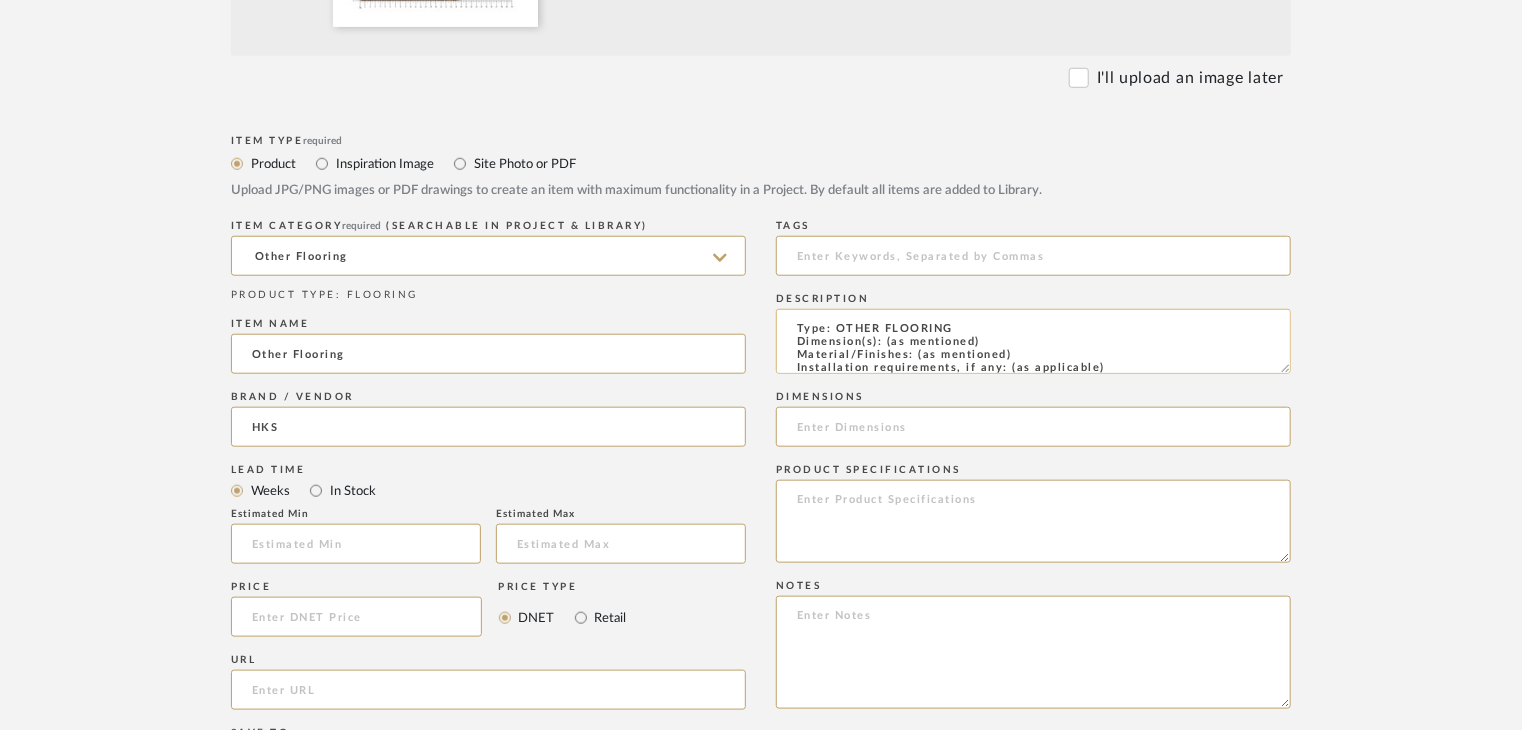 scroll, scrollTop: 0, scrollLeft: 0, axis: both 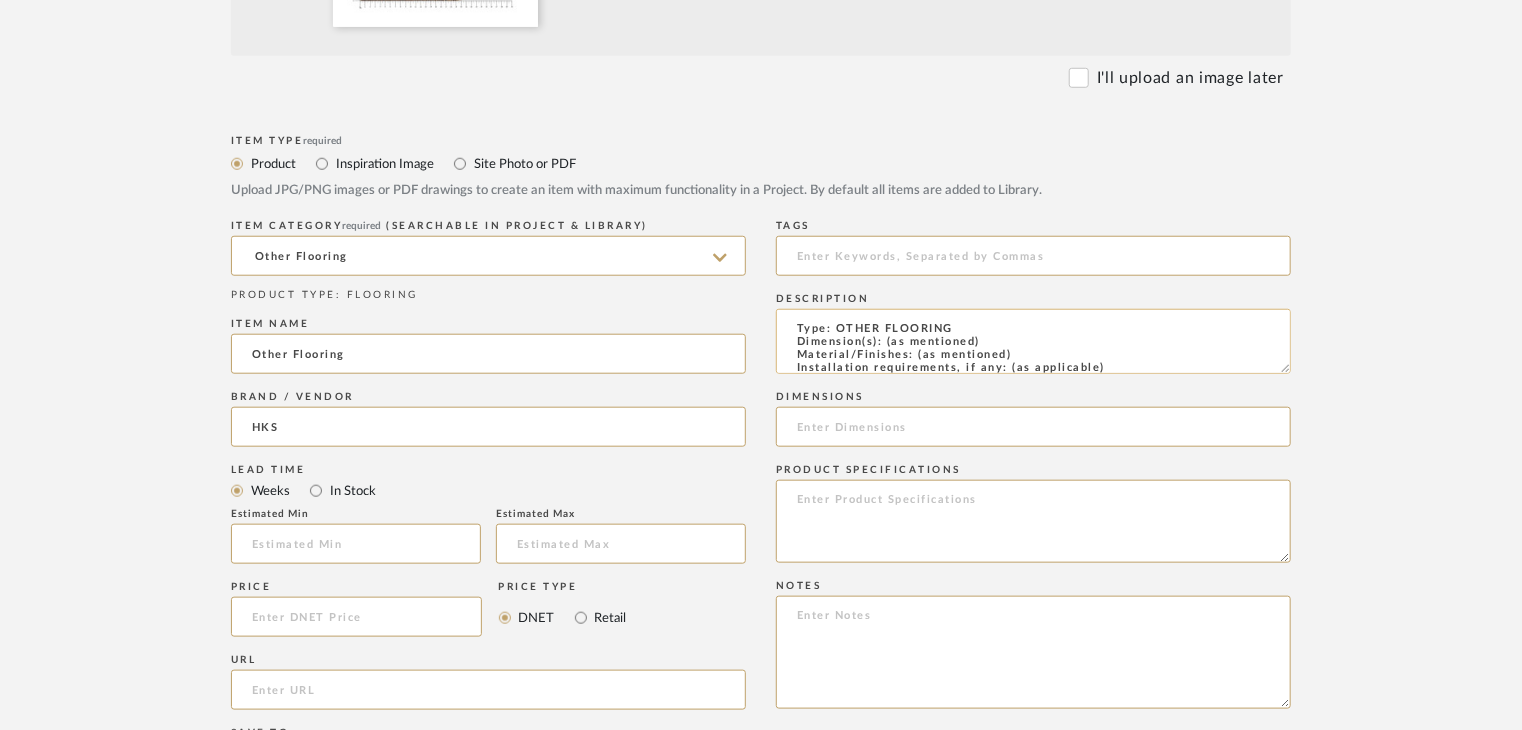 drag, startPoint x: 1024, startPoint y: 350, endPoint x: 918, endPoint y: 353, distance: 106.04244 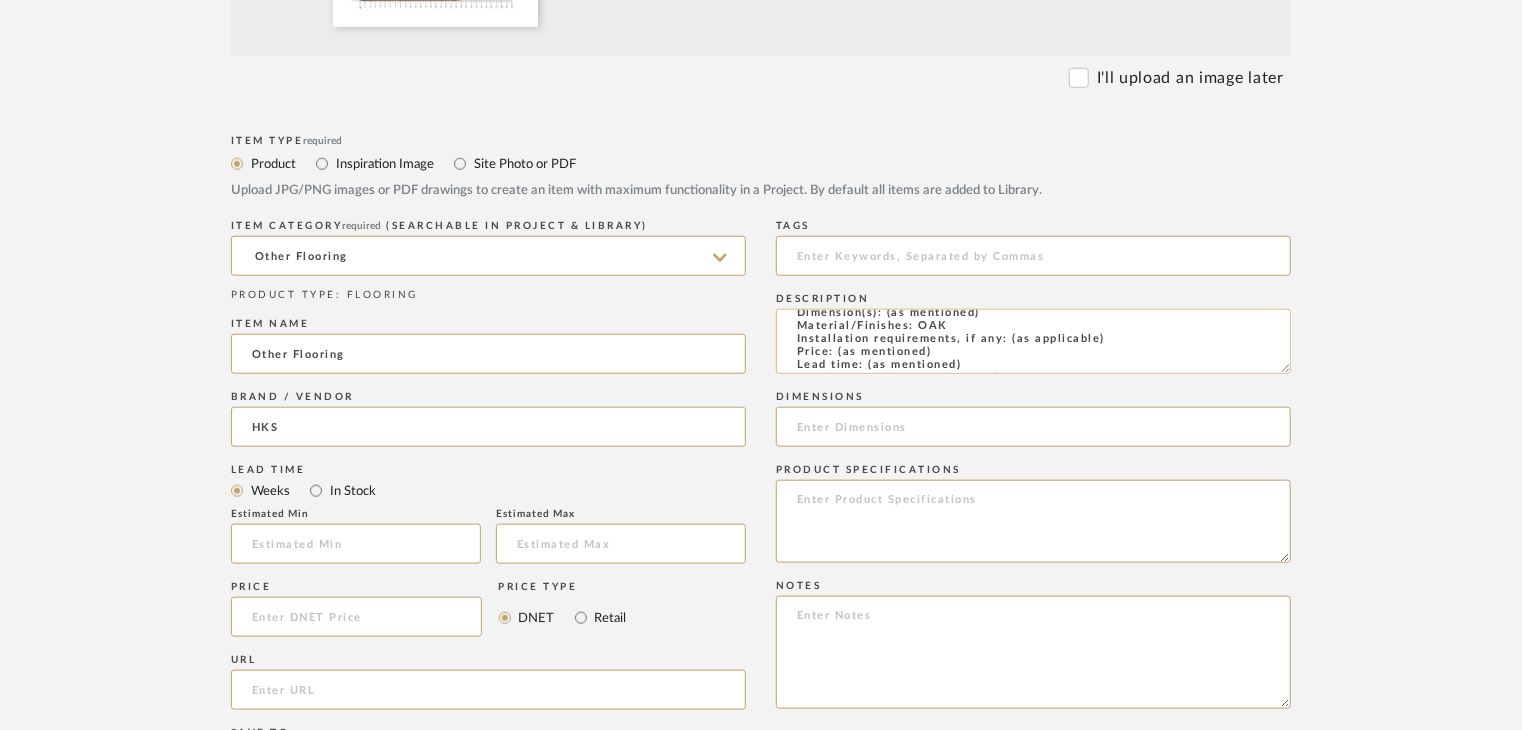 scroll, scrollTop: 100, scrollLeft: 0, axis: vertical 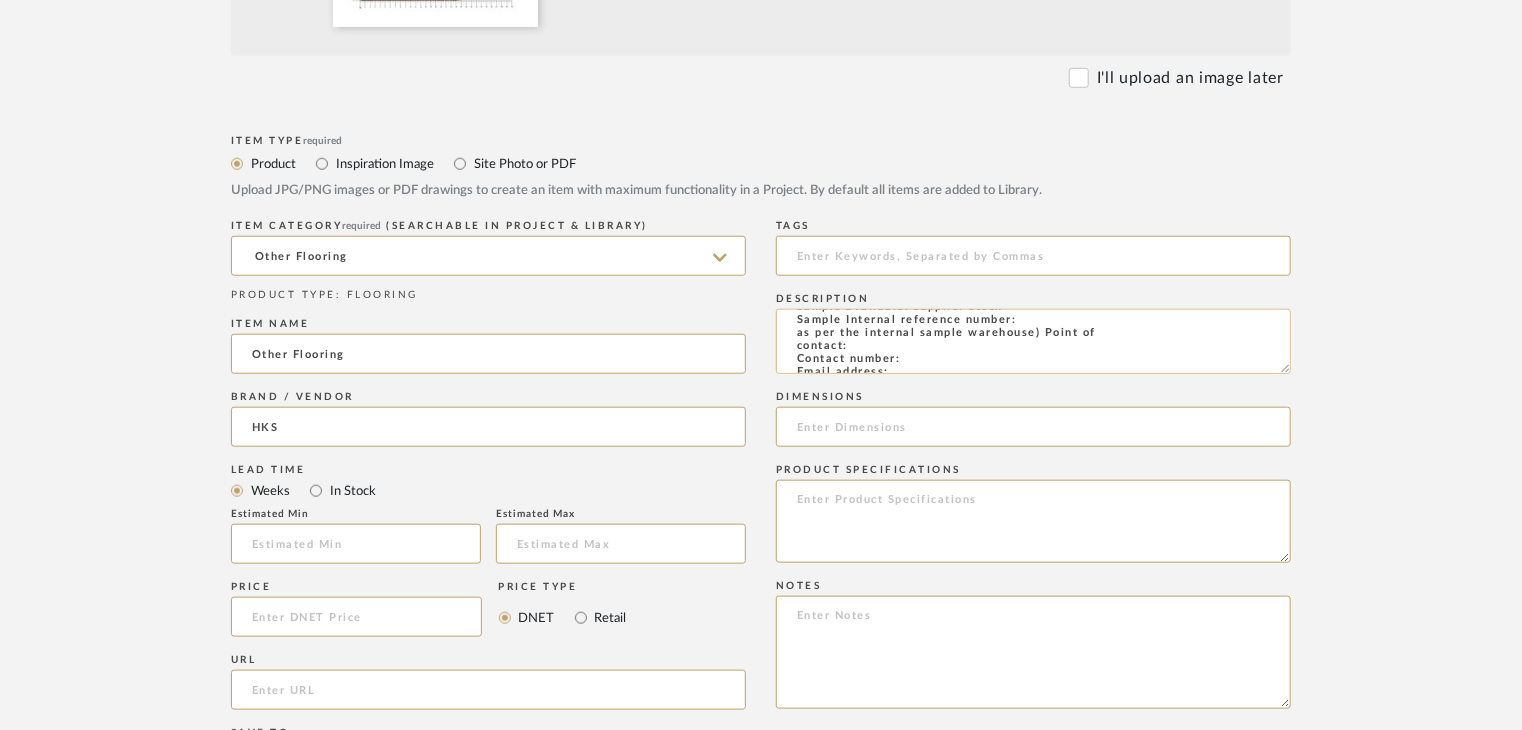 click on "Type: OTHER FLOORING
Dimension(s): (as mentioned)
Material/Finishes: OAK
Installation requirements, if any: (as applicable)
Price: (as mentioned)
Lead time: (as mentioned)
Sample available: supplier stock
Sample Internal reference number:
as per the internal sample warehouse) Point of
contact:
Contact number:
Email address:
Address:
Additional contact information:" 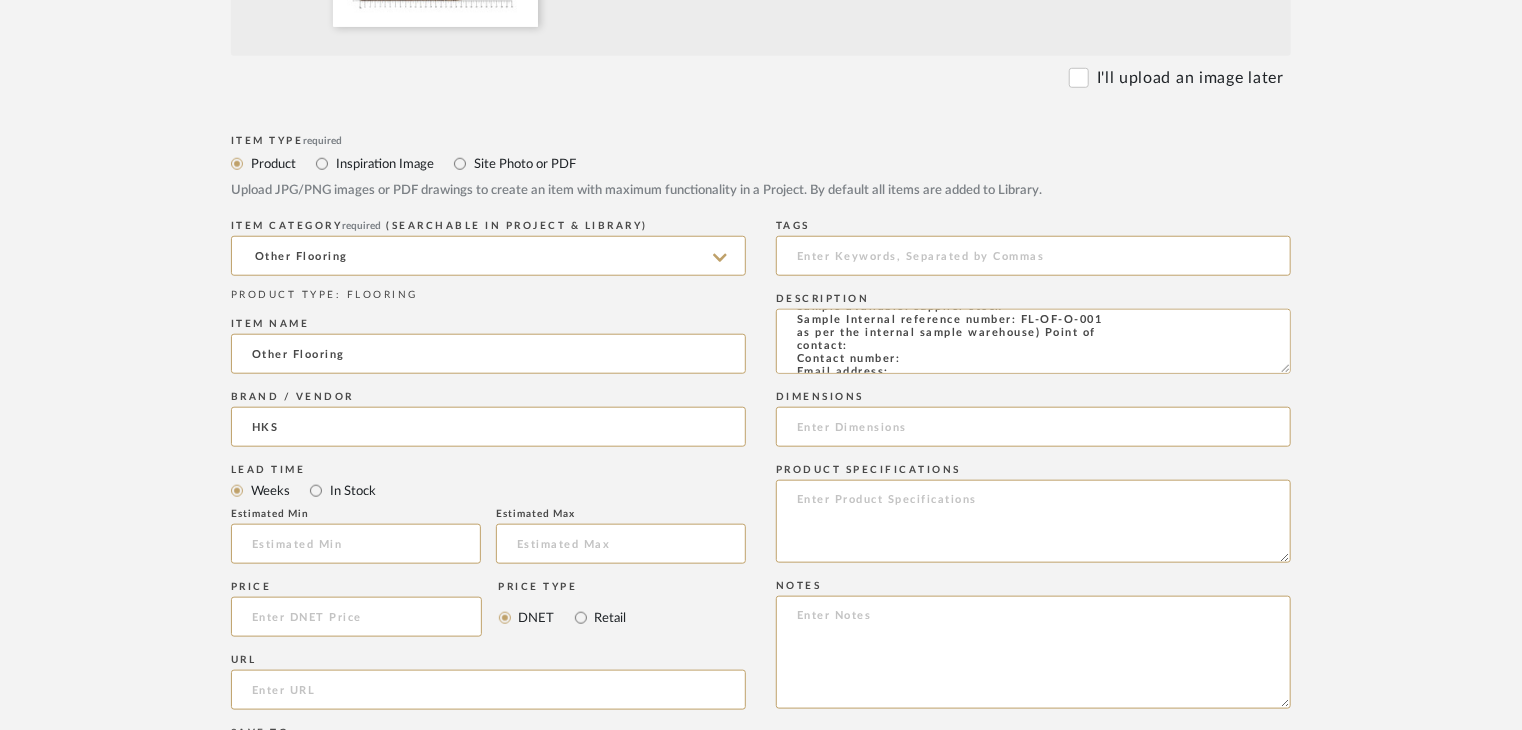 type on "Type: OTHER FLOORING
Dimension(s): (as mentioned)
Material/Finishes: OAK
Installation requirements, if any: (as applicable)
Price: (as mentioned)
Lead time: (as mentioned)
Sample available: supplier stock
Sample Internal reference number: FL-OF-O-001
as per the internal sample warehouse) Point of
contact:
Contact number:
Email address:
Address:
Additional contact information:" 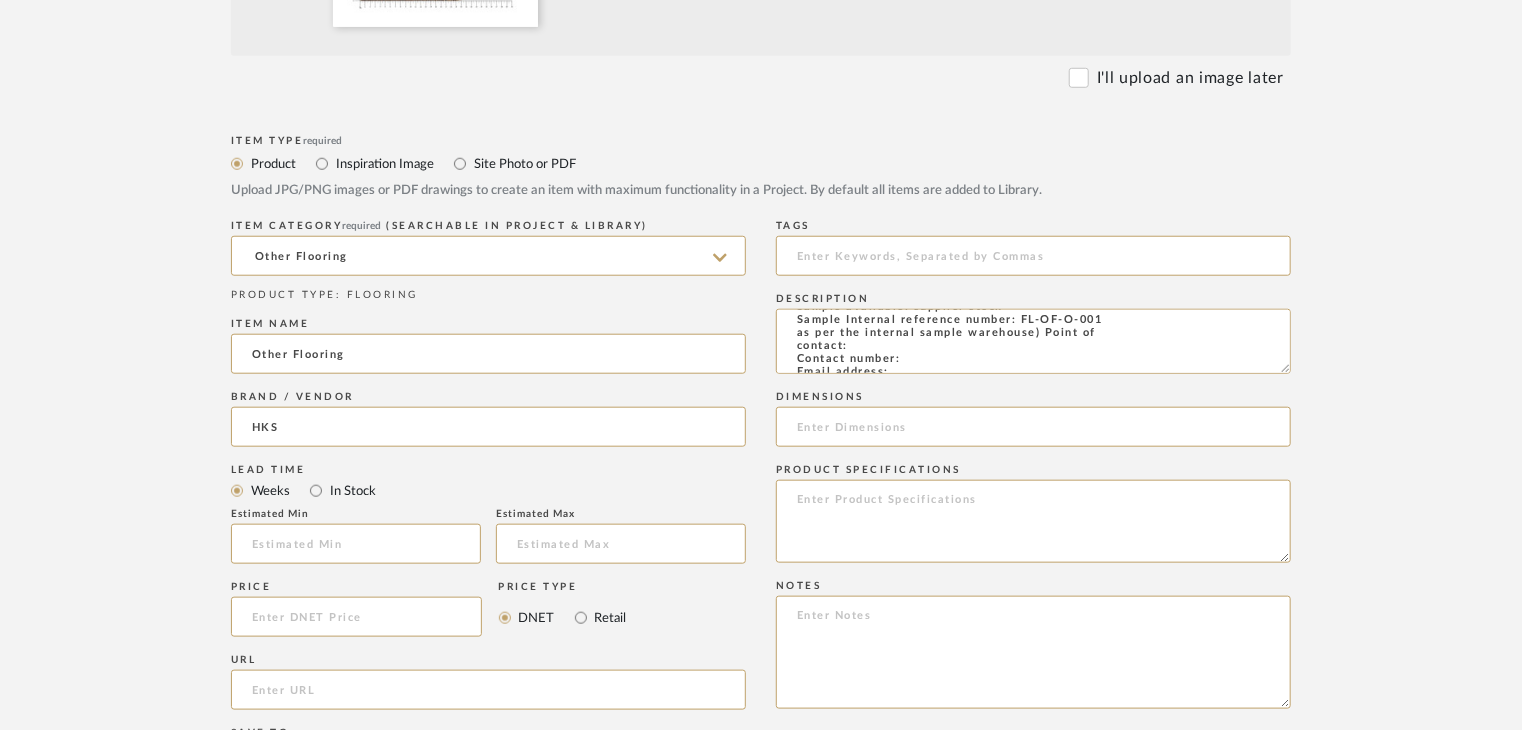 drag, startPoint x: 370, startPoint y: 361, endPoint x: 151, endPoint y: 360, distance: 219.00229 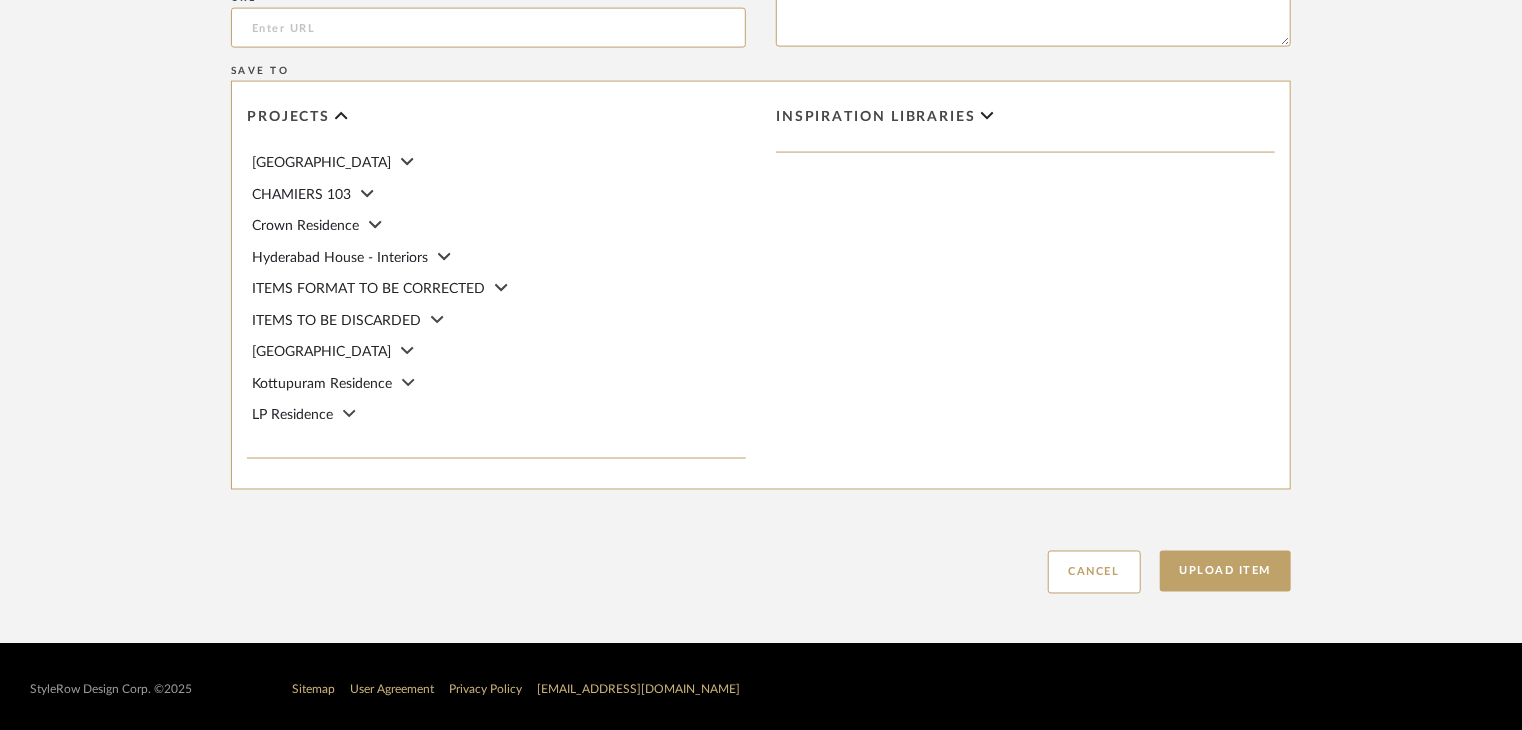 scroll, scrollTop: 1468, scrollLeft: 0, axis: vertical 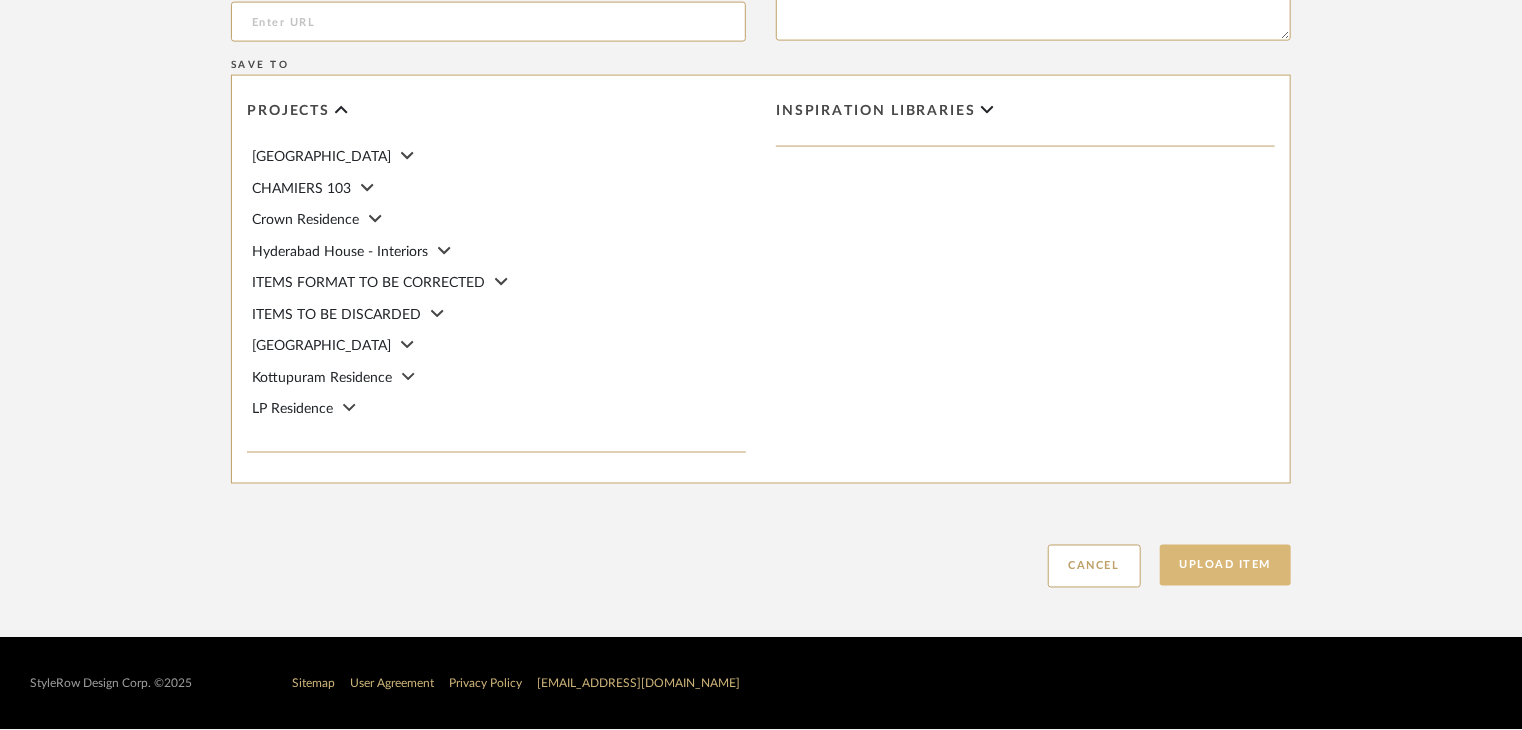 type on "Black smoked" 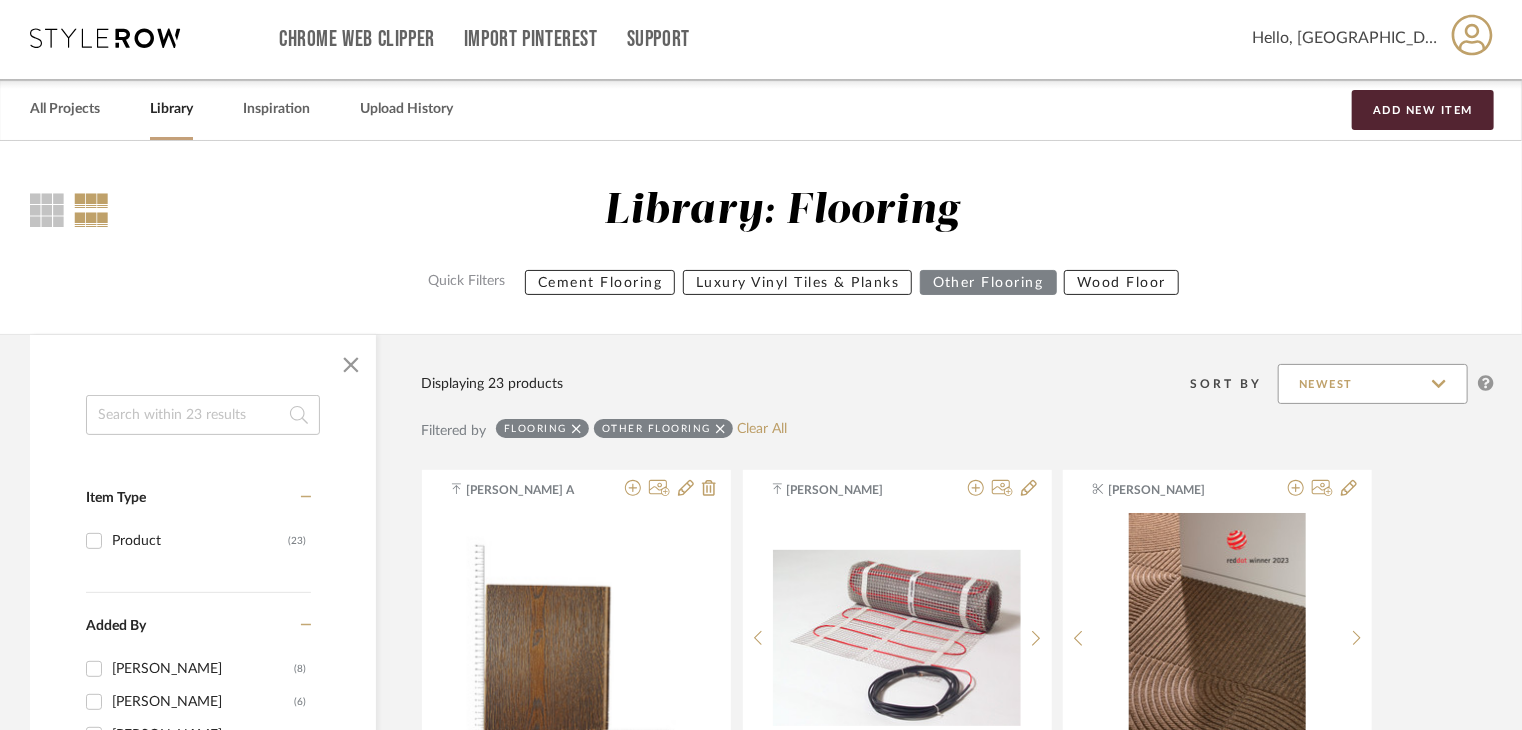 scroll, scrollTop: 0, scrollLeft: 0, axis: both 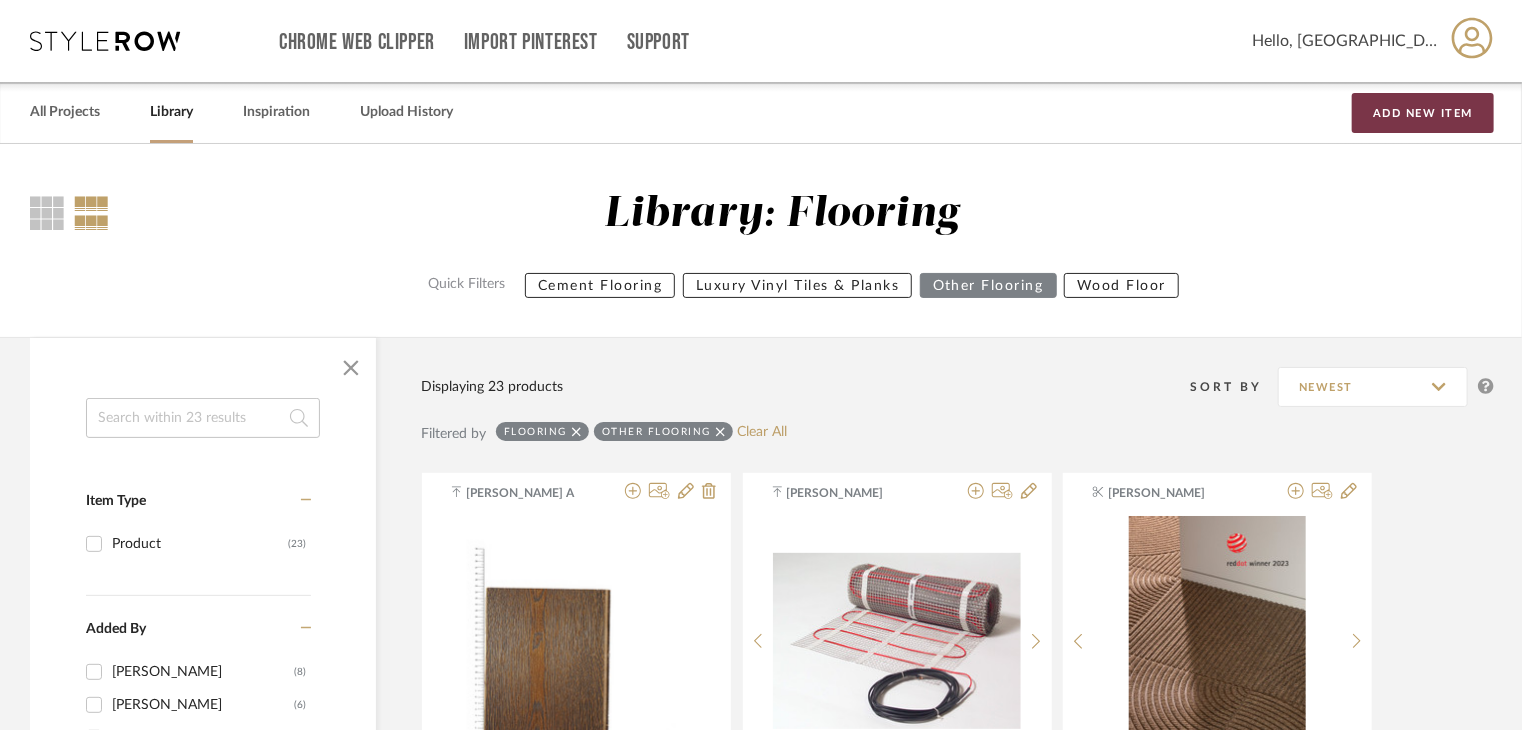 click on "Add New Item" at bounding box center [1423, 113] 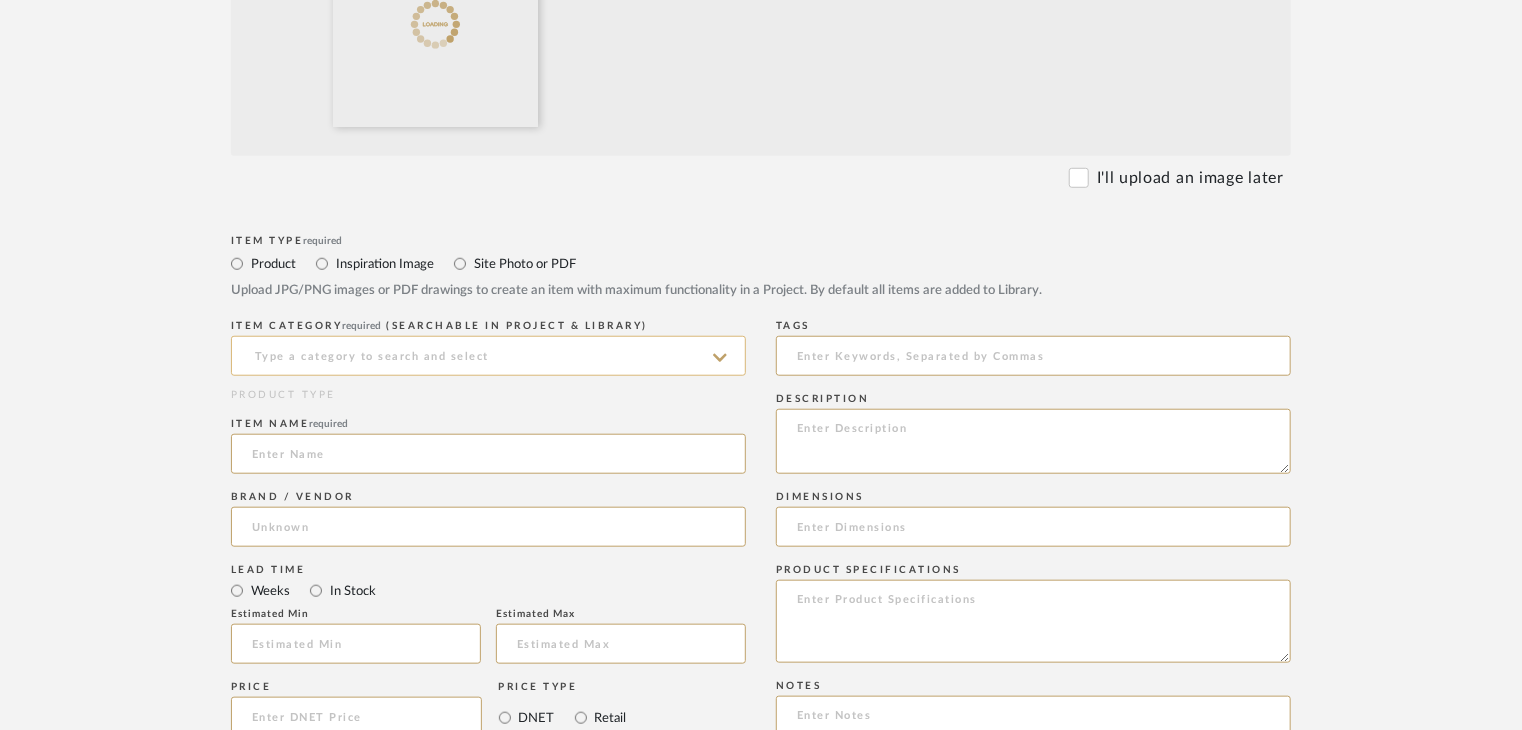 click 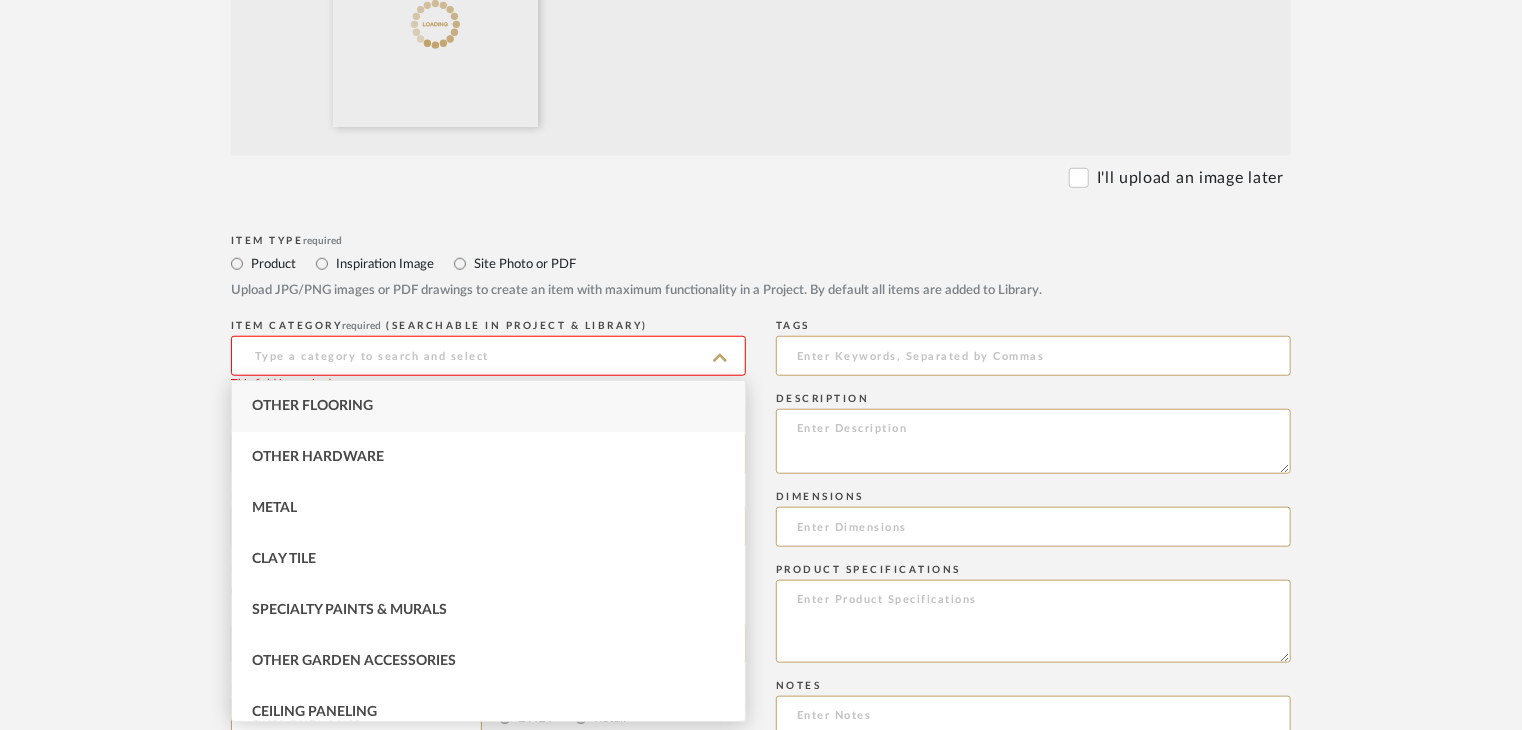 click on "Other Flooring" at bounding box center (488, 406) 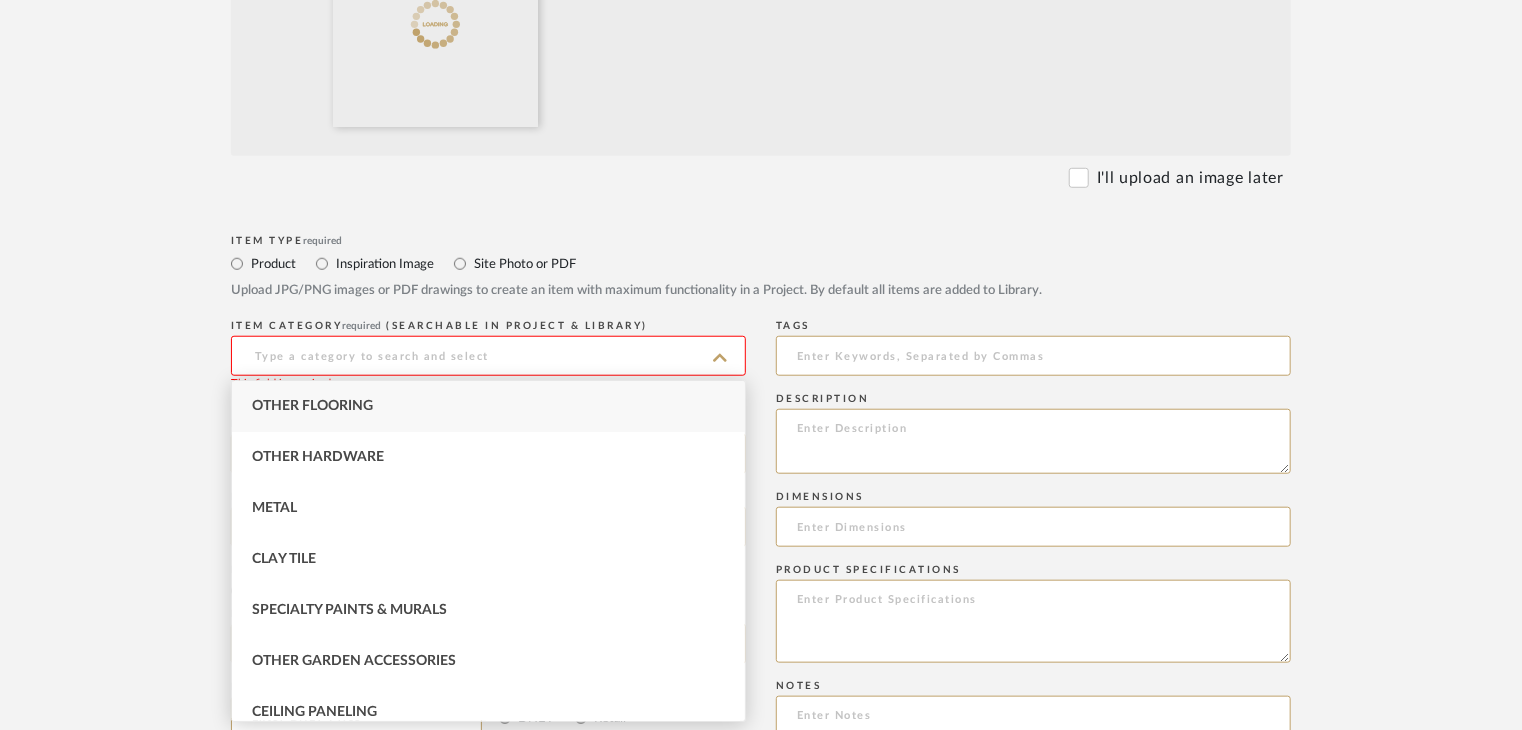 type on "Other Flooring" 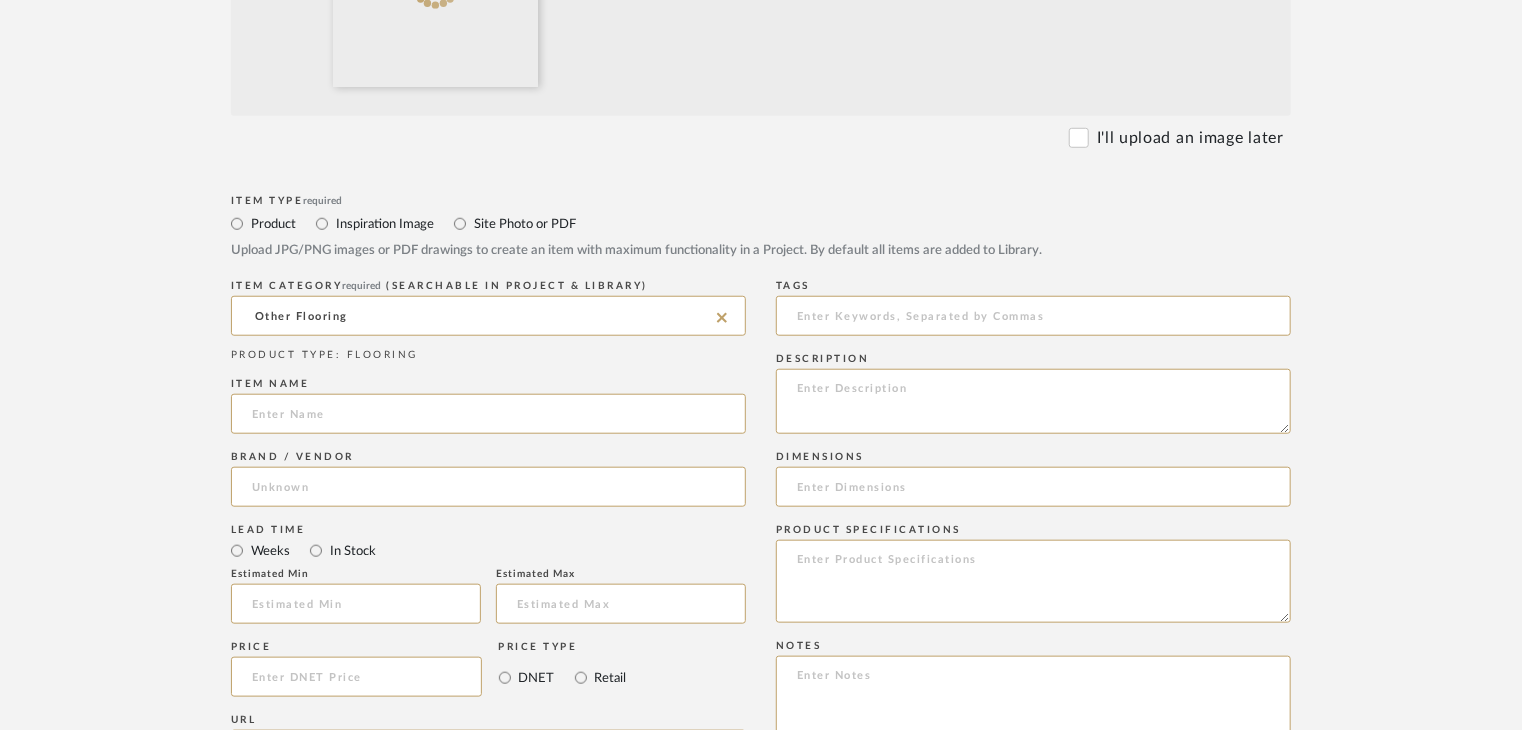 scroll, scrollTop: 1000, scrollLeft: 0, axis: vertical 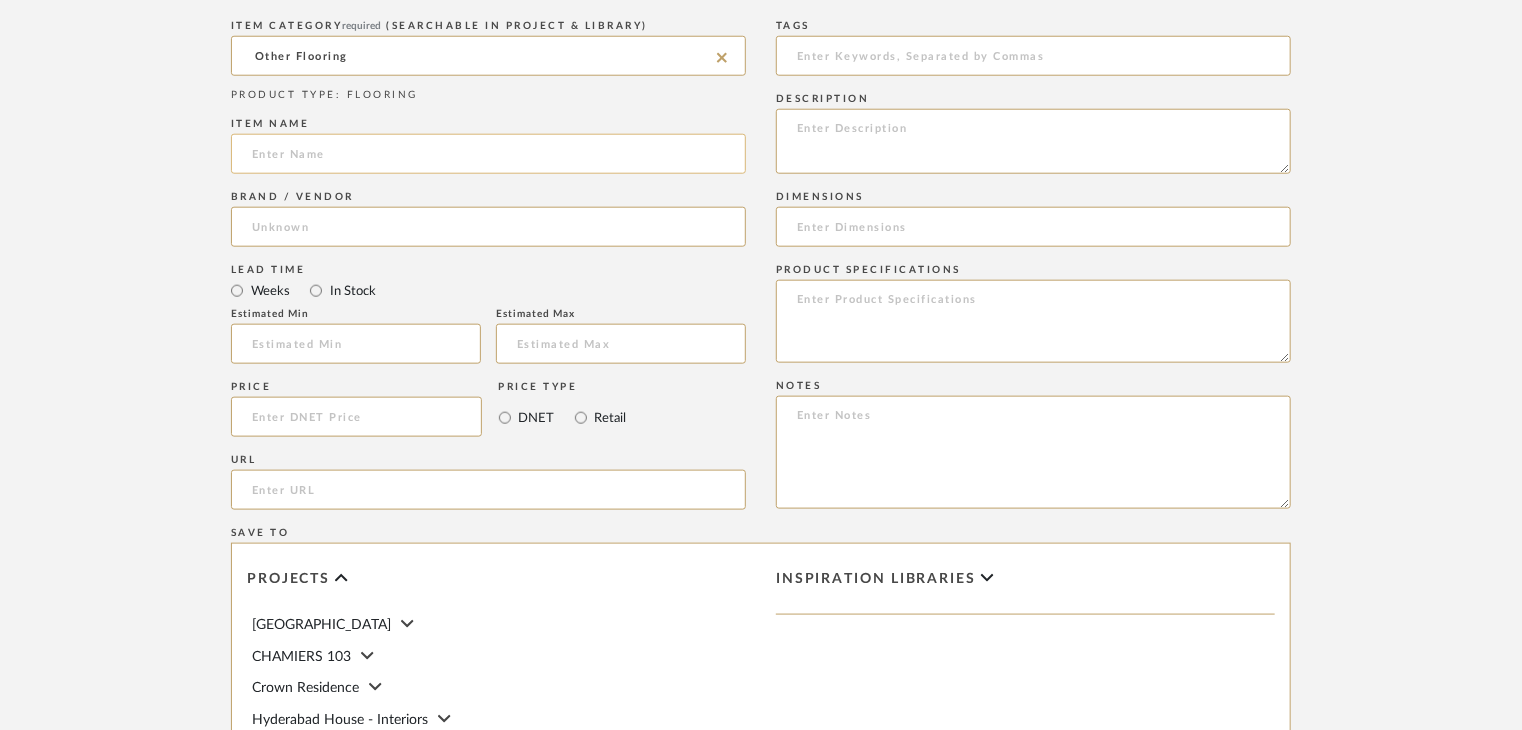 click 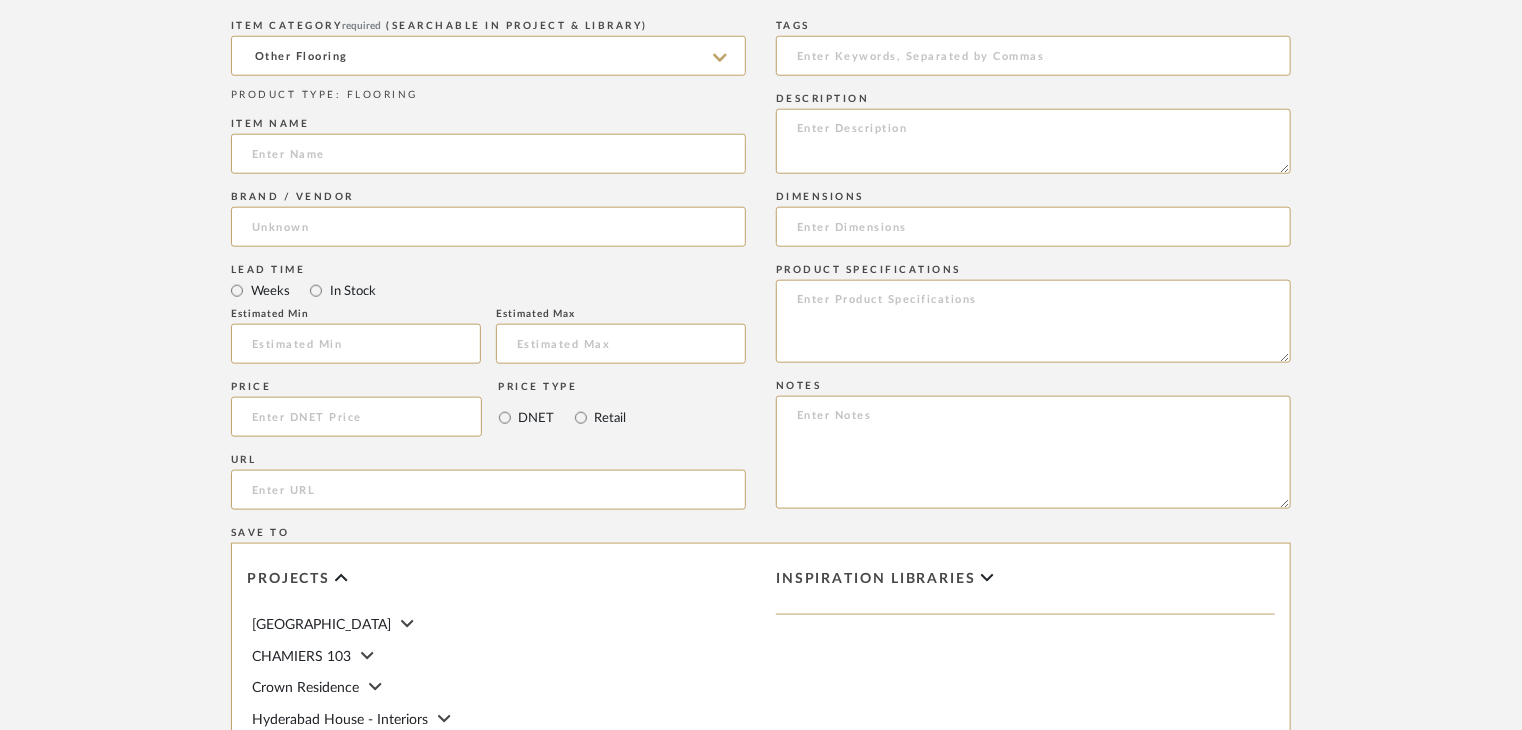paste on "Cognac oiled" 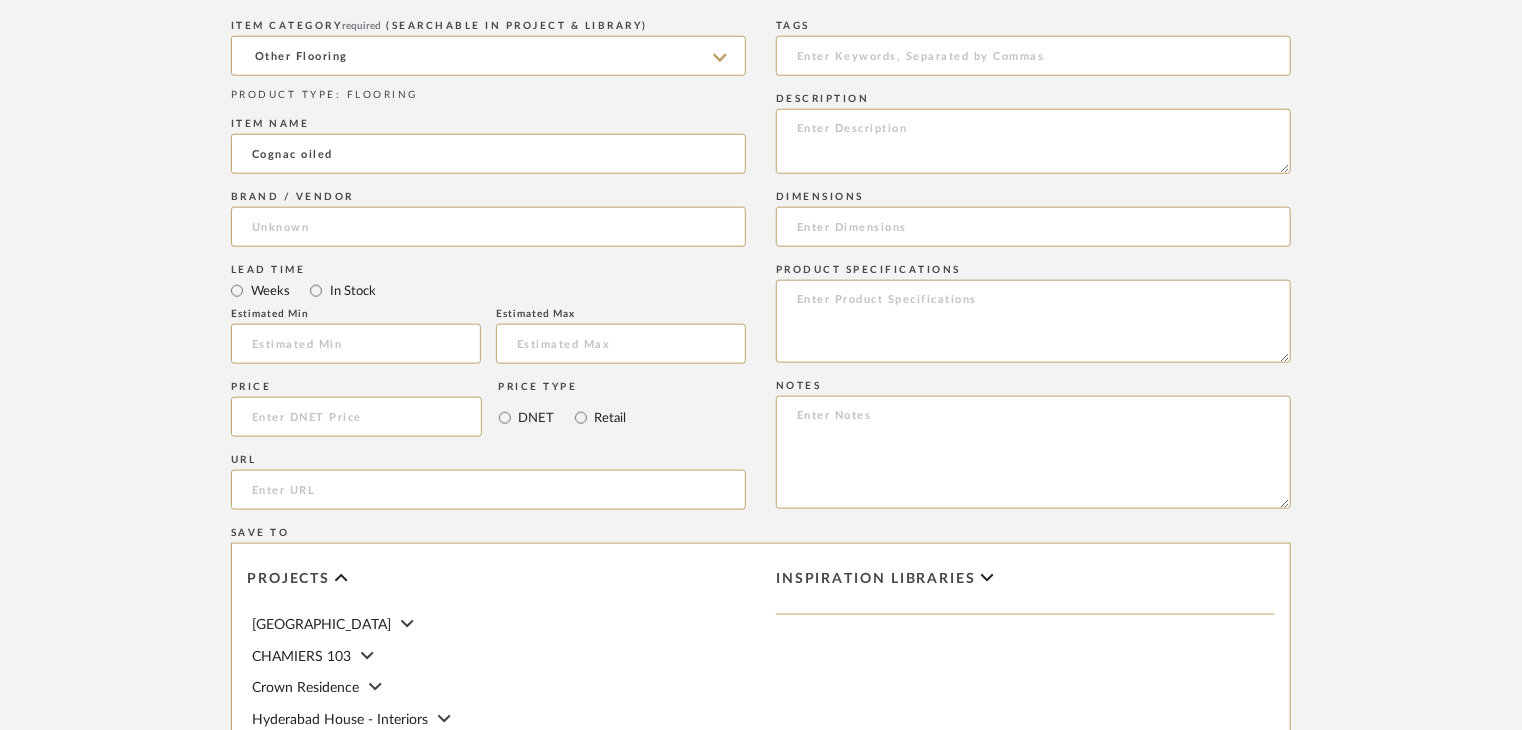 type on "Cognac oiled" 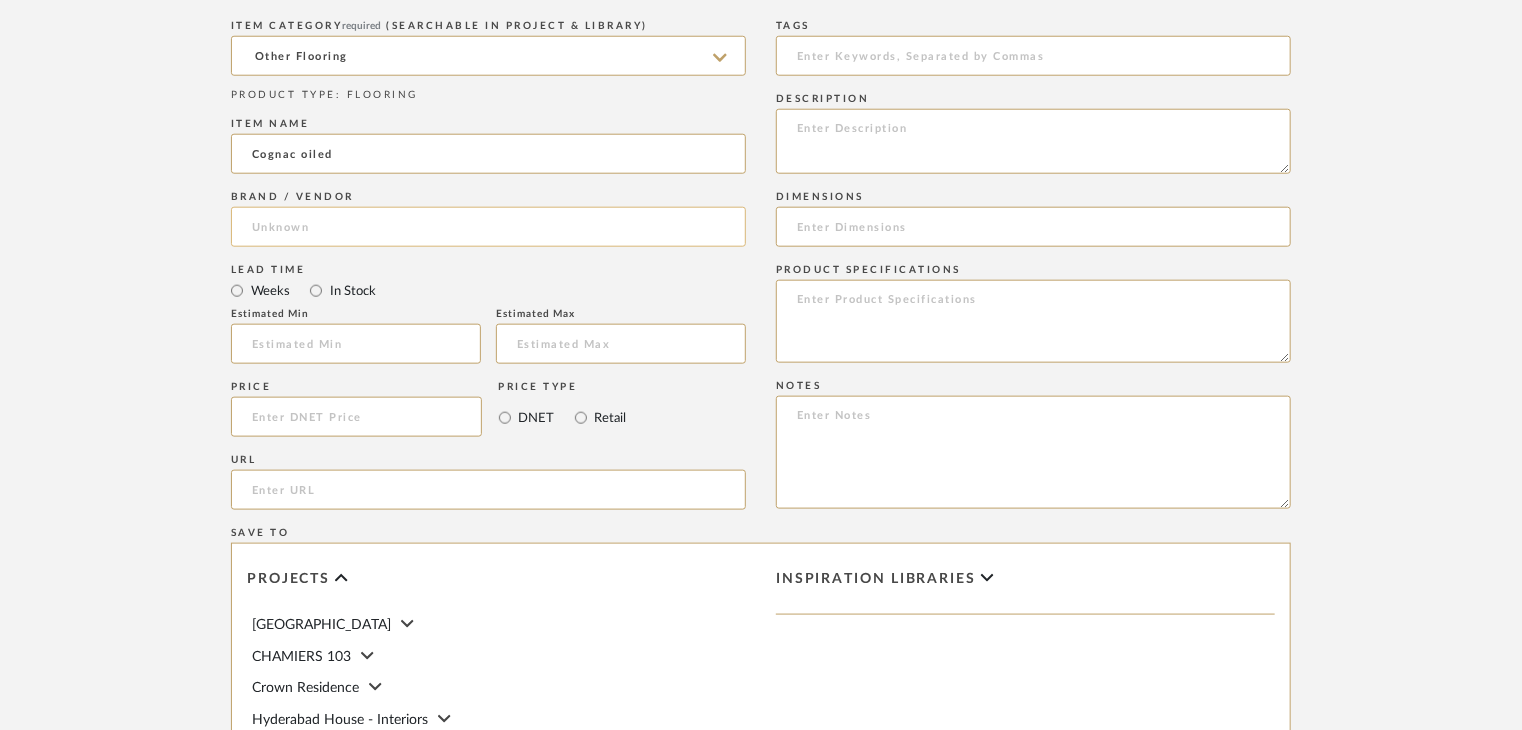 click 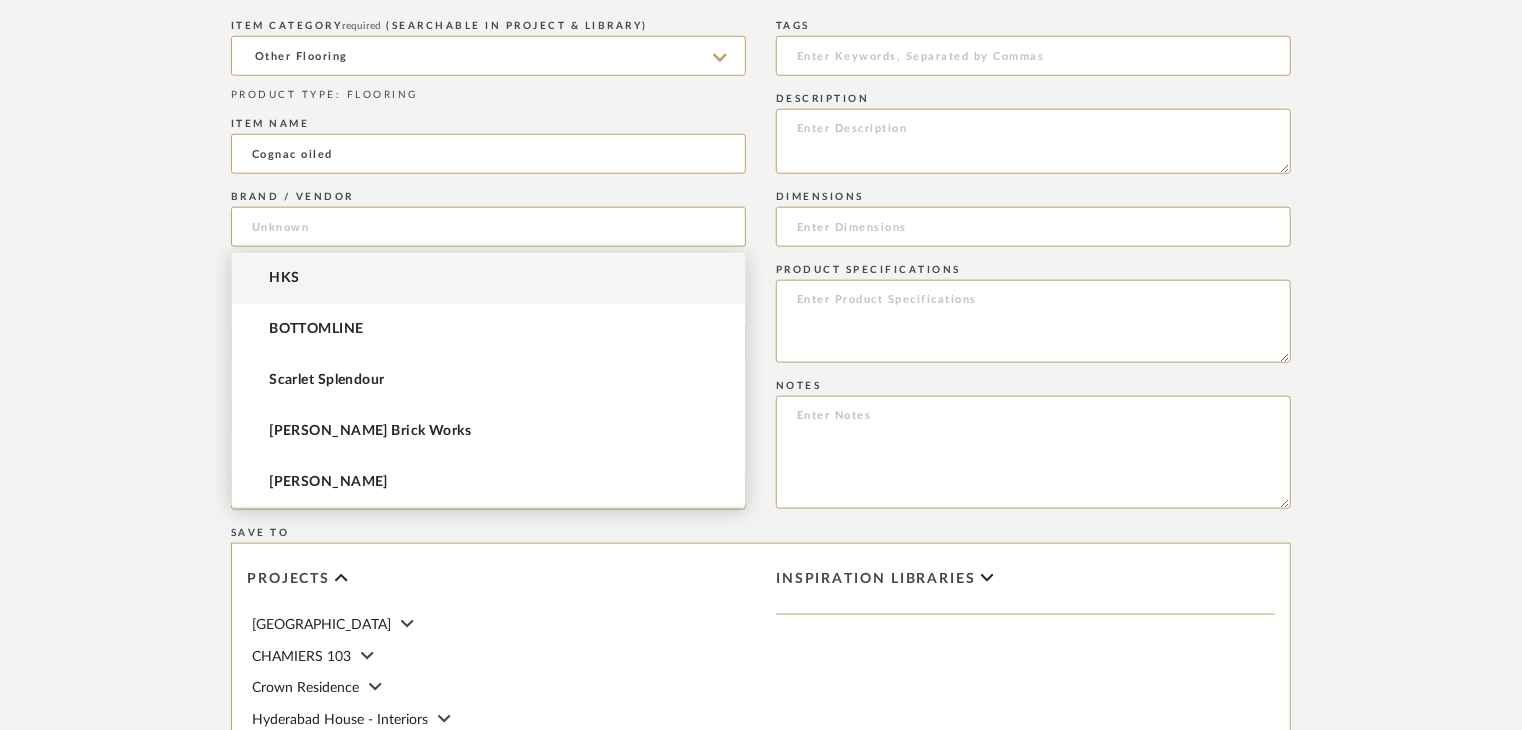 click on "HKS" at bounding box center [488, 278] 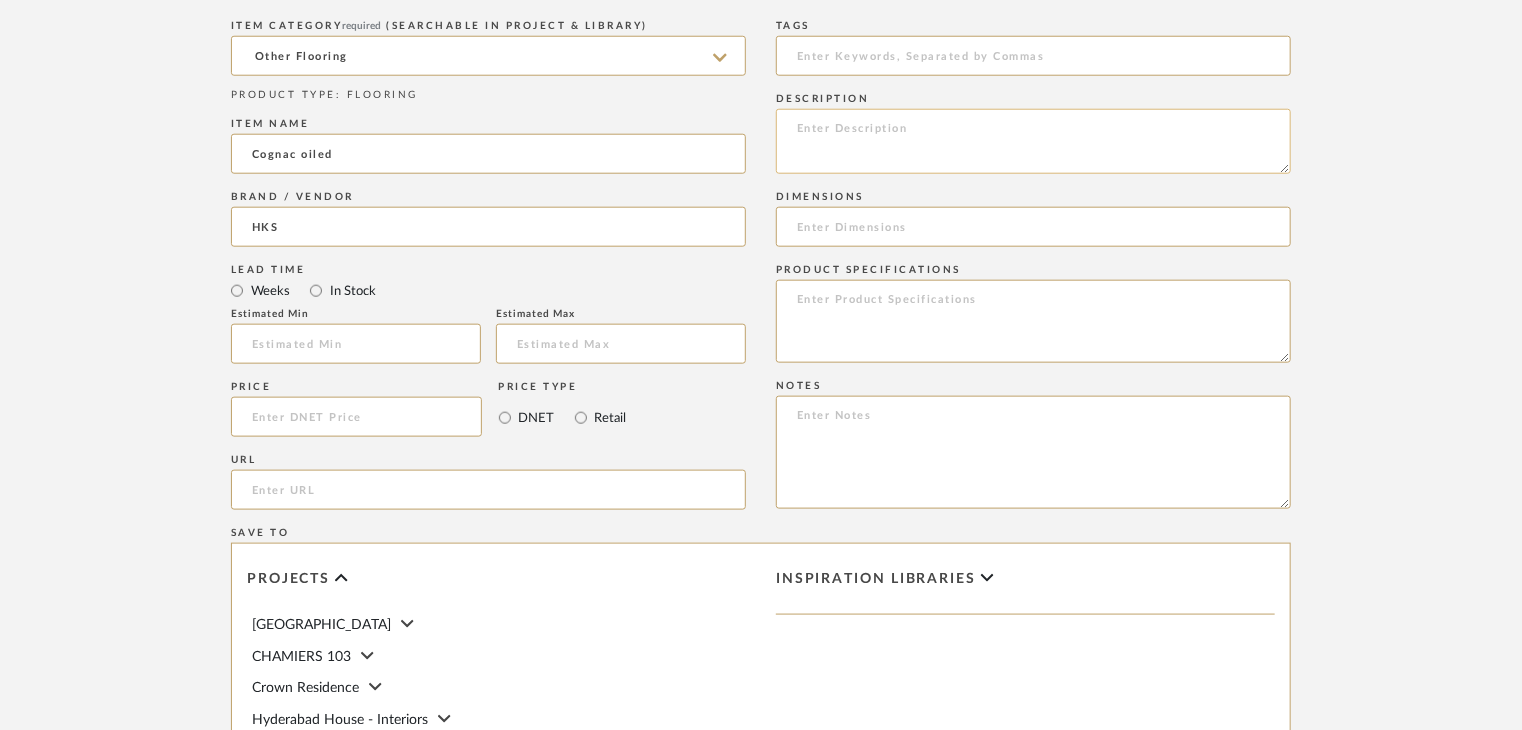 click 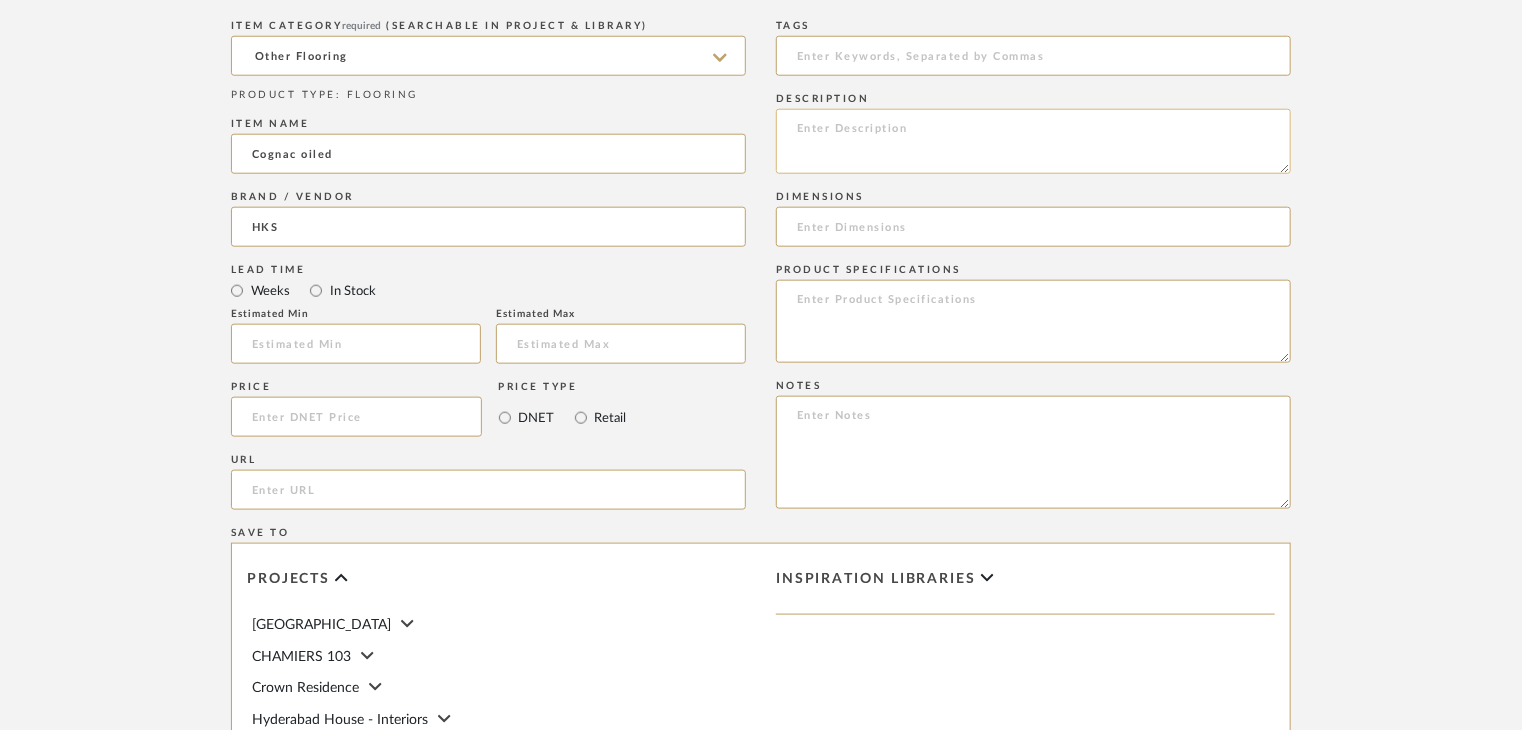 paste on "Type: OTHER FLOORING
Dimension(s): (as mentioned)
Material/Finishes: (as mentioned)
Installation requirements, if any: (as applicable)
Price: (as mentioned)
Lead time: (as mentioned)
Sample available: supplier stock
Sample Internal reference number:
as per the internal sample warehouse) Point of
contact:
Contact number:
Email address:
Address:
Additional contact information:" 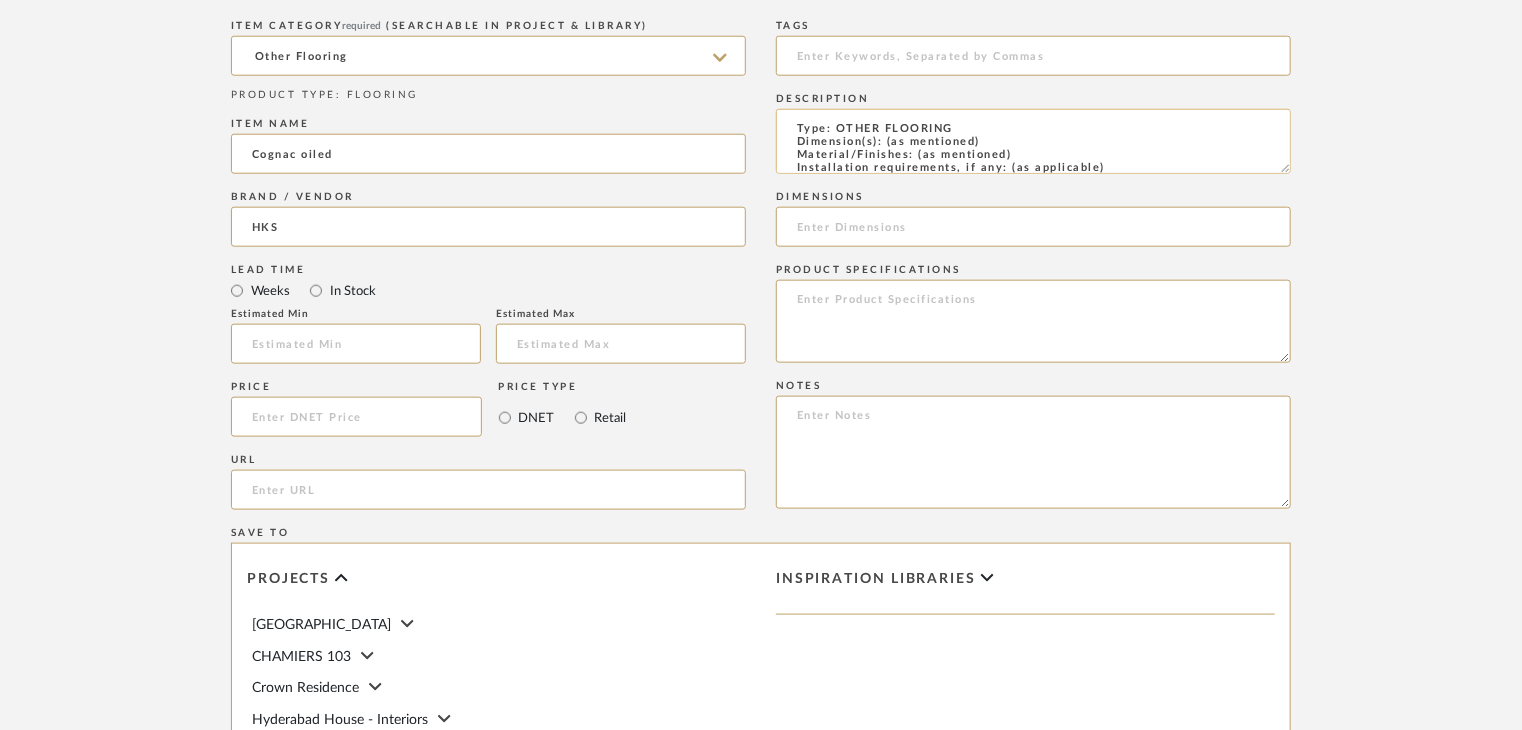 scroll, scrollTop: 137, scrollLeft: 0, axis: vertical 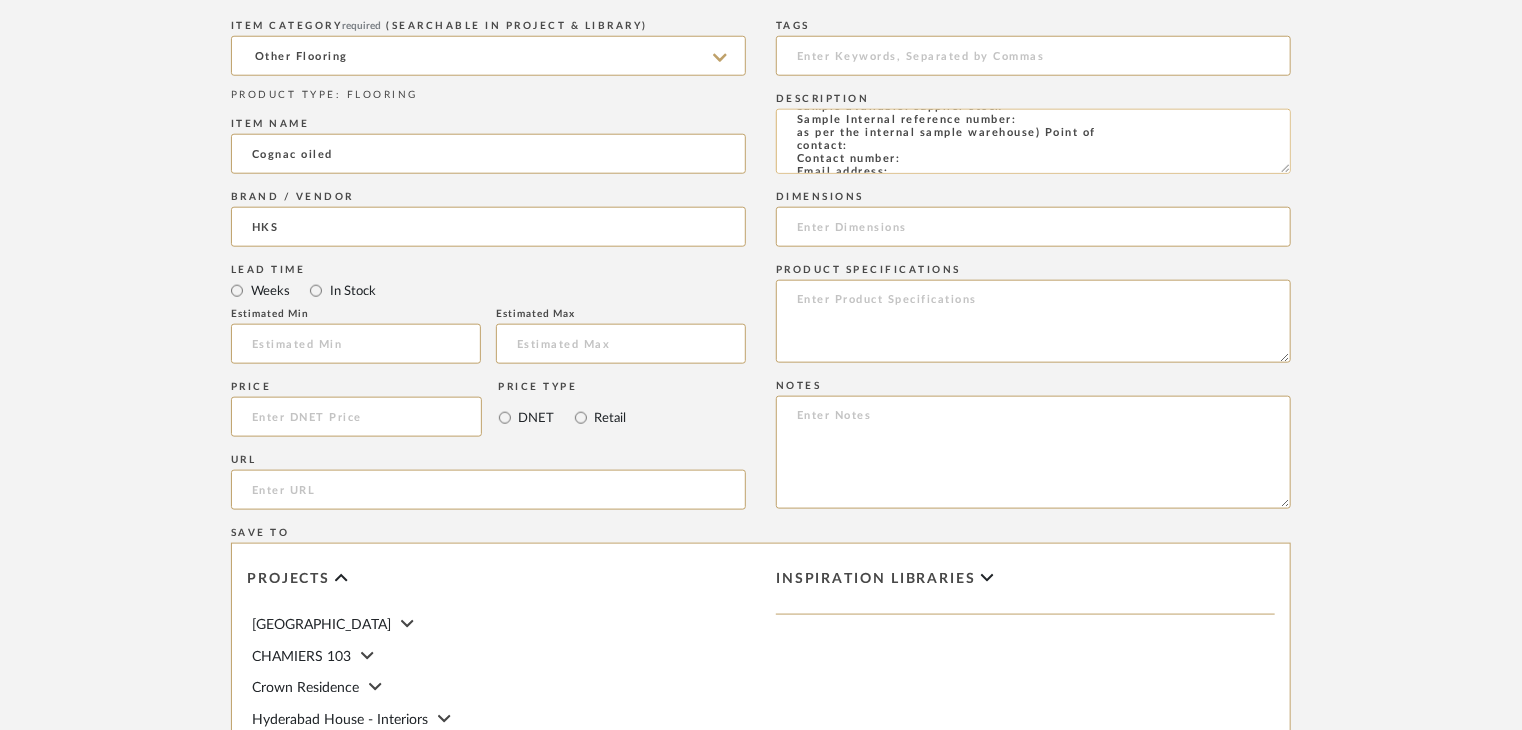 click on "Type: OTHER FLOORING
Dimension(s): (as mentioned)
Material/Finishes: (as mentioned)
Installation requirements, if any: (as applicable)
Price: (as mentioned)
Lead time: (as mentioned)
Sample available: supplier stock
Sample Internal reference number:
as per the internal sample warehouse) Point of
contact:
Contact number:
Email address:
Address:
Additional contact information:" 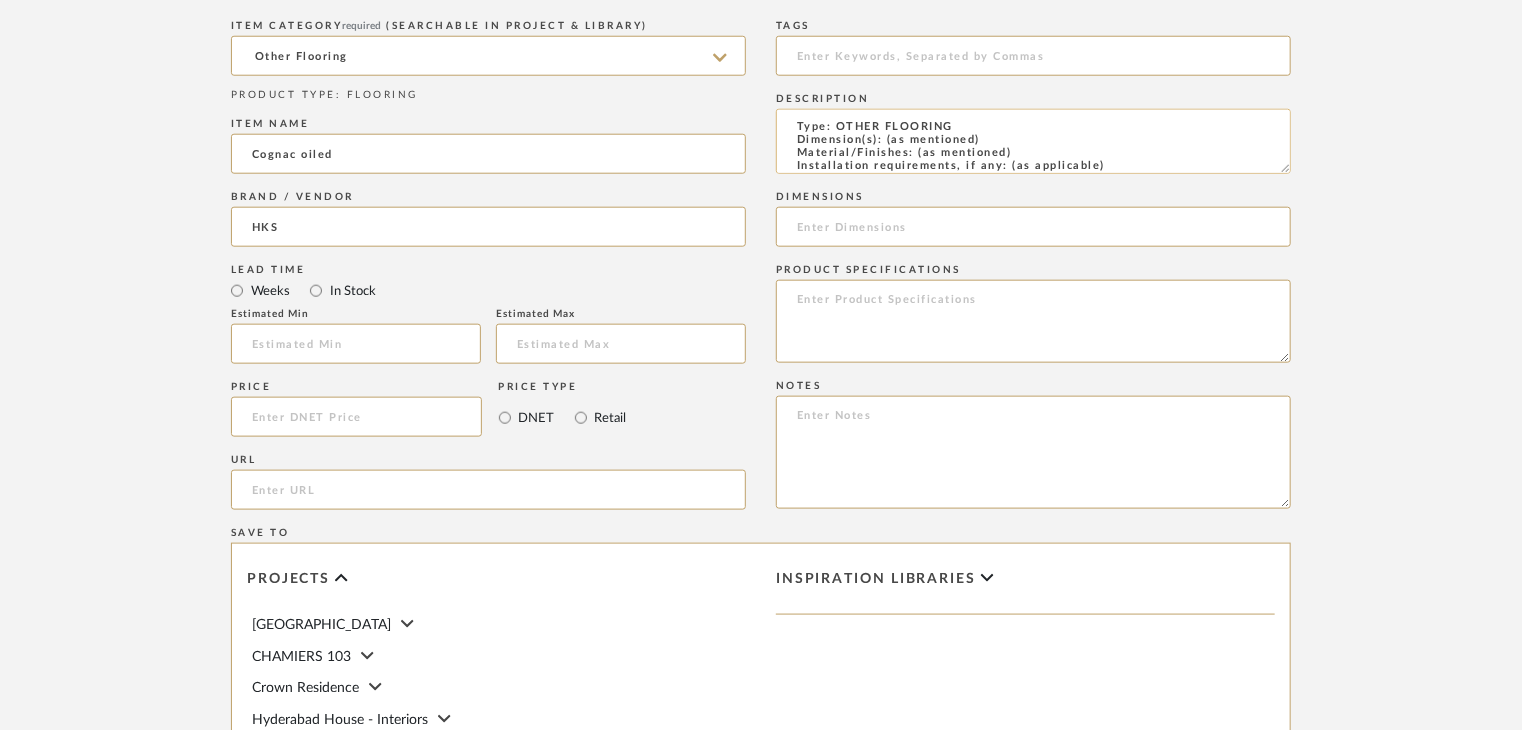 scroll, scrollTop: 0, scrollLeft: 0, axis: both 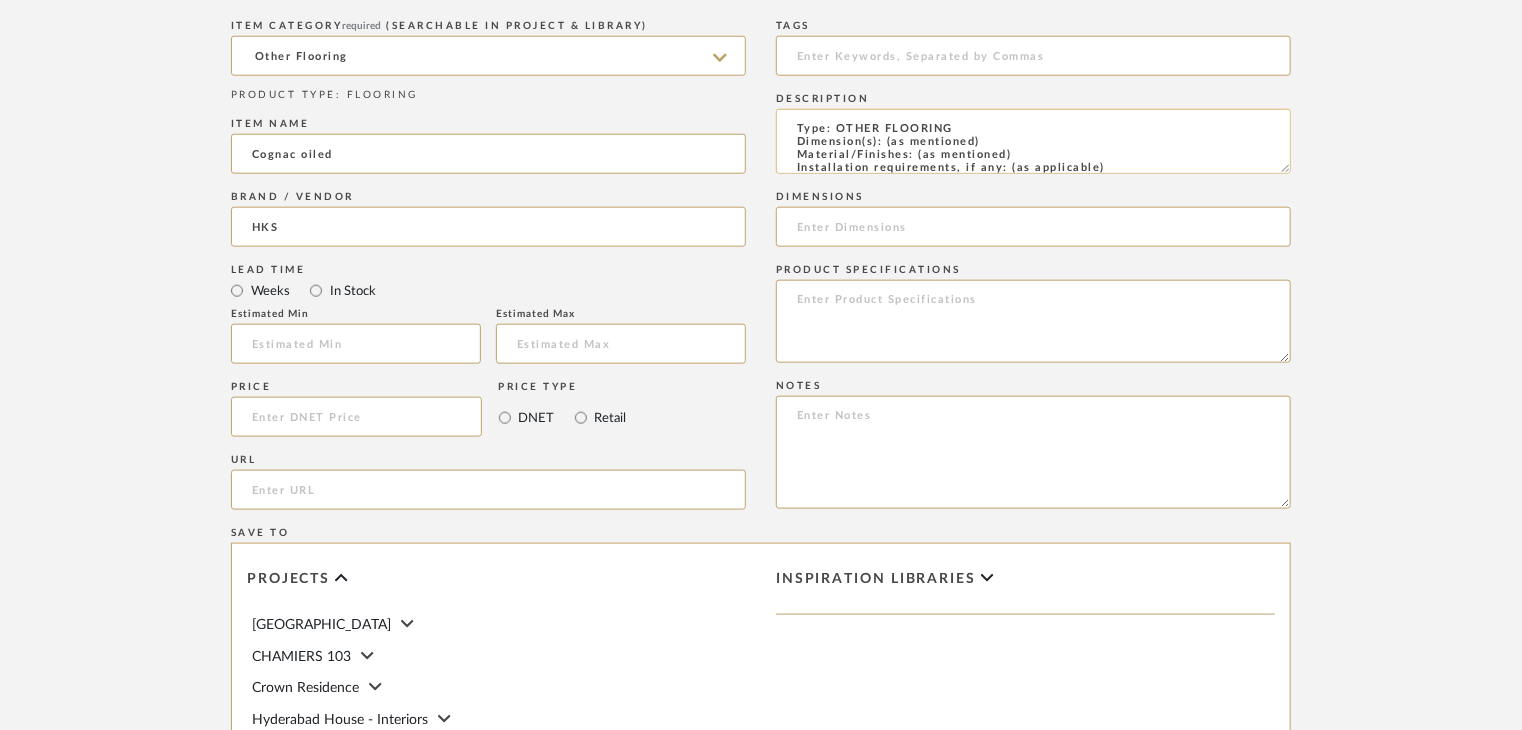 drag, startPoint x: 1032, startPoint y: 151, endPoint x: 917, endPoint y: 153, distance: 115.01739 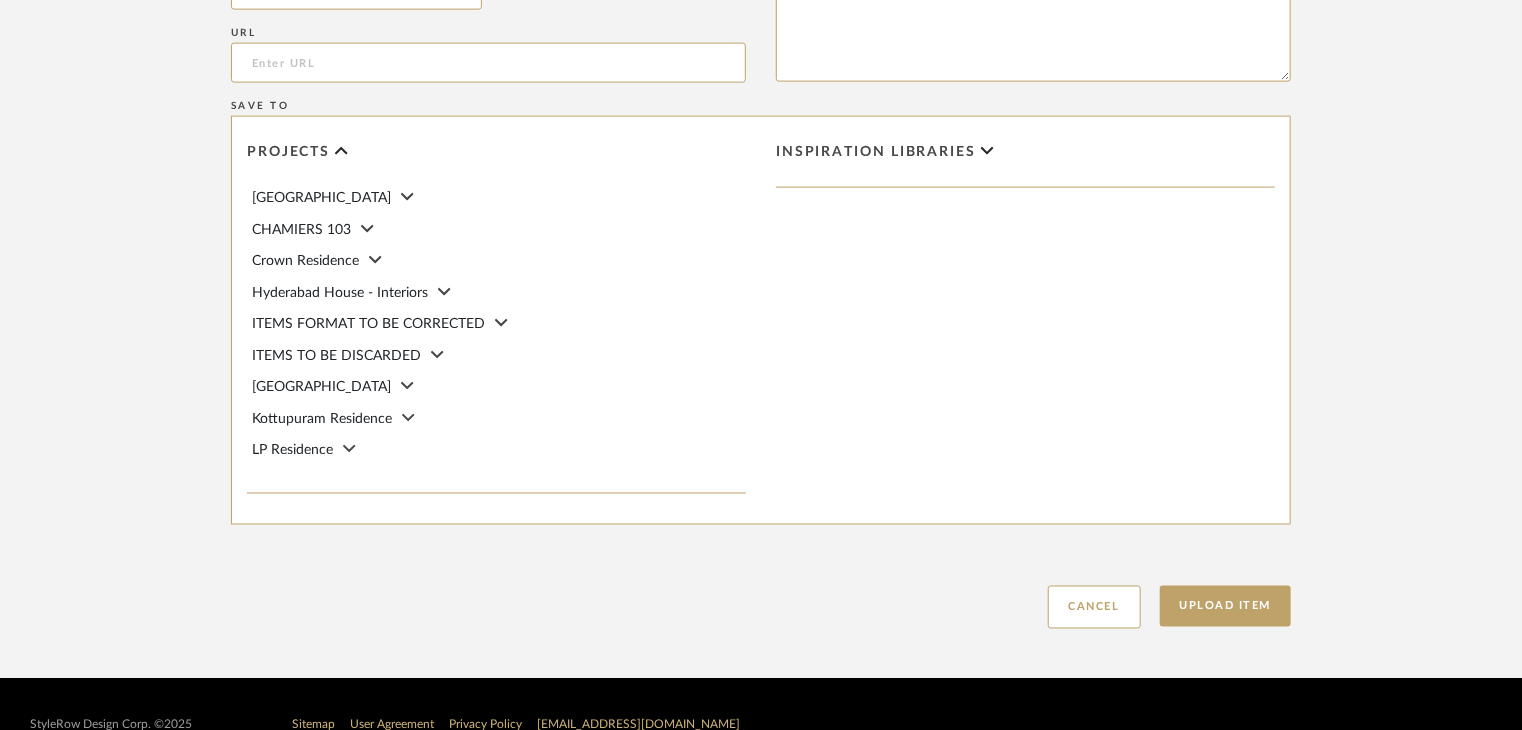 scroll, scrollTop: 1468, scrollLeft: 0, axis: vertical 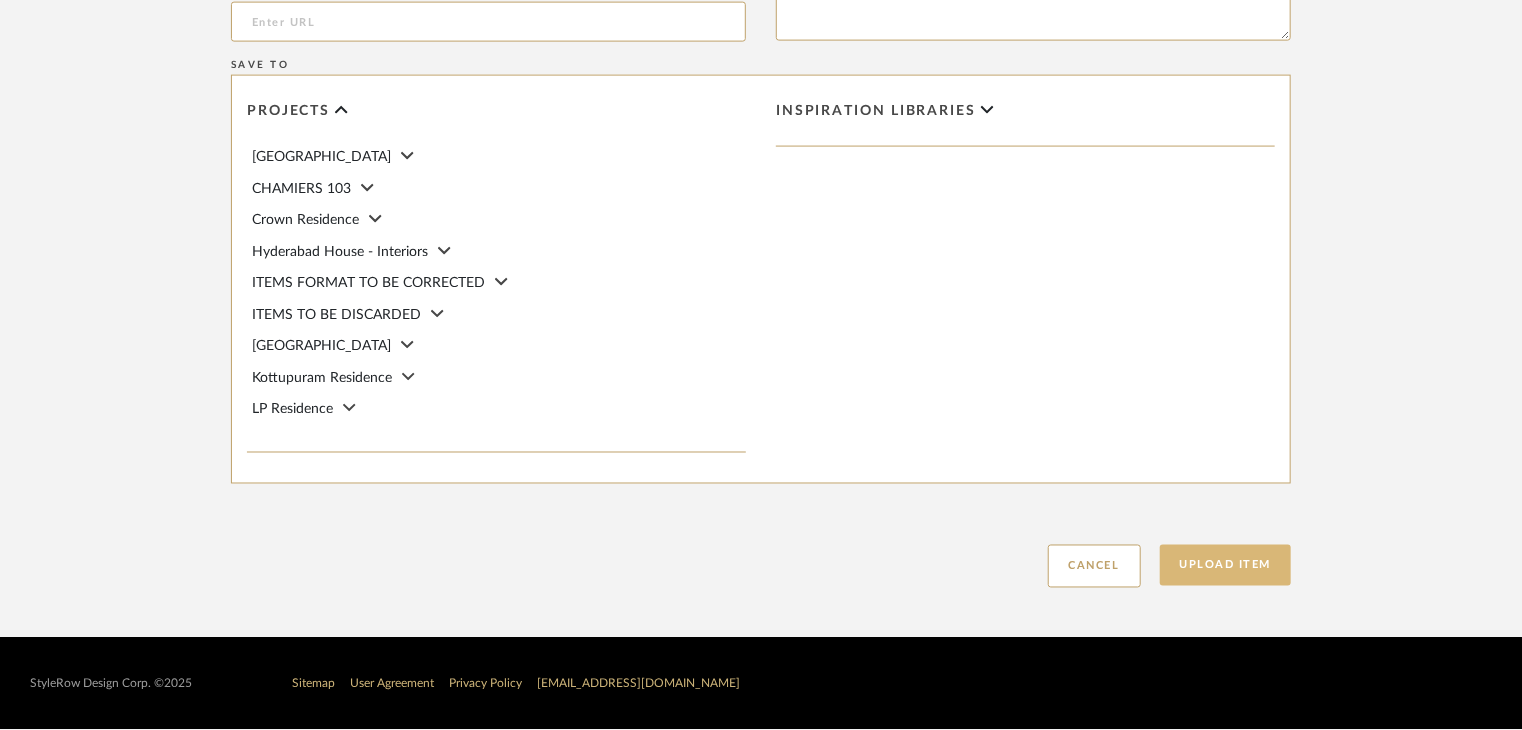 type on "Type: OTHER FLOORING
Dimension(s): (as mentioned)
Material/Finishes: OAK
Installation requirements, if any: (as applicable)
Price: (as mentioned)
Lead time: (as mentioned)
Sample available: supplier stock
Sample Internal reference number: FL-OF-O-004
as per the internal sample warehouse) Point of
contact:
Contact number:
Email address:
Address:
Additional contact information:" 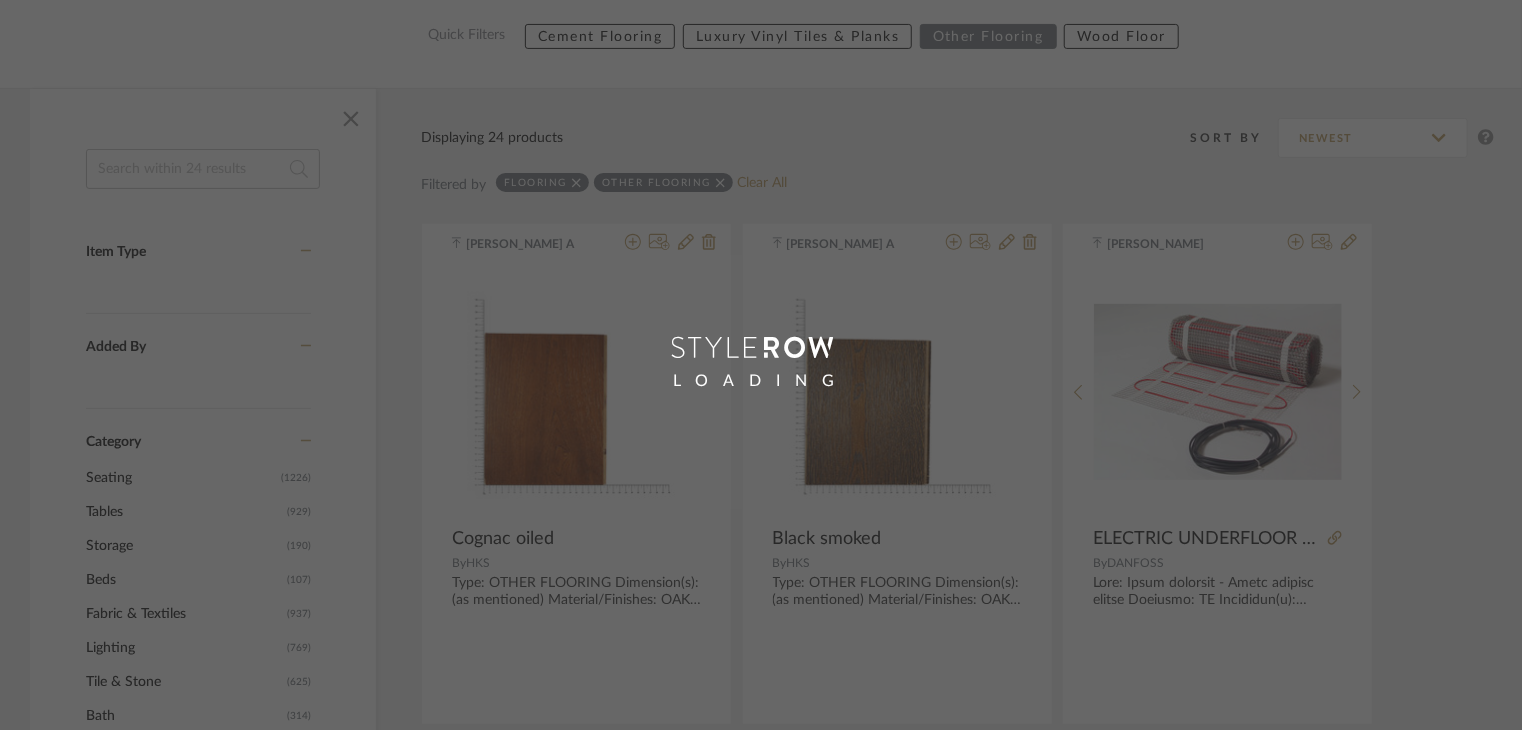 scroll, scrollTop: 0, scrollLeft: 0, axis: both 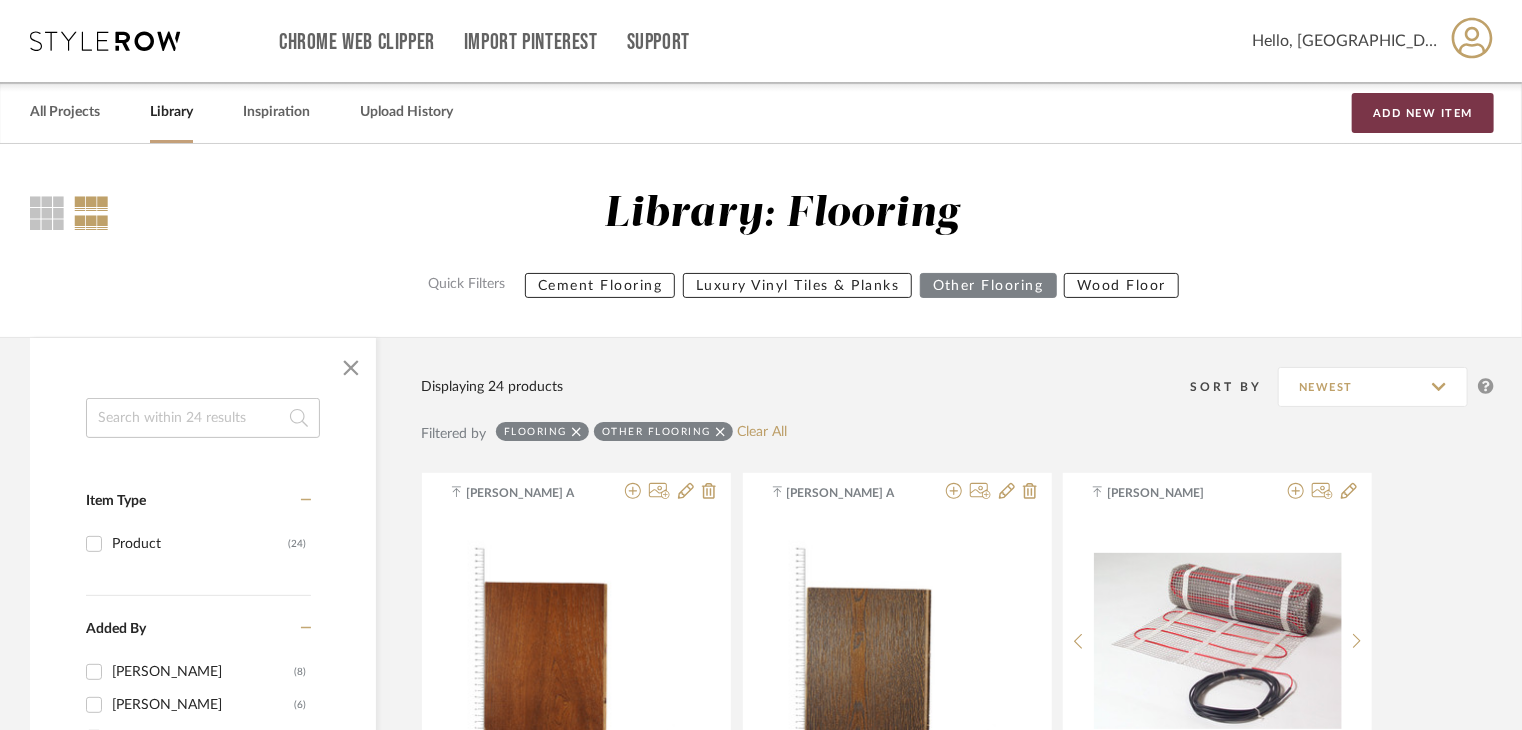 click on "Add New Item" at bounding box center (1423, 113) 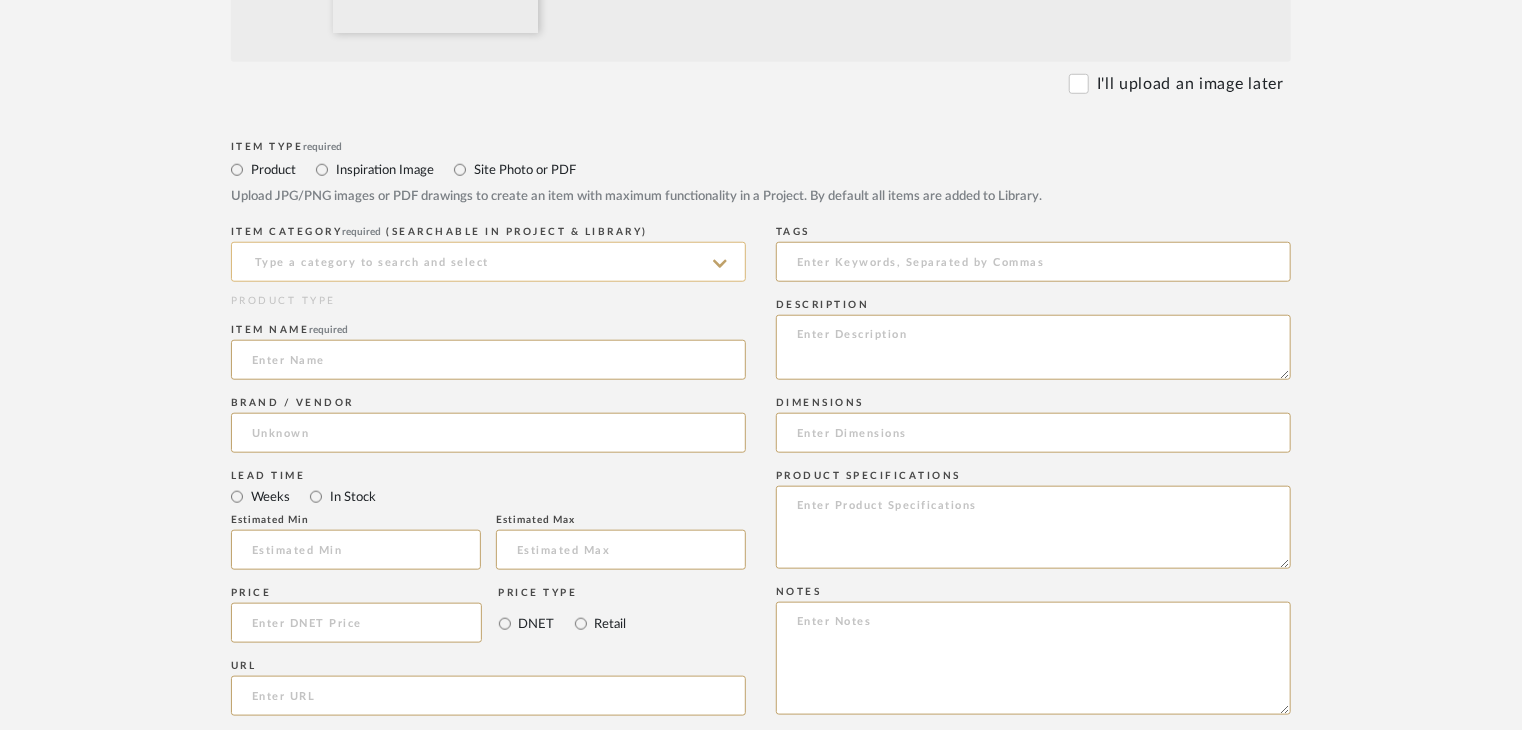 scroll, scrollTop: 800, scrollLeft: 0, axis: vertical 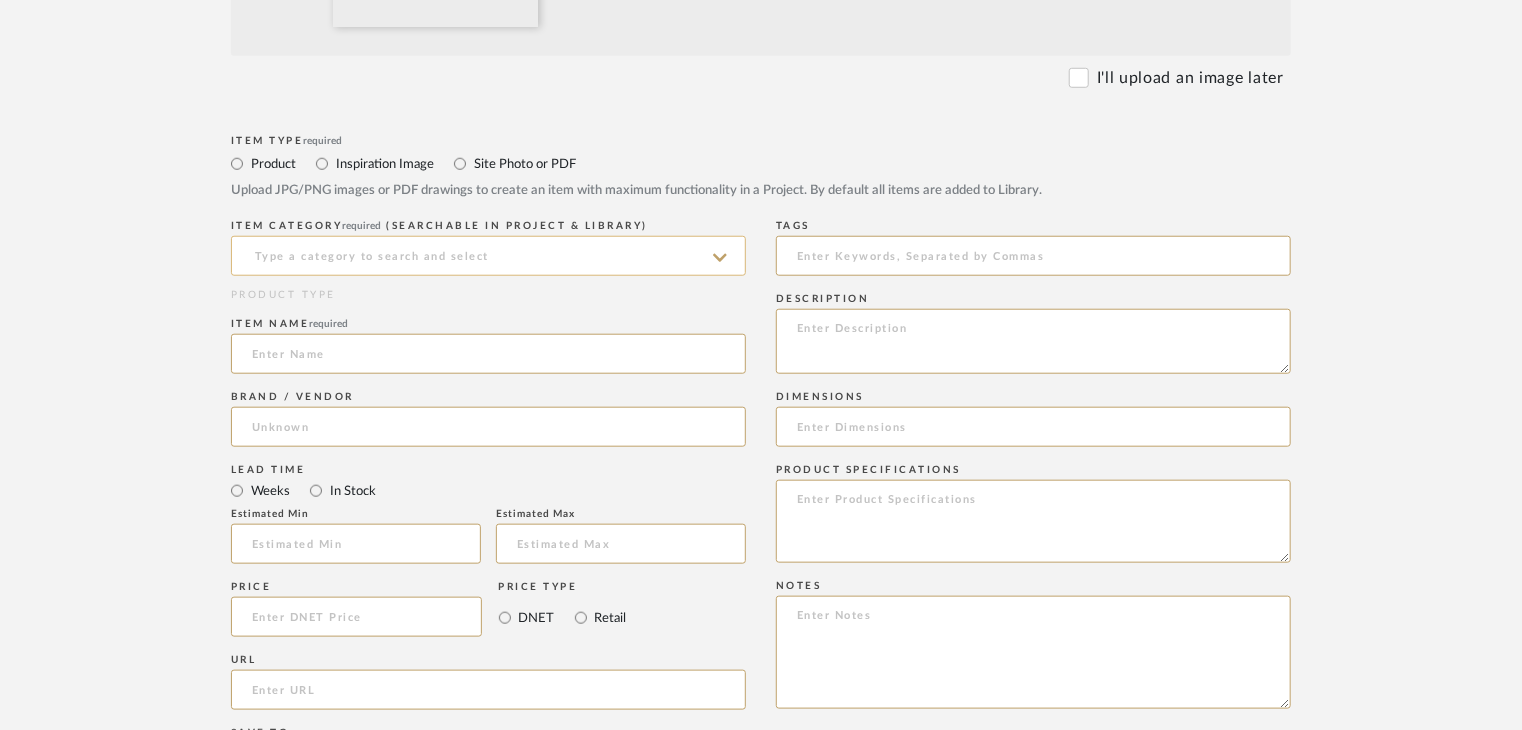 click 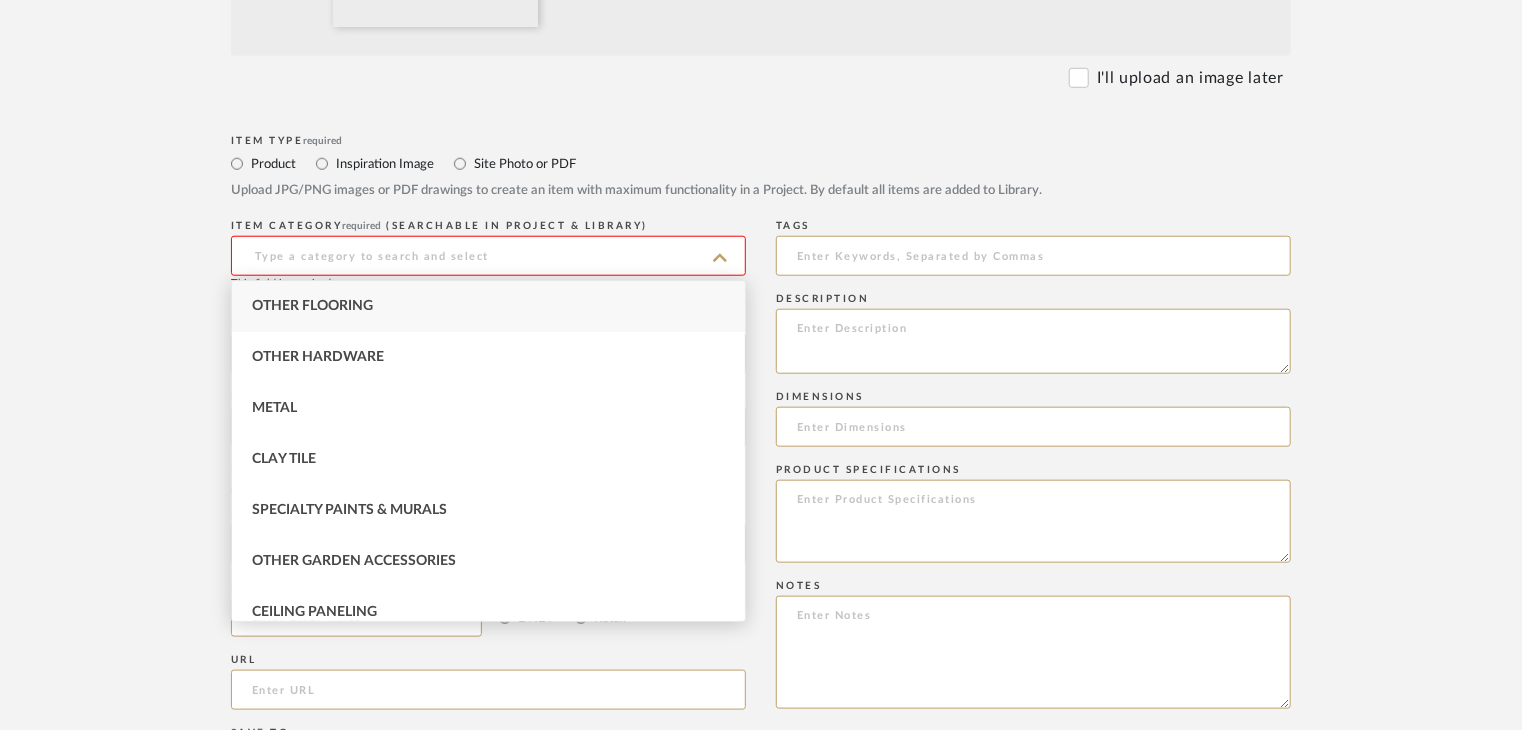 click on "Other Flooring" at bounding box center [312, 306] 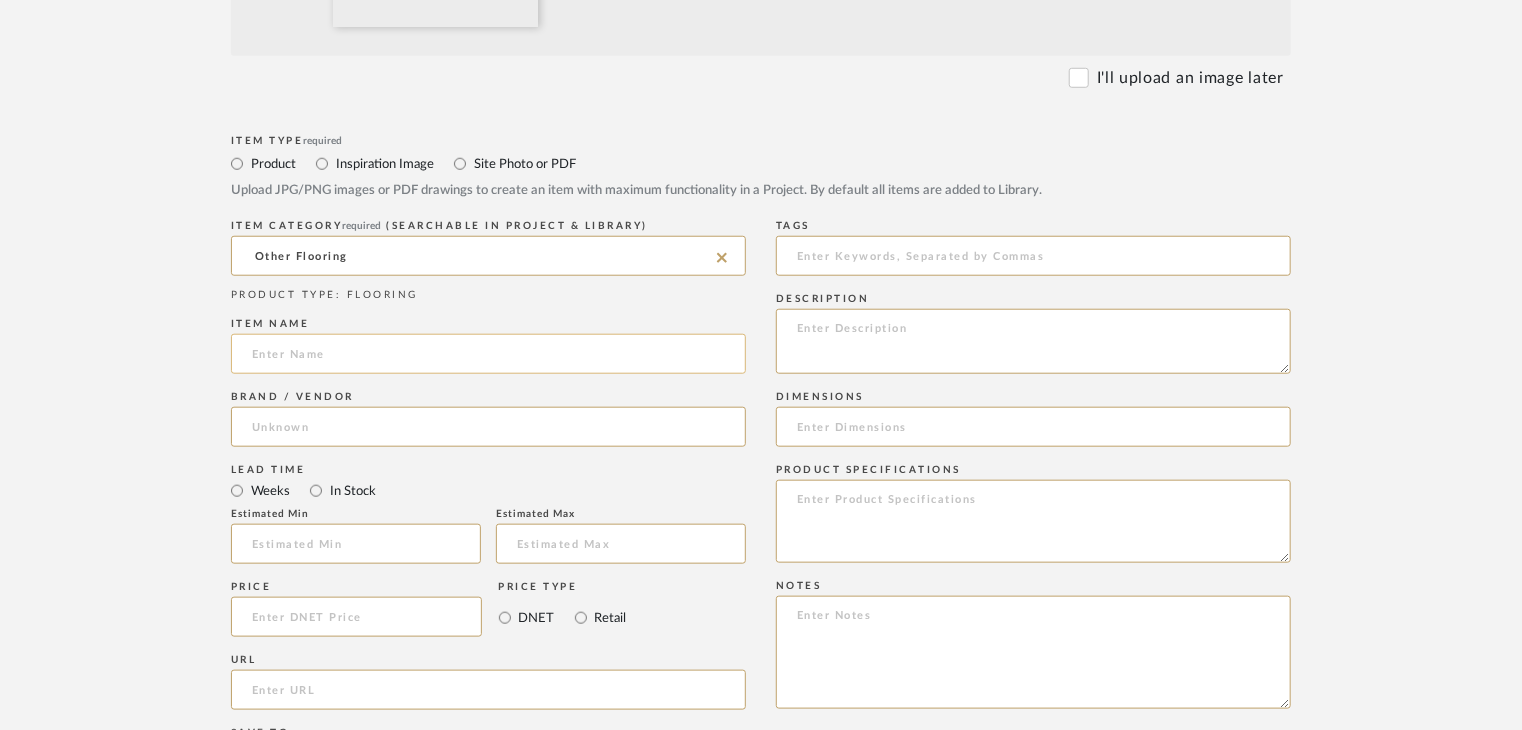 click 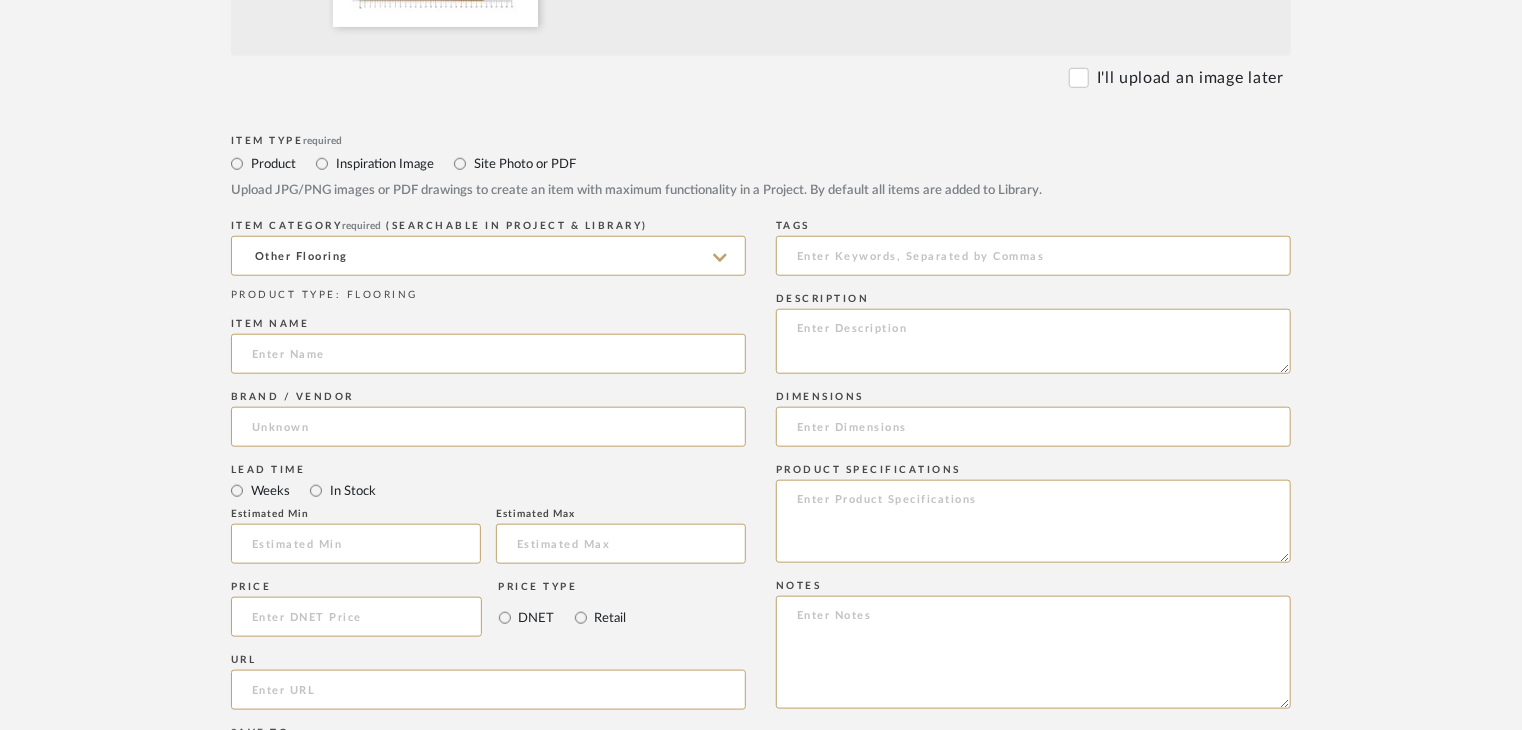 paste on "Dark smoked" 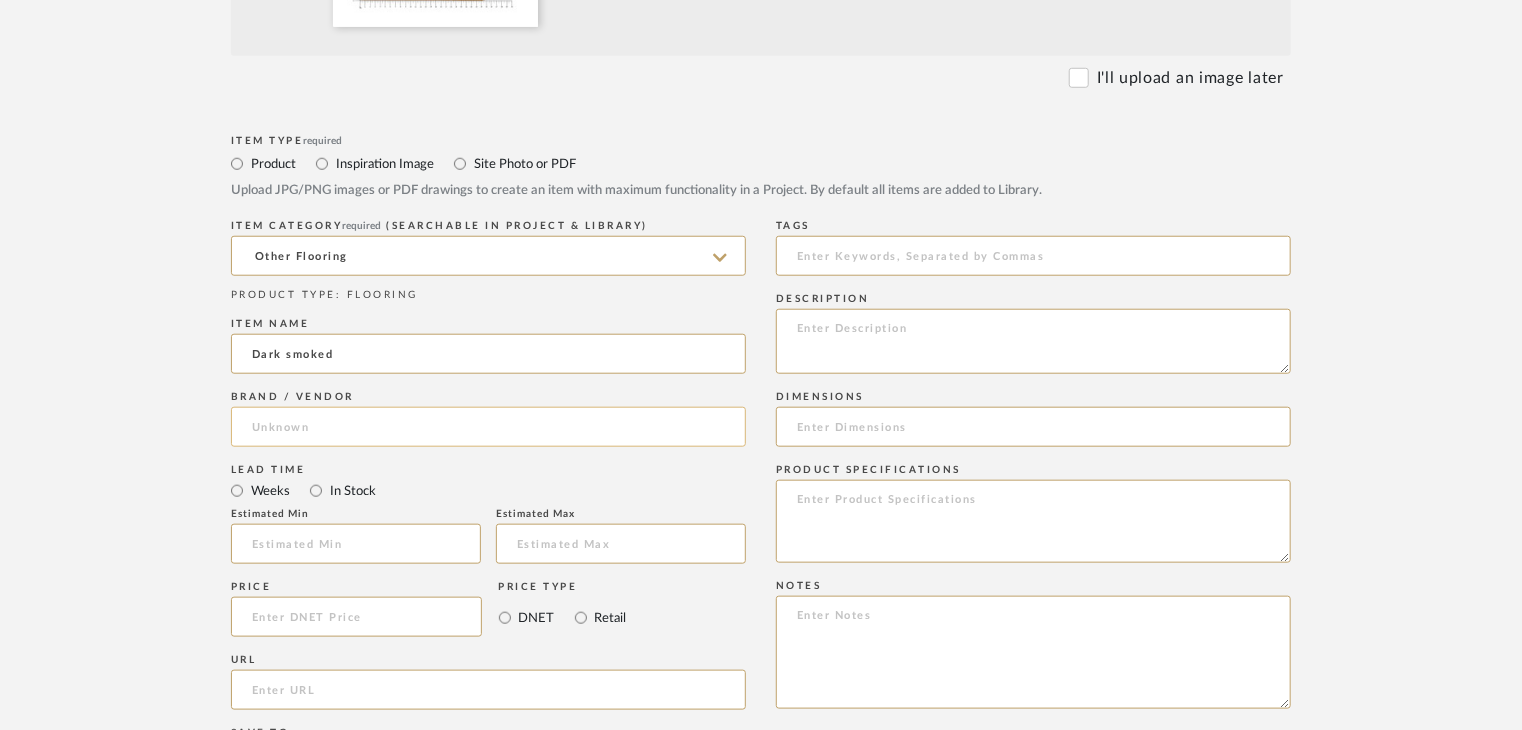 type on "Dark smoked" 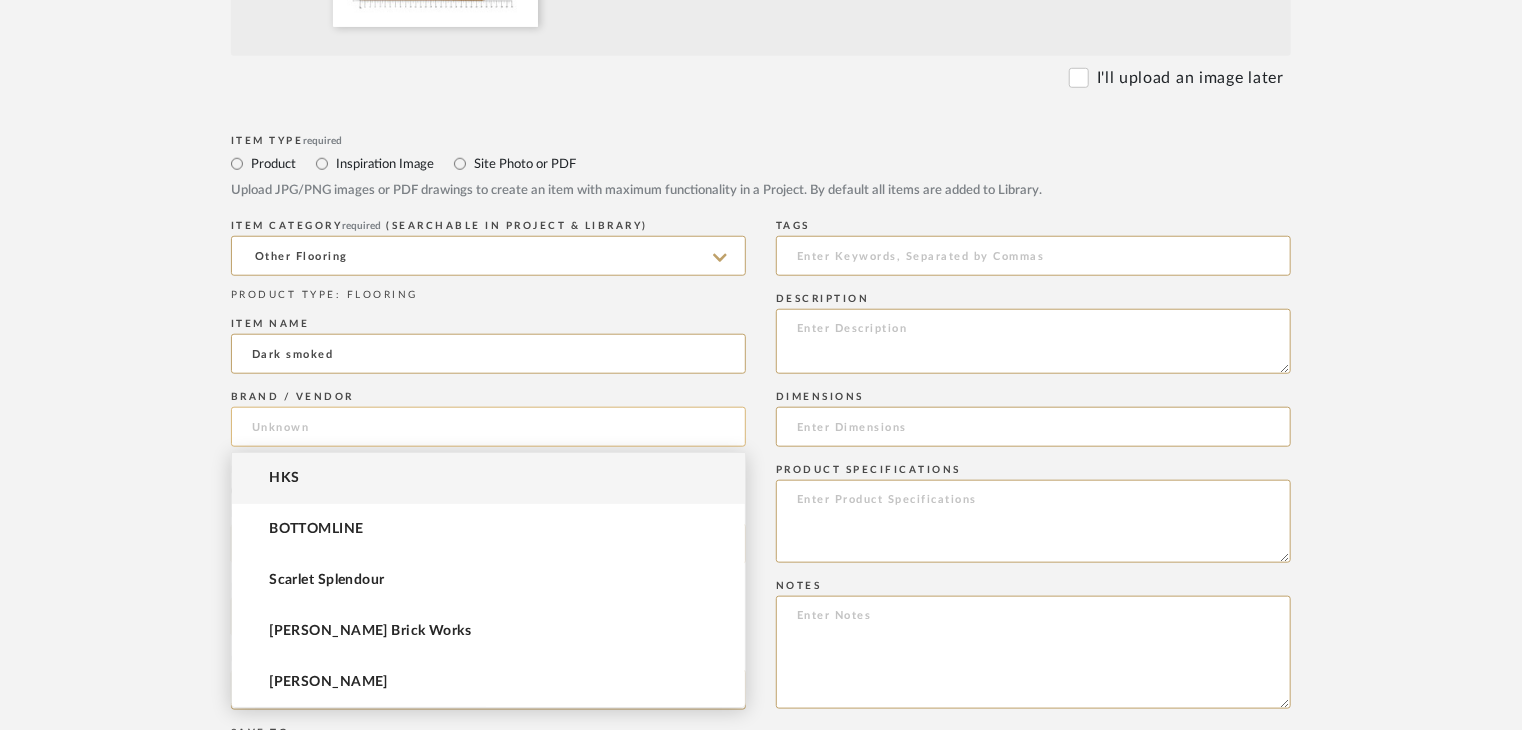 click 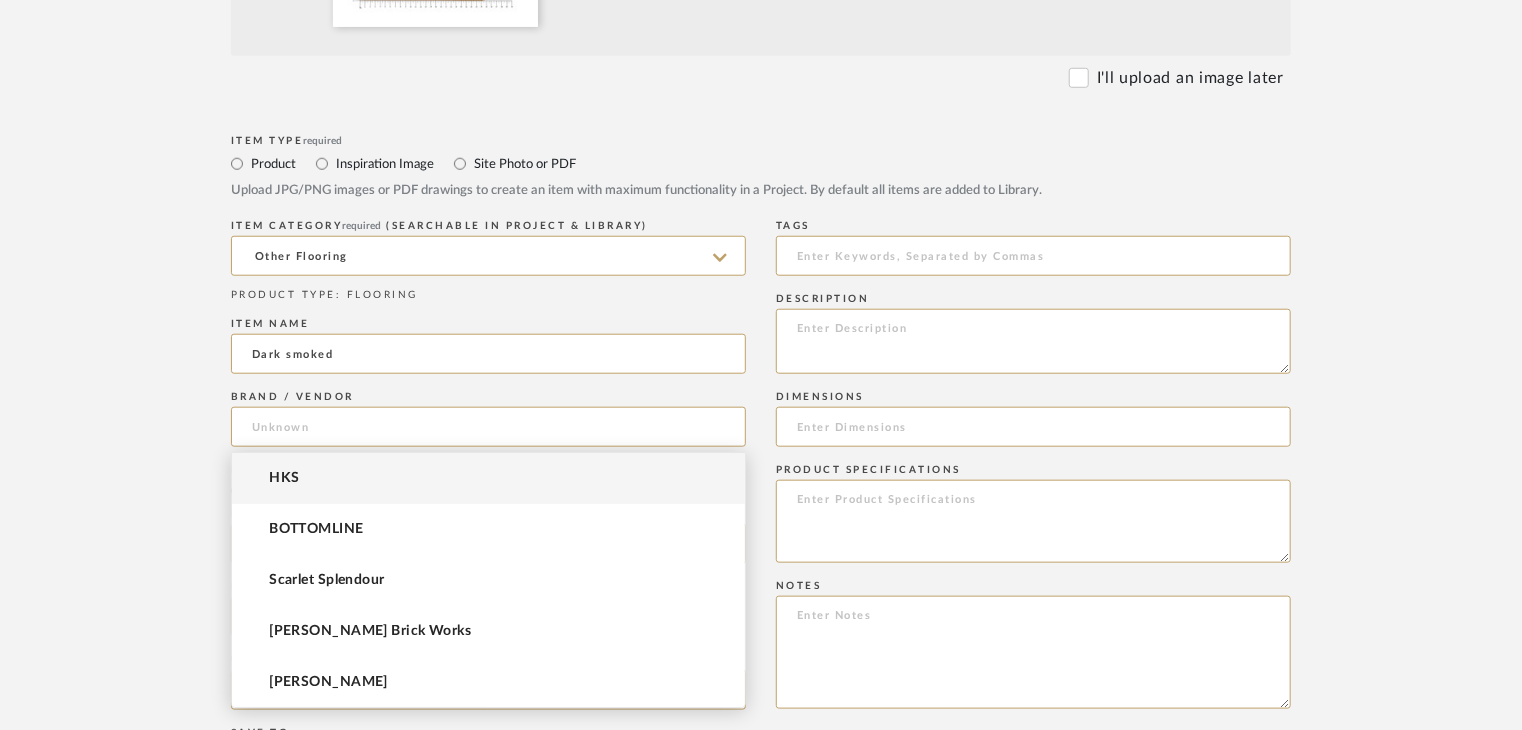 click on "HKS" at bounding box center (488, 478) 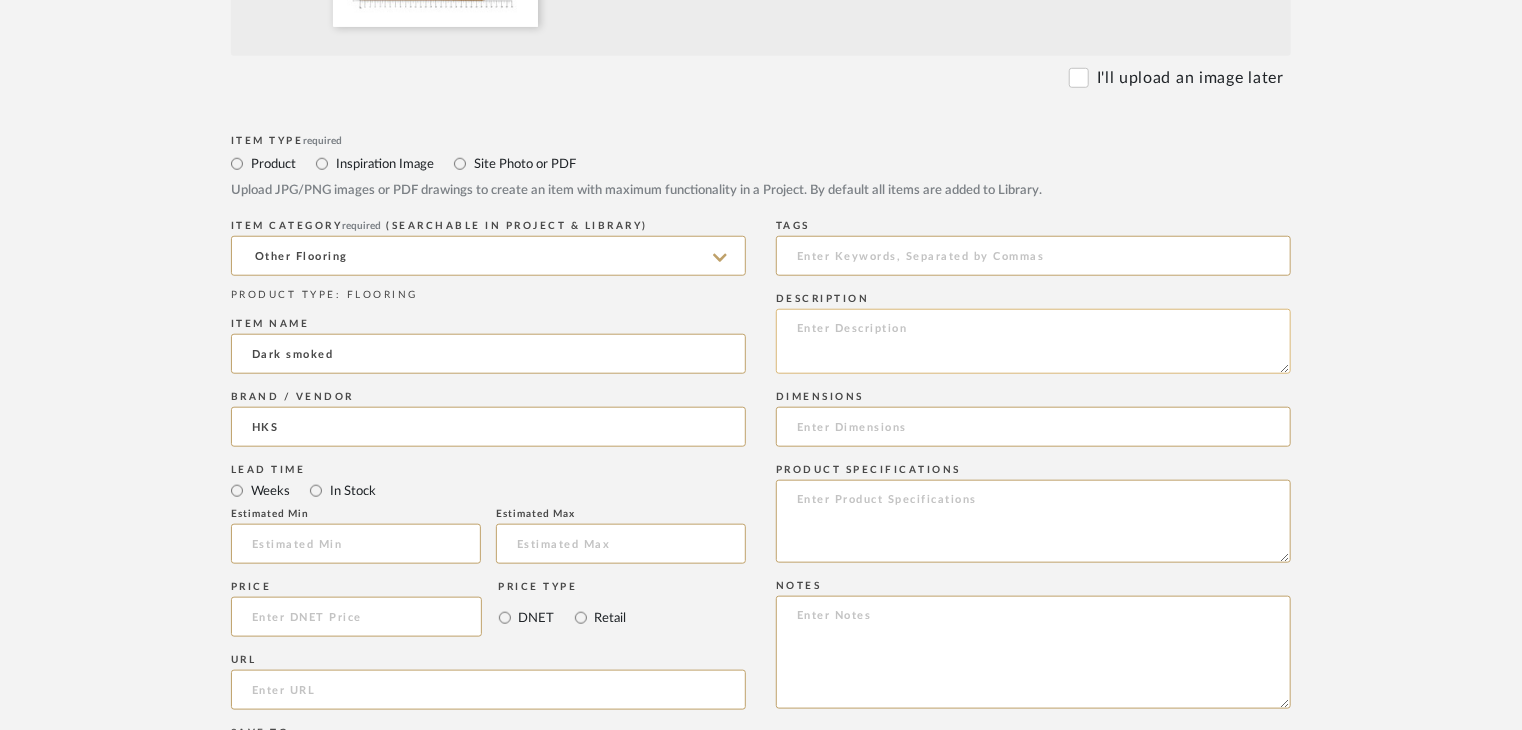 click 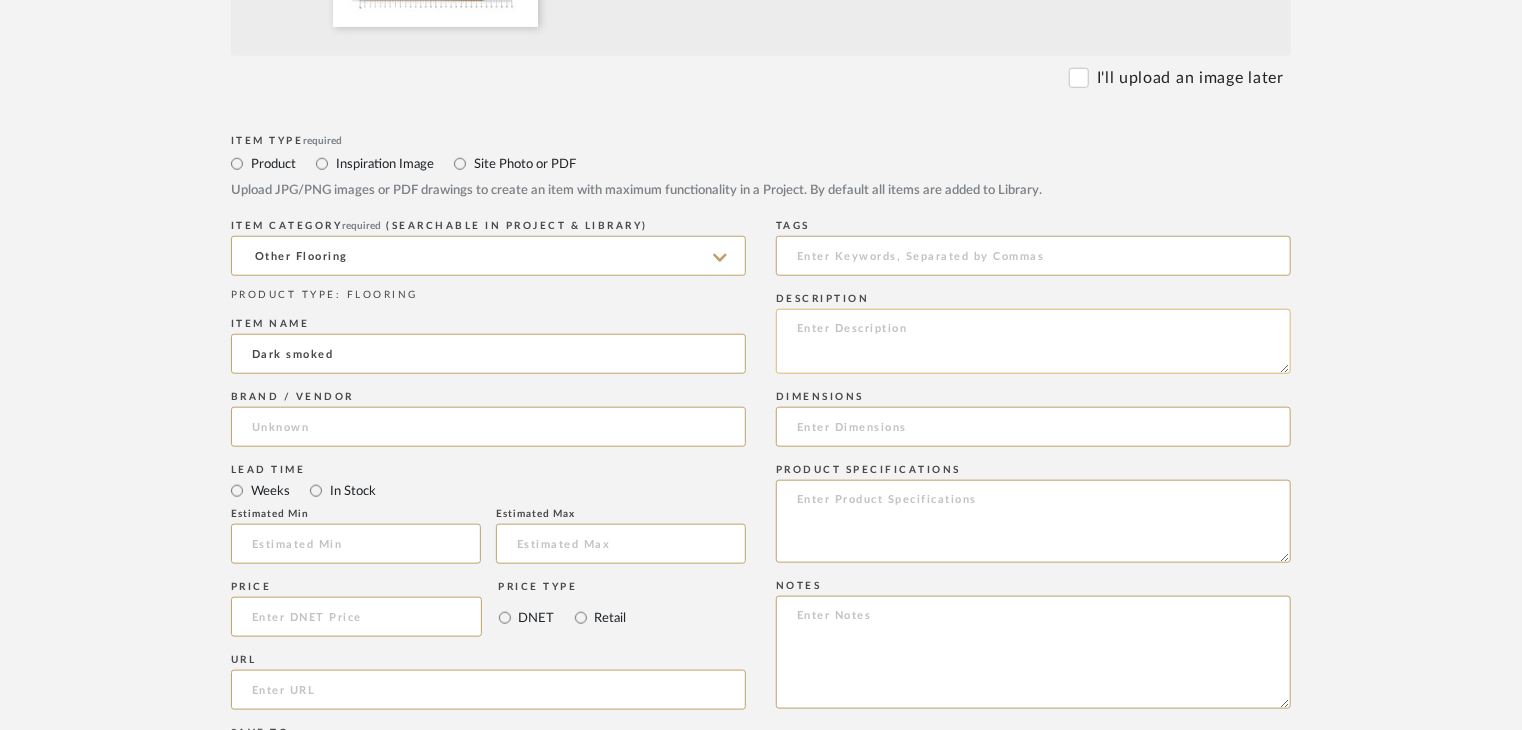 paste on "Type: OTHER FLOORING
Dimension(s): (as mentioned)
Material/Finishes: (as mentioned)
Installation requirements, if any: (as applicable)
Price: (as mentioned)
Lead time: (as mentioned)
Sample available: supplier stock
Sample Internal reference number:
as per the internal sample warehouse) Point of
contact:
Contact number:
Email address:
Address:
Additional contact information:" 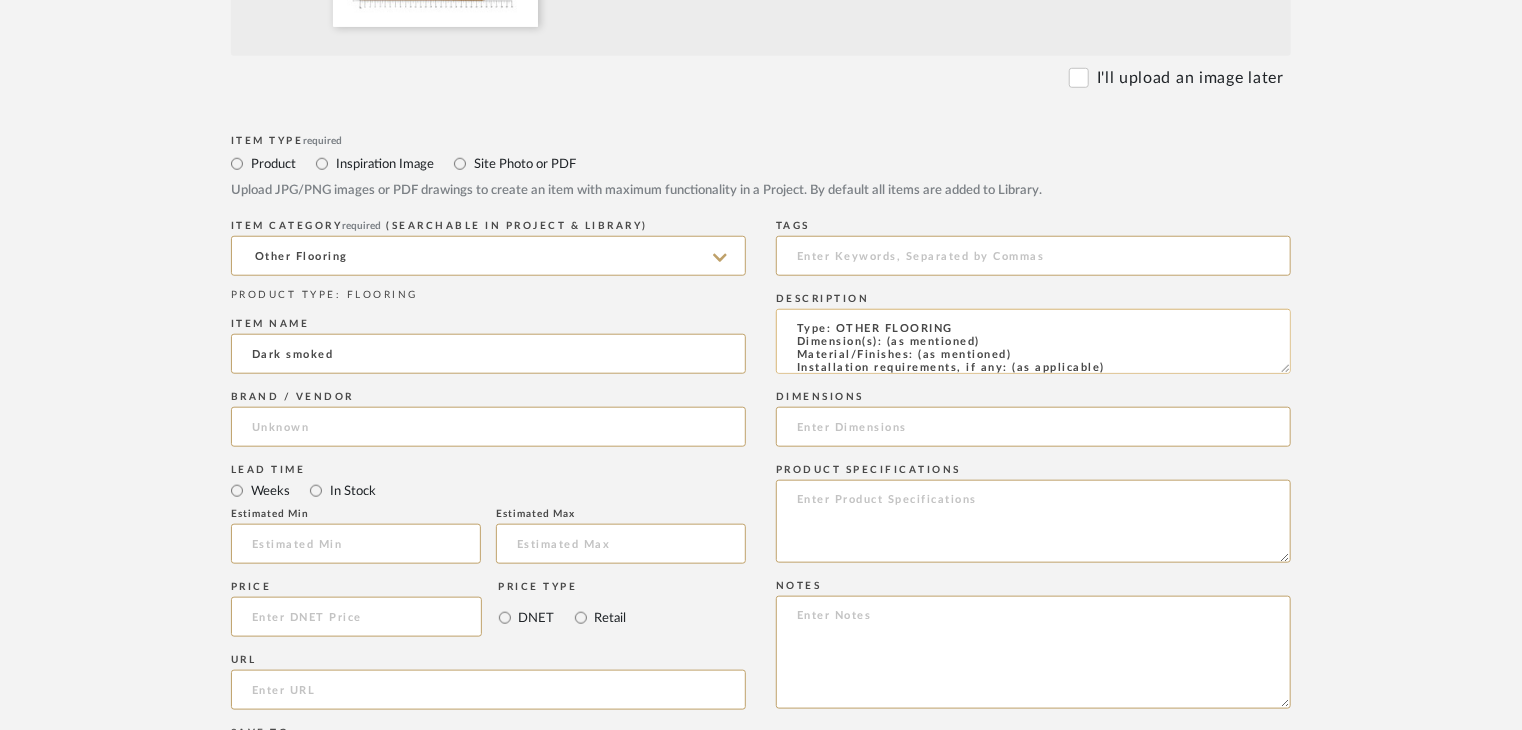 scroll, scrollTop: 137, scrollLeft: 0, axis: vertical 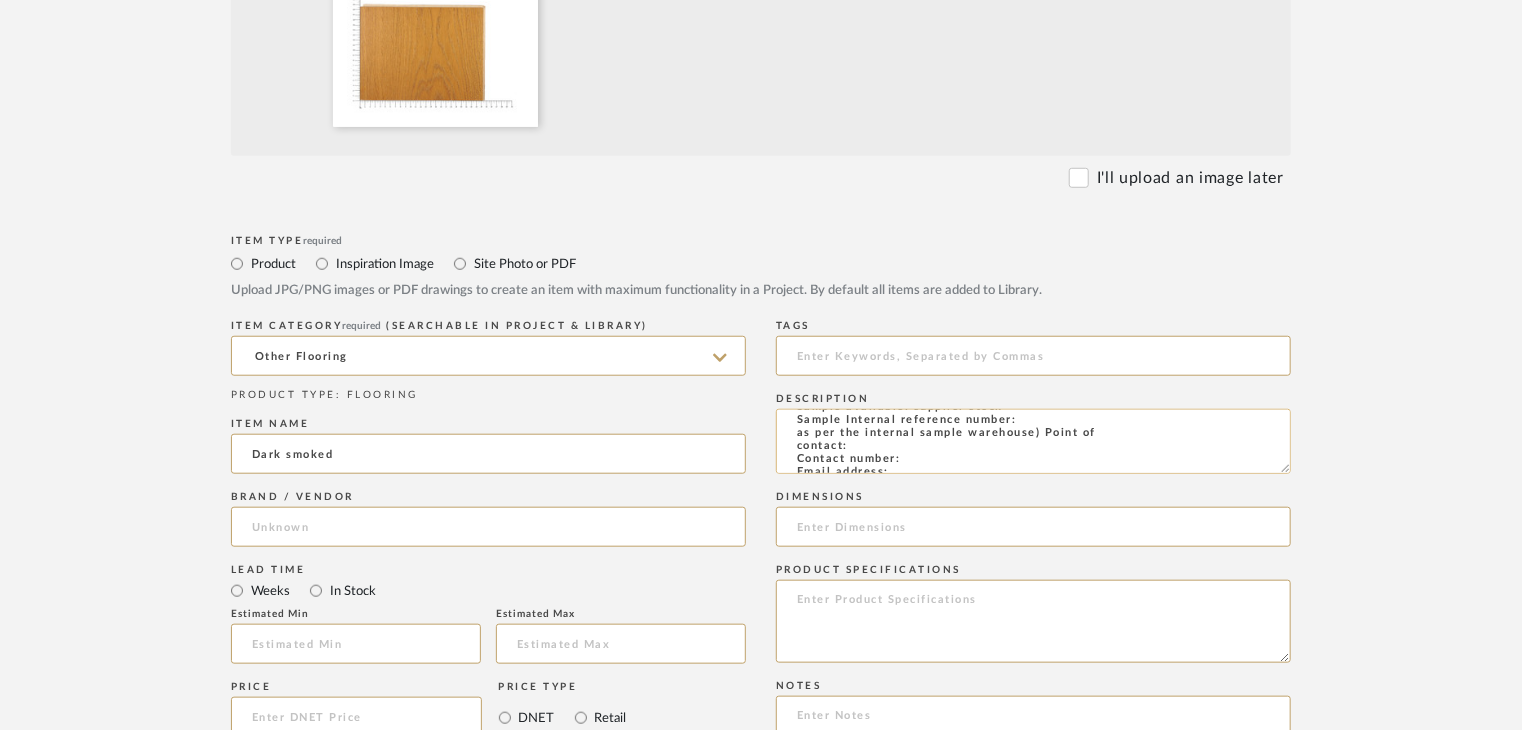 click on "Type: OTHER FLOORING
Dimension(s): (as mentioned)
Material/Finishes: (as mentioned)
Installation requirements, if any: (as applicable)
Price: (as mentioned)
Lead time: (as mentioned)
Sample available: supplier stock
Sample Internal reference number:
as per the internal sample warehouse) Point of
contact:
Contact number:
Email address:
Address:
Additional contact information:" 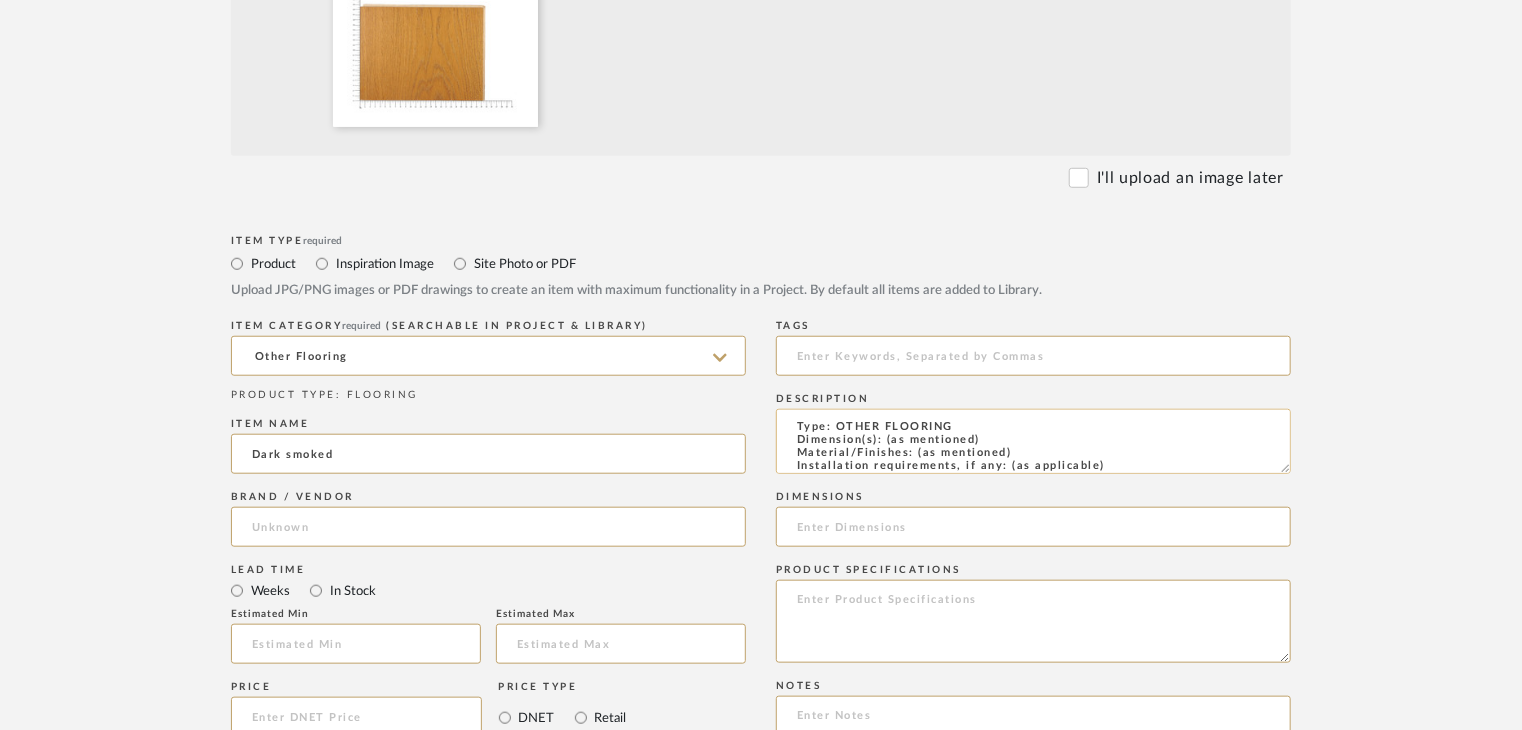 scroll, scrollTop: 0, scrollLeft: 0, axis: both 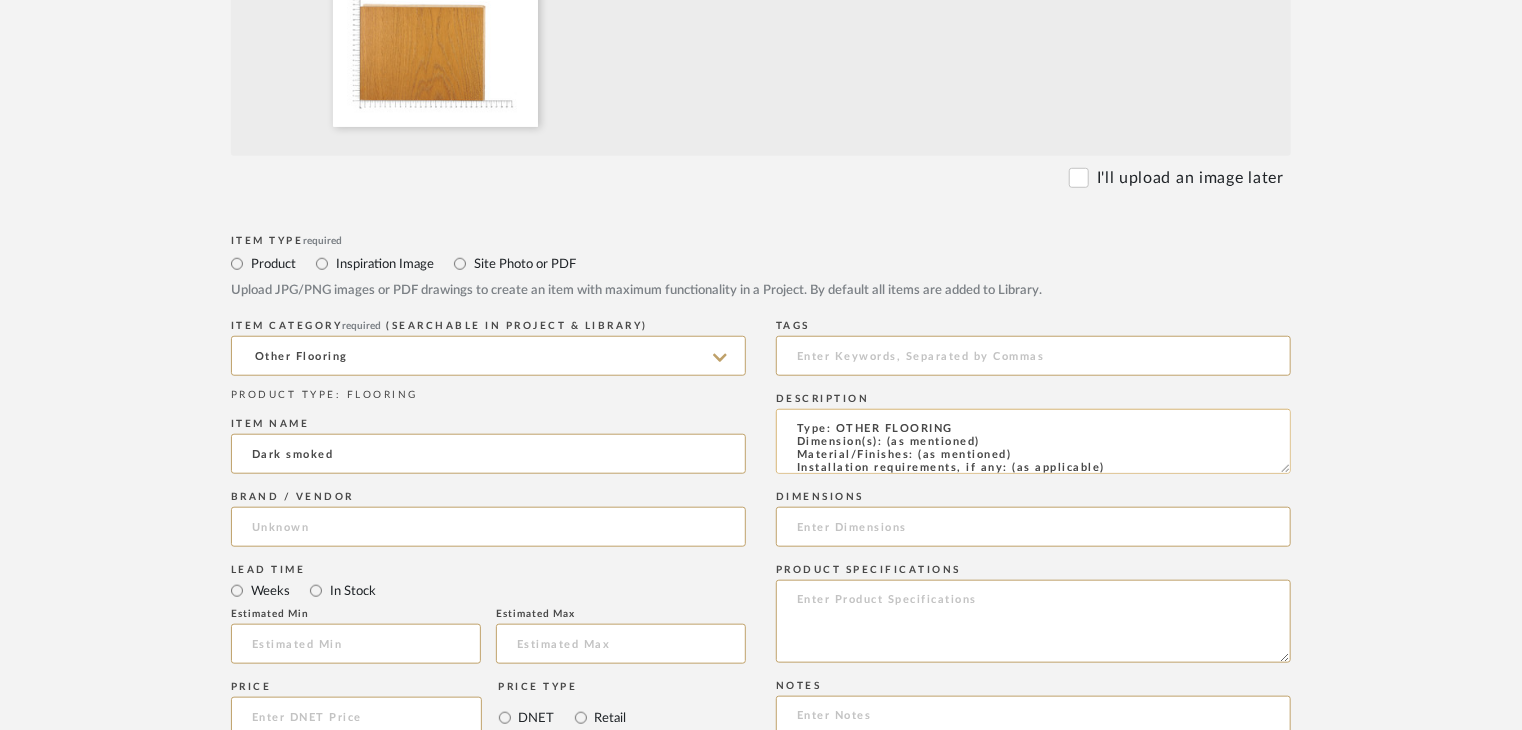 drag, startPoint x: 1016, startPoint y: 454, endPoint x: 916, endPoint y: 450, distance: 100.07997 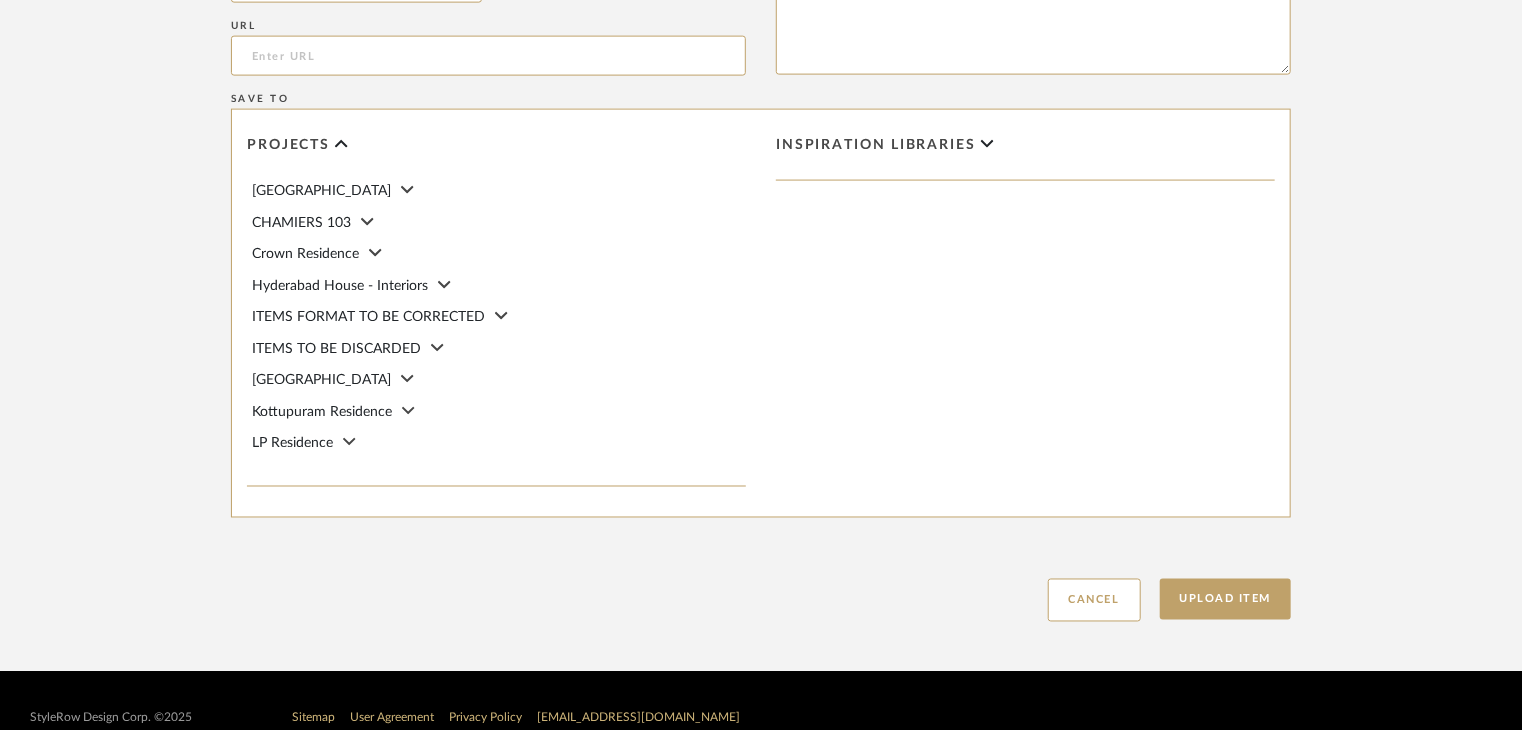scroll, scrollTop: 1468, scrollLeft: 0, axis: vertical 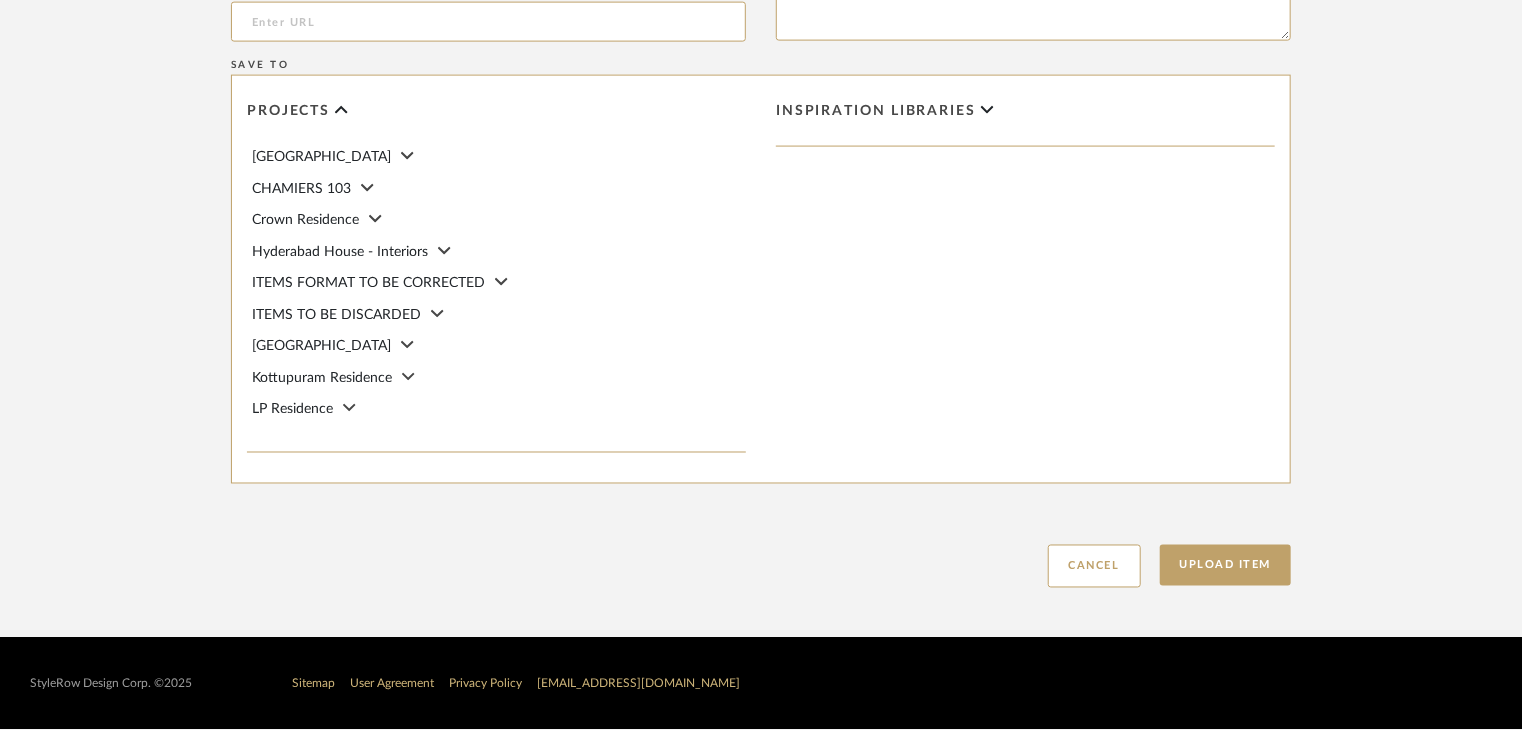 type on "Type: OTHER FLOORING
Dimension(s): (as mentioned)
Material/Finishes: OAK
Installation requirements, if any: (as applicable)
Price: (as mentioned)
Lead time: (as mentioned)
Sample available: supplier stock
Sample Internal reference number: FL-OF-O-005
as per the internal sample warehouse) Point of
contact:
Contact number:
Email address:
Address:
Additional contact information:" 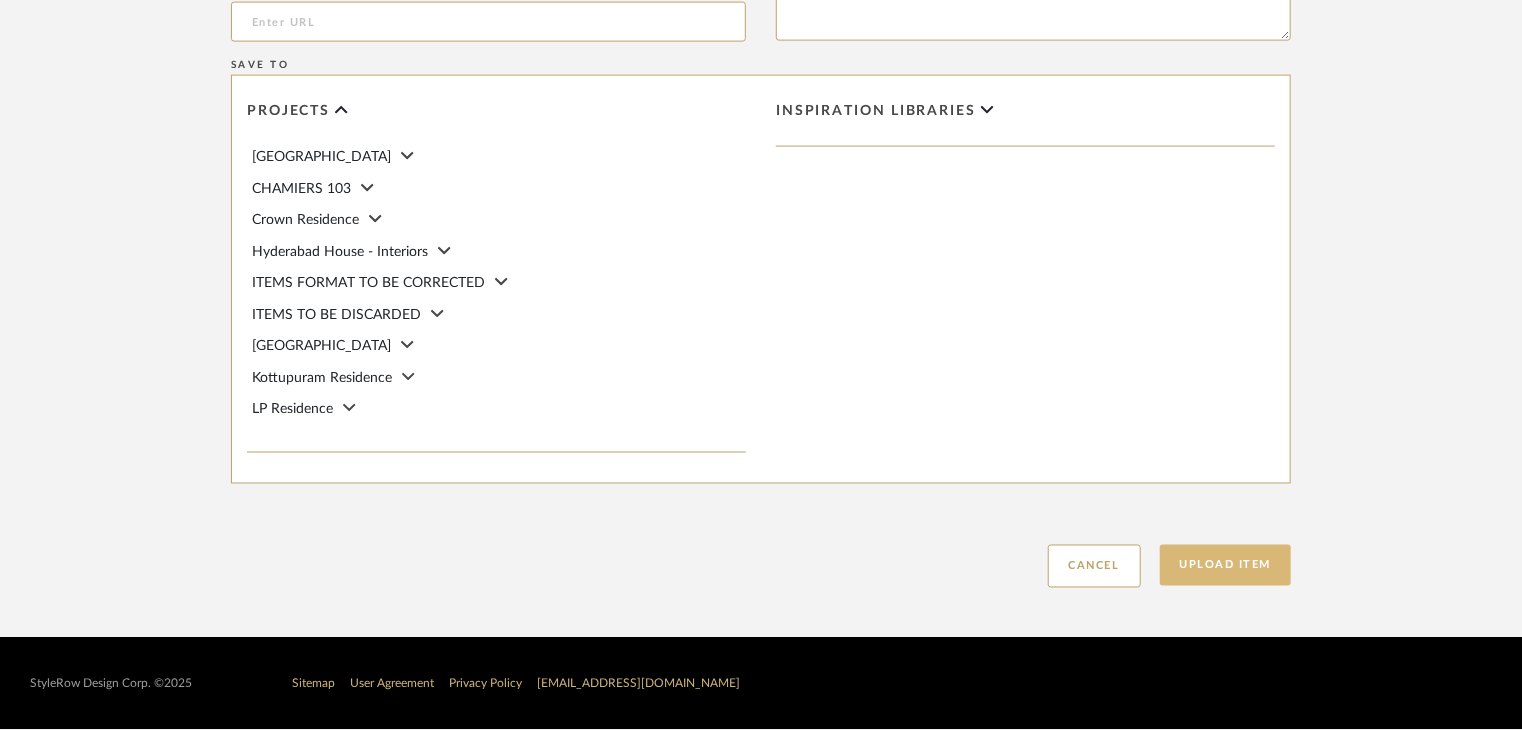 click on "Upload Item" 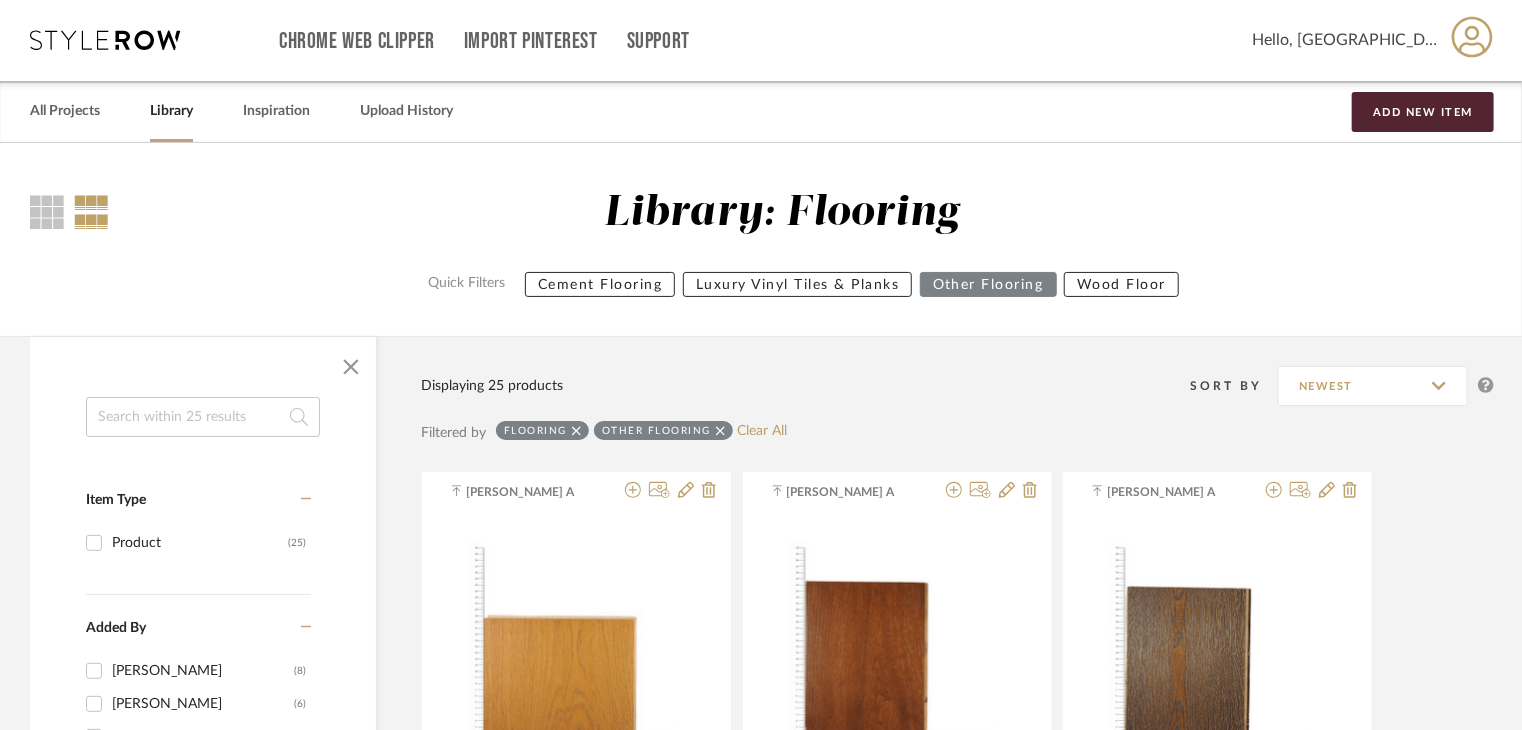 scroll, scrollTop: 0, scrollLeft: 0, axis: both 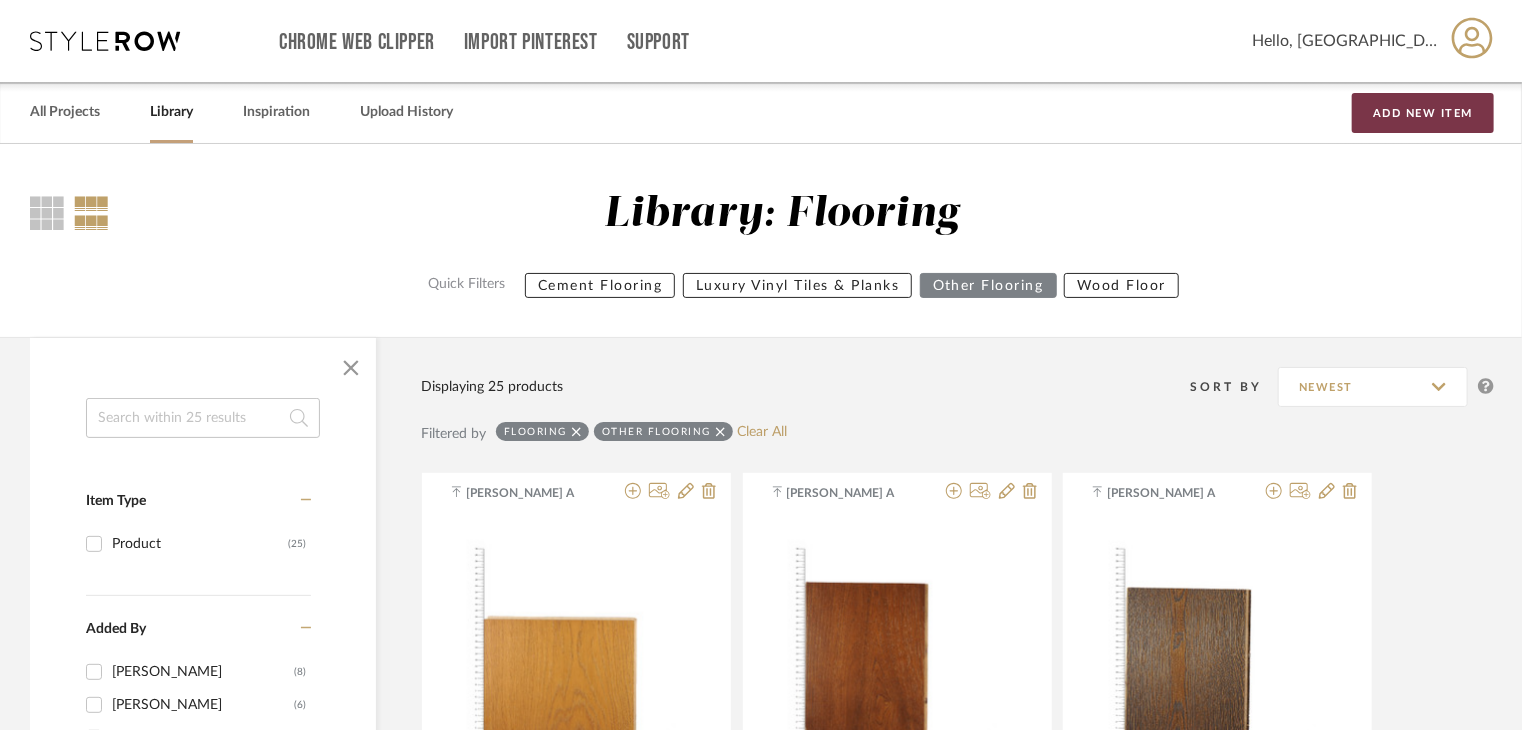 click on "Add New Item" at bounding box center (1423, 113) 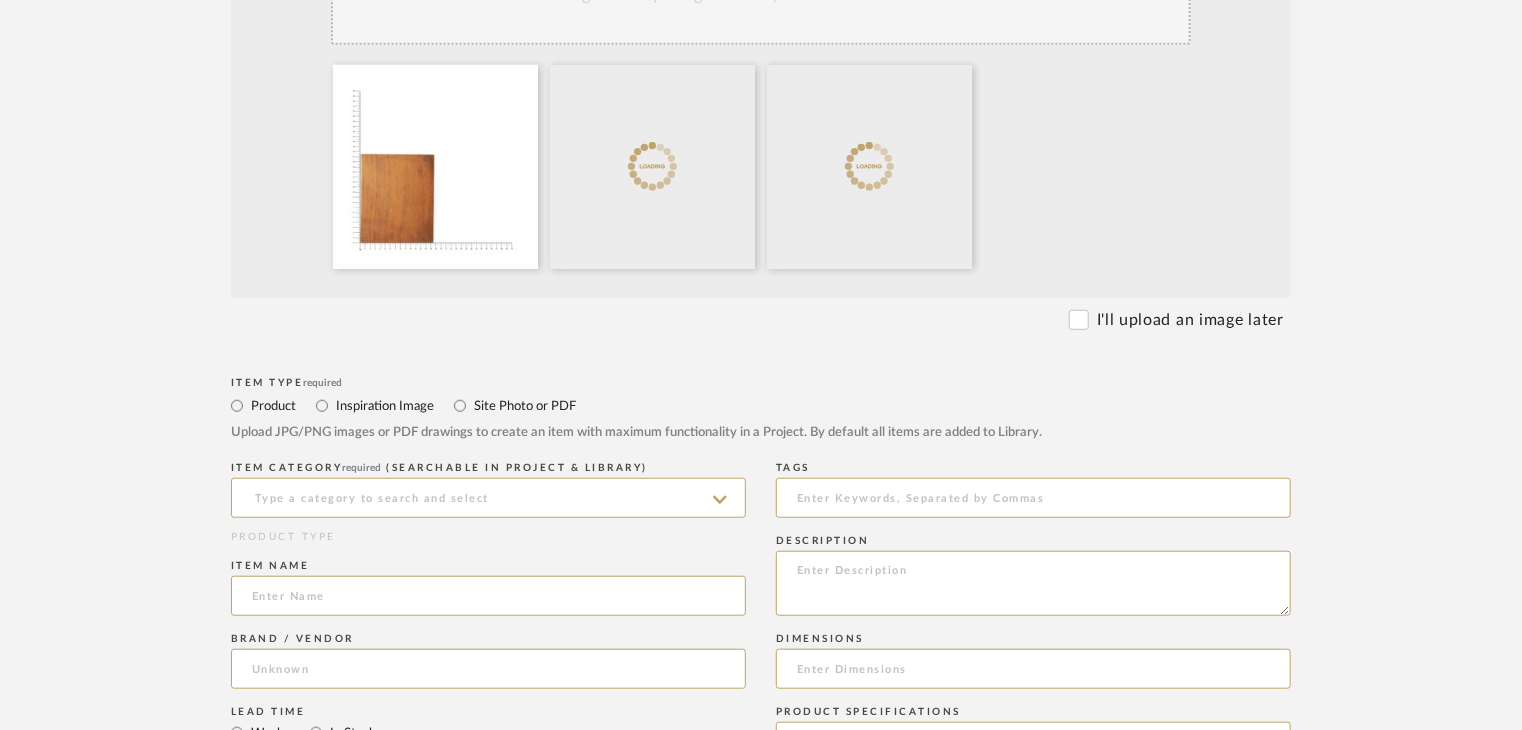 scroll, scrollTop: 800, scrollLeft: 0, axis: vertical 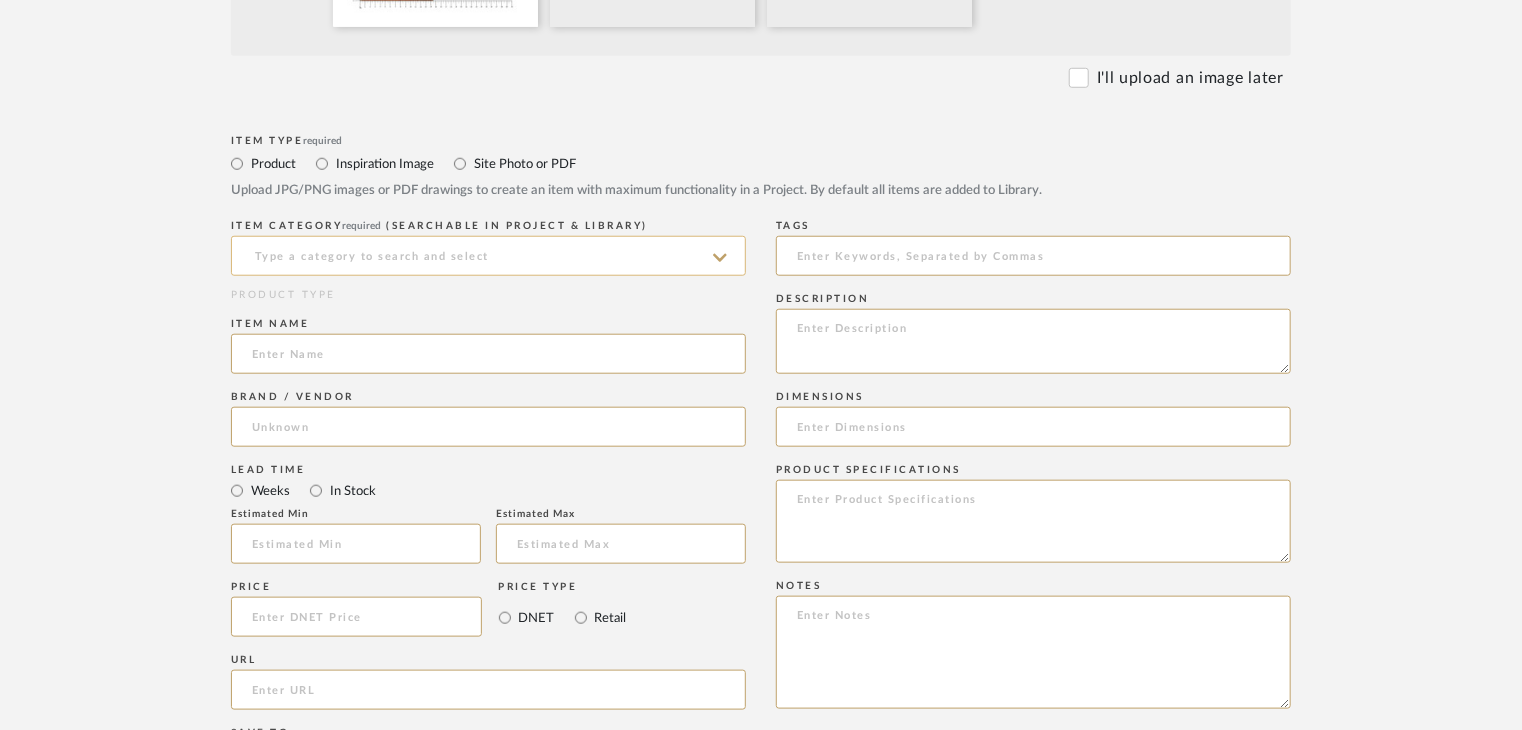 drag, startPoint x: 458, startPoint y: 243, endPoint x: 462, endPoint y: 267, distance: 24.33105 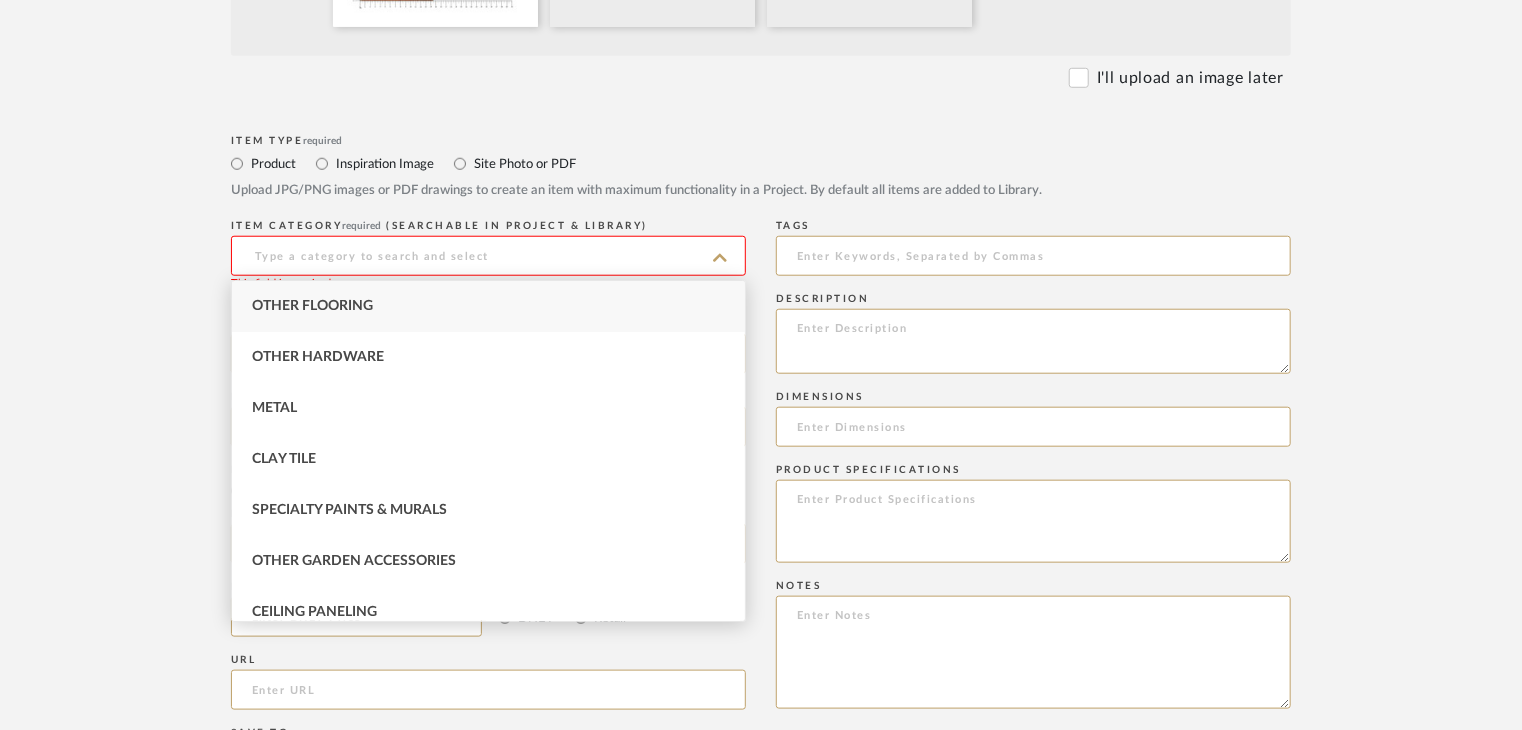 click on "Other Flooring" at bounding box center (488, 306) 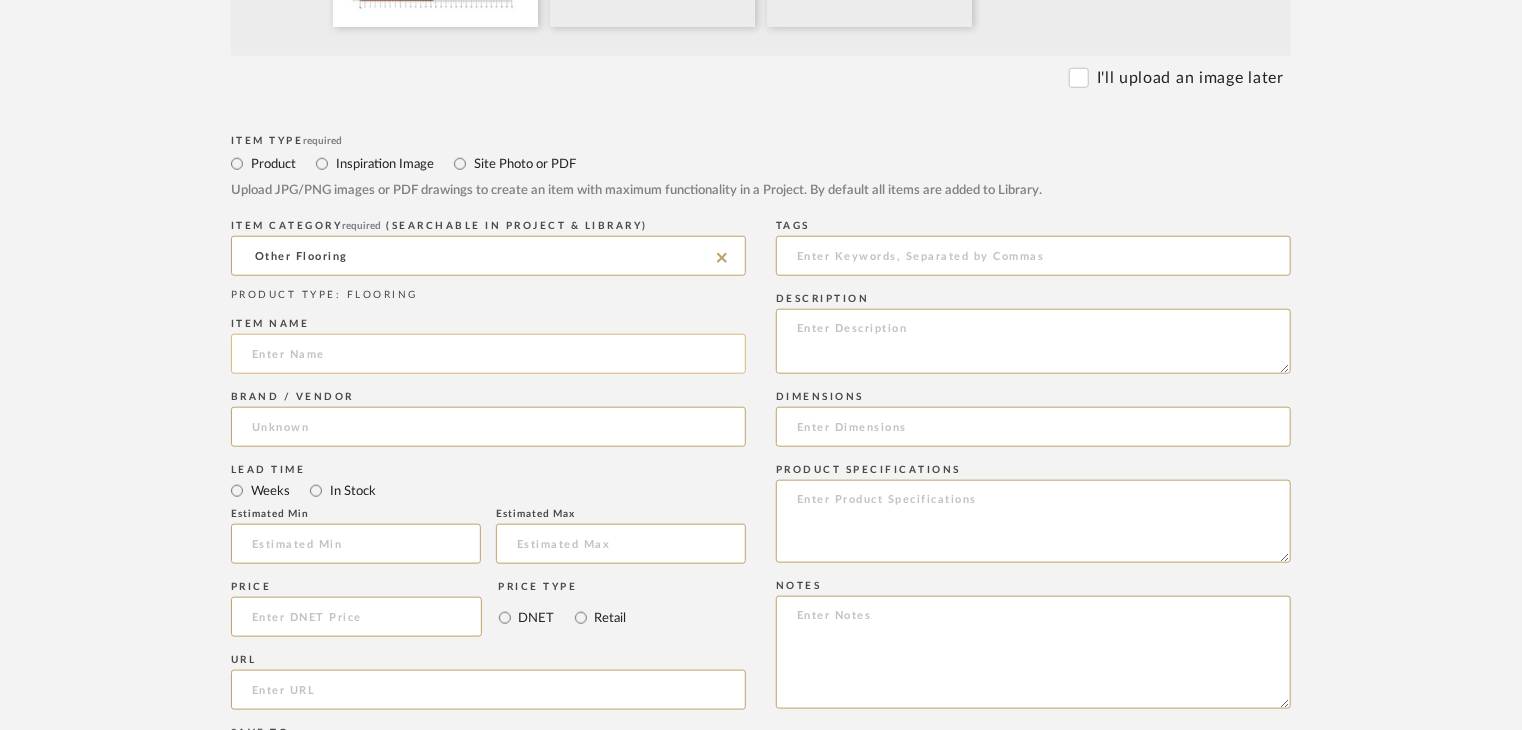 click 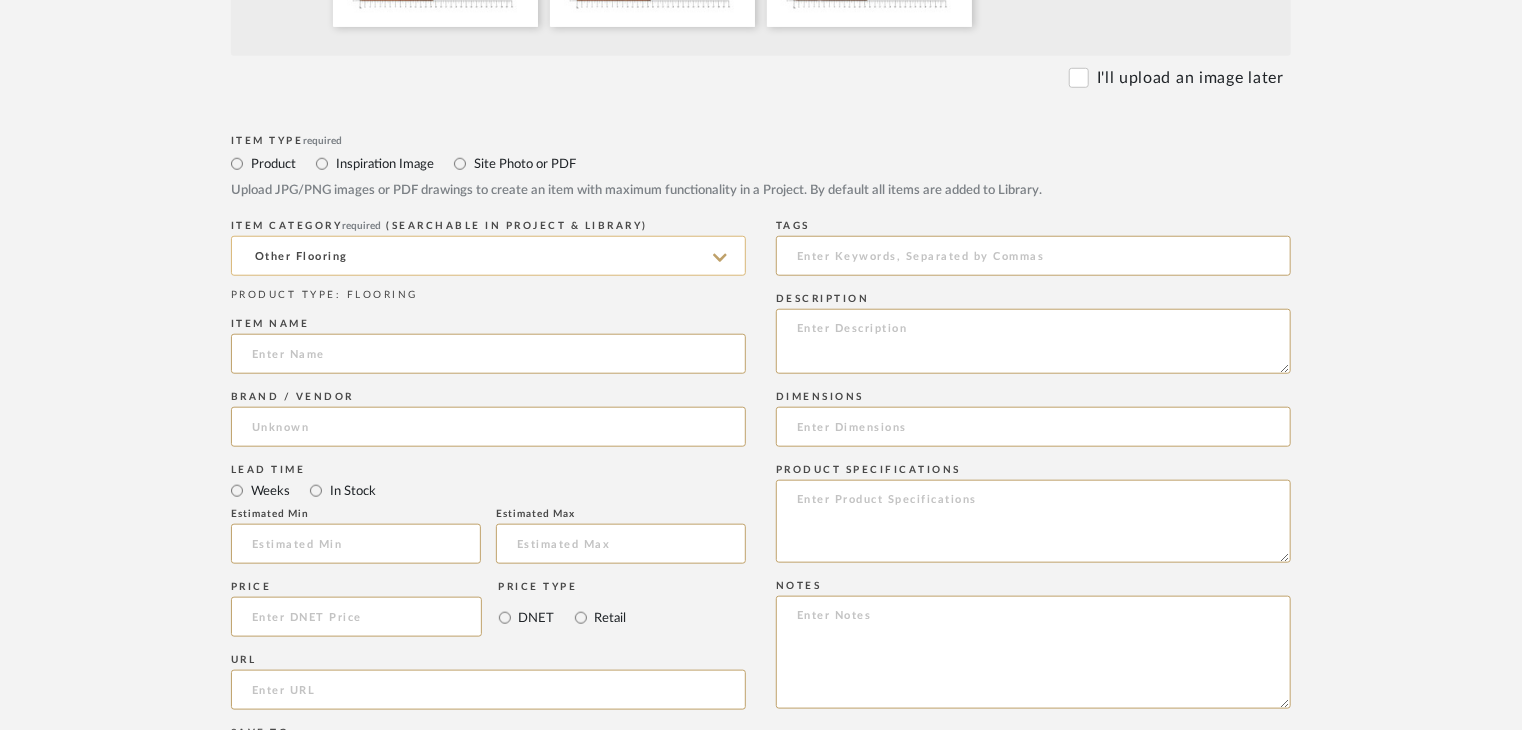paste on "Golden Oak" 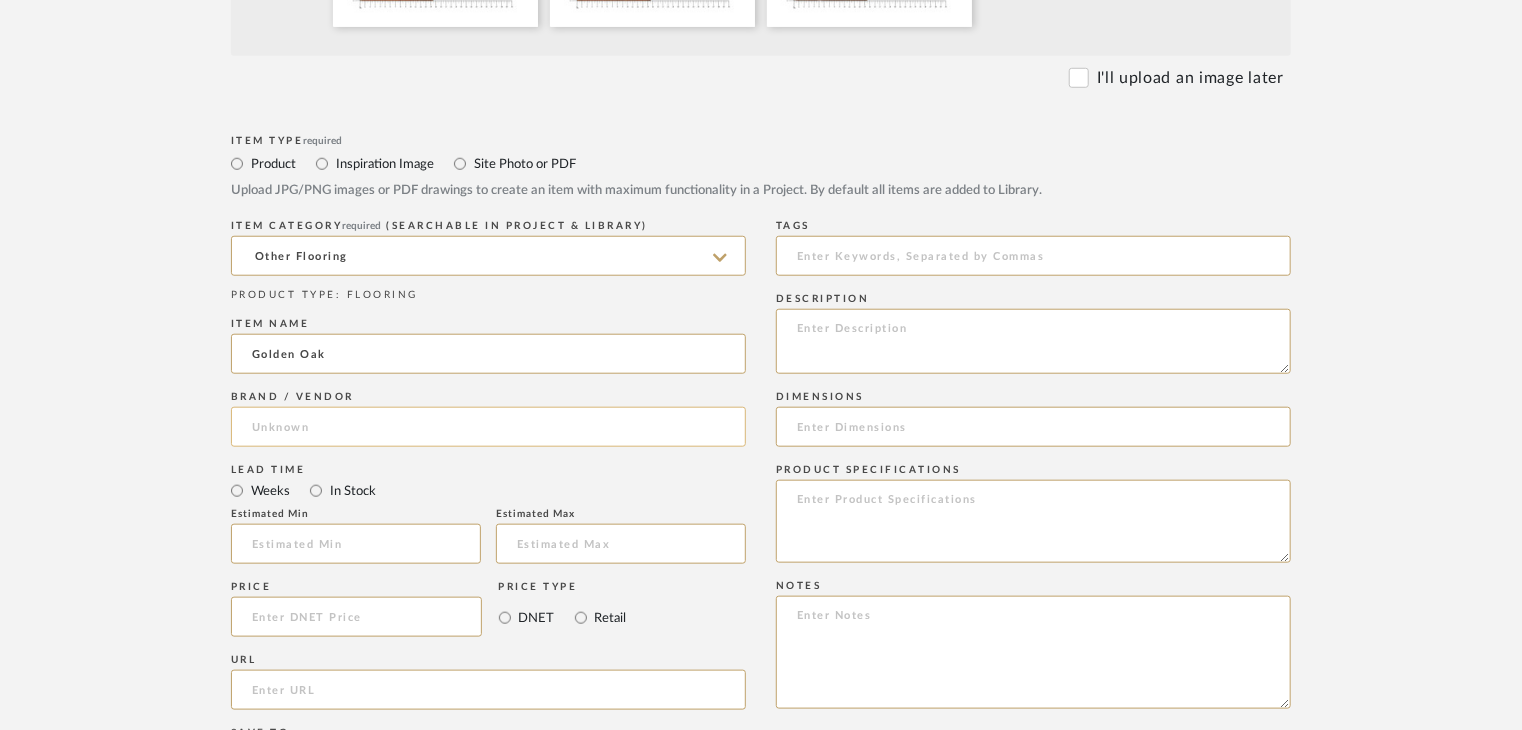 type on "Golden Oak" 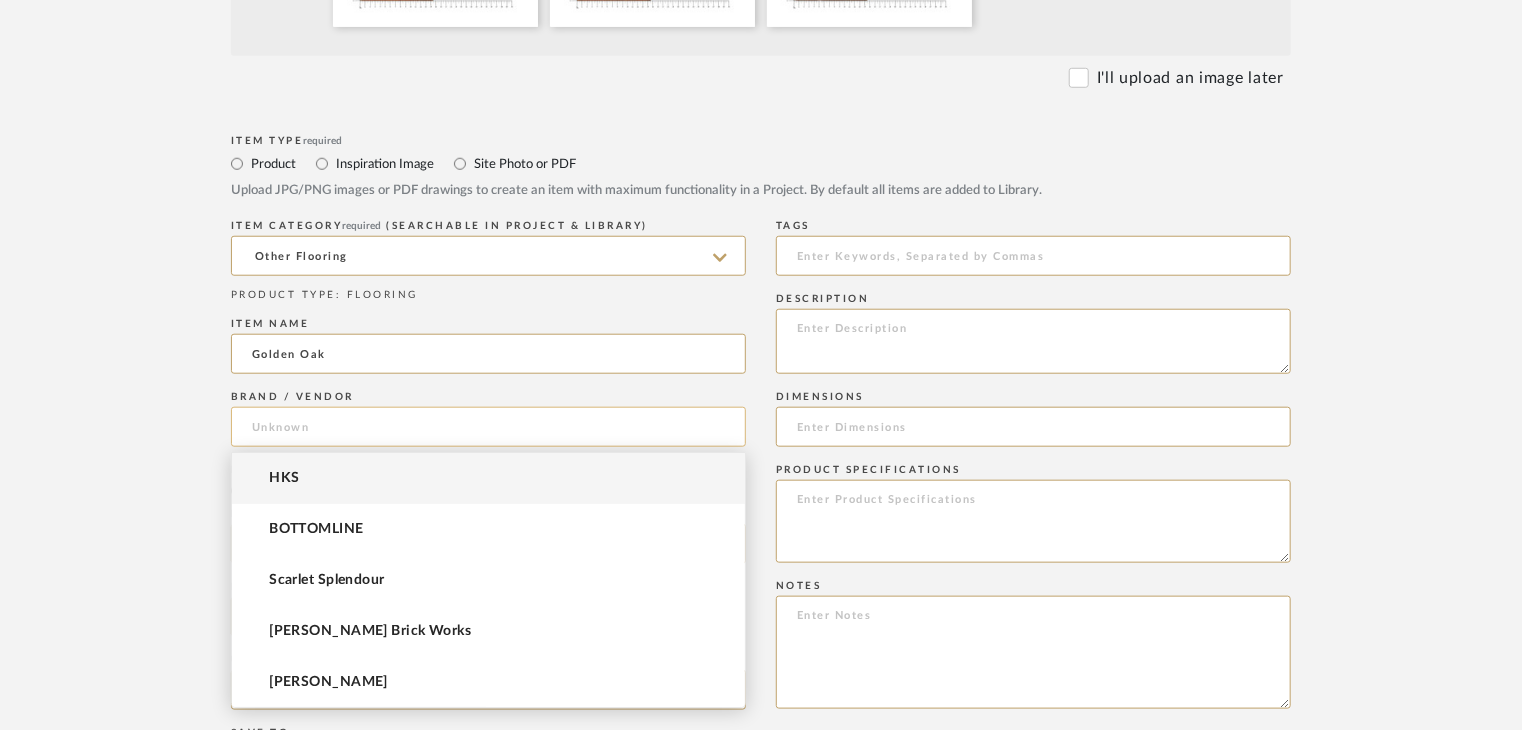 click 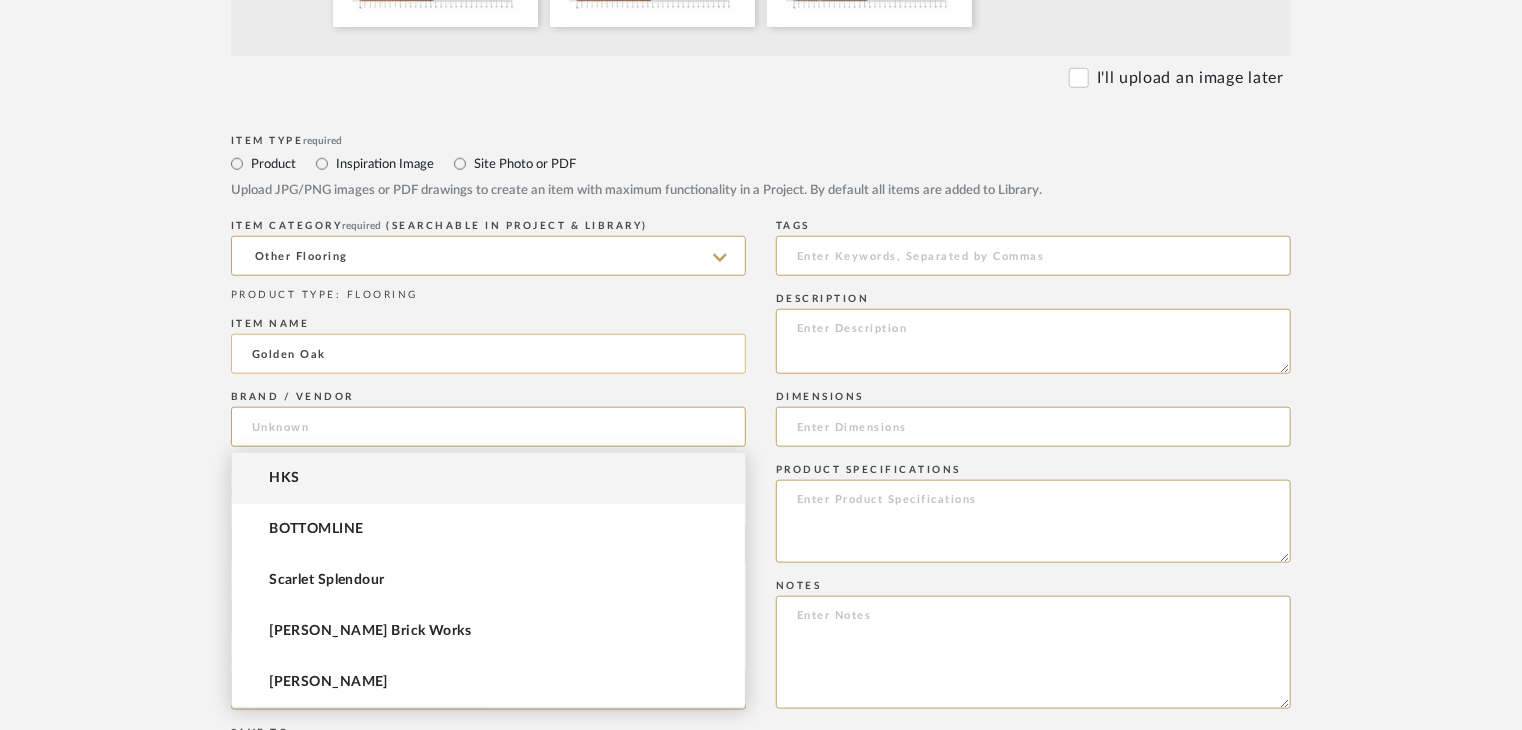 paste on "RitikaaWood" 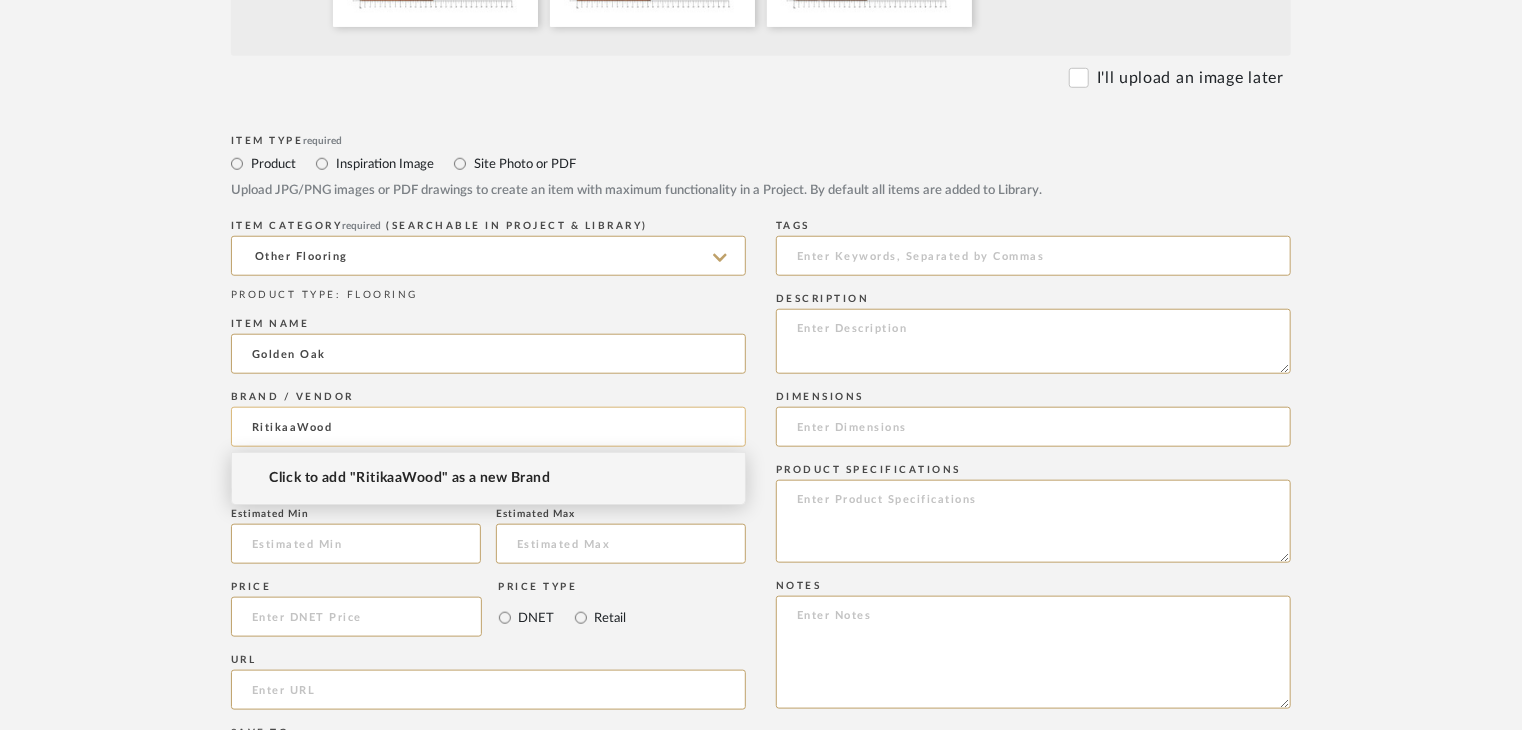 click on "RitikaaWood" 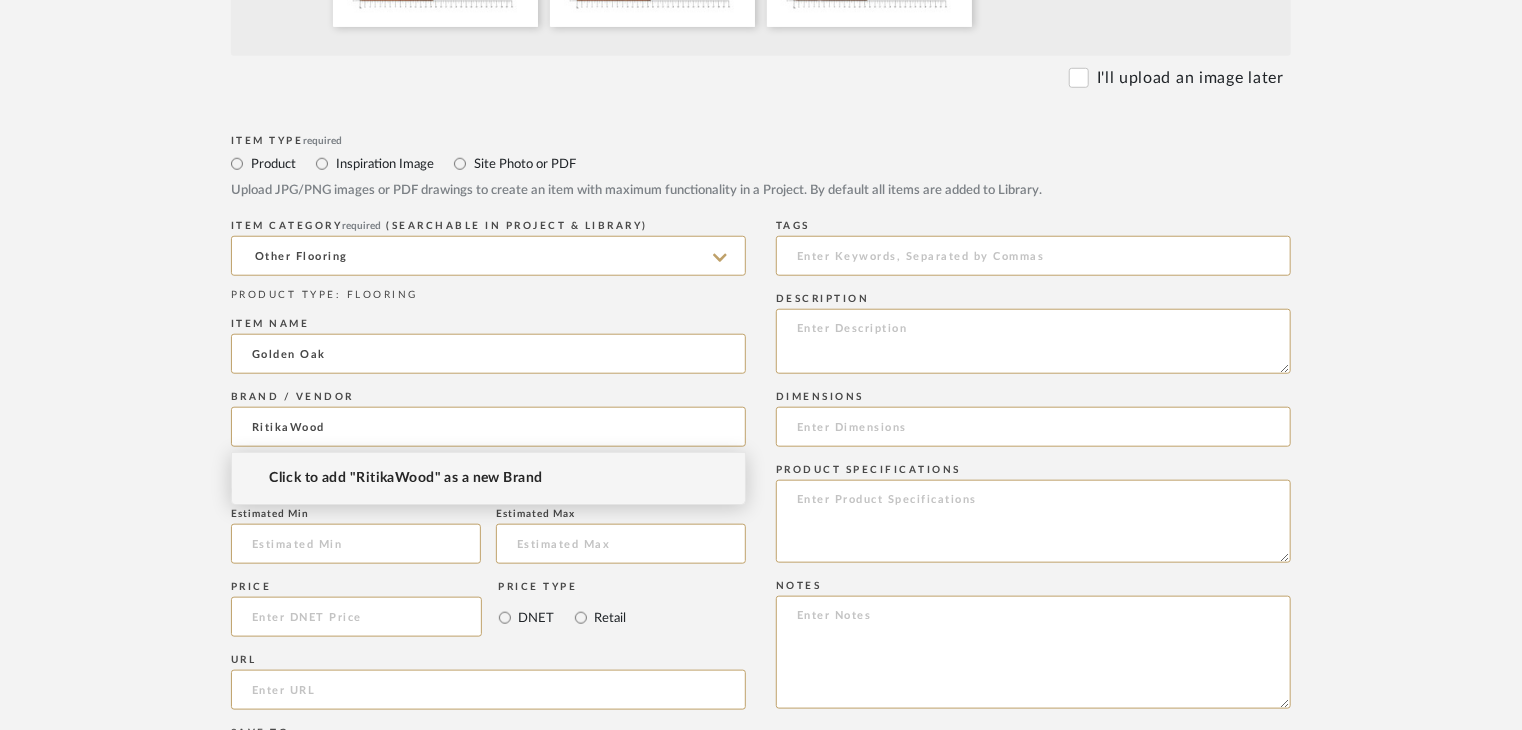type on "RitikaWood" 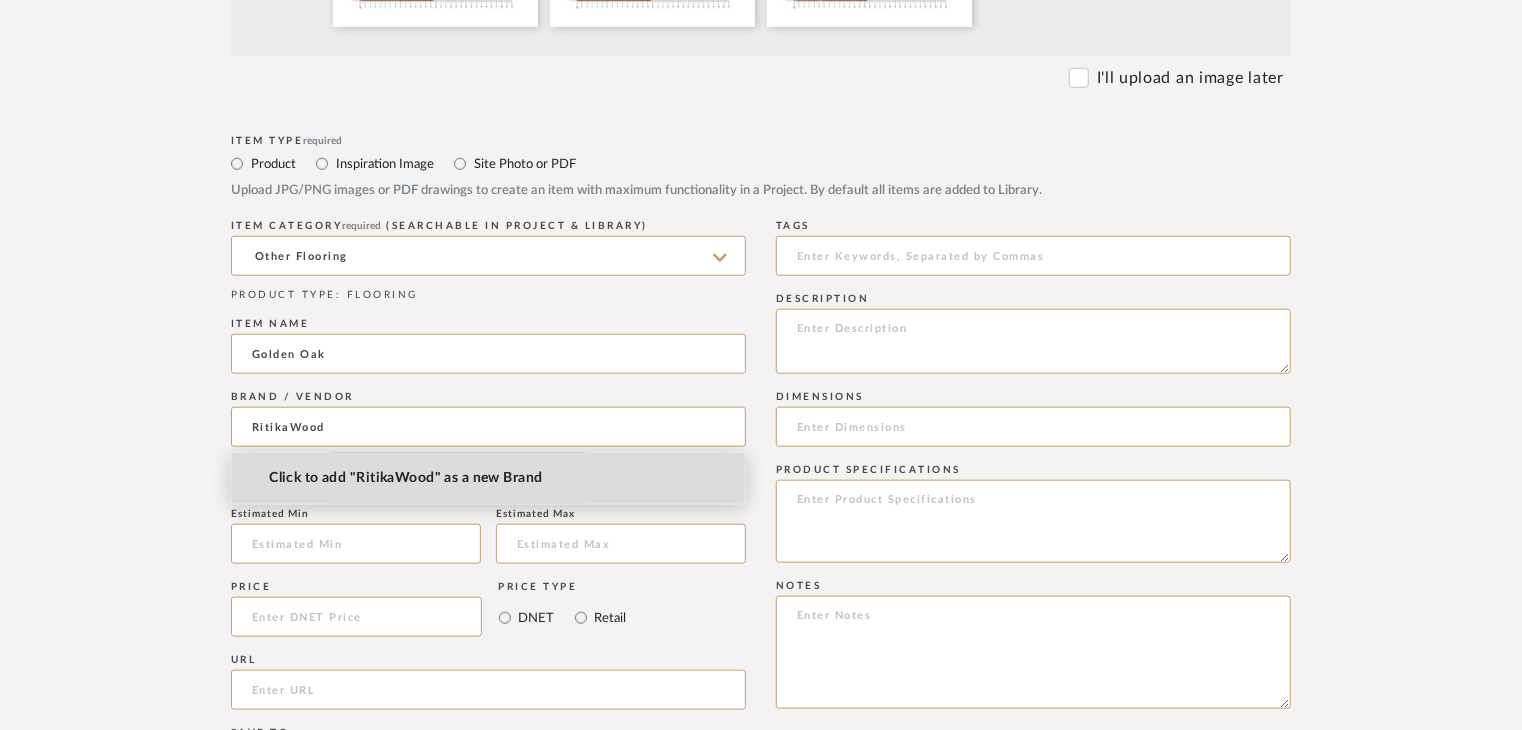 click on "Click to add "RitikaWood" as a new Brand" at bounding box center [488, 478] 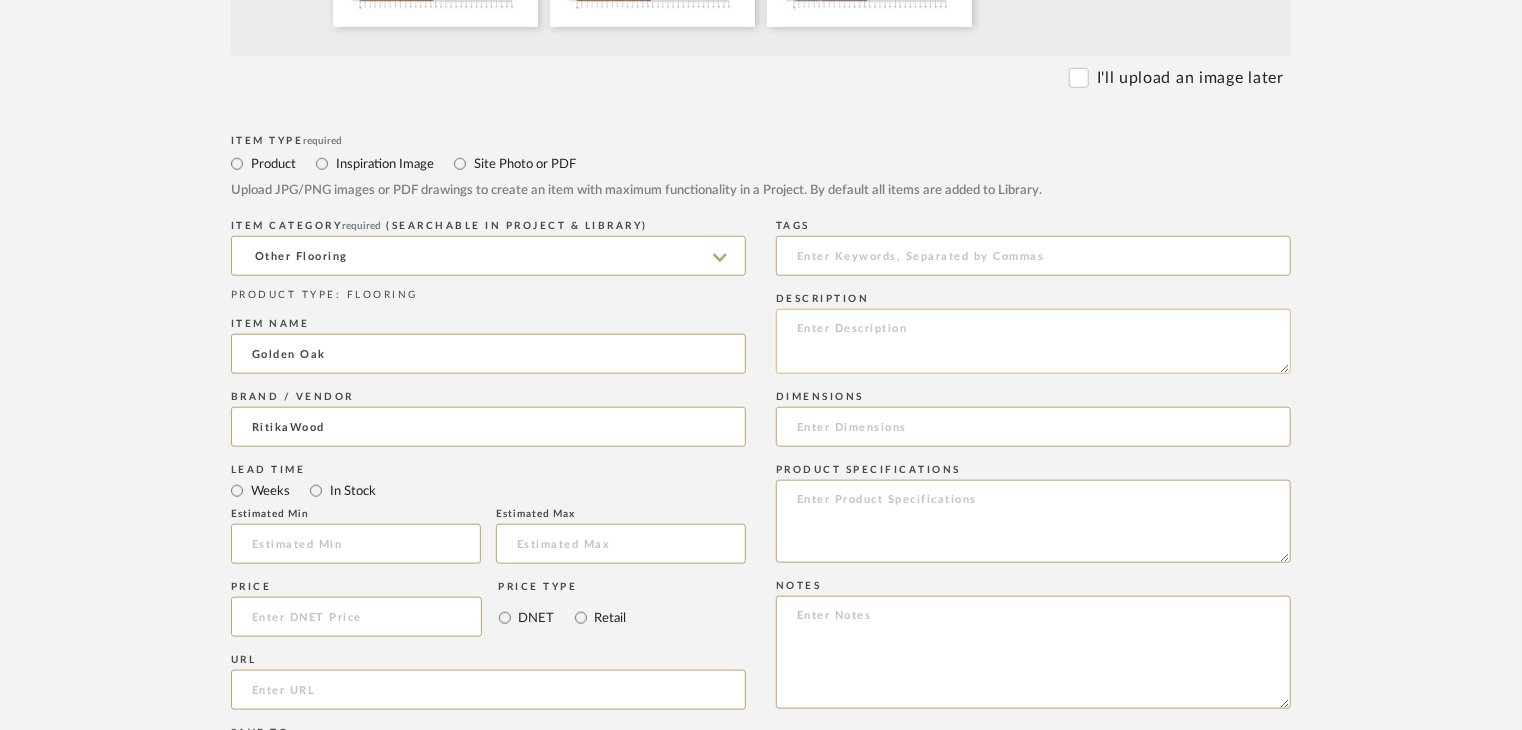 click 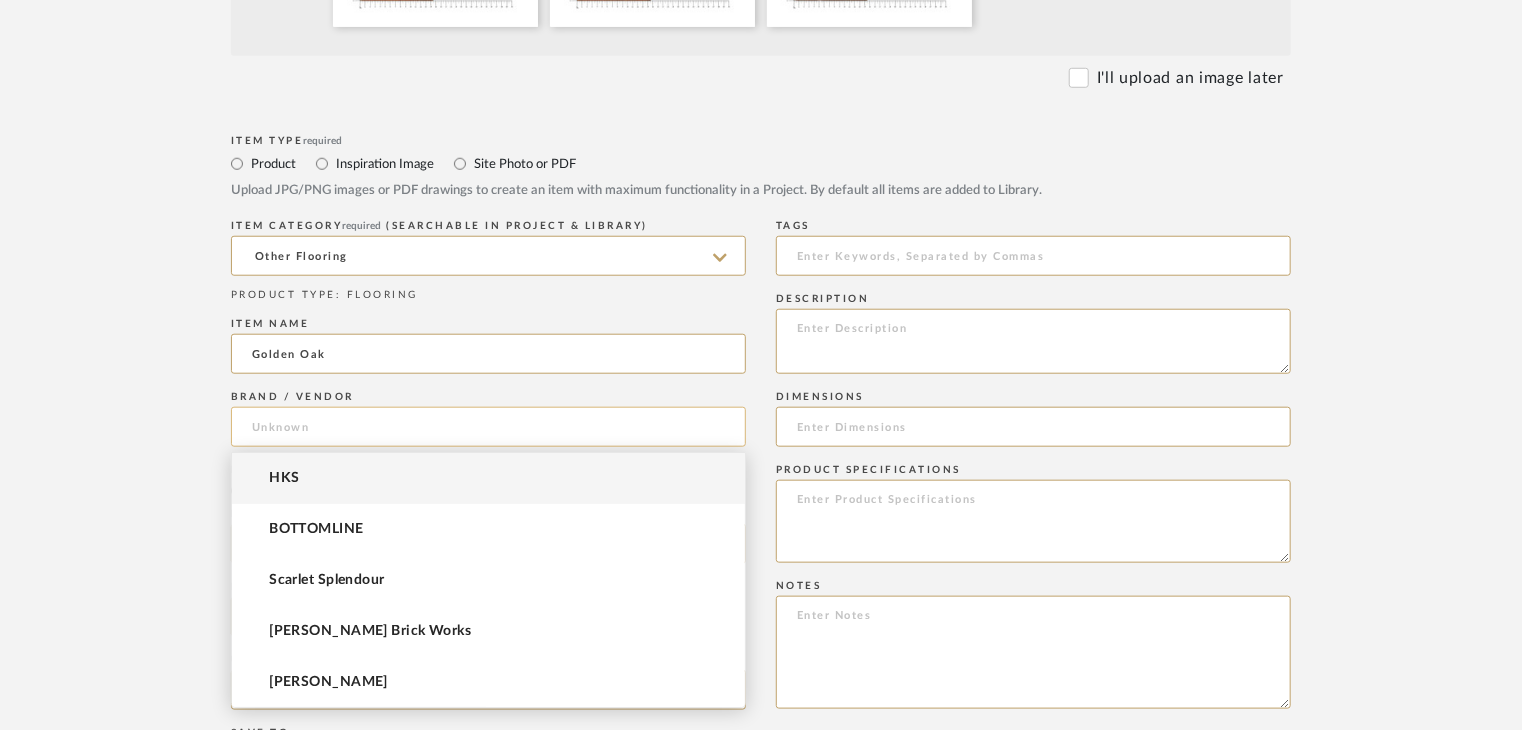 click 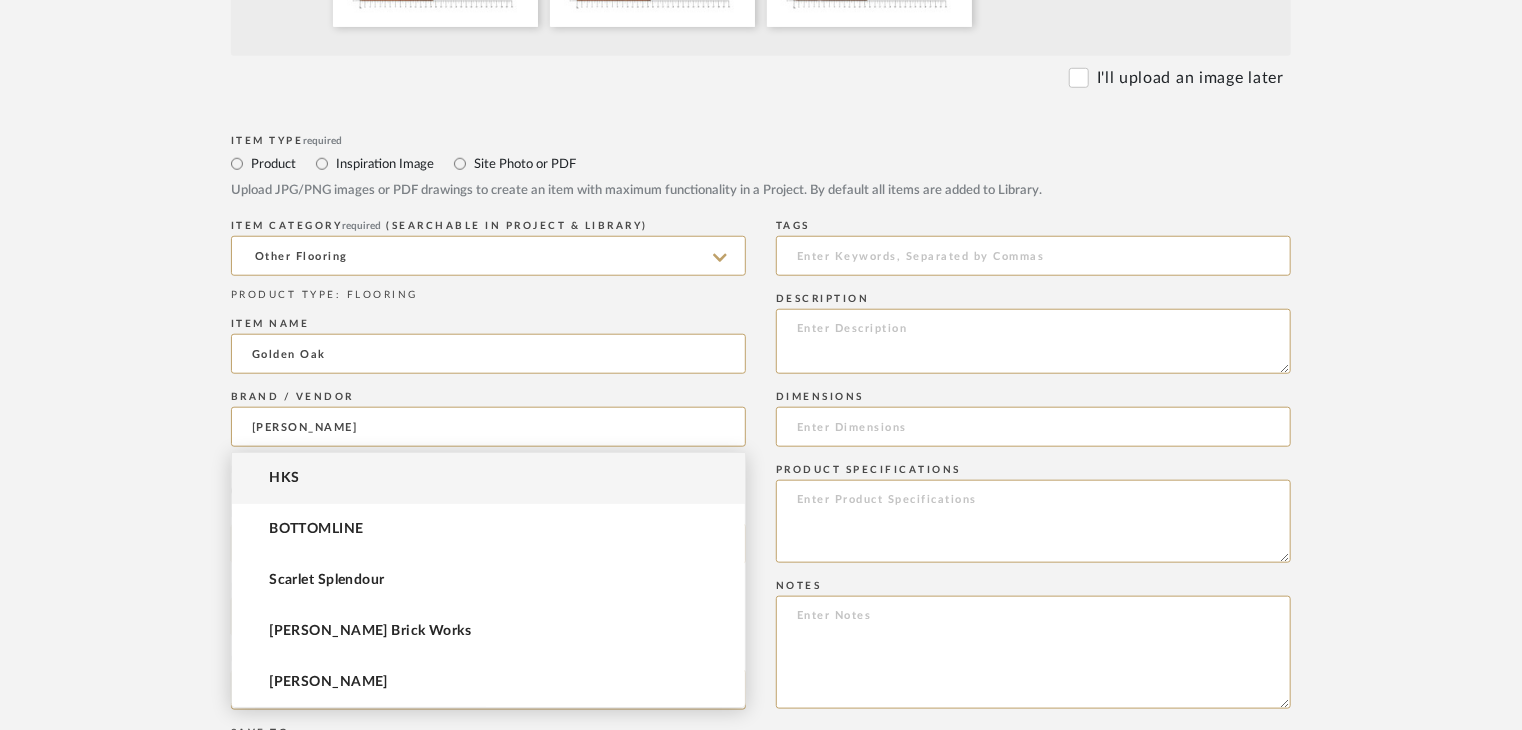 type on "[PERSON_NAME]" 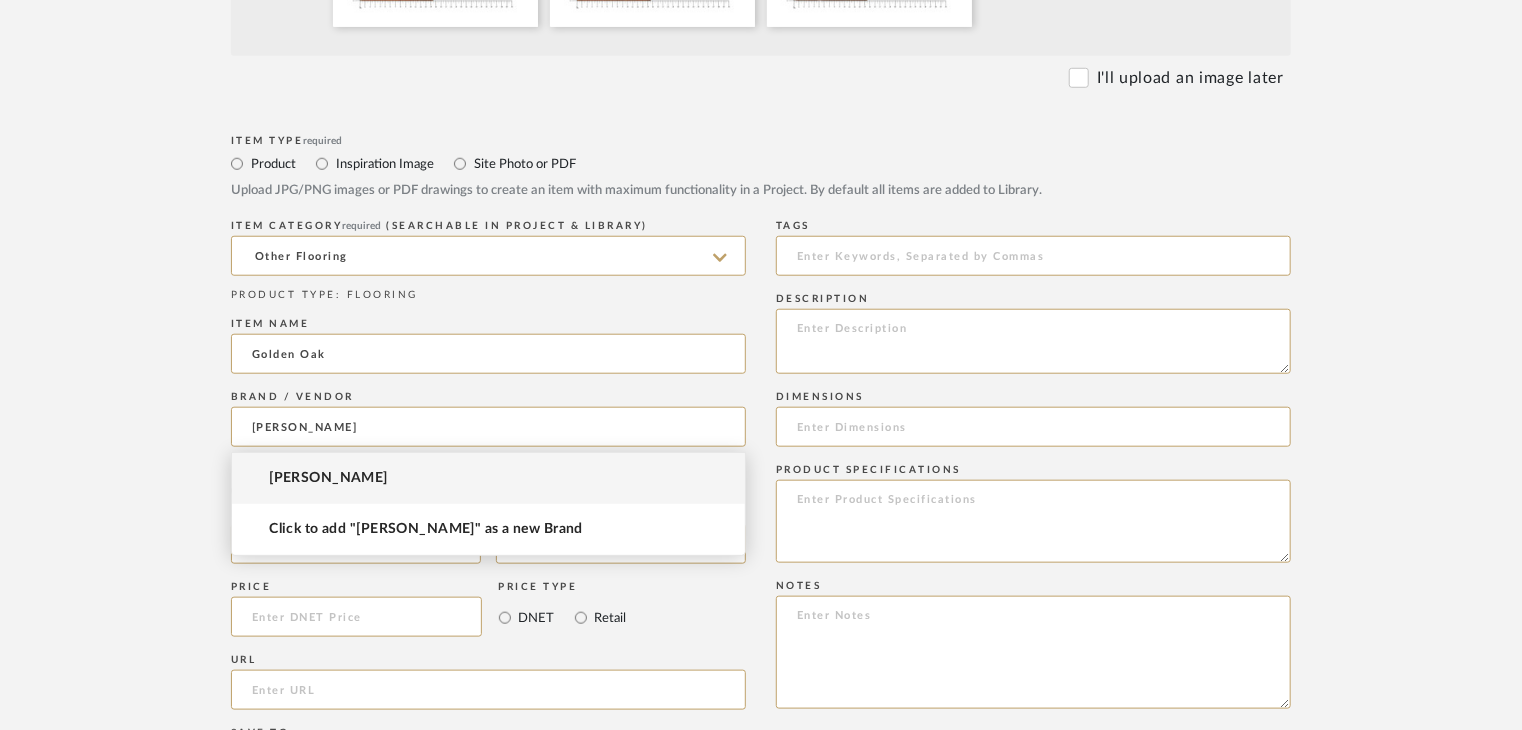 click on "[PERSON_NAME]" at bounding box center (488, 478) 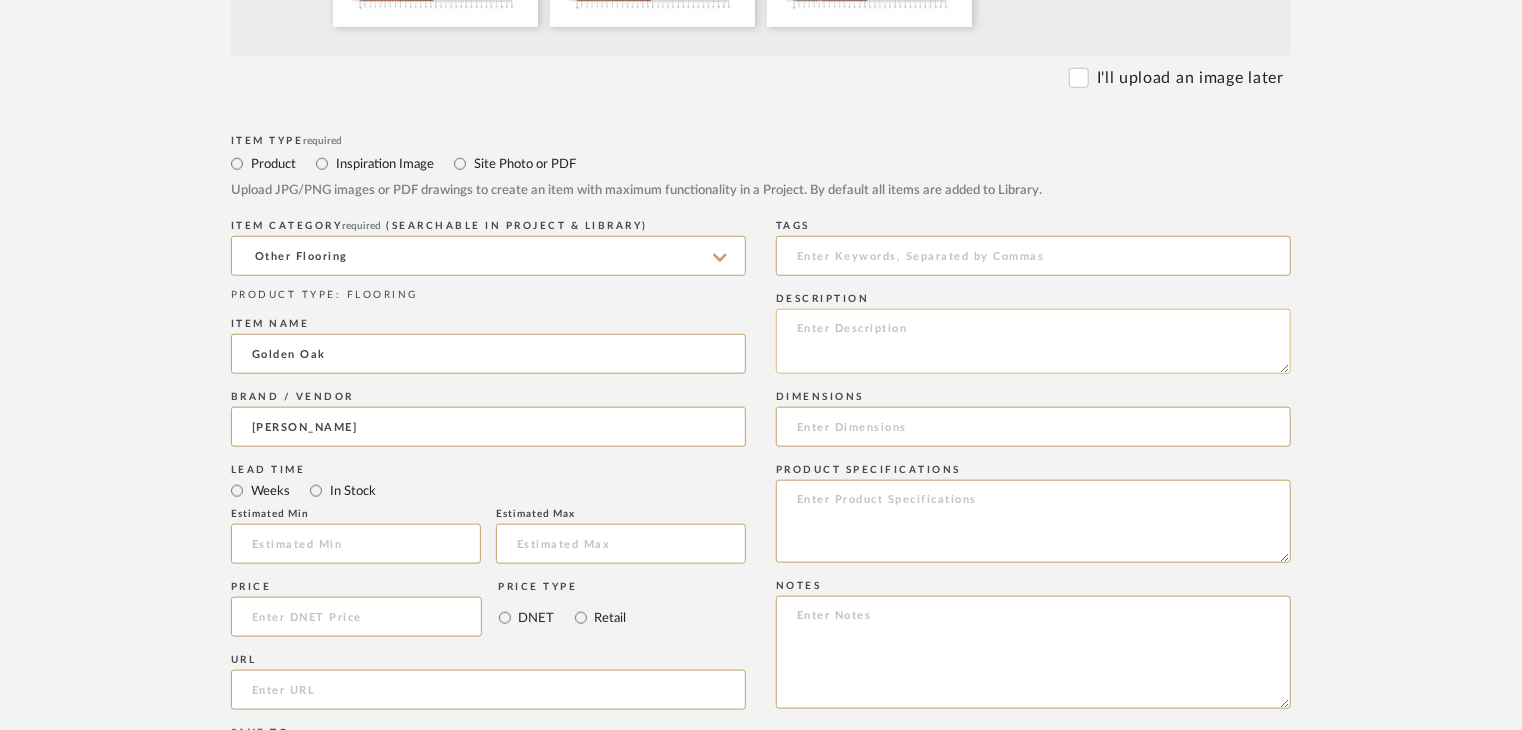 click 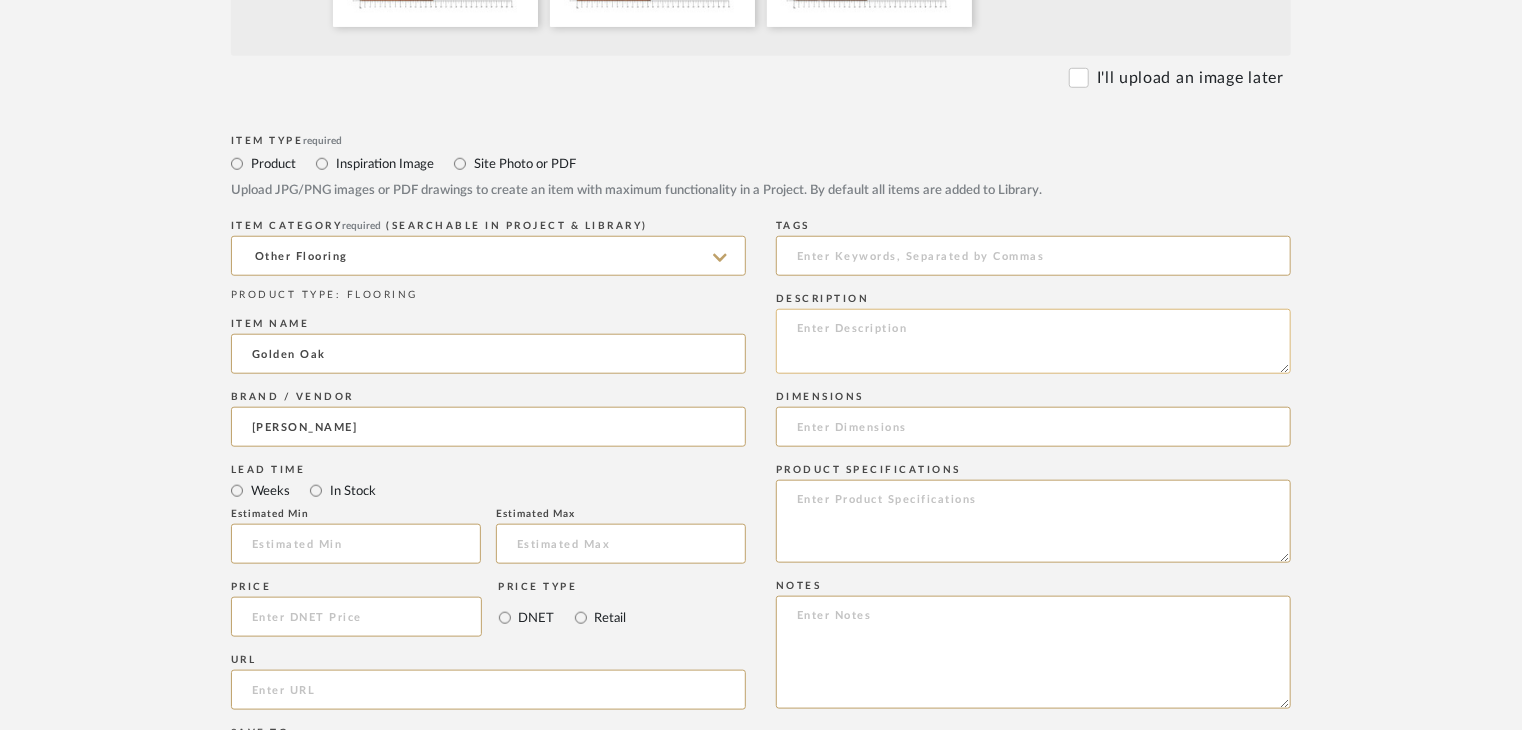paste on "Type: OTHER FLOORING
Dimension(s): (as mentioned)
Material/Finishes: (as mentioned)
Installation requirements, if any: (as applicable)
Price: (as mentioned)
Lead time: (as mentioned)
Sample available: supplier stock
Sample Internal reference number:
as per the internal sample warehouse) Point of
contact:
Contact number:
Email address:
Address:
Additional contact information:" 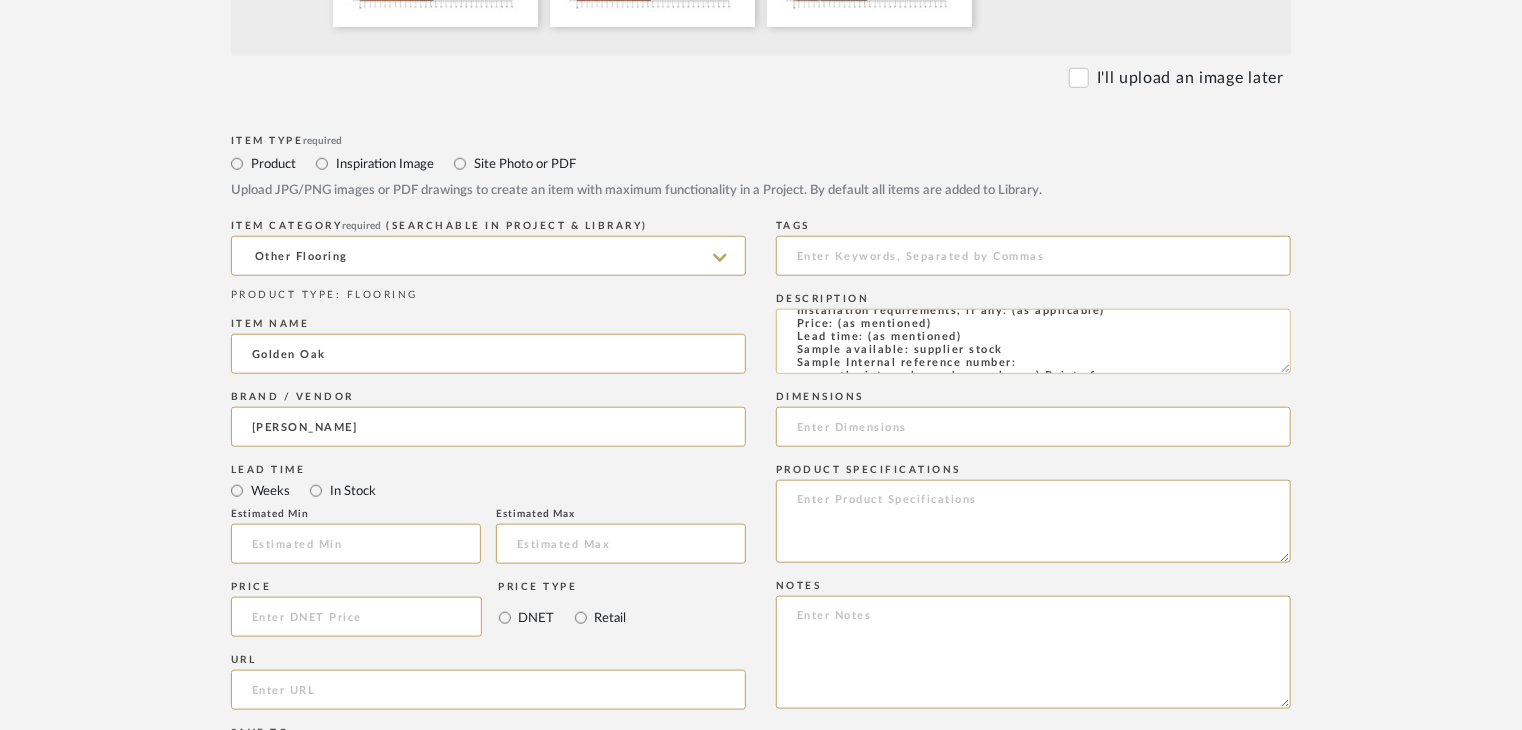 scroll, scrollTop: 100, scrollLeft: 0, axis: vertical 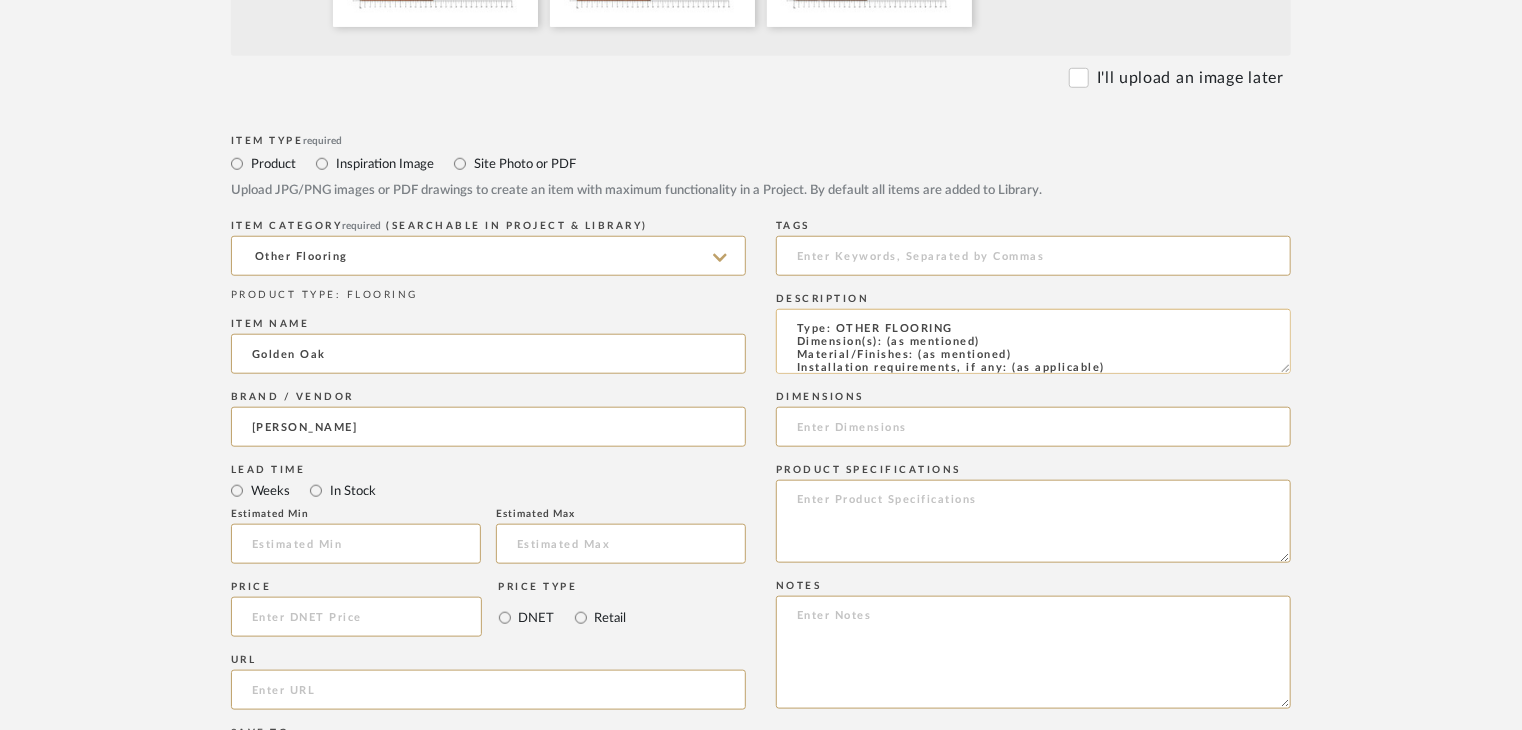 drag, startPoint x: 1013, startPoint y: 353, endPoint x: 915, endPoint y: 357, distance: 98.0816 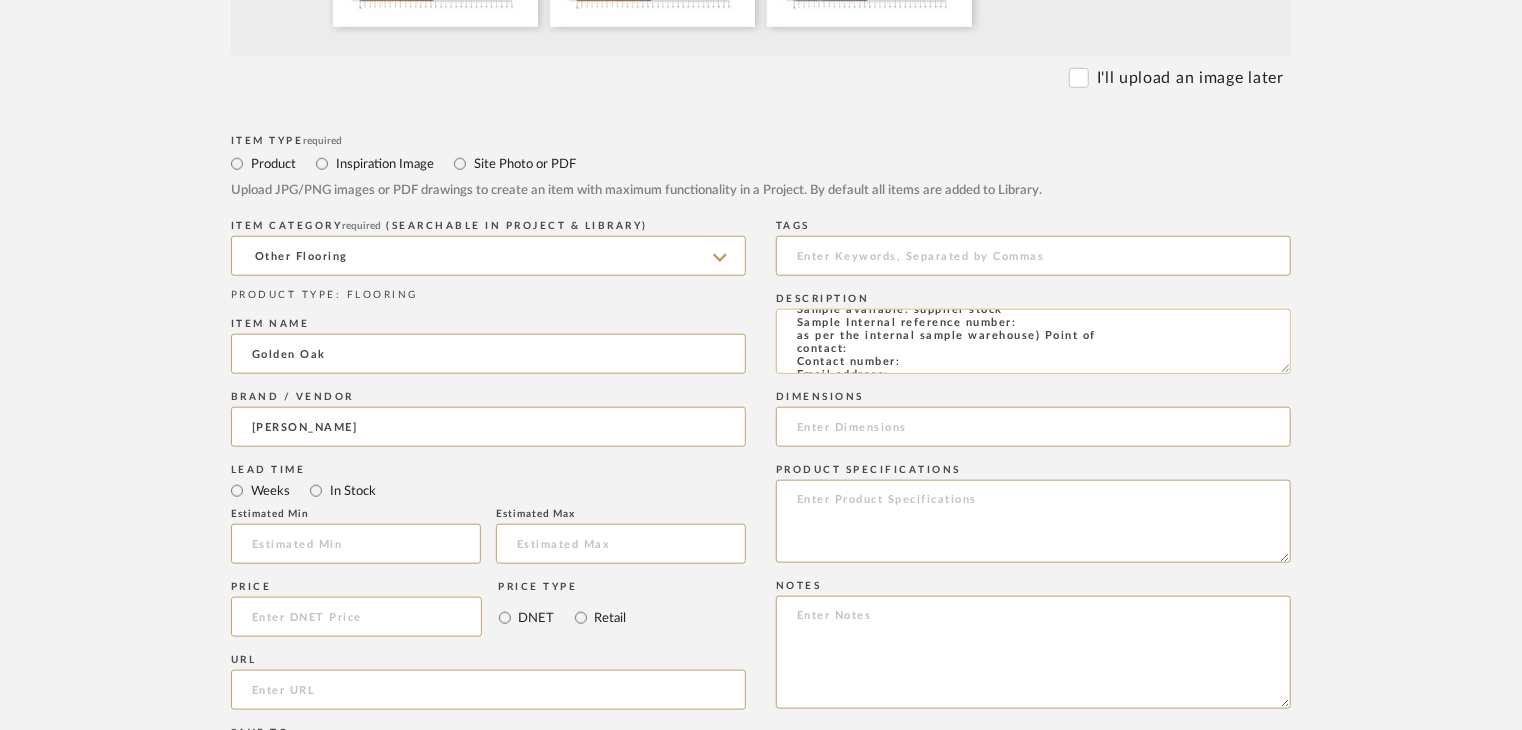 scroll, scrollTop: 100, scrollLeft: 0, axis: vertical 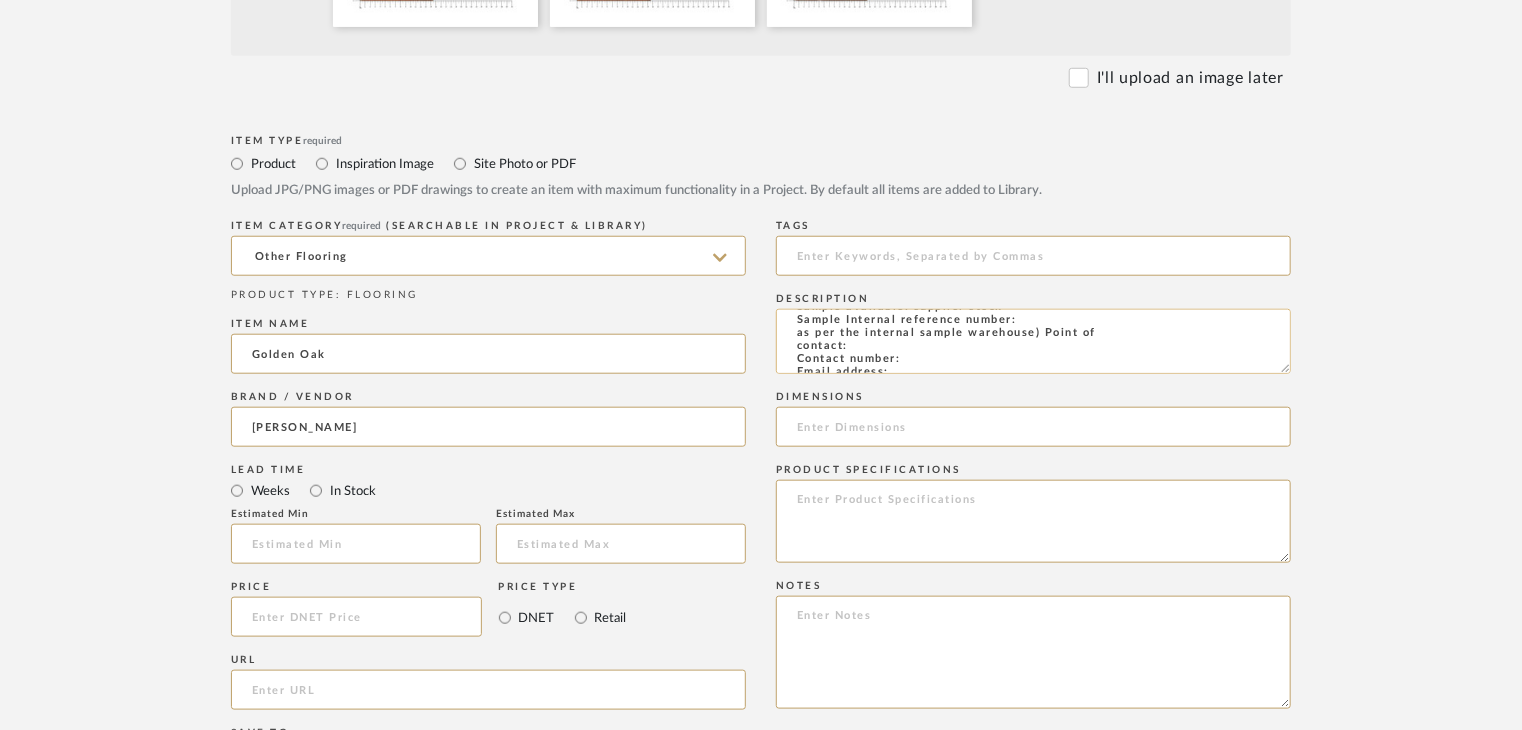 click on "Type: OTHER FLOORING
Dimension(s): (as mentioned)
Material/Finishes: OAK
Installation requirements, if any: (as applicable)
Price: (as mentioned)
Lead time: (as mentioned)
Sample available: supplier stock
Sample Internal reference number:
as per the internal sample warehouse) Point of
contact:
Contact number:
Email address:
Address:
Additional contact information:" 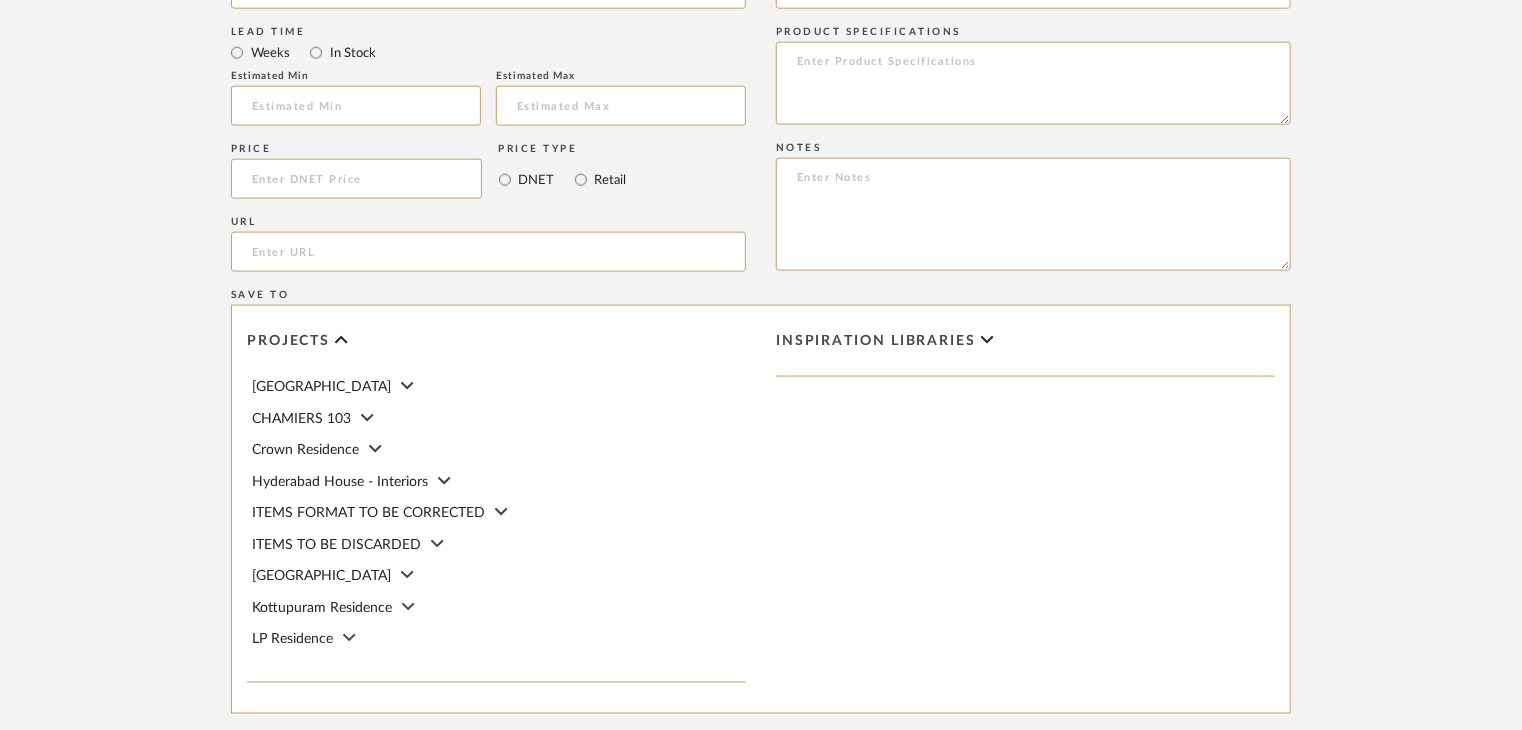 scroll, scrollTop: 1400, scrollLeft: 0, axis: vertical 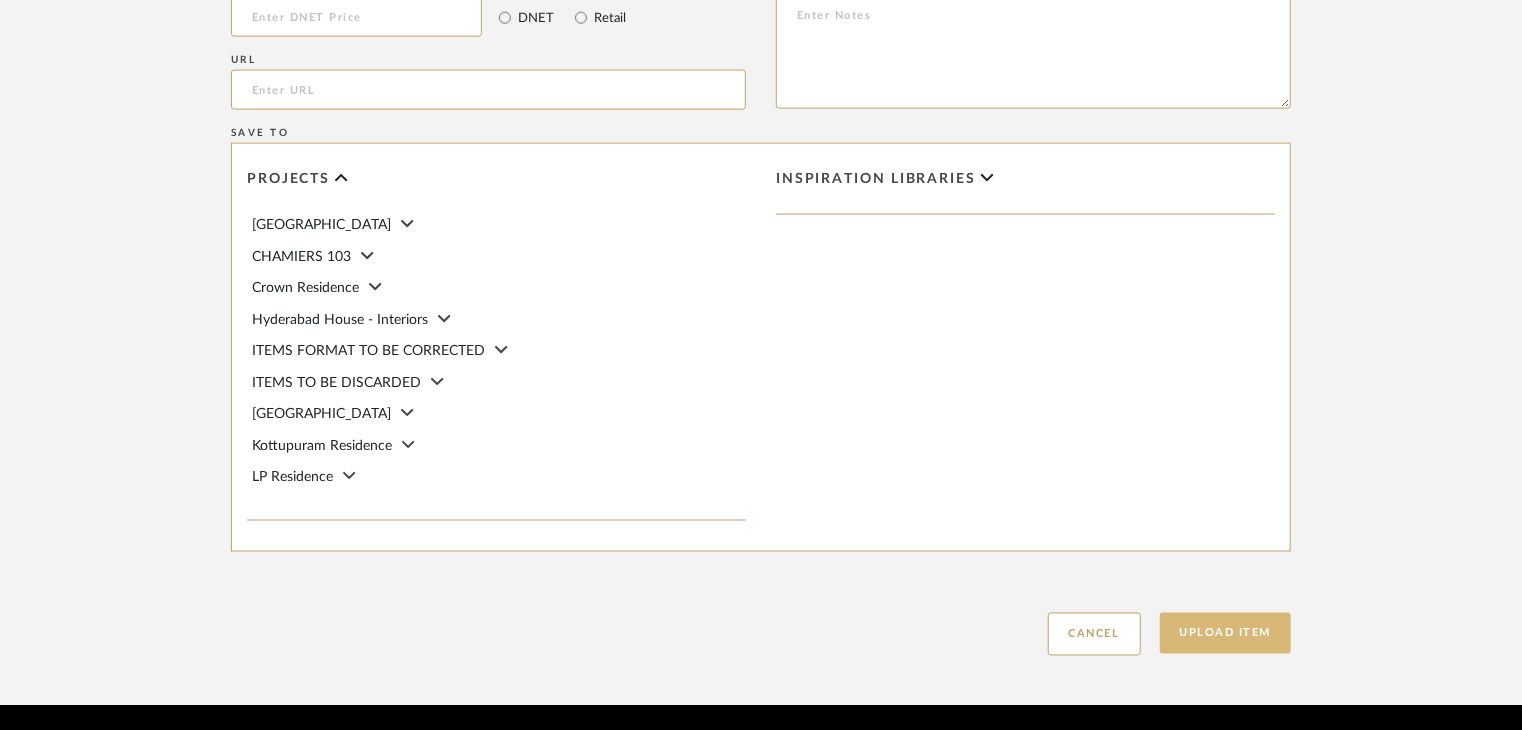 type on "Type: OTHER FLOORING
Dimension(s): (as mentioned)
Material/Finishes: OAK
Installation requirements, if any: (as applicable)
Price: (as mentioned)
Lead time: (as mentioned)
Sample available: supplier stock
Sample Internal reference number: FL-OF-O-006
as per the internal sample warehouse) Point of
contact:
Contact number:
Email address:
Address:
Additional contact information:" 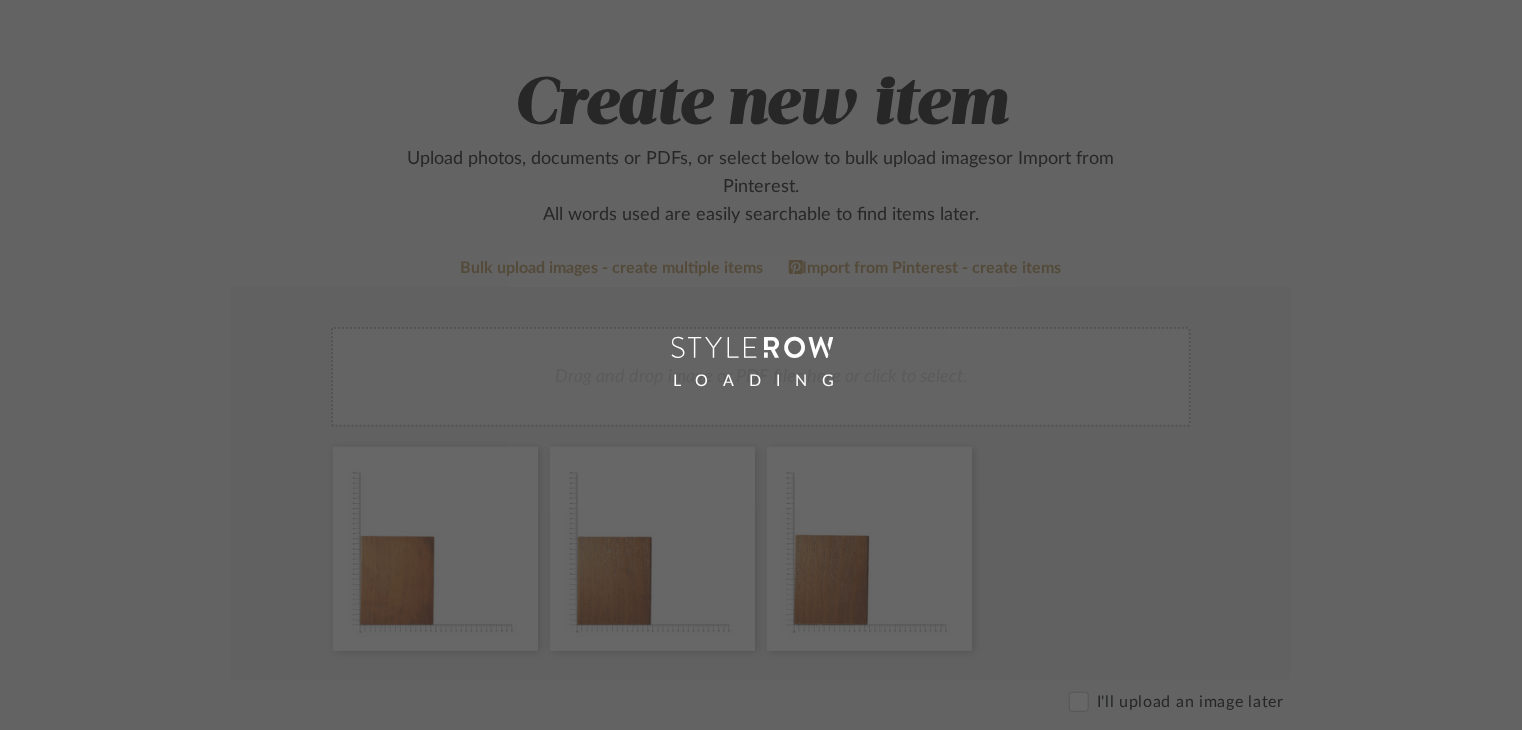 scroll, scrollTop: 0, scrollLeft: 0, axis: both 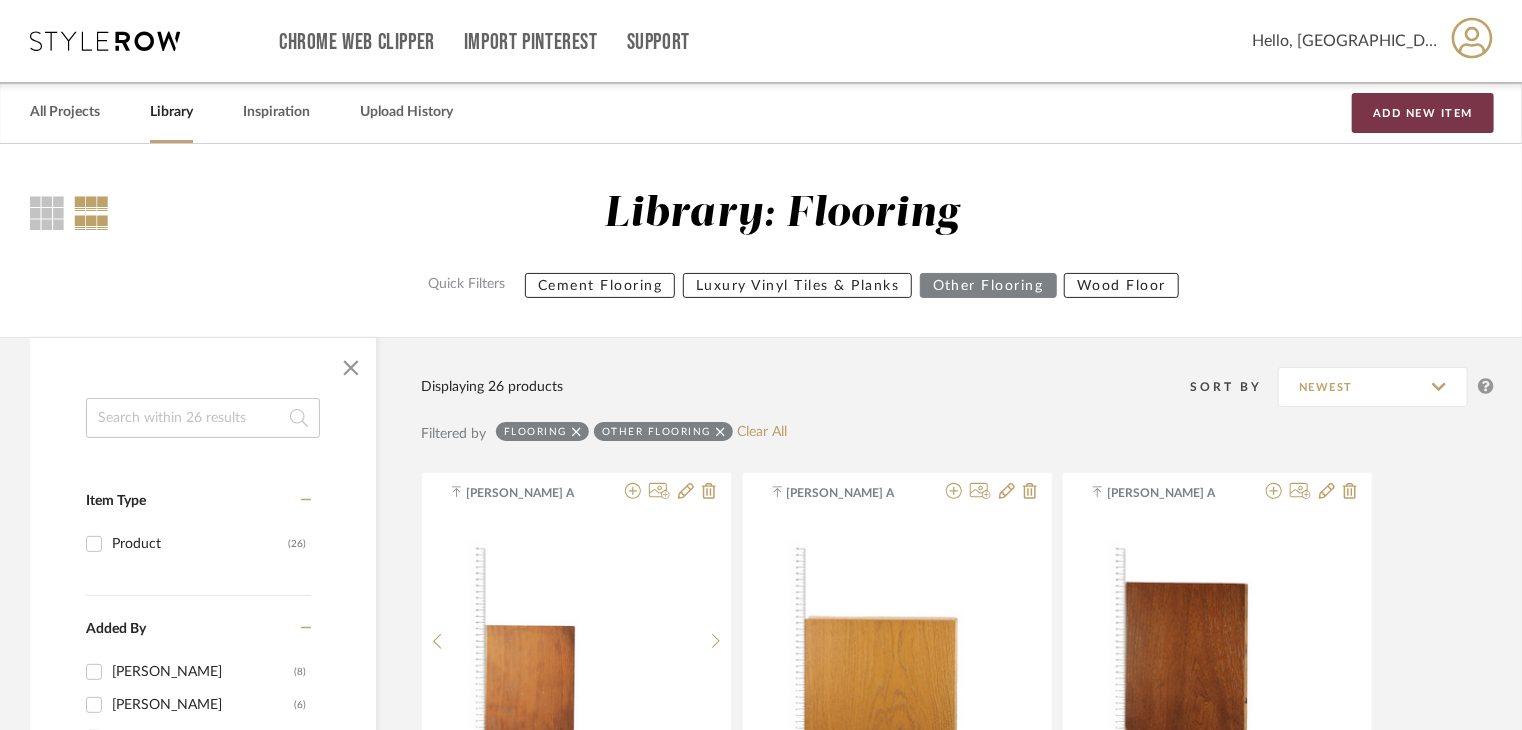 click on "Add New Item" at bounding box center (1423, 113) 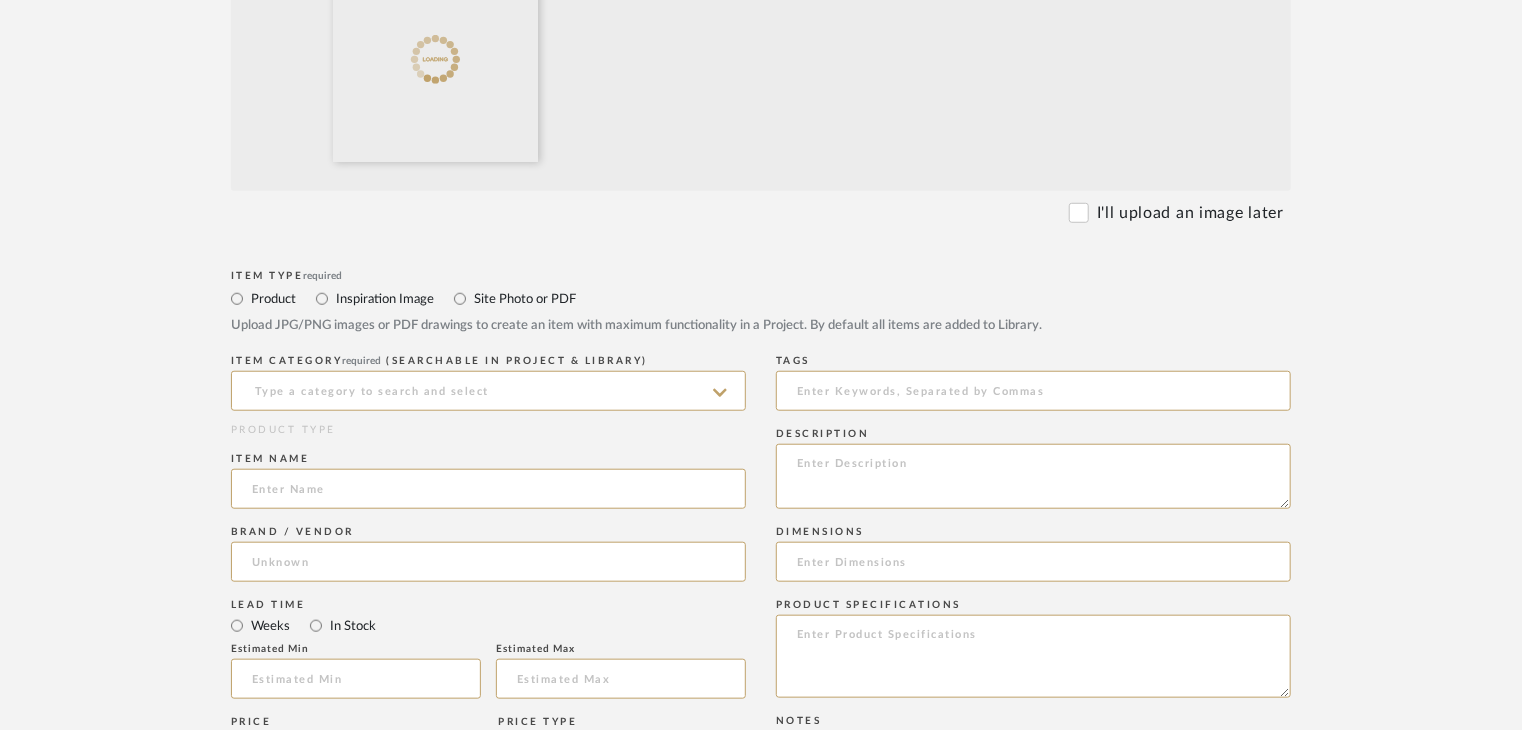 scroll, scrollTop: 700, scrollLeft: 0, axis: vertical 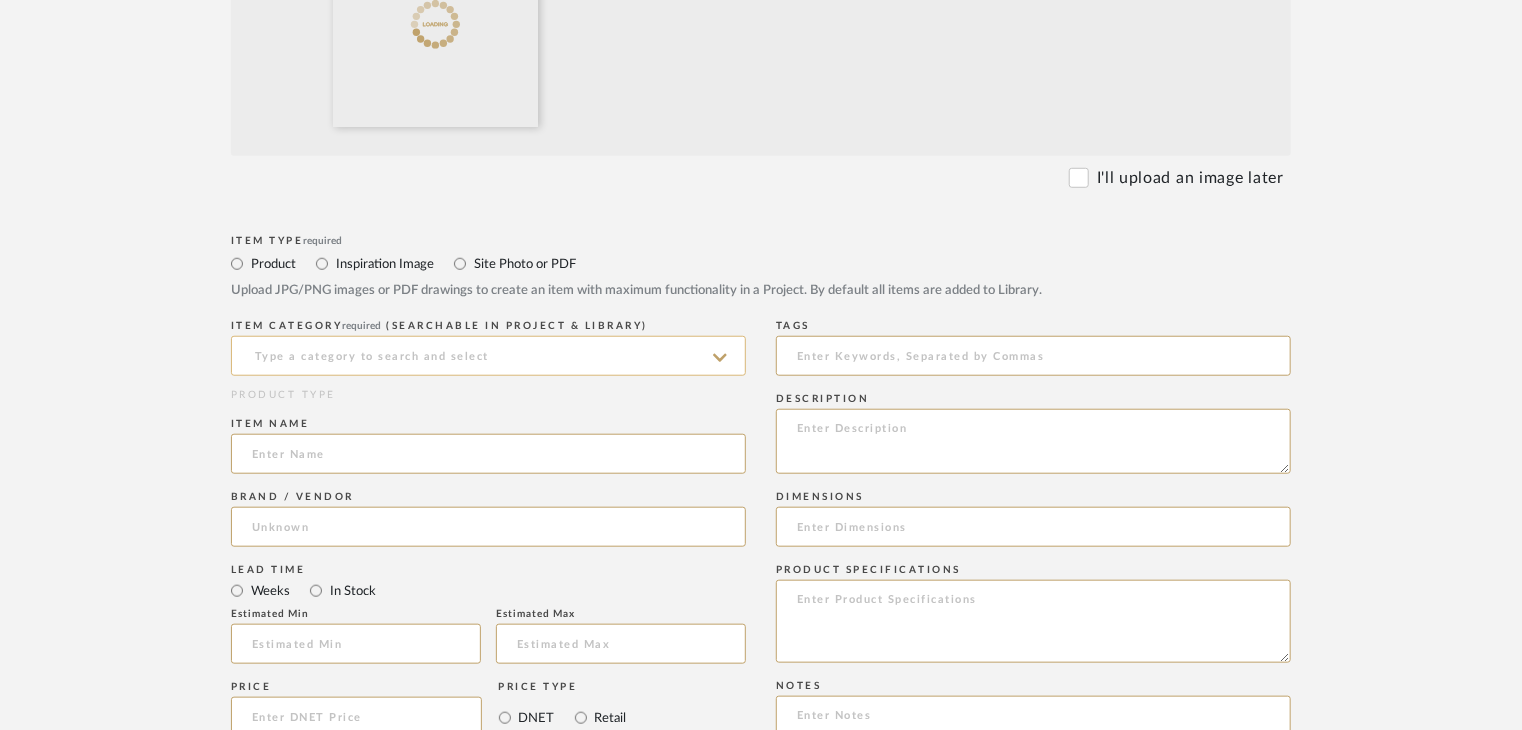 drag, startPoint x: 412, startPoint y: 355, endPoint x: 405, endPoint y: 370, distance: 16.552946 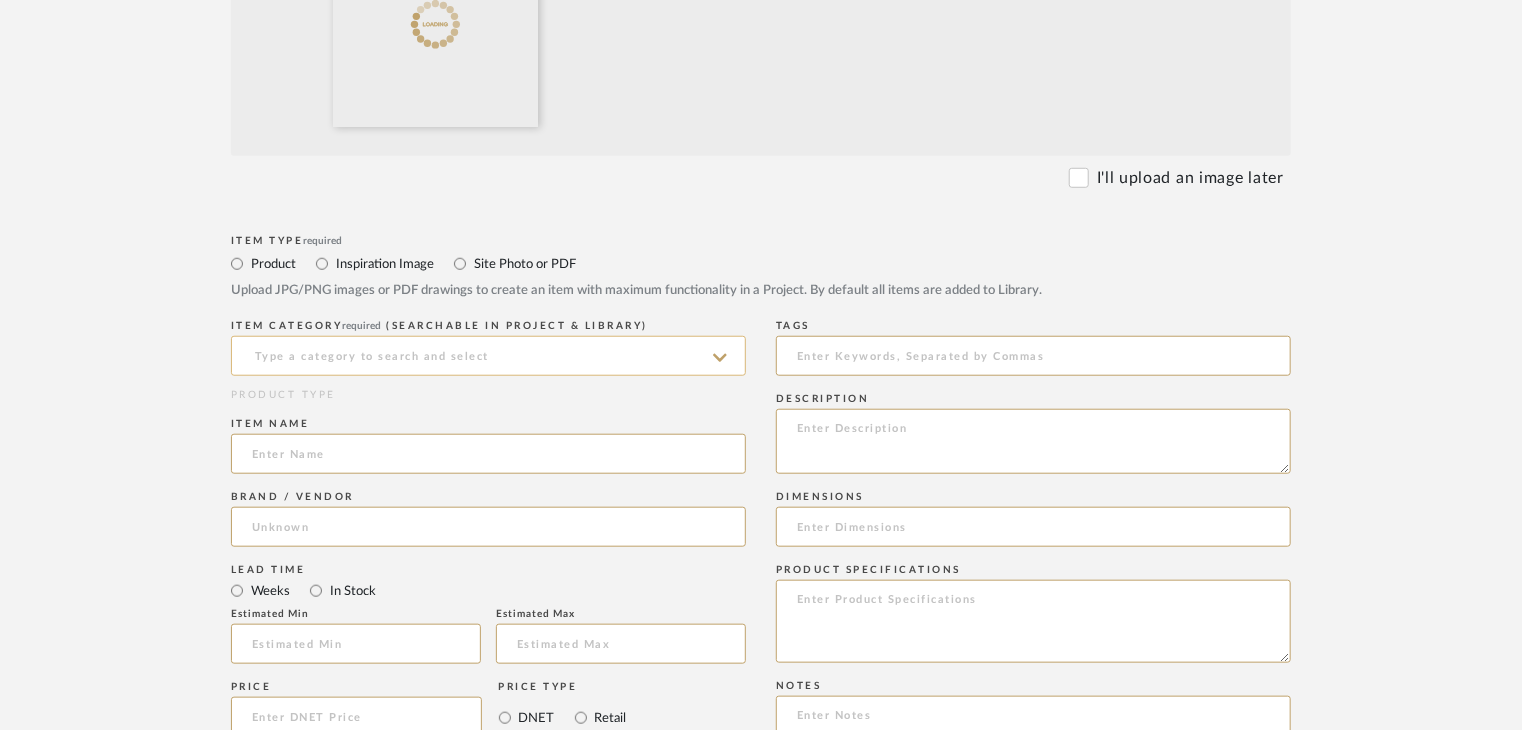 click 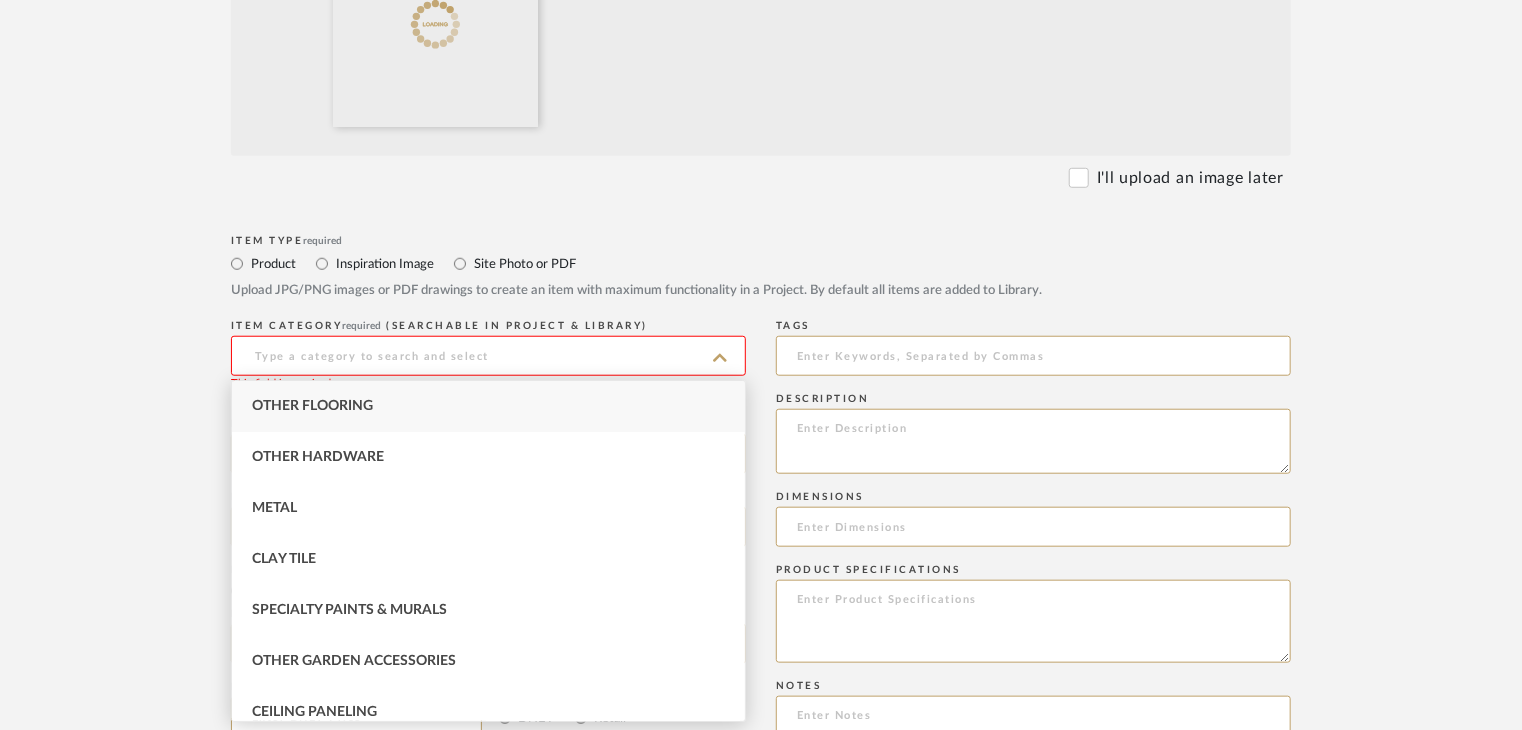 click on "Other Flooring" at bounding box center (488, 406) 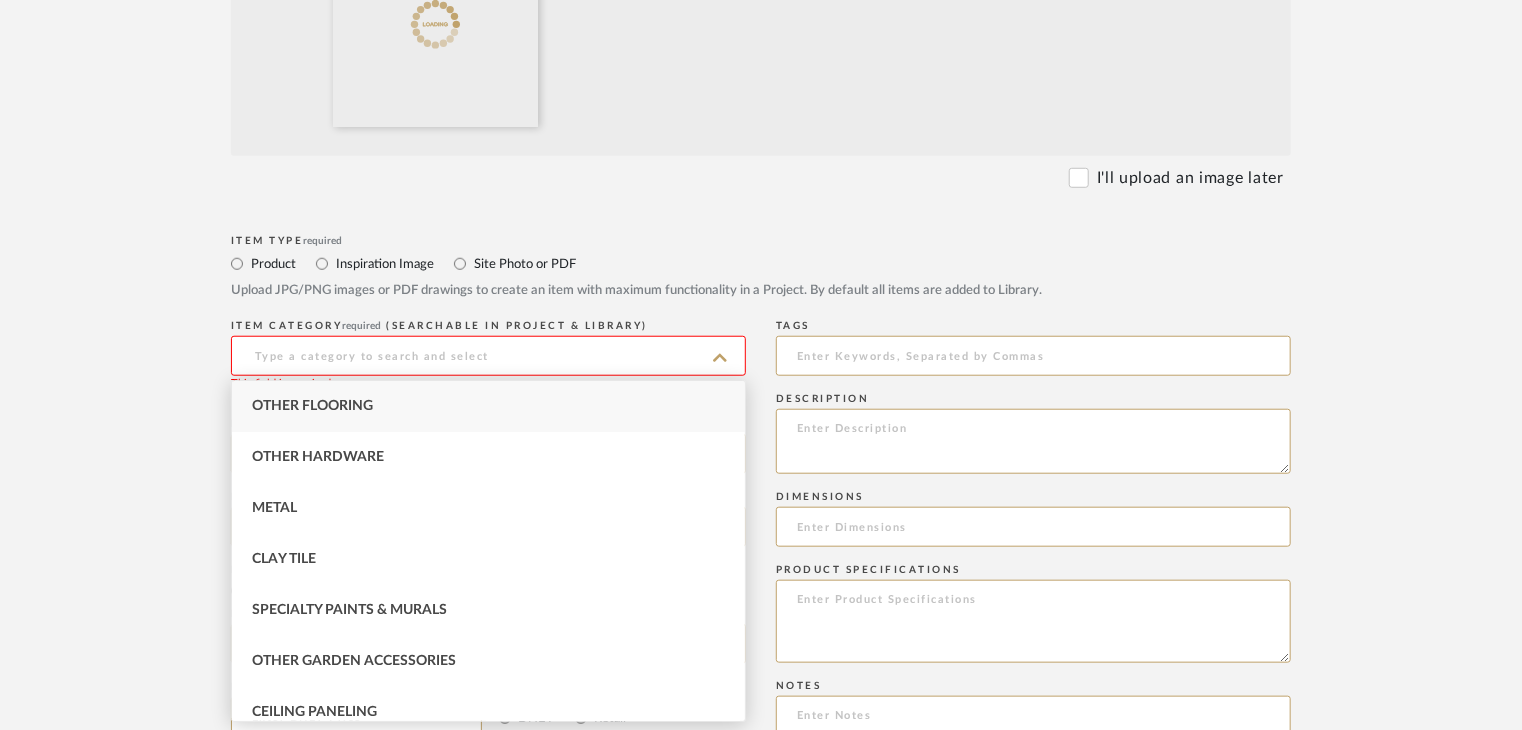 type on "Other Flooring" 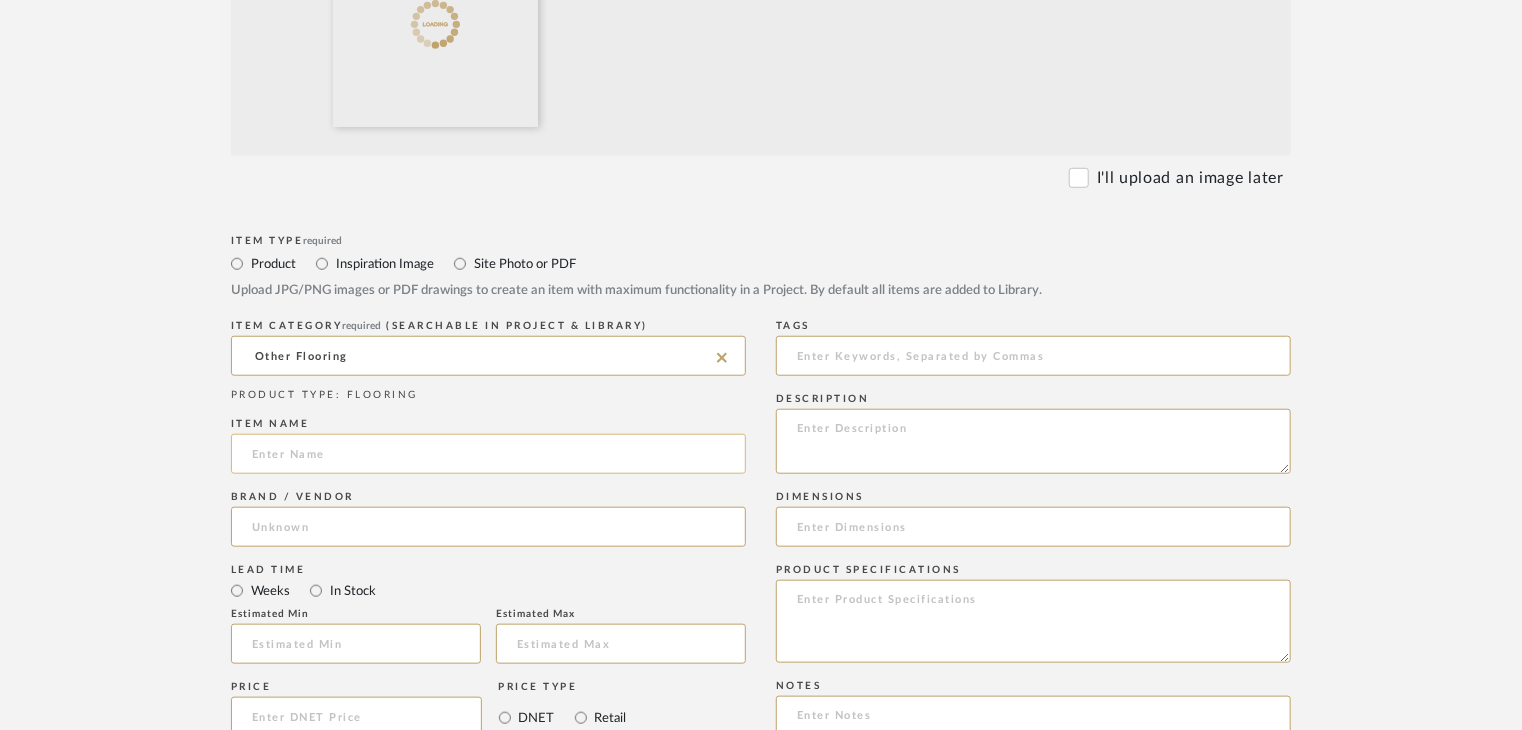 click 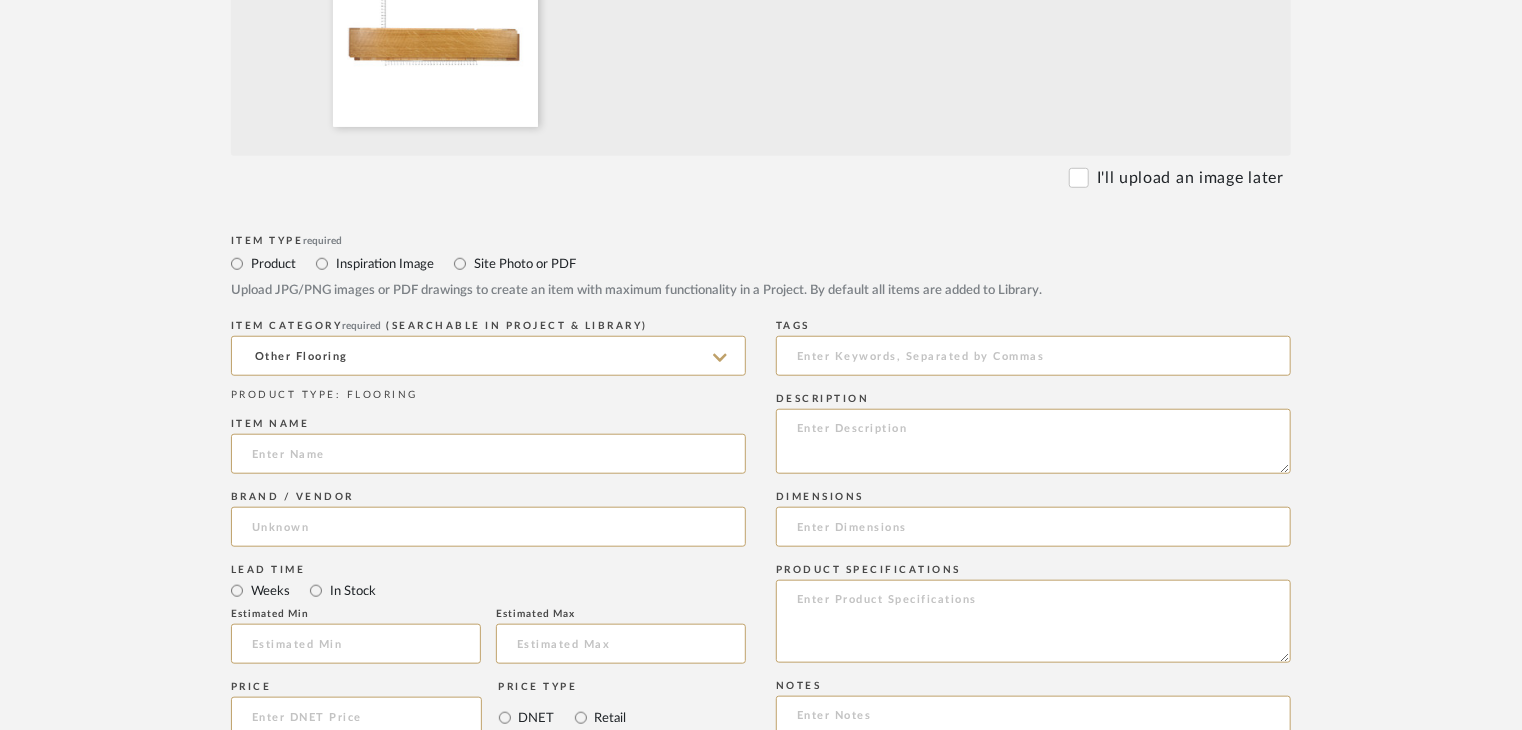 paste on "London Herrigbone" 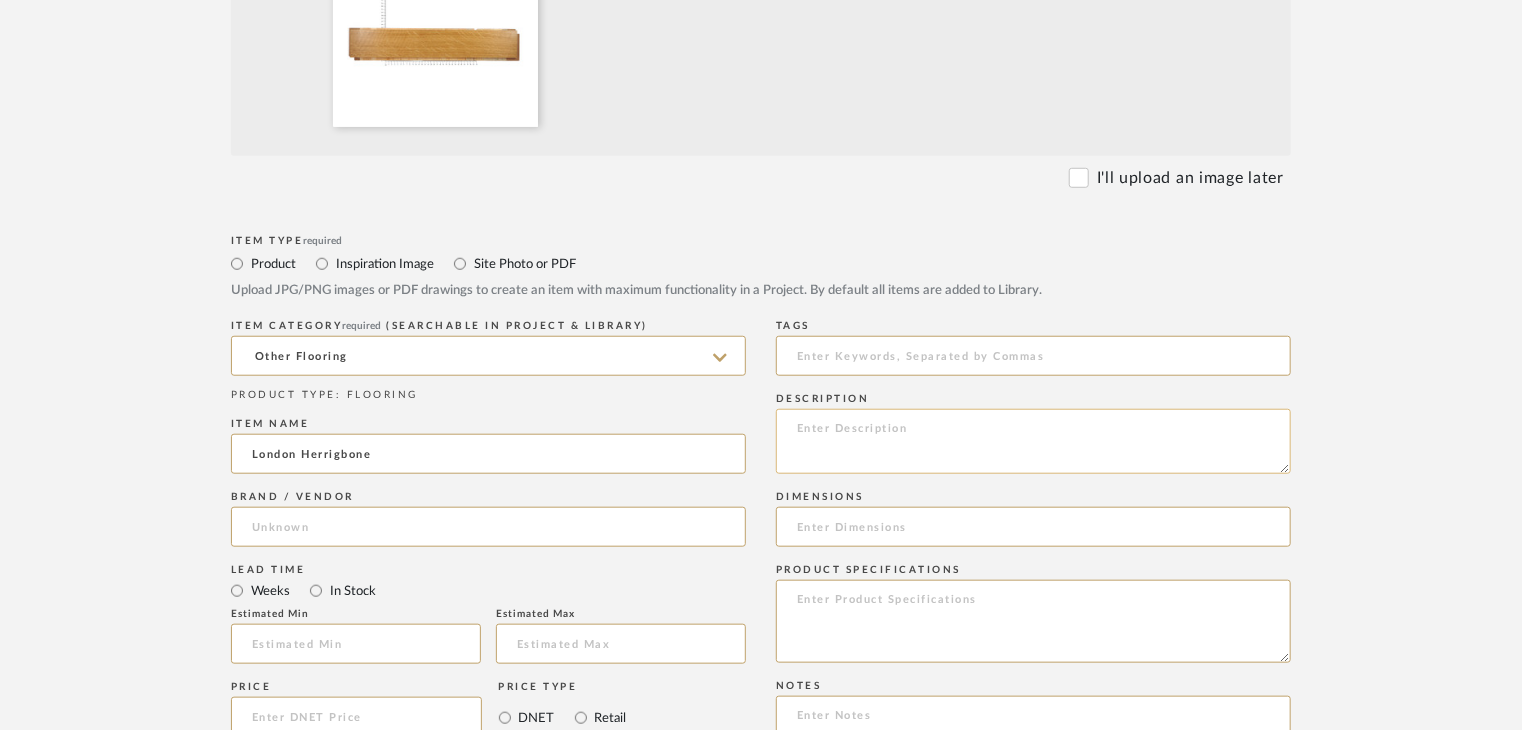 type on "London Herrigbone" 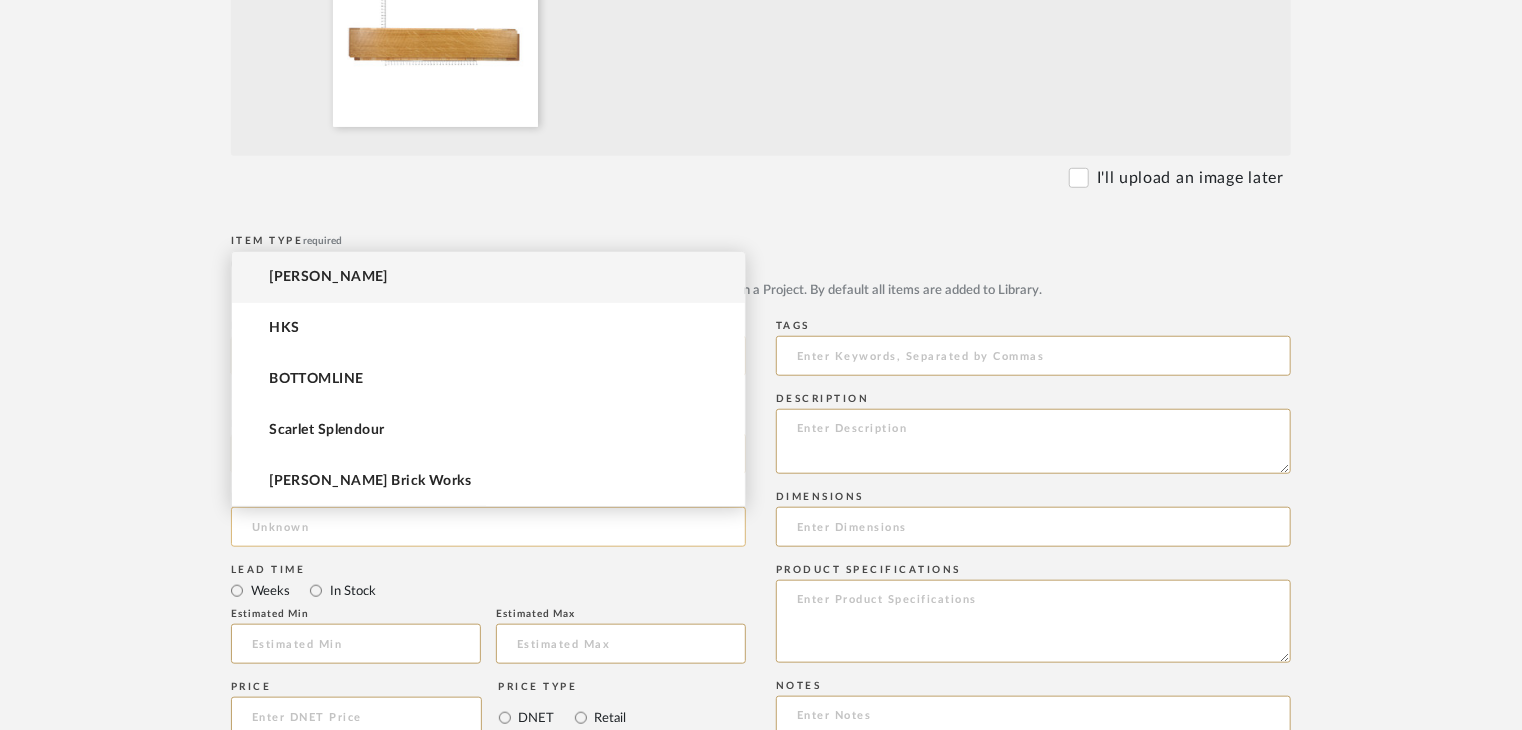 click 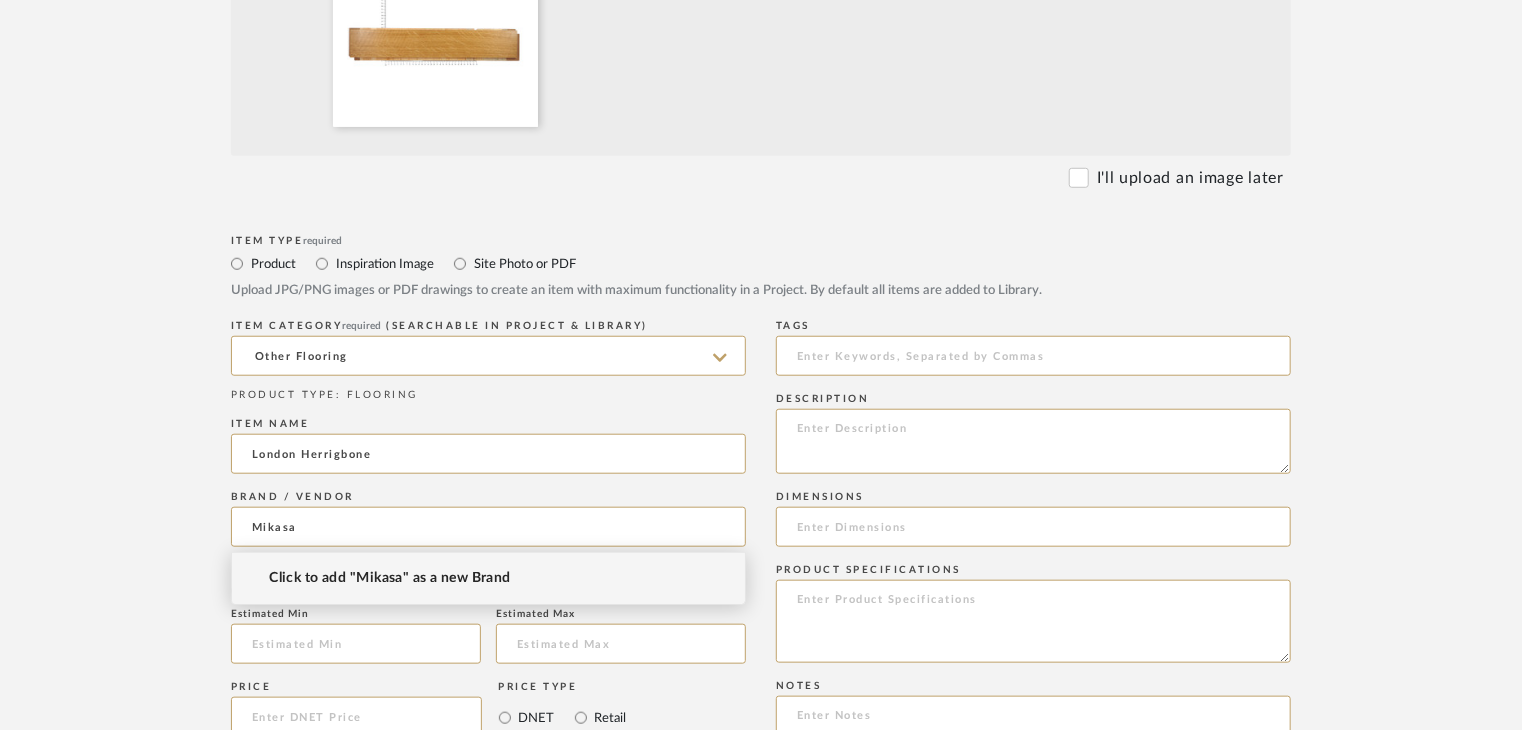 type on "Mikasa" 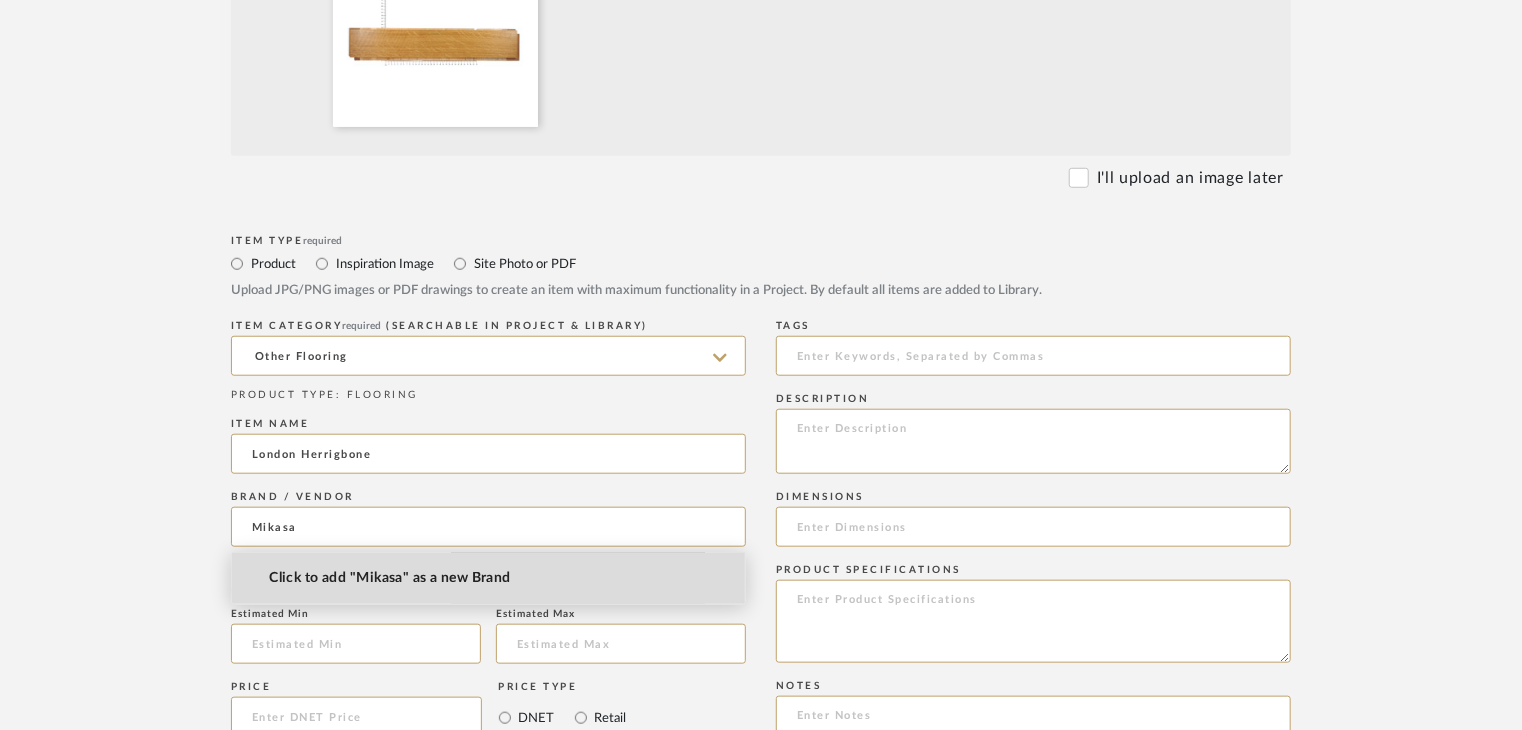 click on "Click to add "Mikasa" as a new Brand" at bounding box center [390, 578] 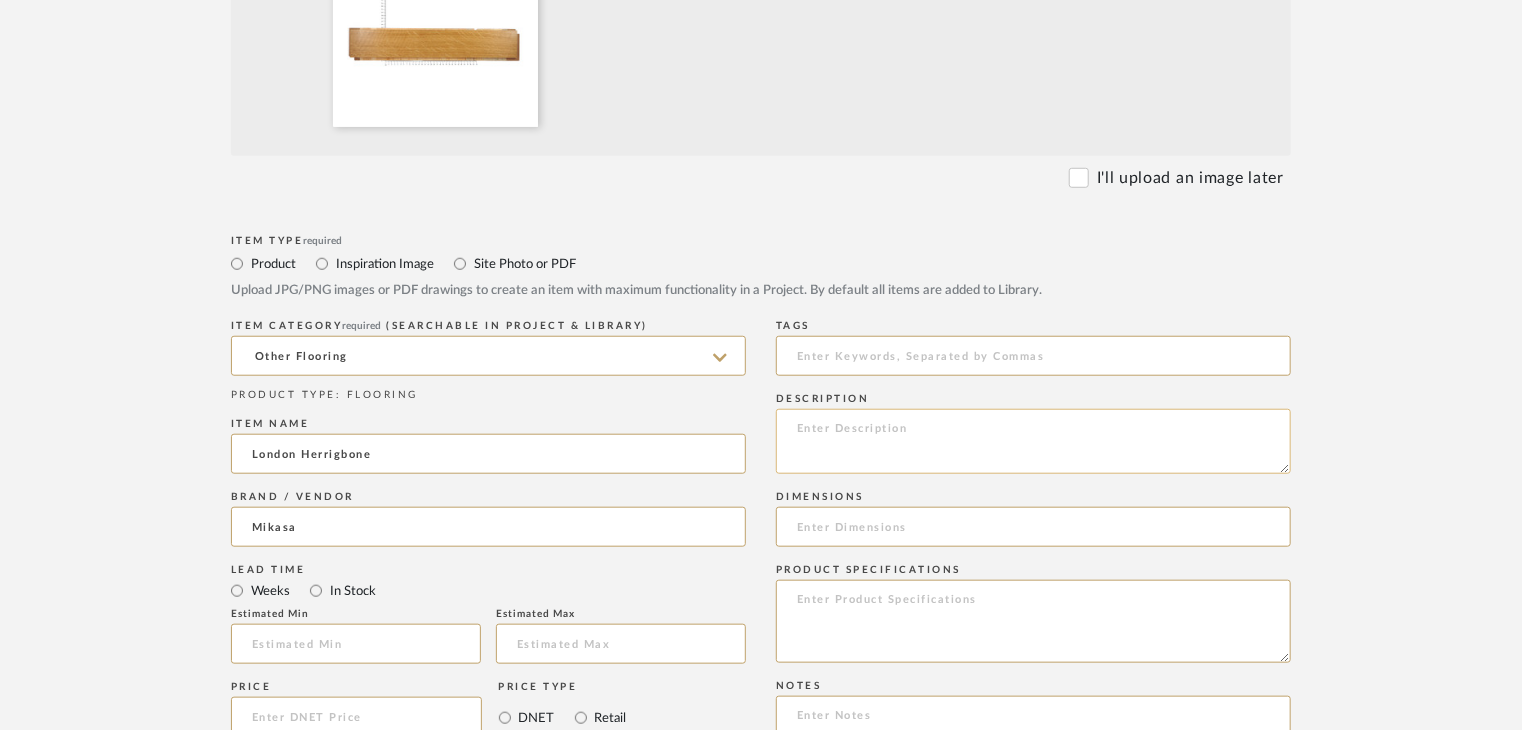 click 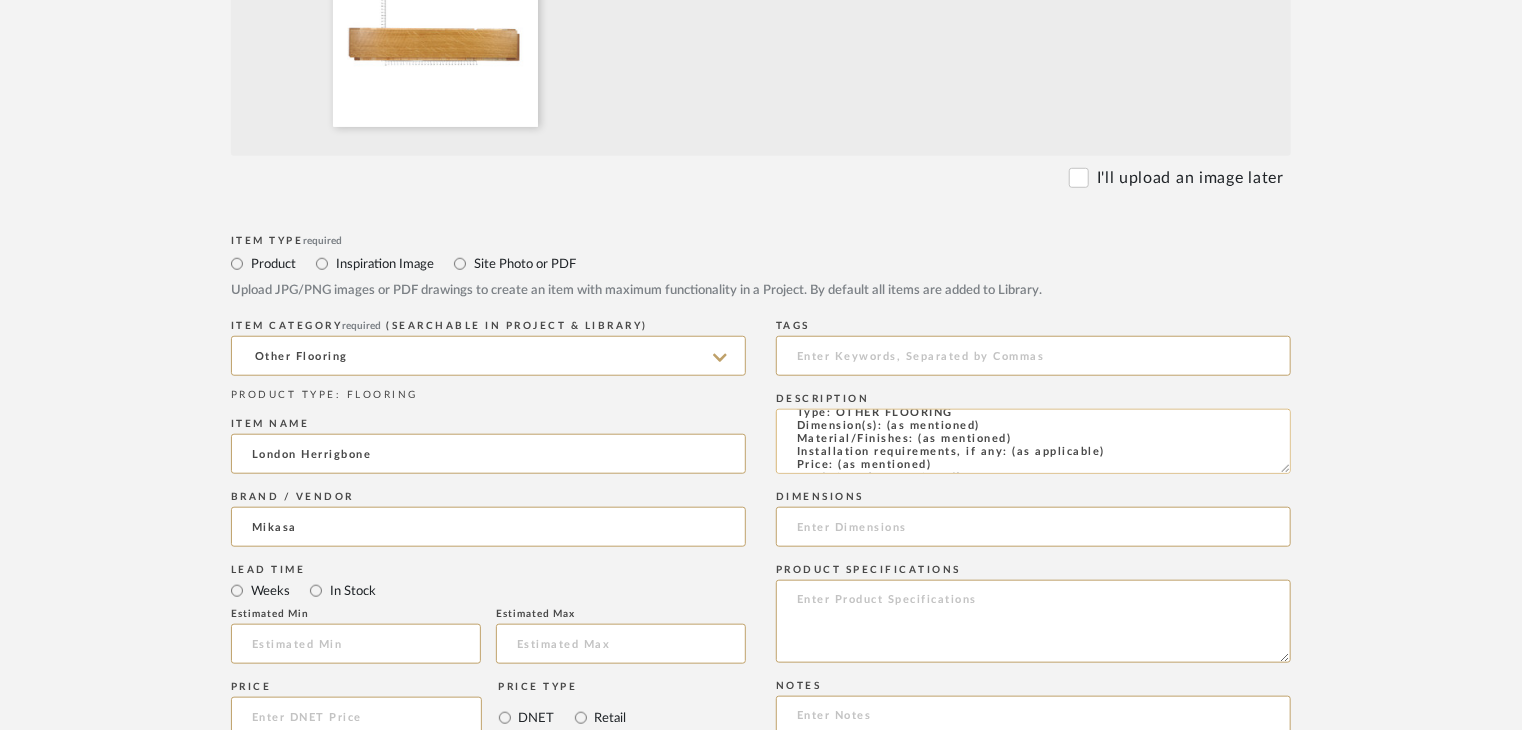 scroll, scrollTop: 0, scrollLeft: 0, axis: both 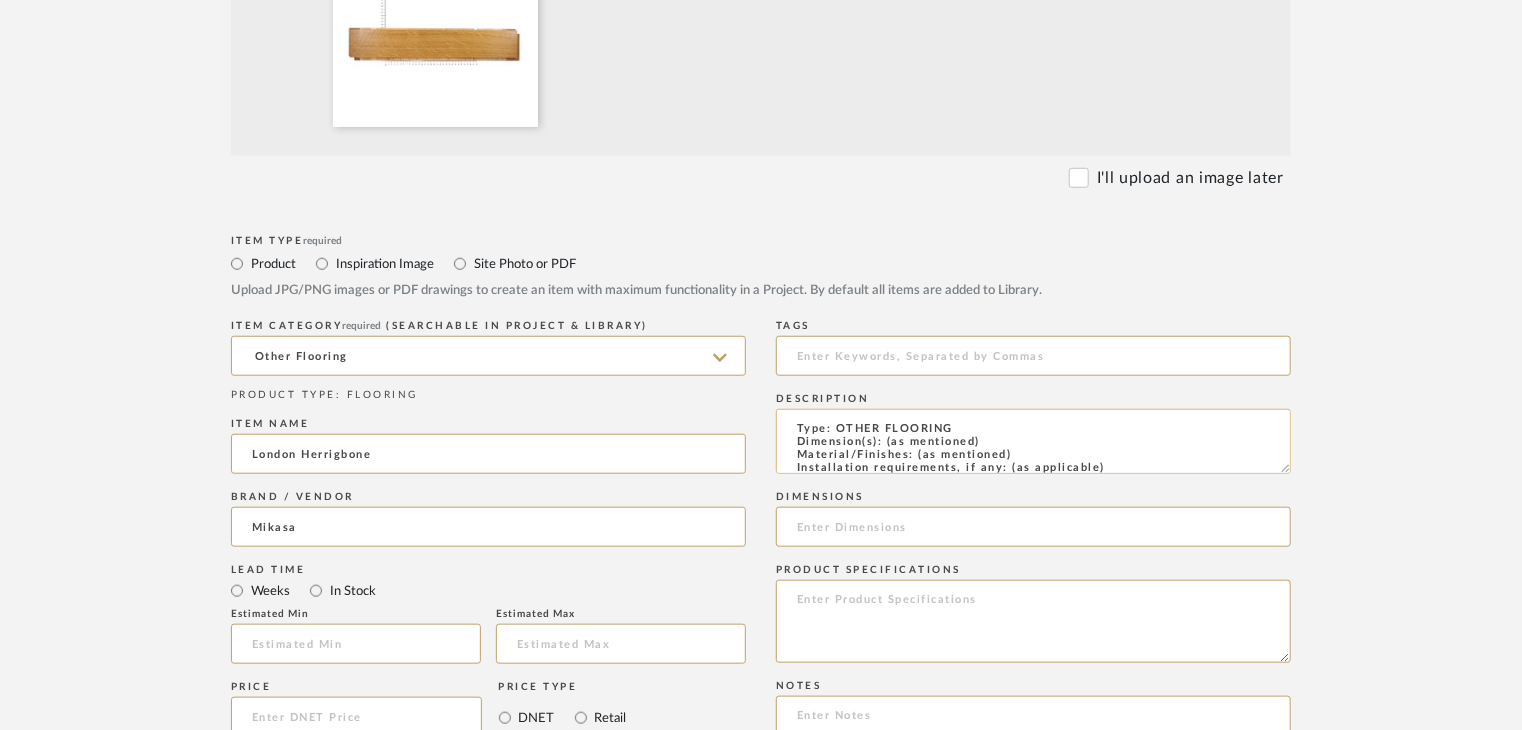 drag, startPoint x: 1018, startPoint y: 449, endPoint x: 986, endPoint y: 452, distance: 32.140316 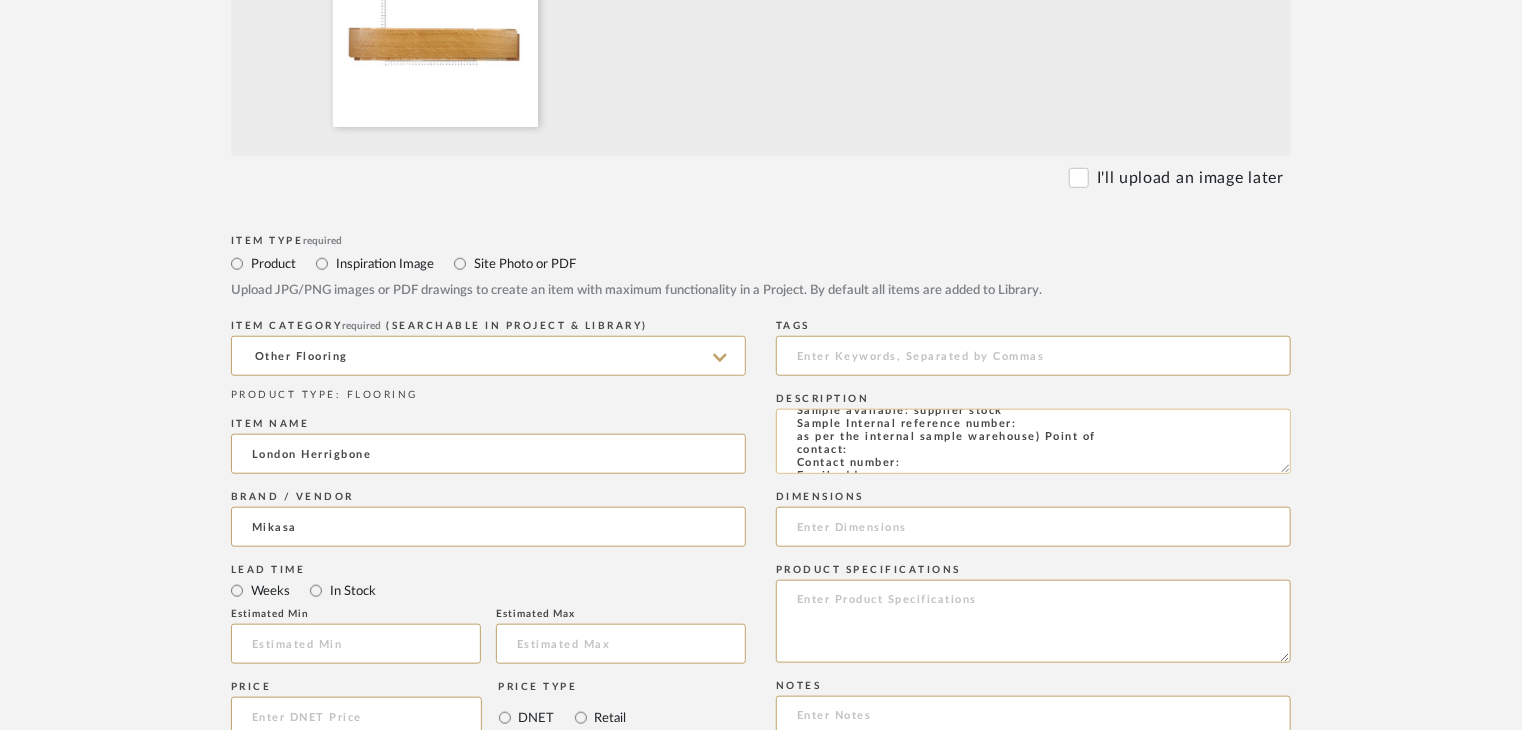 scroll, scrollTop: 100, scrollLeft: 0, axis: vertical 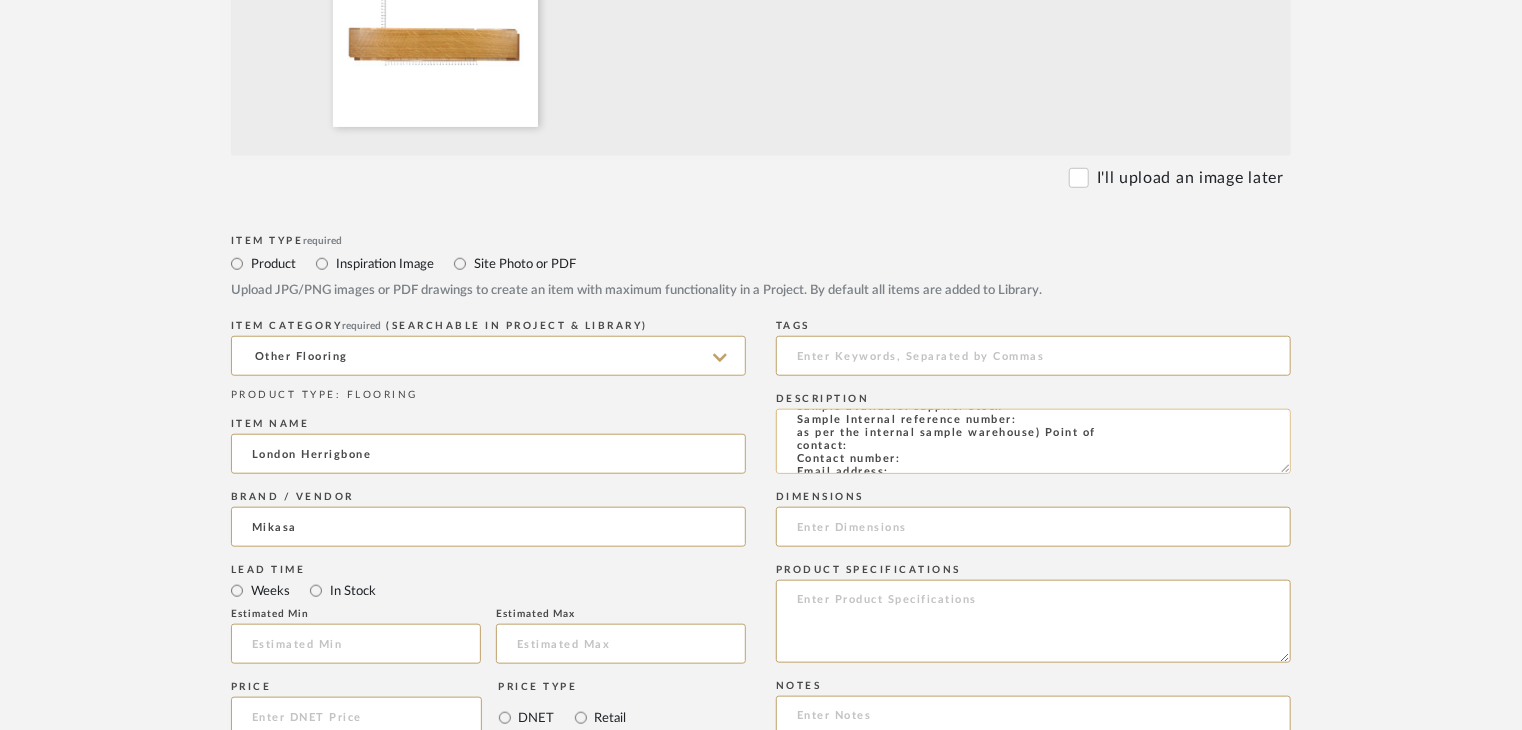 click on "Type: OTHER FLOORING
Dimension(s): (as mentioned)
Material/Finishes: OAK
Installation requirements, if any: (as applicable)
Price: (as mentioned)
Lead time: (as mentioned)
Sample available: supplier stock
Sample Internal reference number:
as per the internal sample warehouse) Point of
contact:
Contact number:
Email address:
Address:
Additional contact information:" 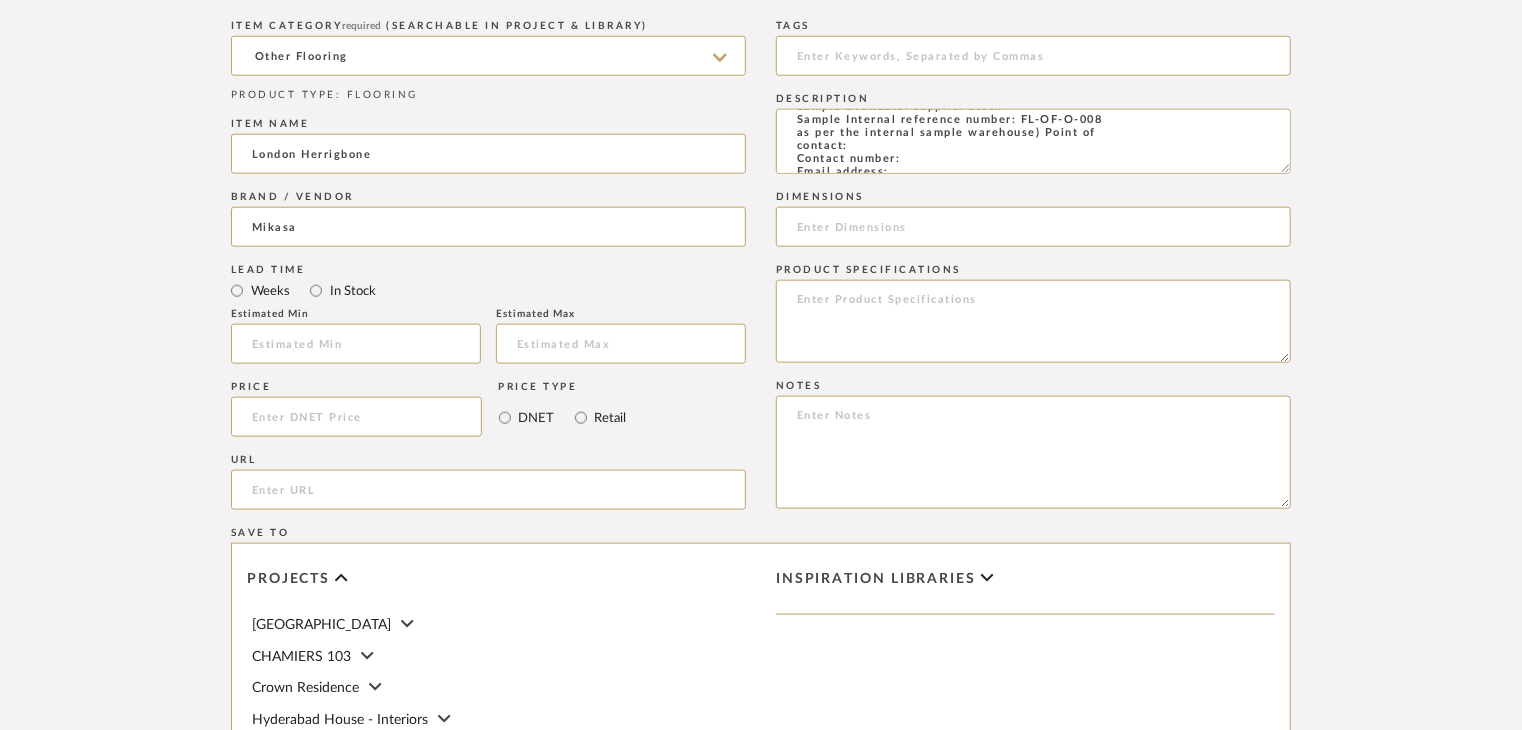 scroll, scrollTop: 1400, scrollLeft: 0, axis: vertical 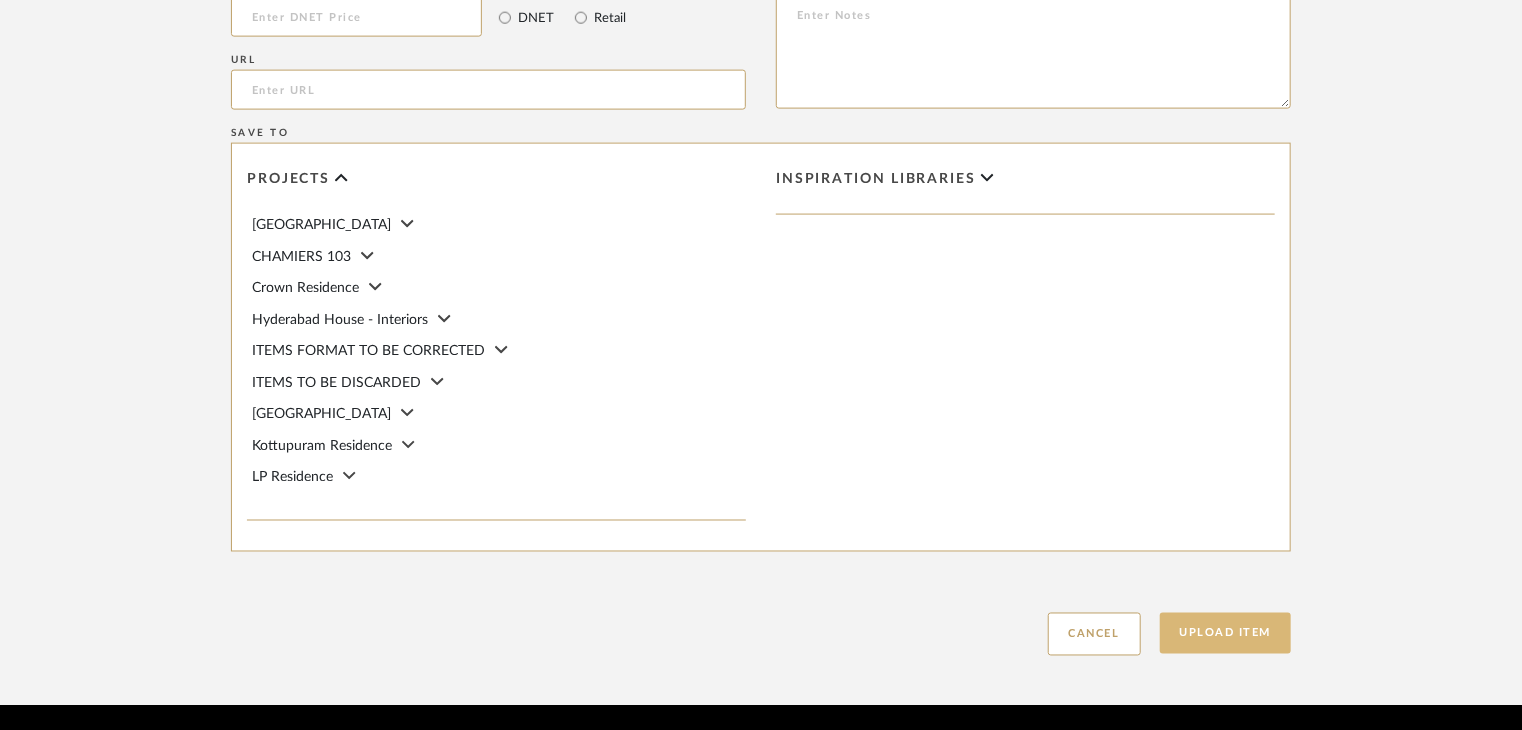 type on "Type: OTHER FLOORING
Dimension(s): (as mentioned)
Material/Finishes: OAK
Installation requirements, if any: (as applicable)
Price: (as mentioned)
Lead time: (as mentioned)
Sample available: supplier stock
Sample Internal reference number: FL-OF-O-008
as per the internal sample warehouse) Point of
contact:
Contact number:
Email address:
Address:
Additional contact information:" 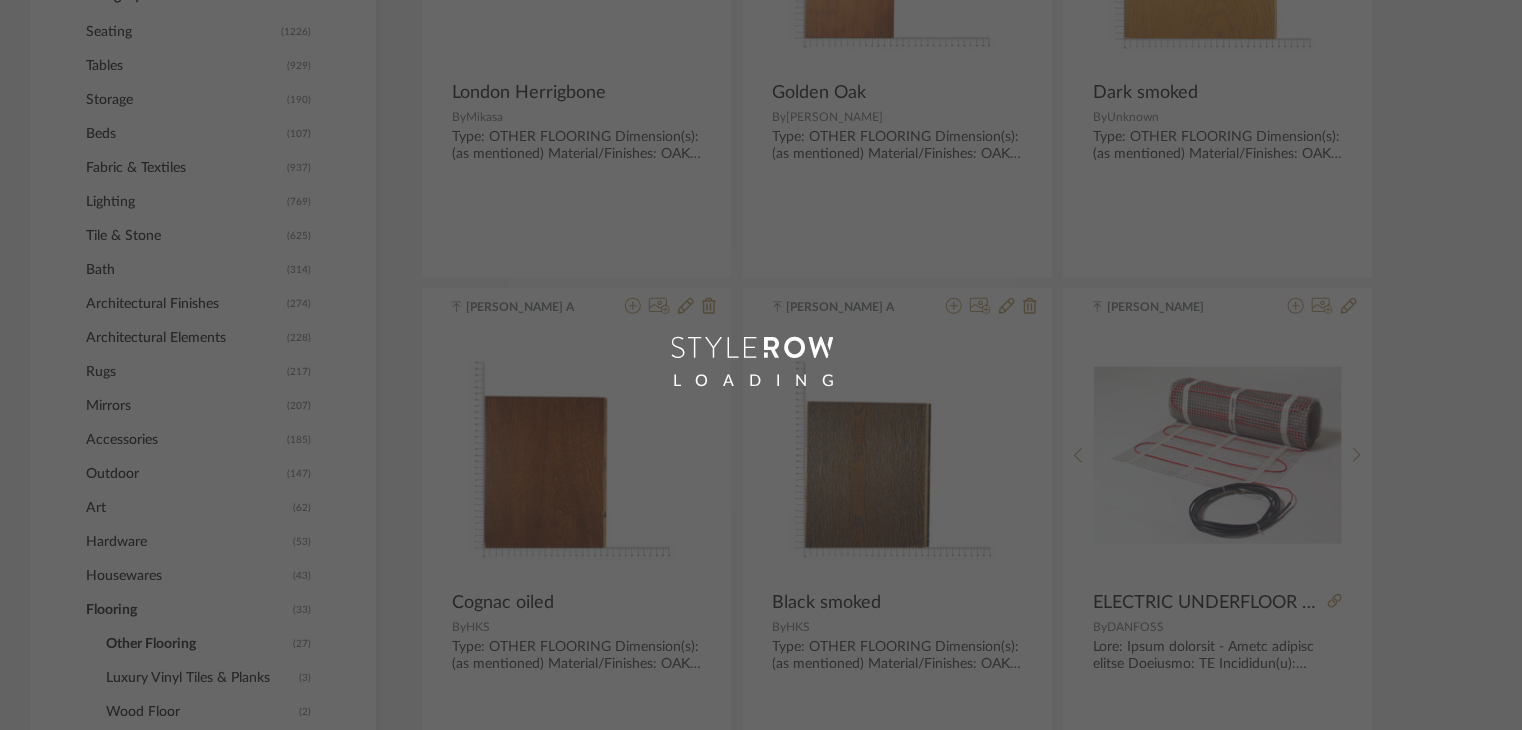 scroll, scrollTop: 0, scrollLeft: 0, axis: both 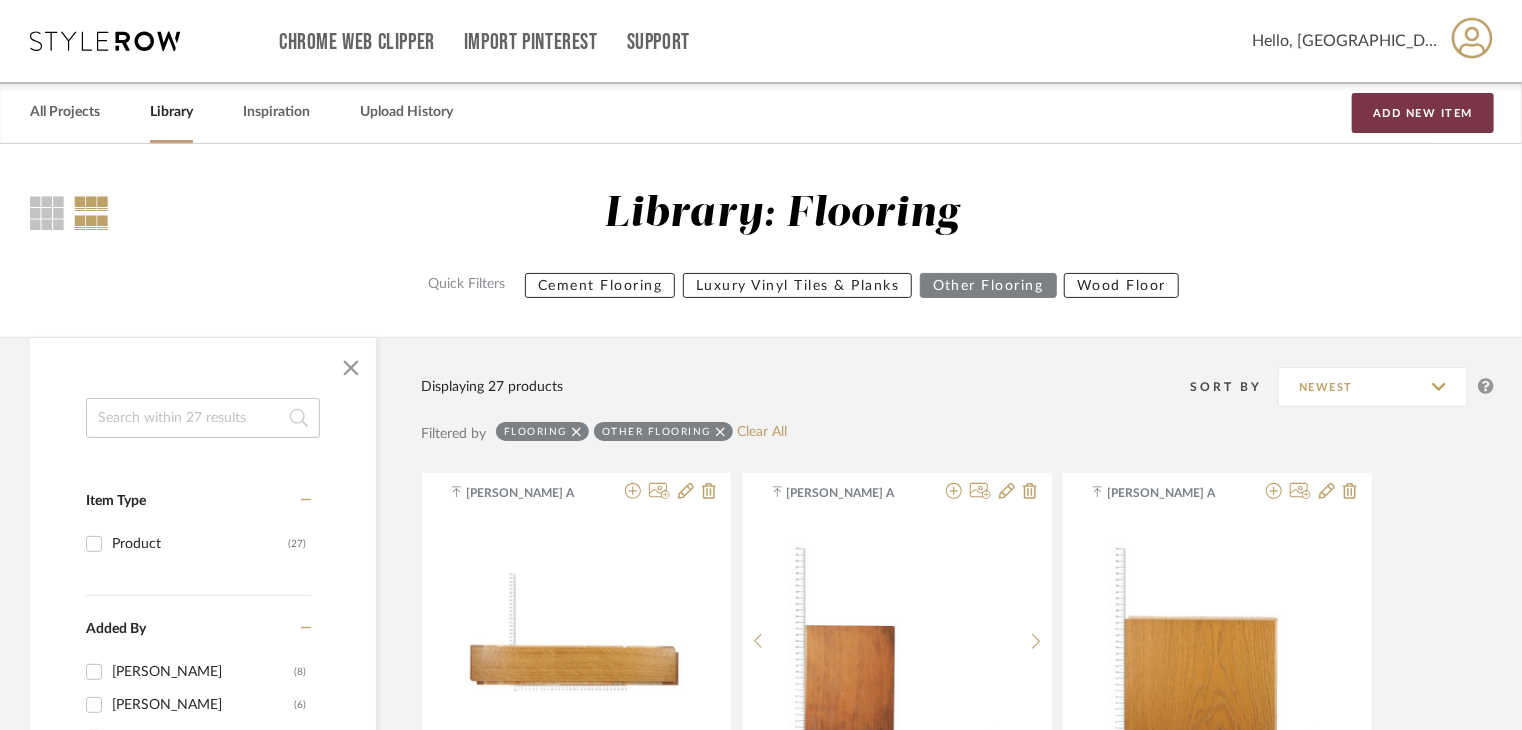 click on "Add New Item" at bounding box center [1423, 113] 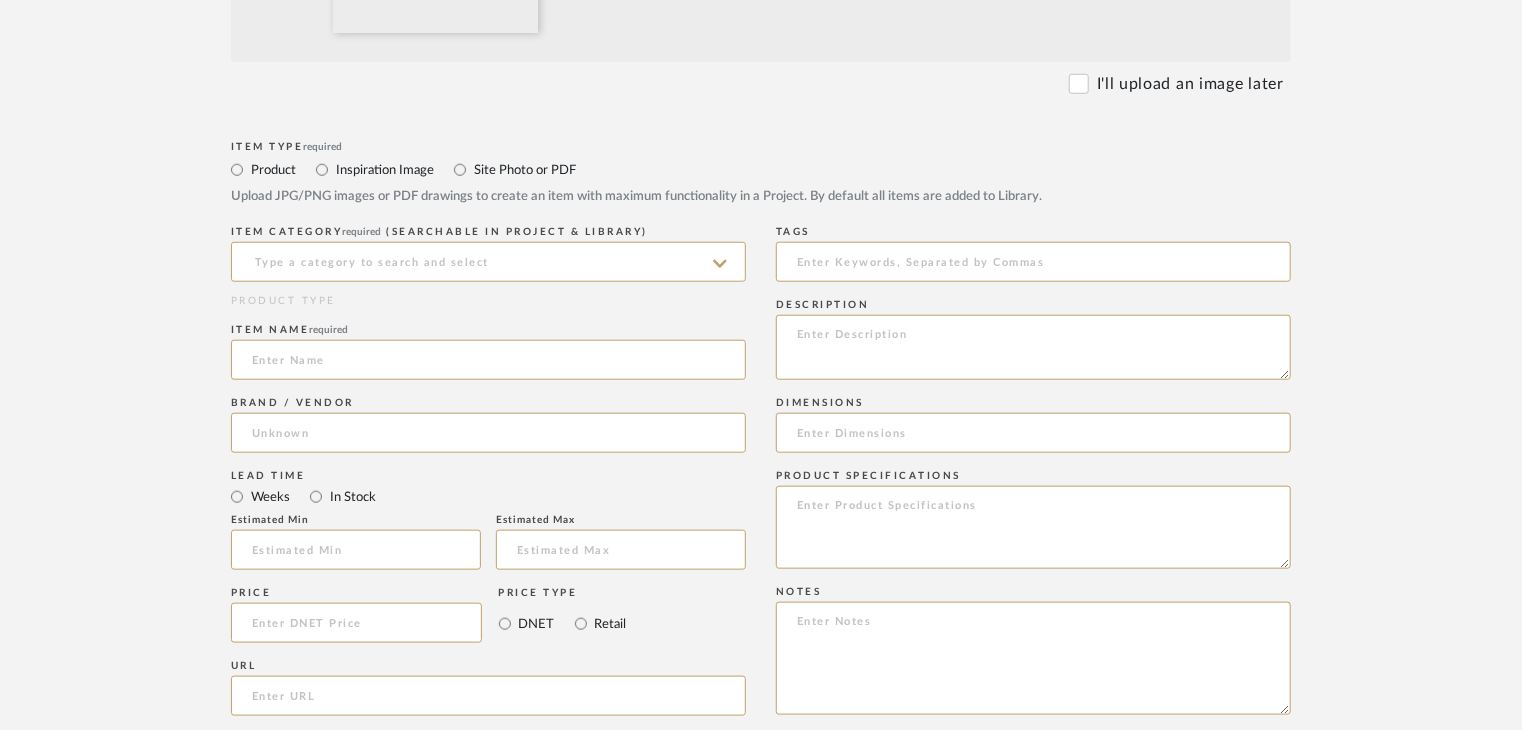 scroll, scrollTop: 800, scrollLeft: 0, axis: vertical 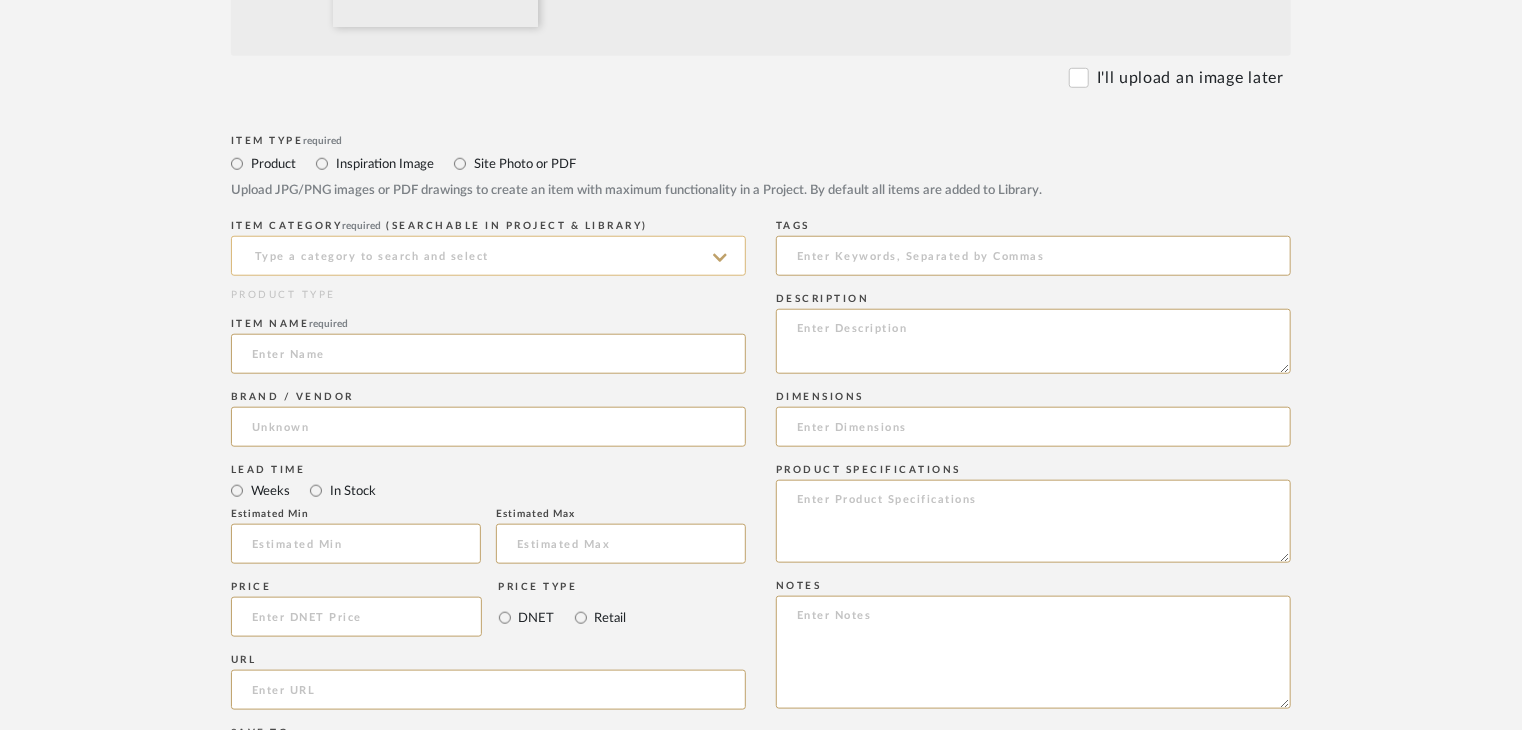 click 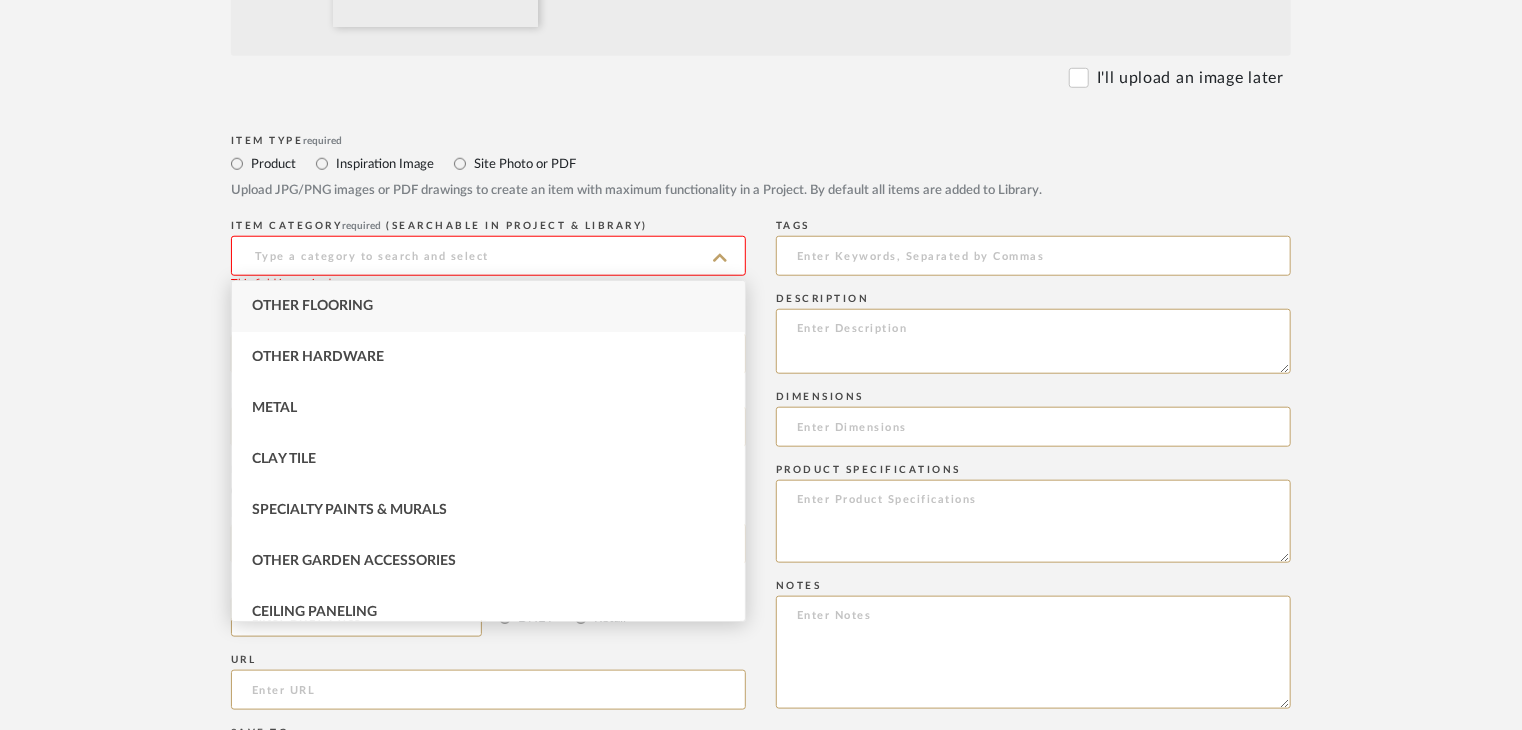 click on "Other Flooring" at bounding box center [312, 306] 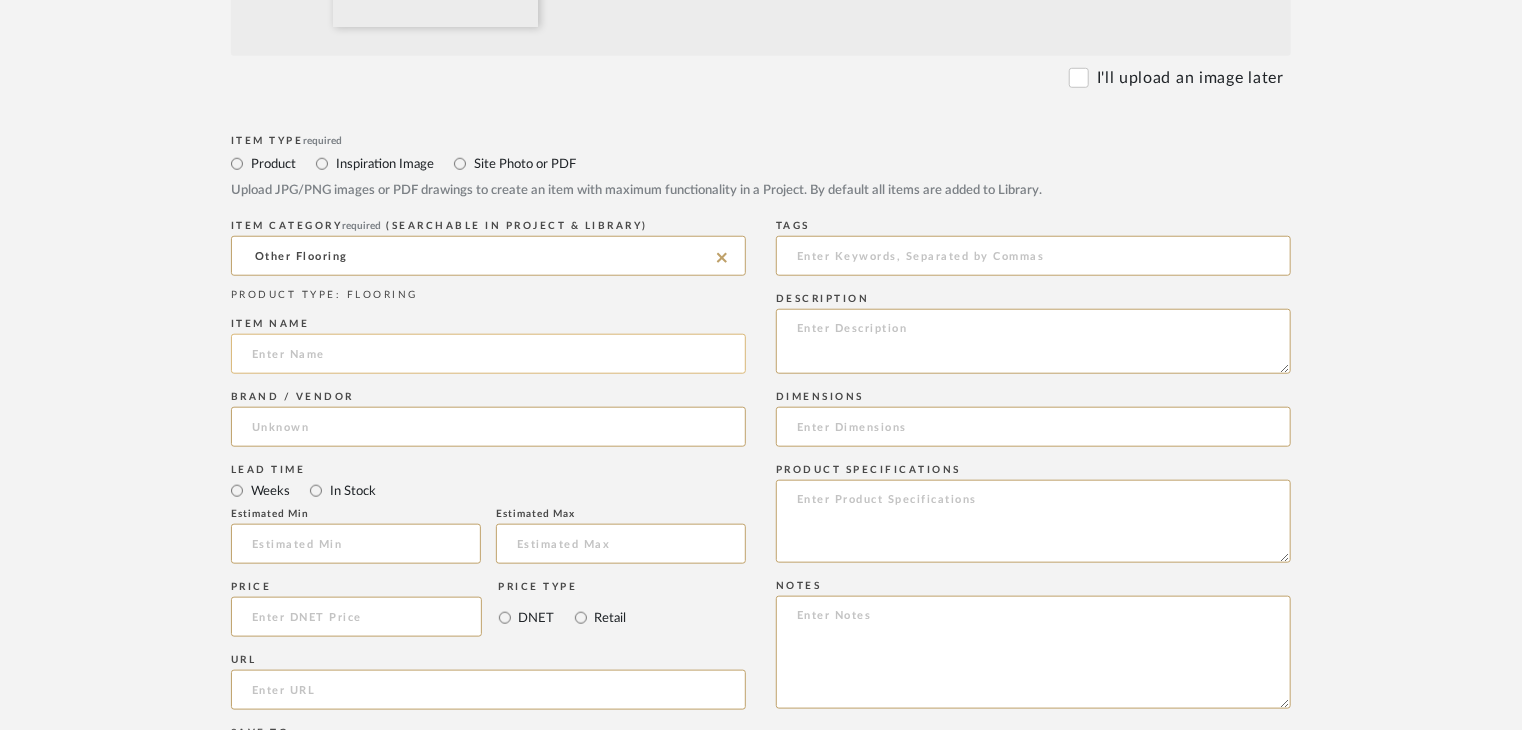 click 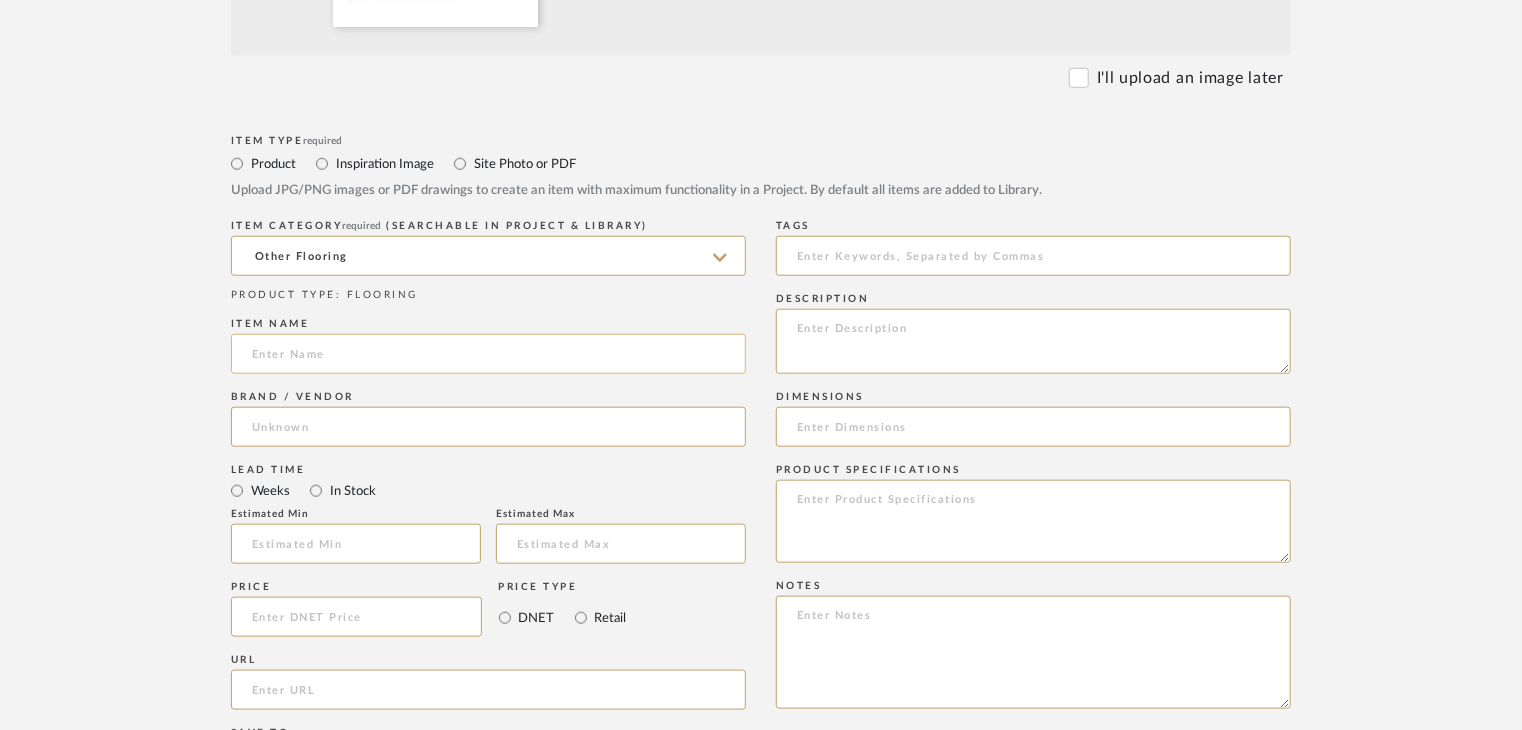 paste on "Manutaktur" 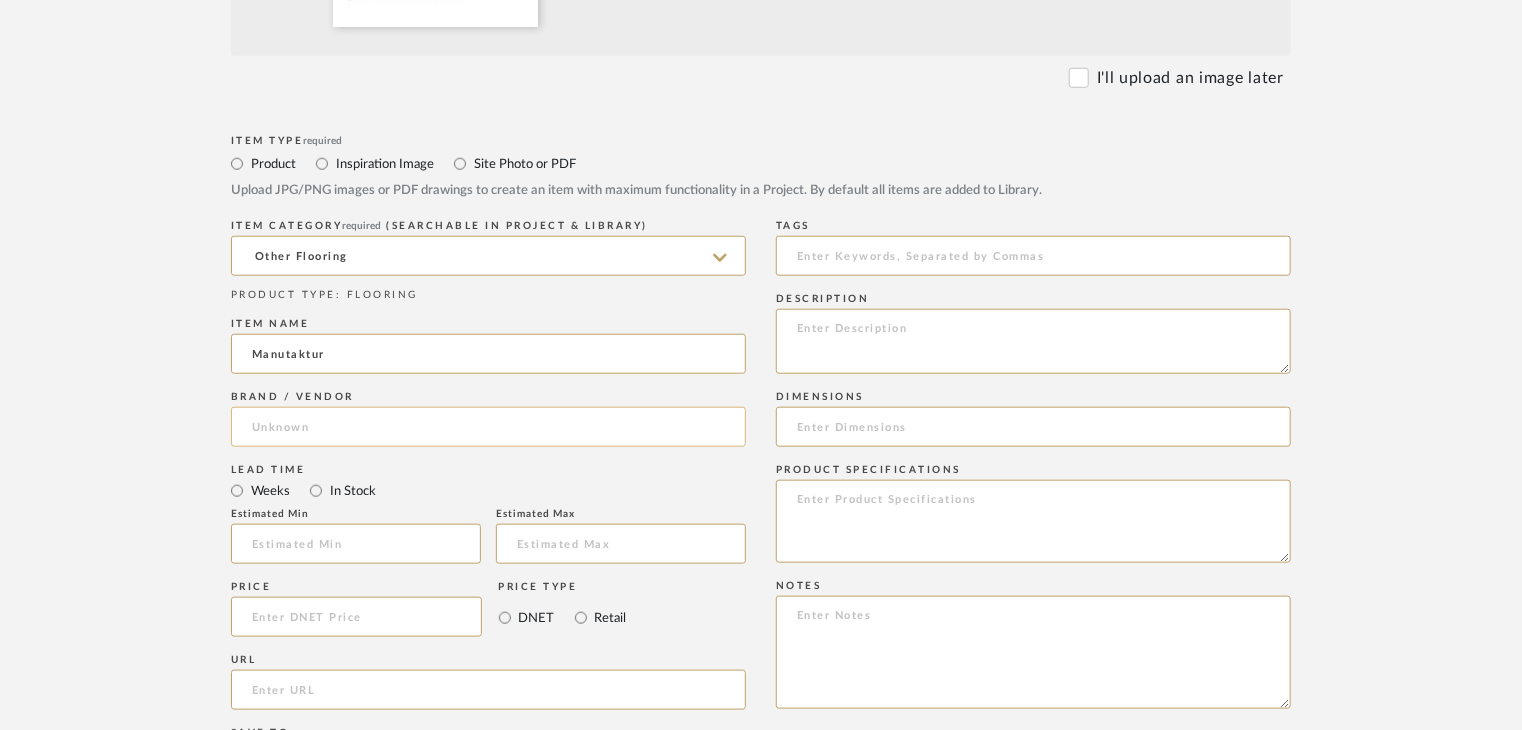 type on "Manutaktur" 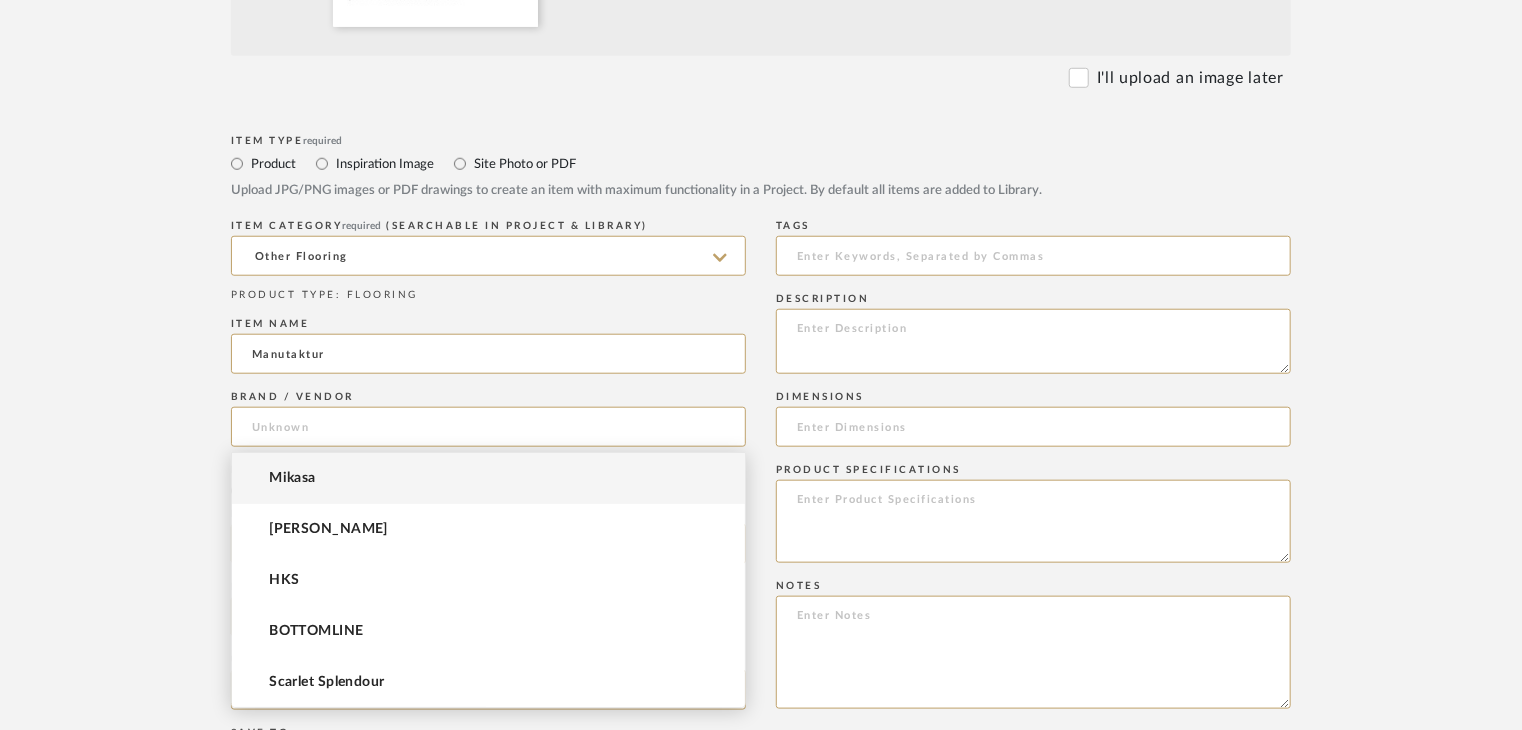 click on "HKS" at bounding box center (488, 580) 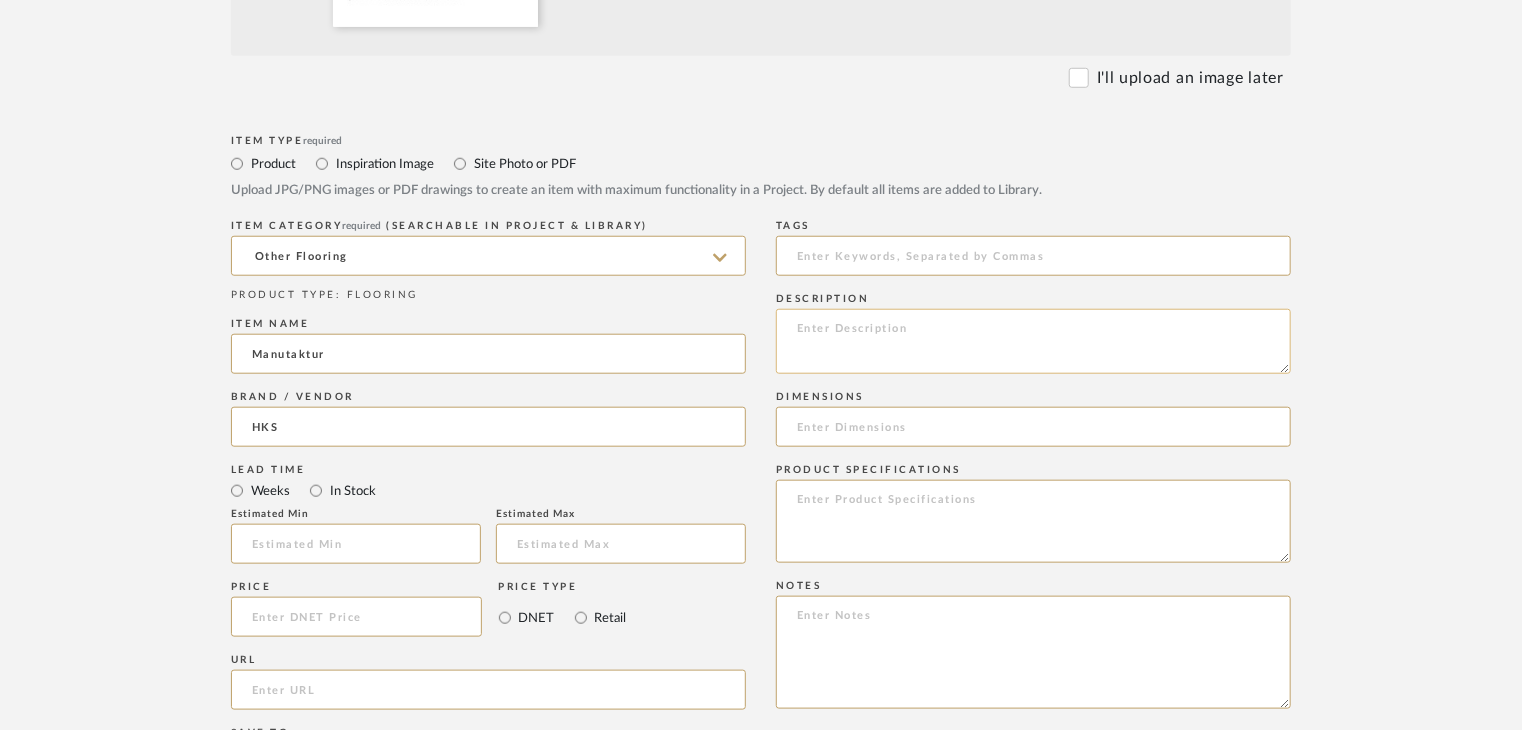 click 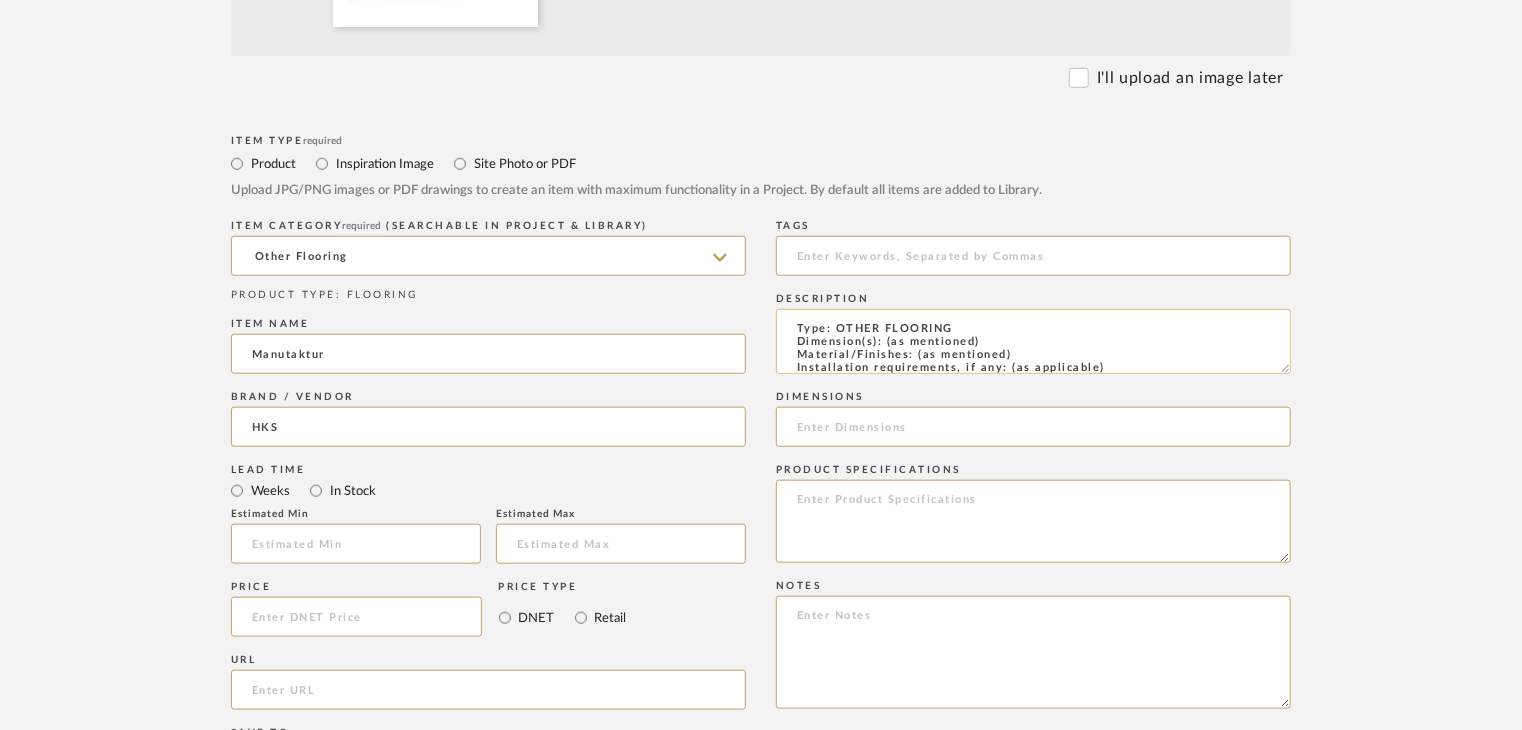 scroll, scrollTop: 137, scrollLeft: 0, axis: vertical 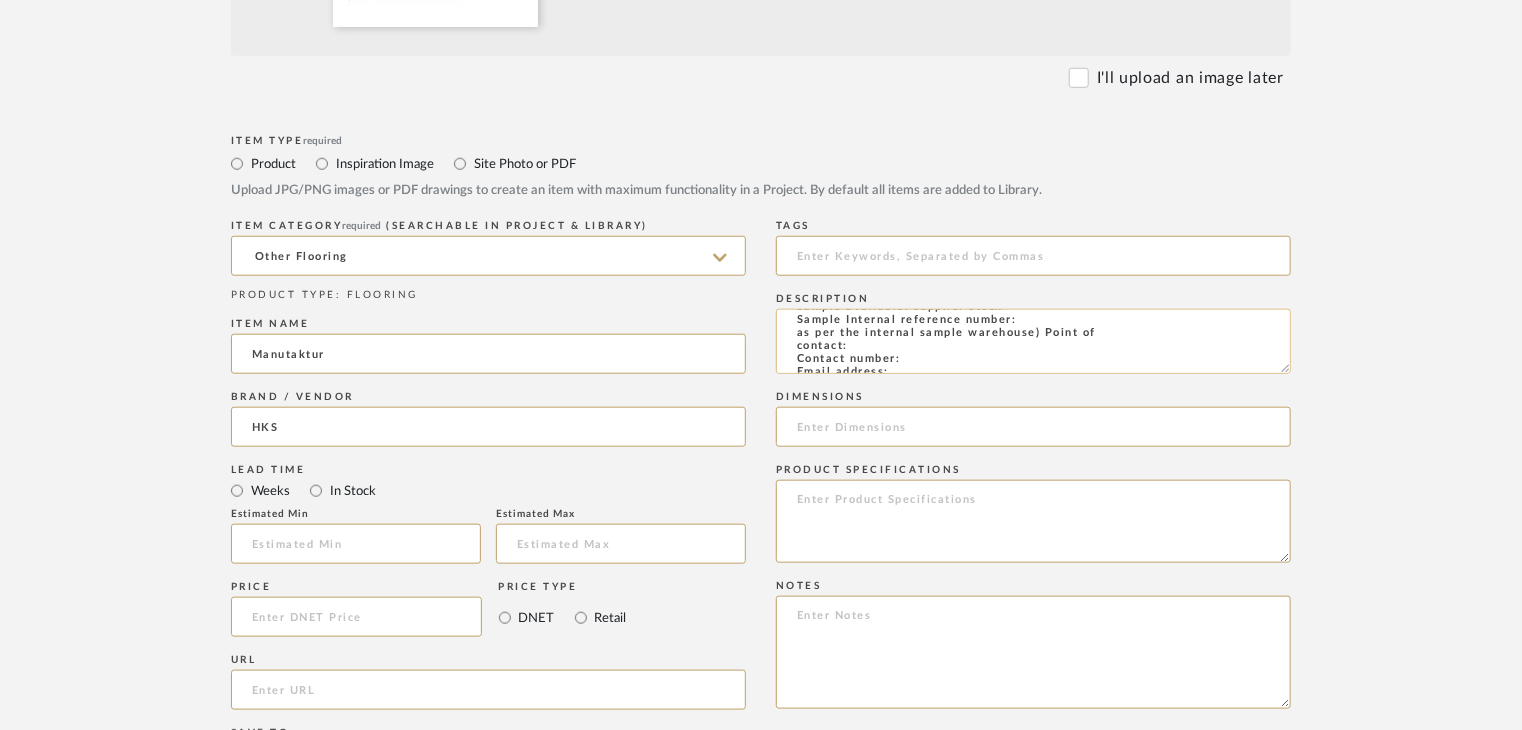 click on "Type: OTHER FLOORING
Dimension(s): (as mentioned)
Material/Finishes: (as mentioned)
Installation requirements, if any: (as applicable)
Price: (as mentioned)
Lead time: (as mentioned)
Sample available: supplier stock
Sample Internal reference number:
as per the internal sample warehouse) Point of
contact:
Contact number:
Email address:
Address:
Additional contact information:" 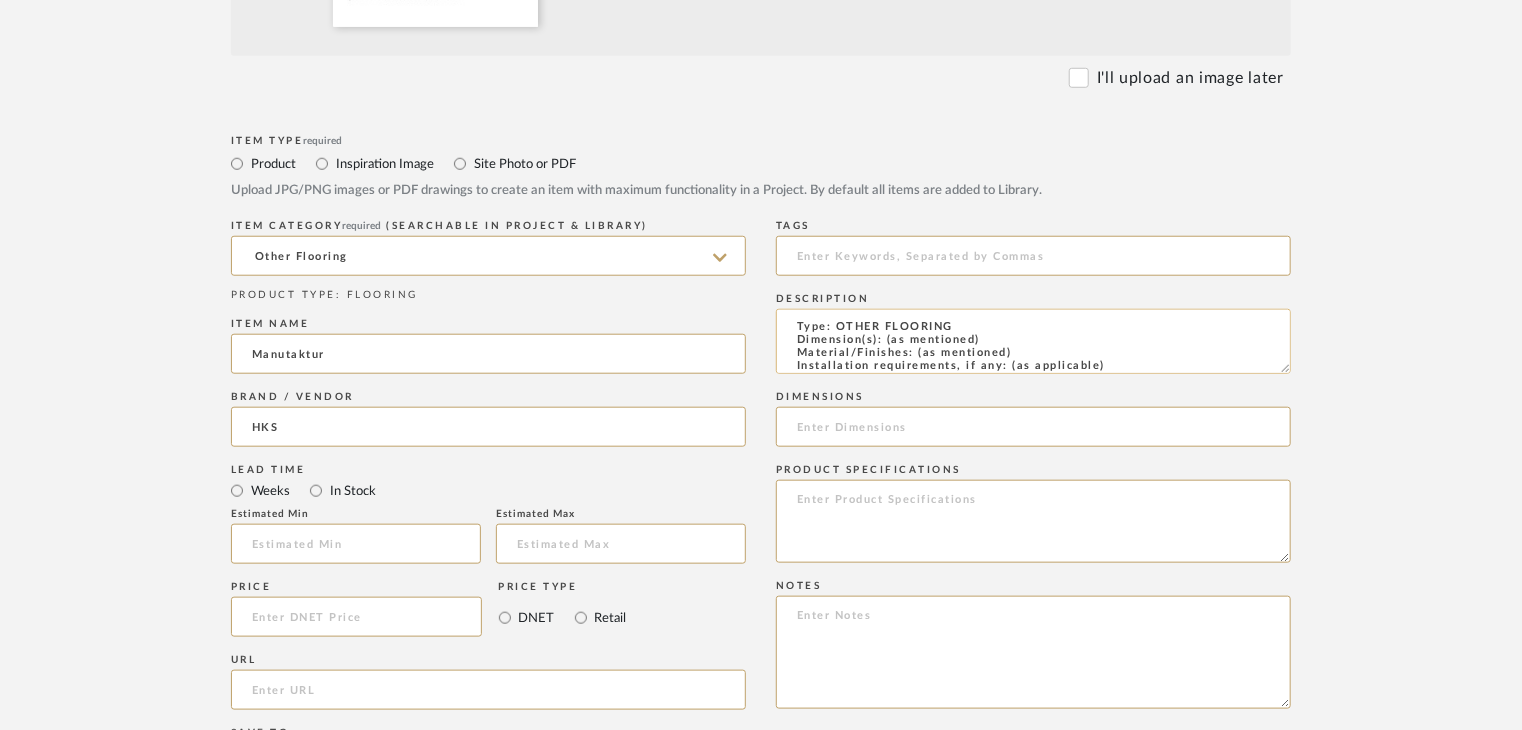 scroll, scrollTop: 0, scrollLeft: 0, axis: both 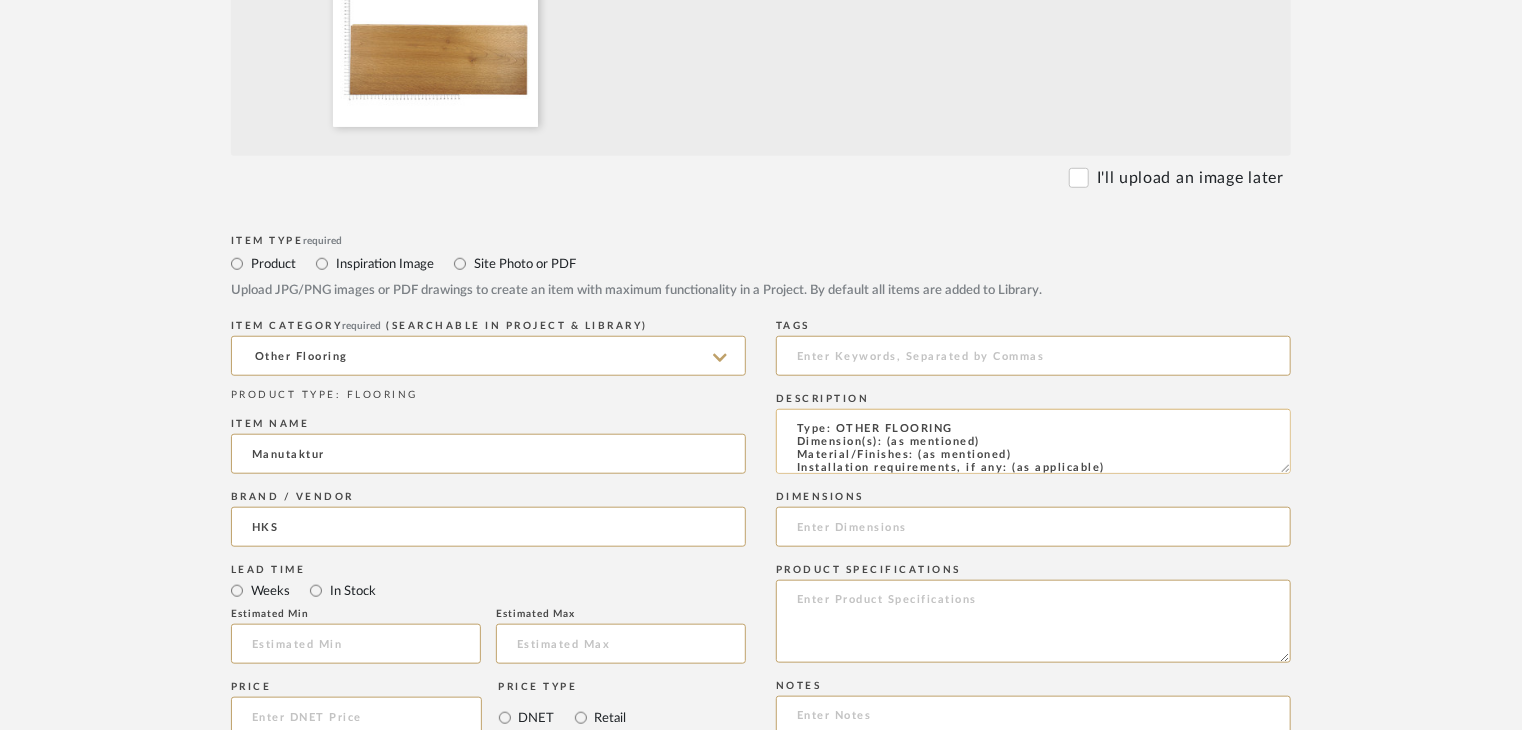 drag, startPoint x: 1024, startPoint y: 454, endPoint x: 915, endPoint y: 457, distance: 109.041275 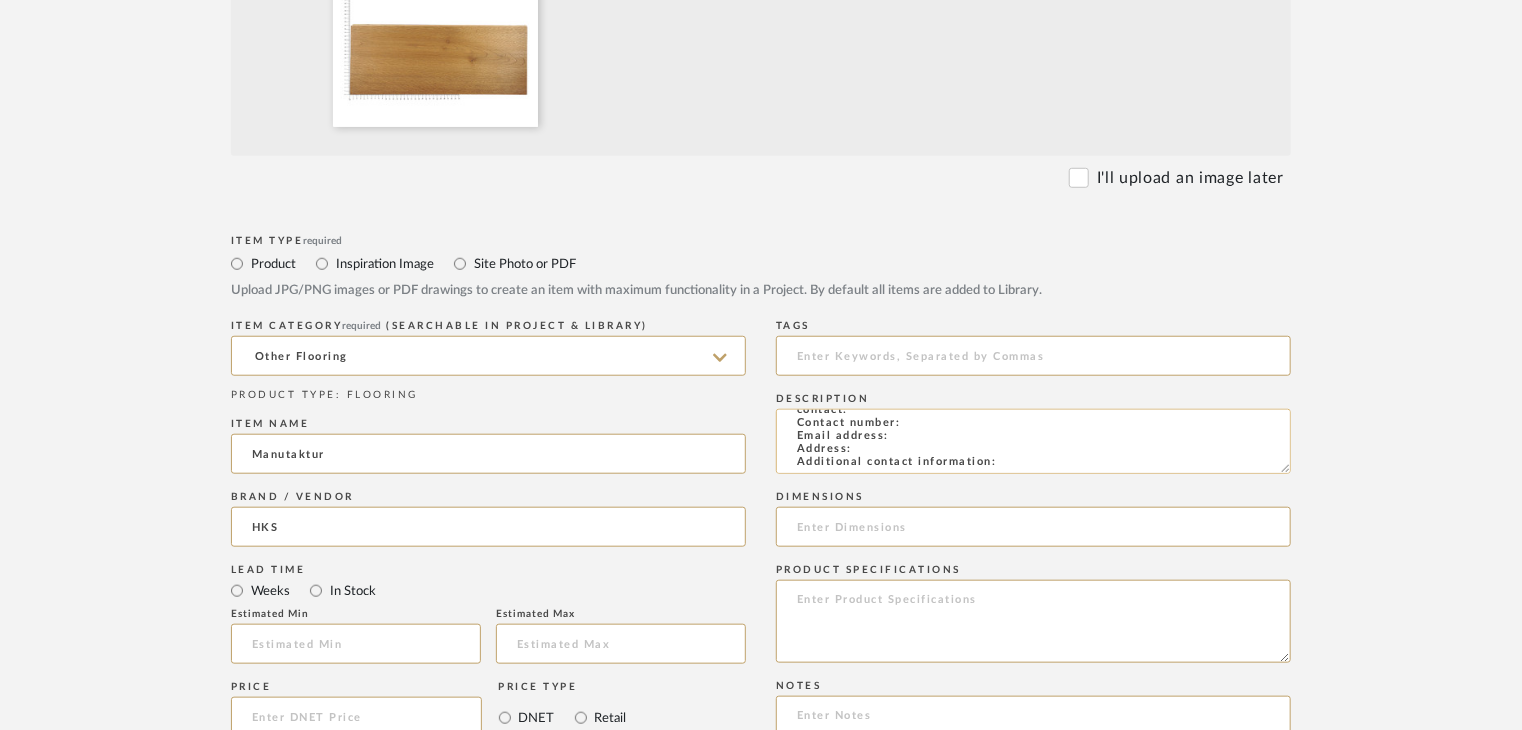 scroll, scrollTop: 144, scrollLeft: 0, axis: vertical 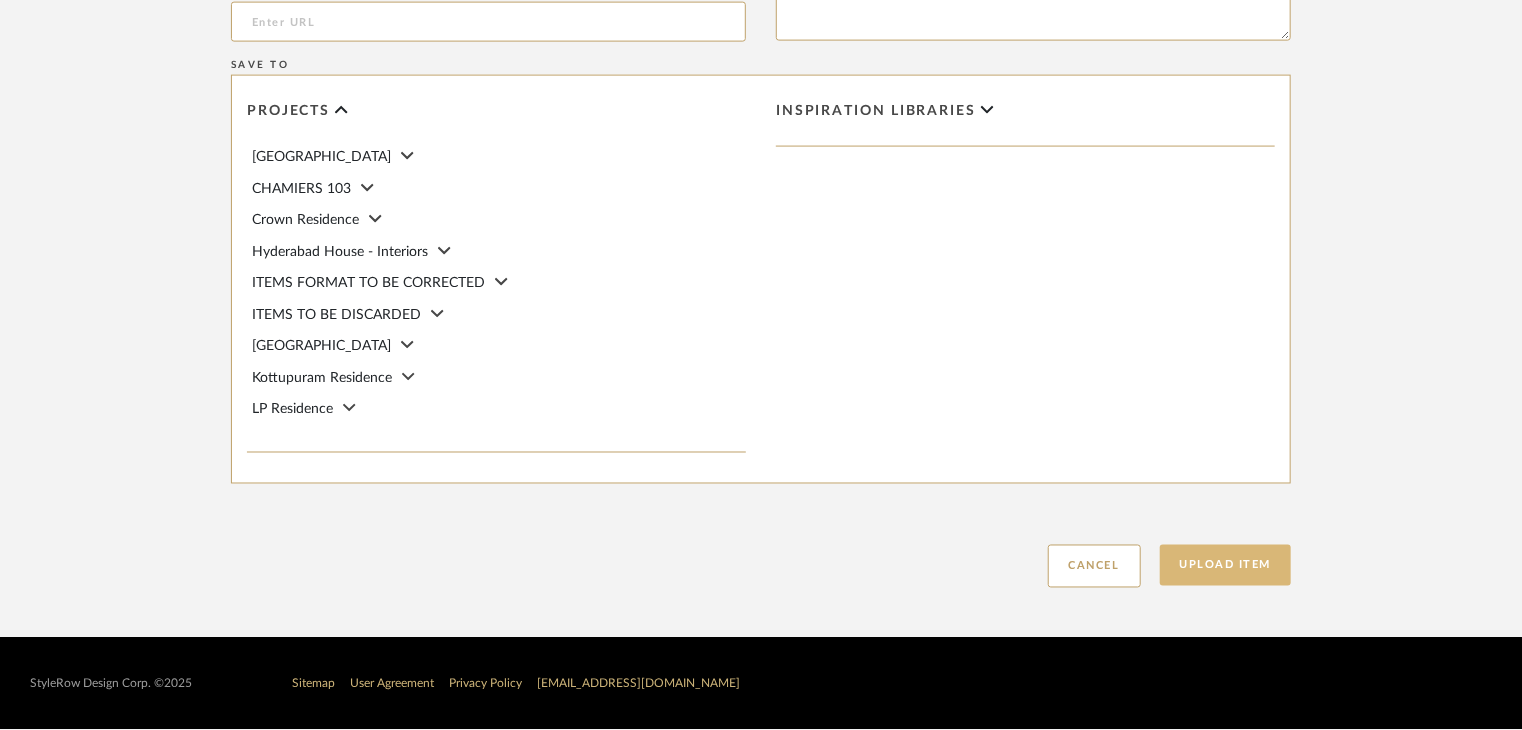 type on "Type: OTHER FLOORING
Dimension(s): (as mentioned)
Material/Finishes: OAK
Installation requirements, if any: (as applicable)
Price: (as mentioned)
Lead time: (as mentioned)
Sample available: supplier stock
Sample Internal reference number: FL-OF-O-009
as per the internal sample warehouse) Point of
contact:
Contact number:
Email address:
Address:
Additional contact information:" 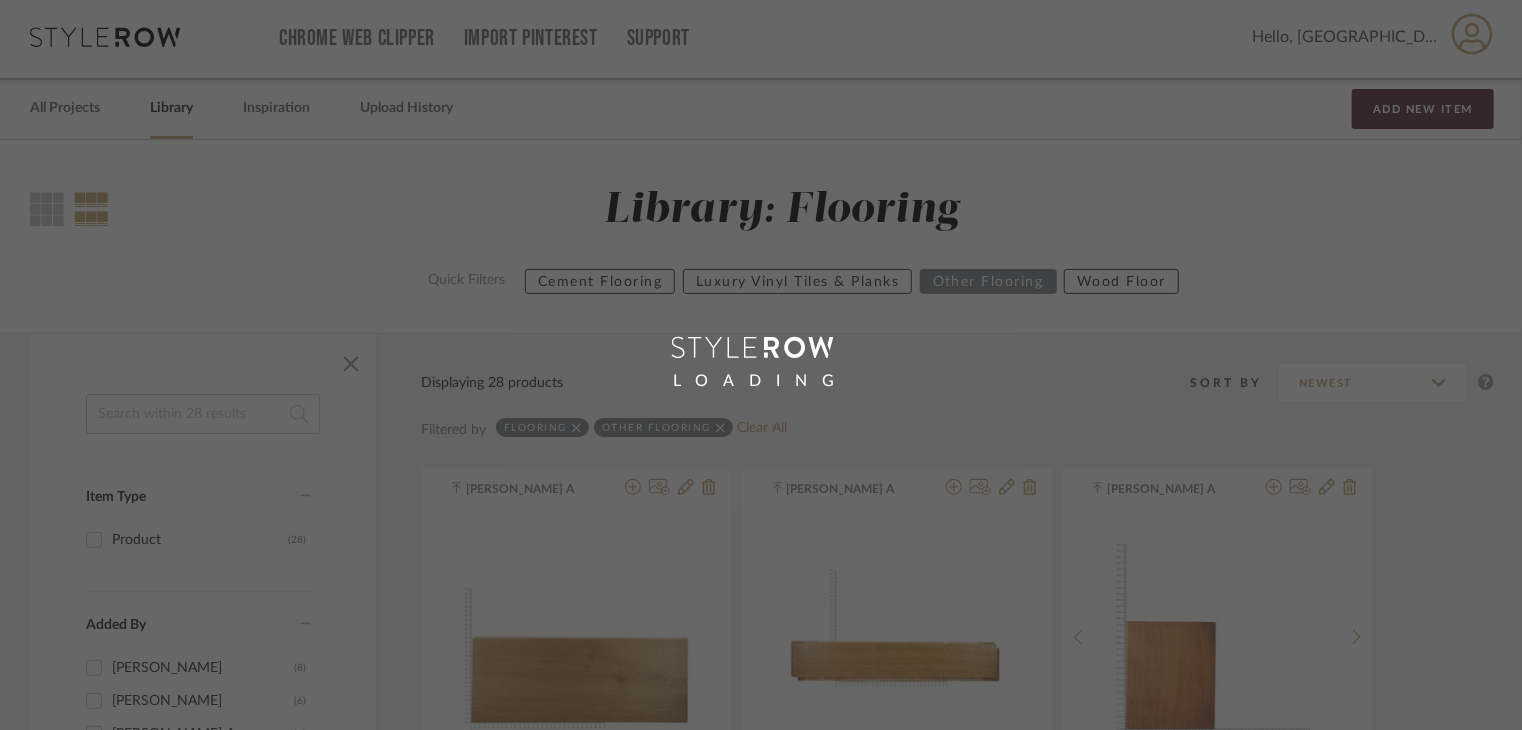 scroll, scrollTop: 0, scrollLeft: 0, axis: both 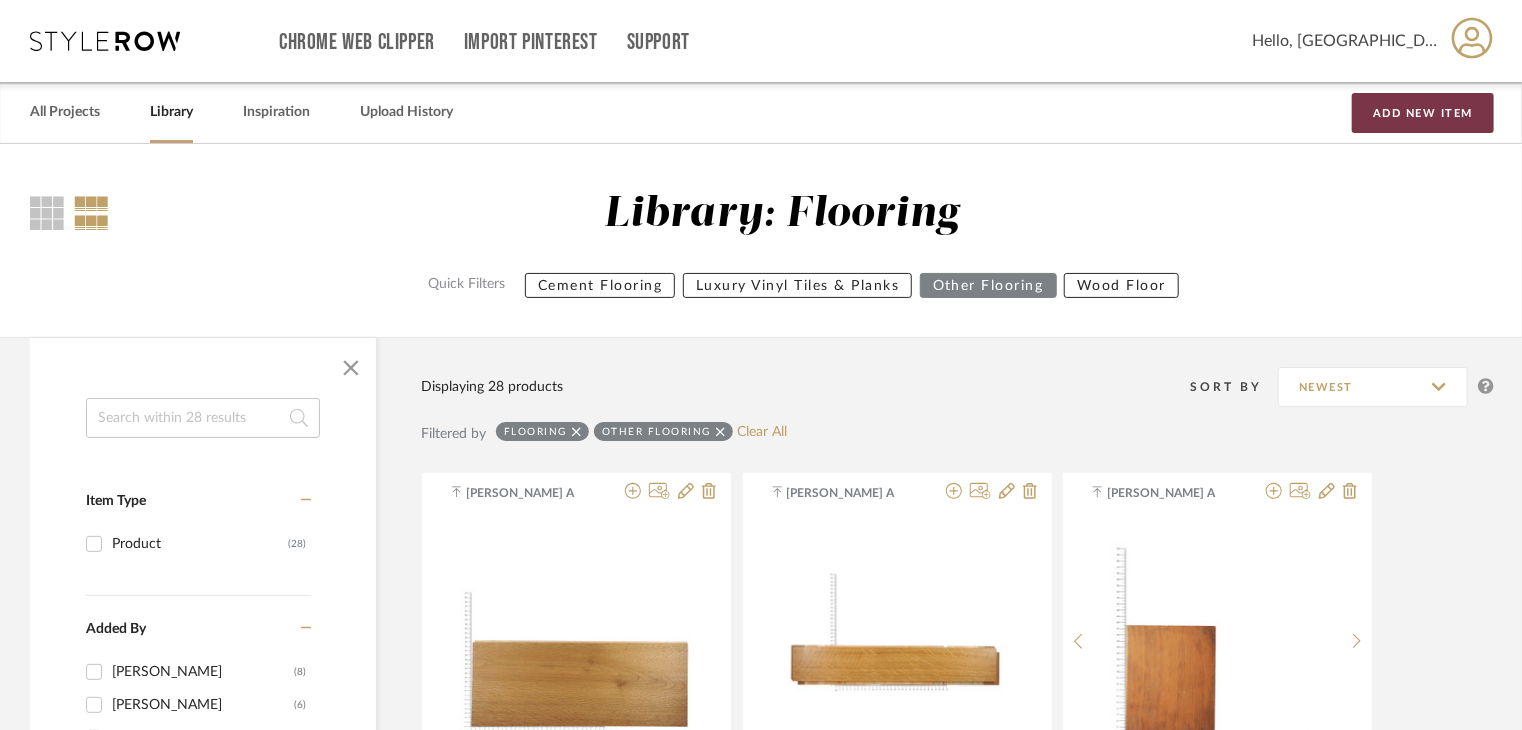 click on "Add New Item" at bounding box center (1423, 113) 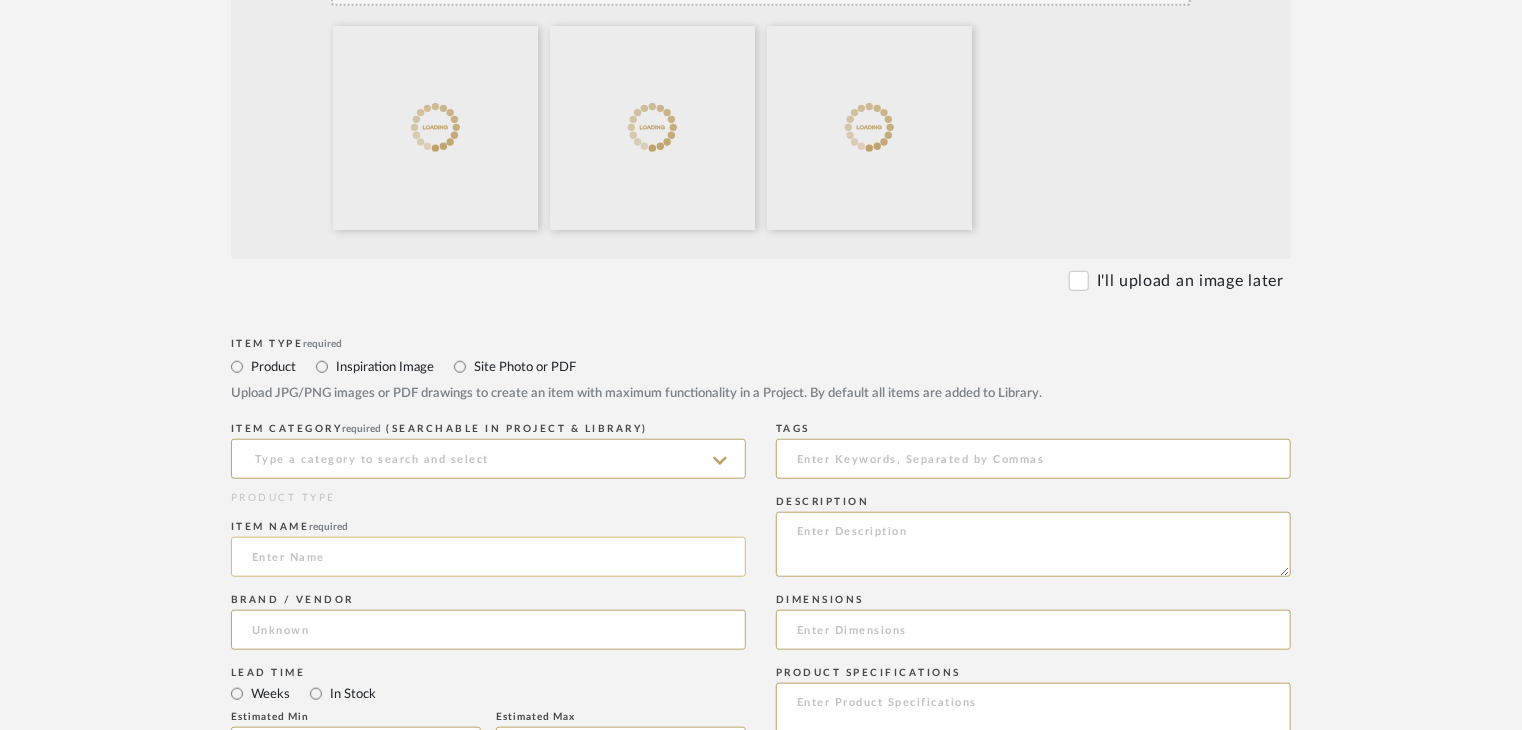 scroll, scrollTop: 600, scrollLeft: 0, axis: vertical 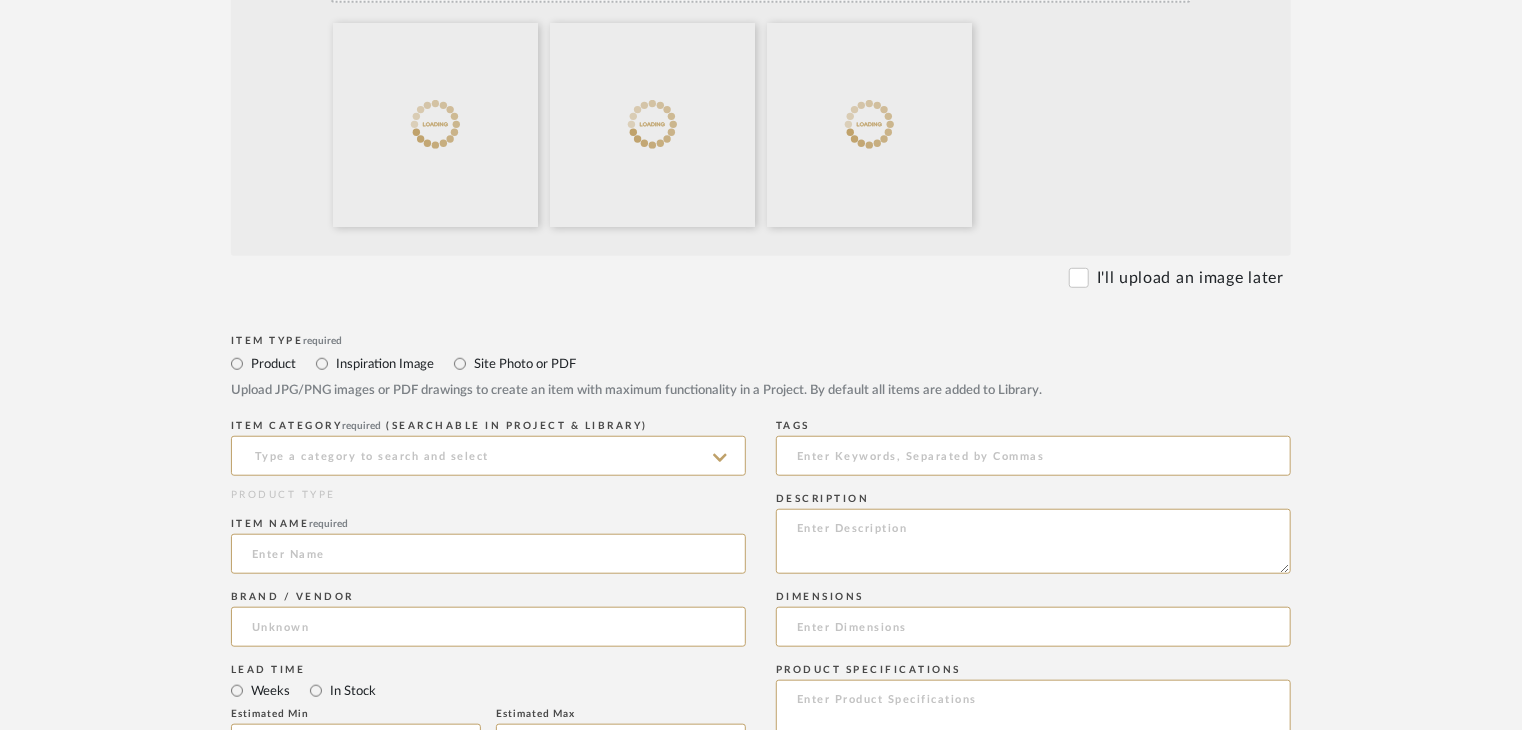 click on "ITEM CATEGORY  required (Searchable in Project & Library)" 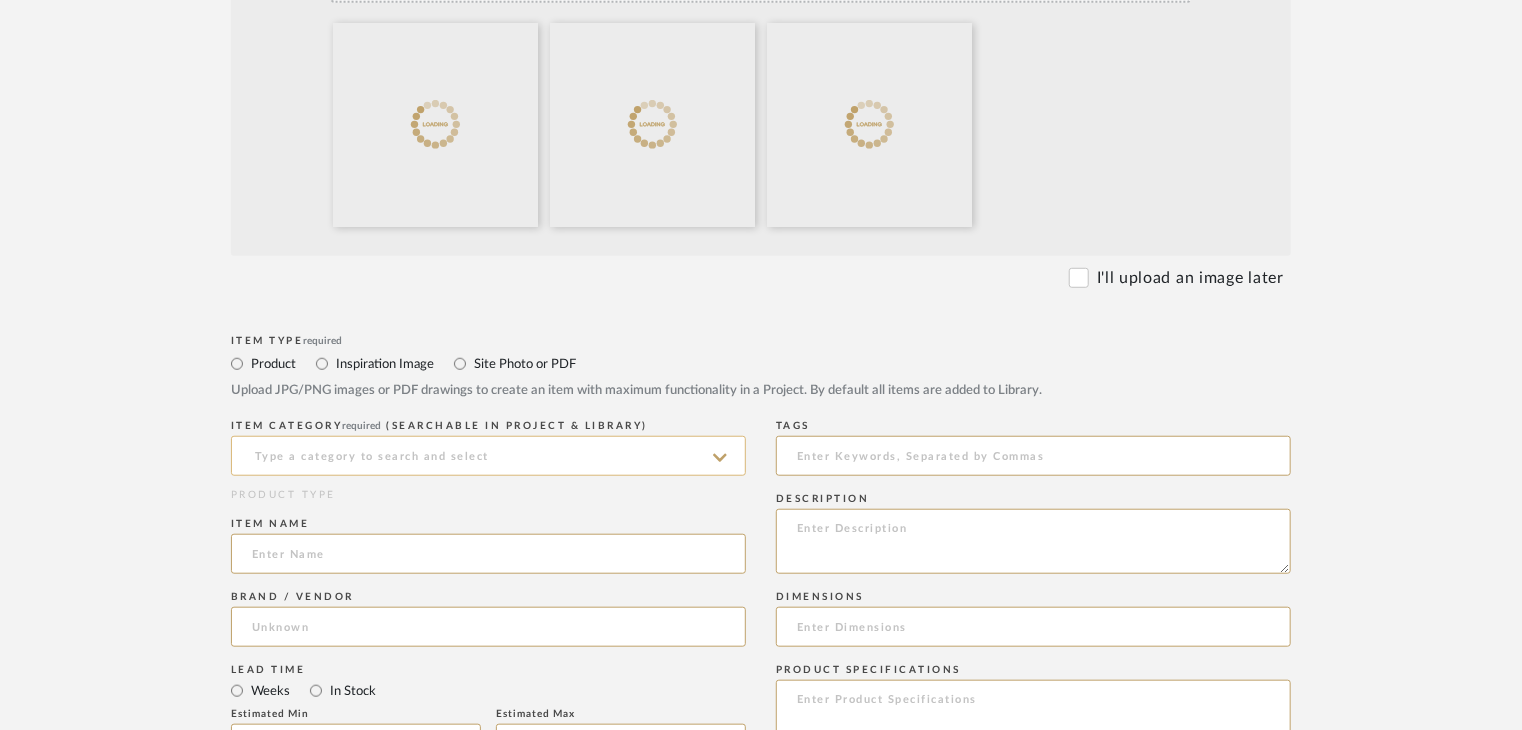 click 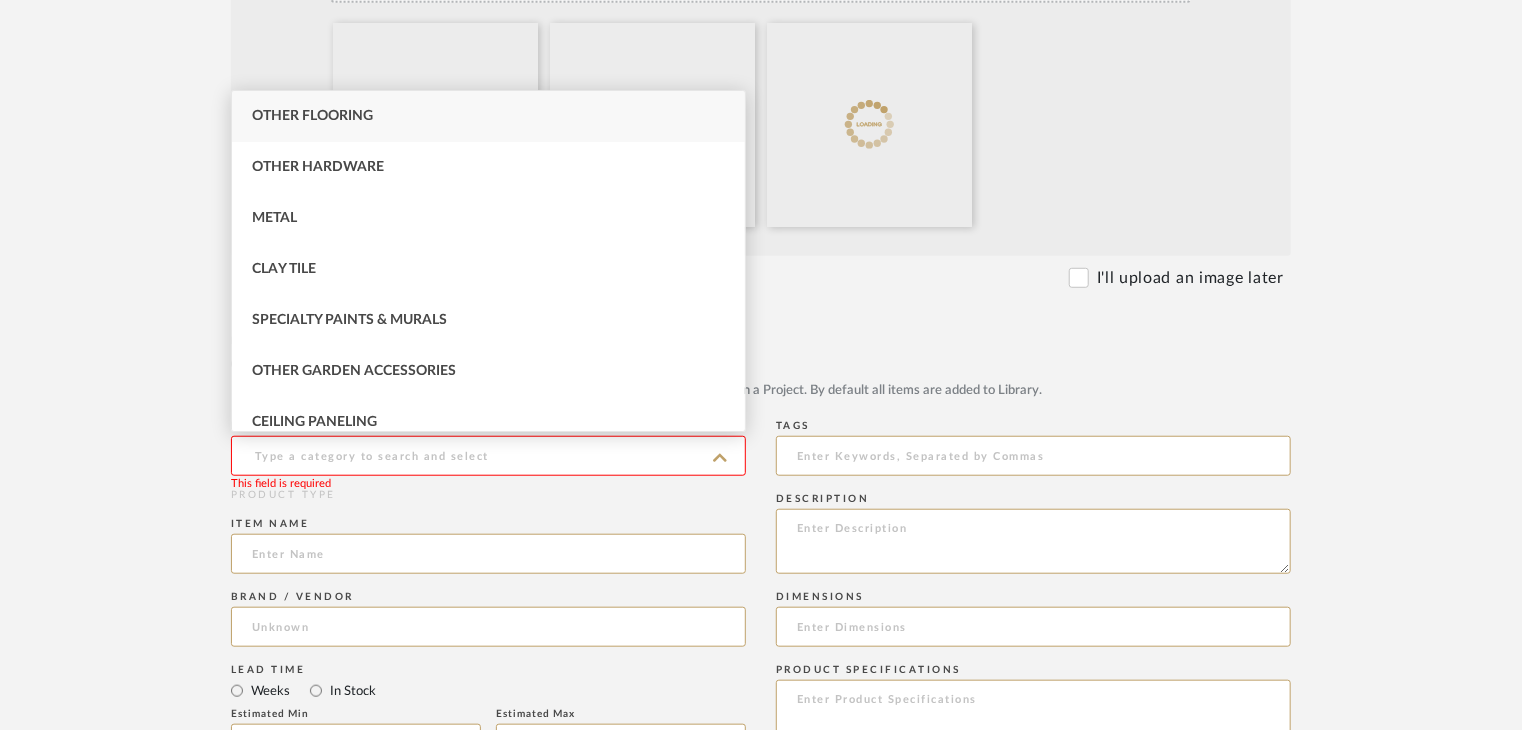 click on "Other Flooring" at bounding box center (488, 116) 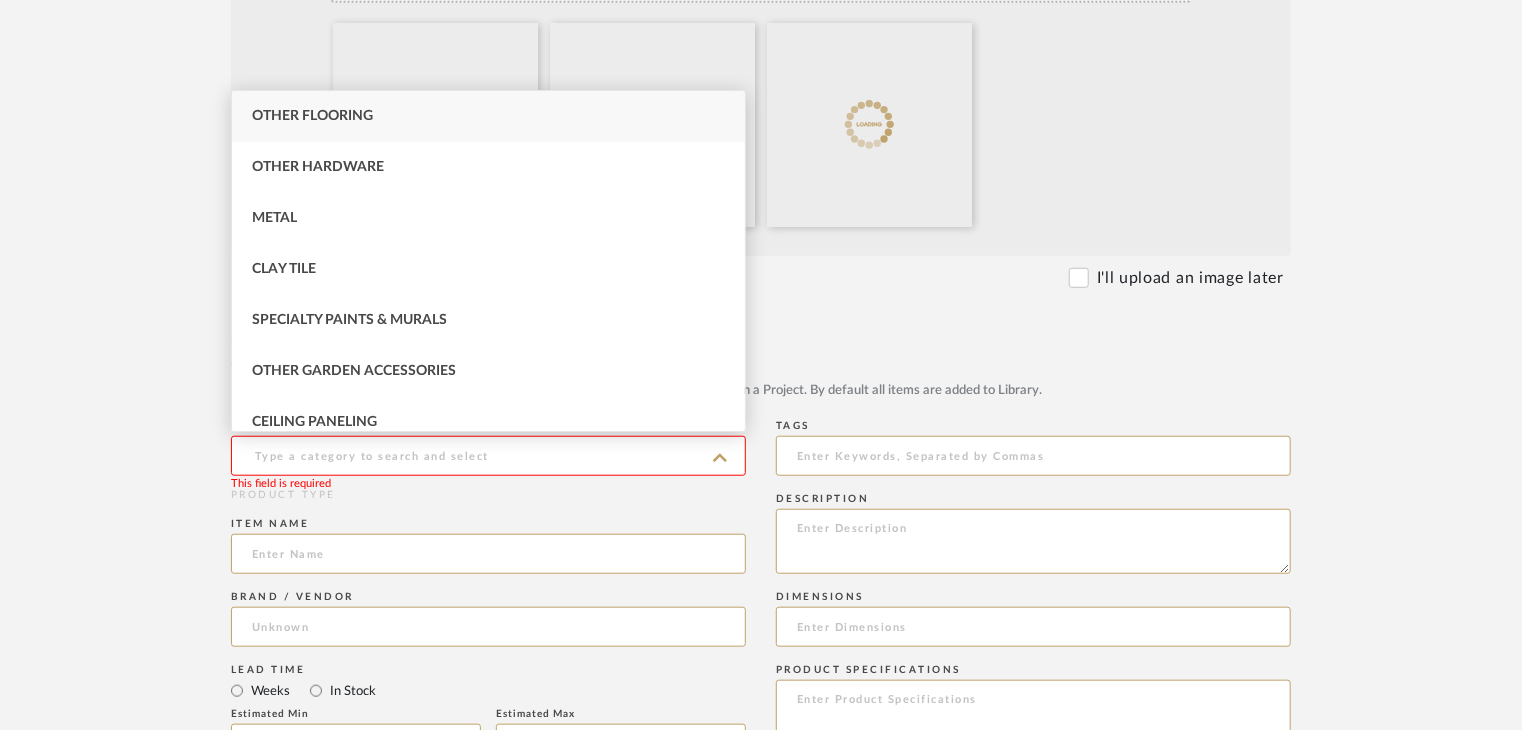 type on "Other Flooring" 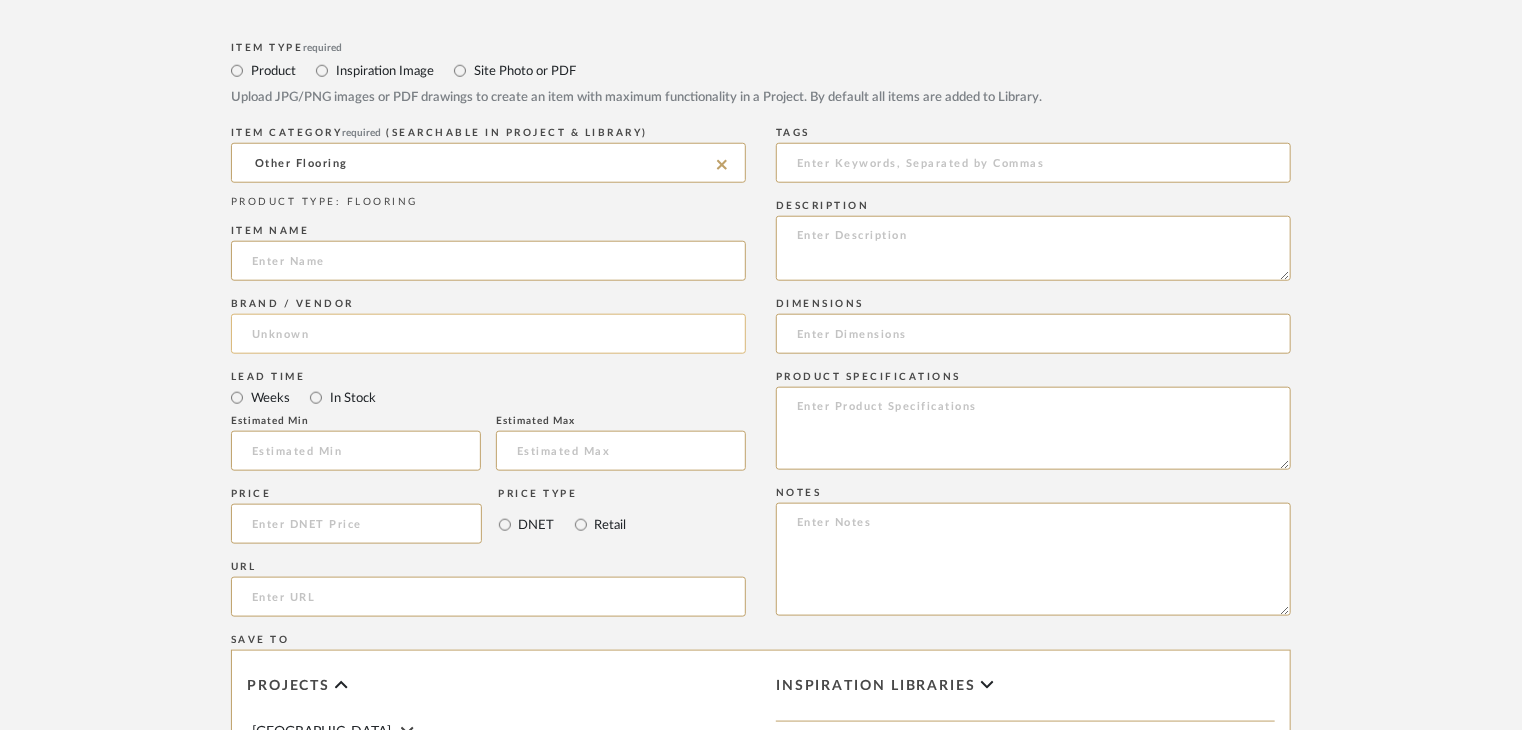 scroll, scrollTop: 900, scrollLeft: 0, axis: vertical 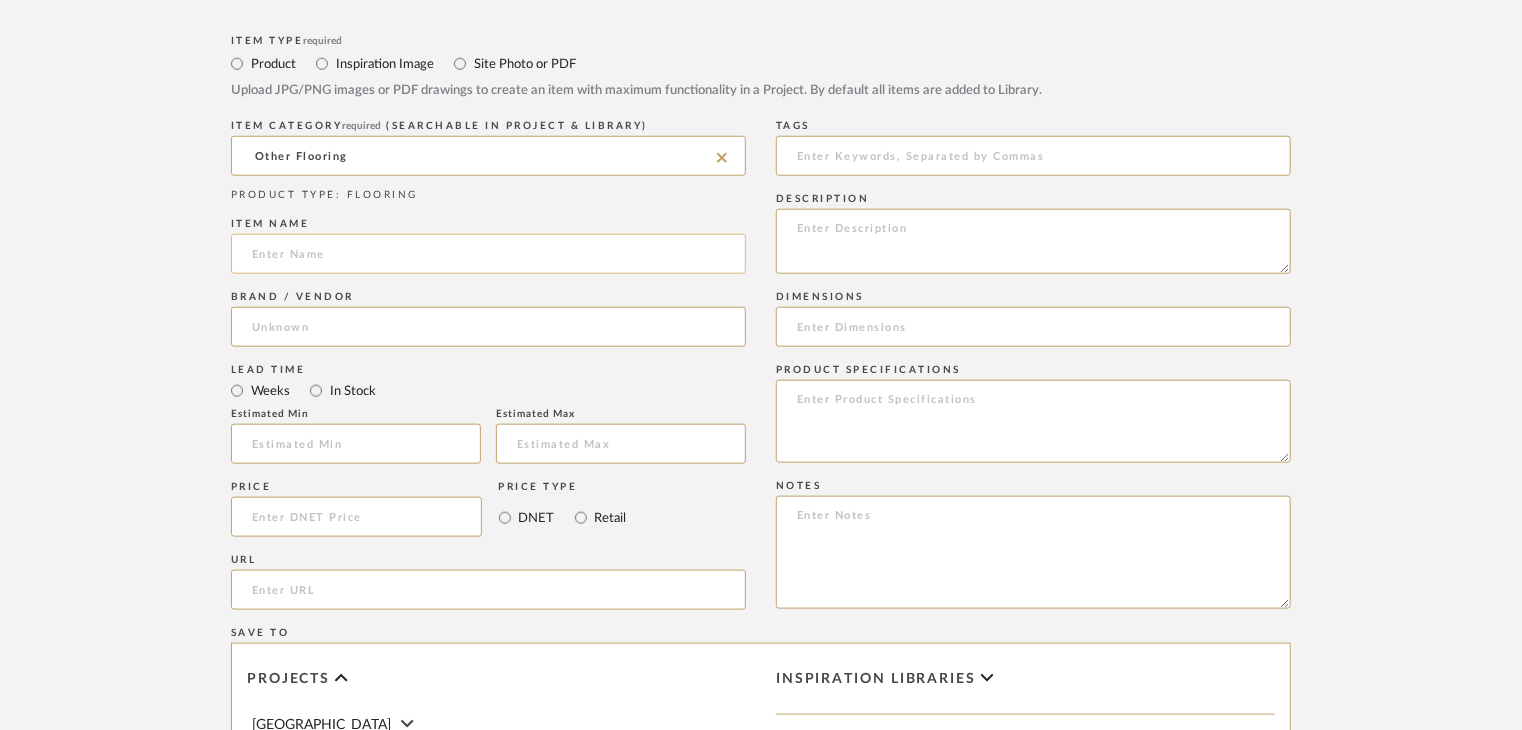 click 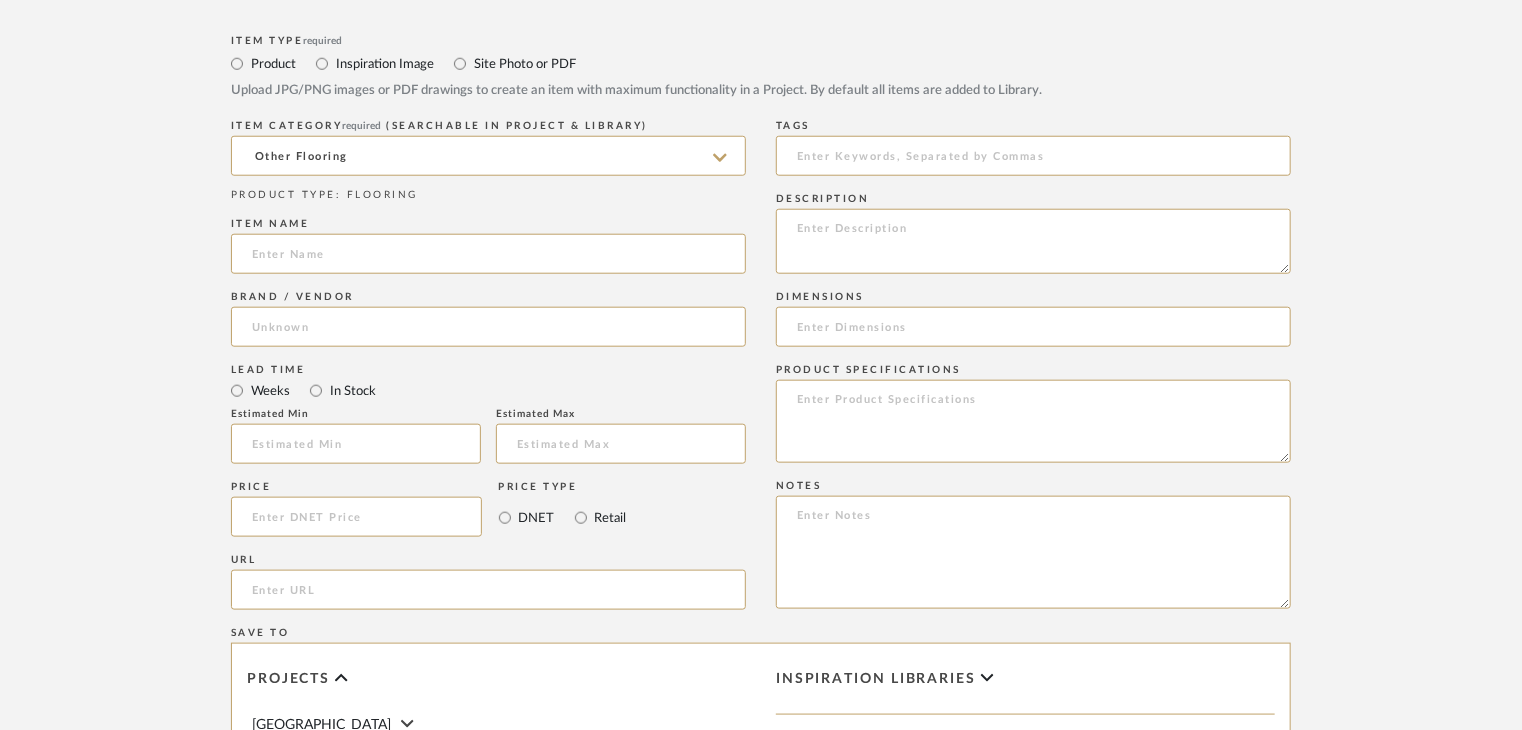 paste on "Manutakur 38" 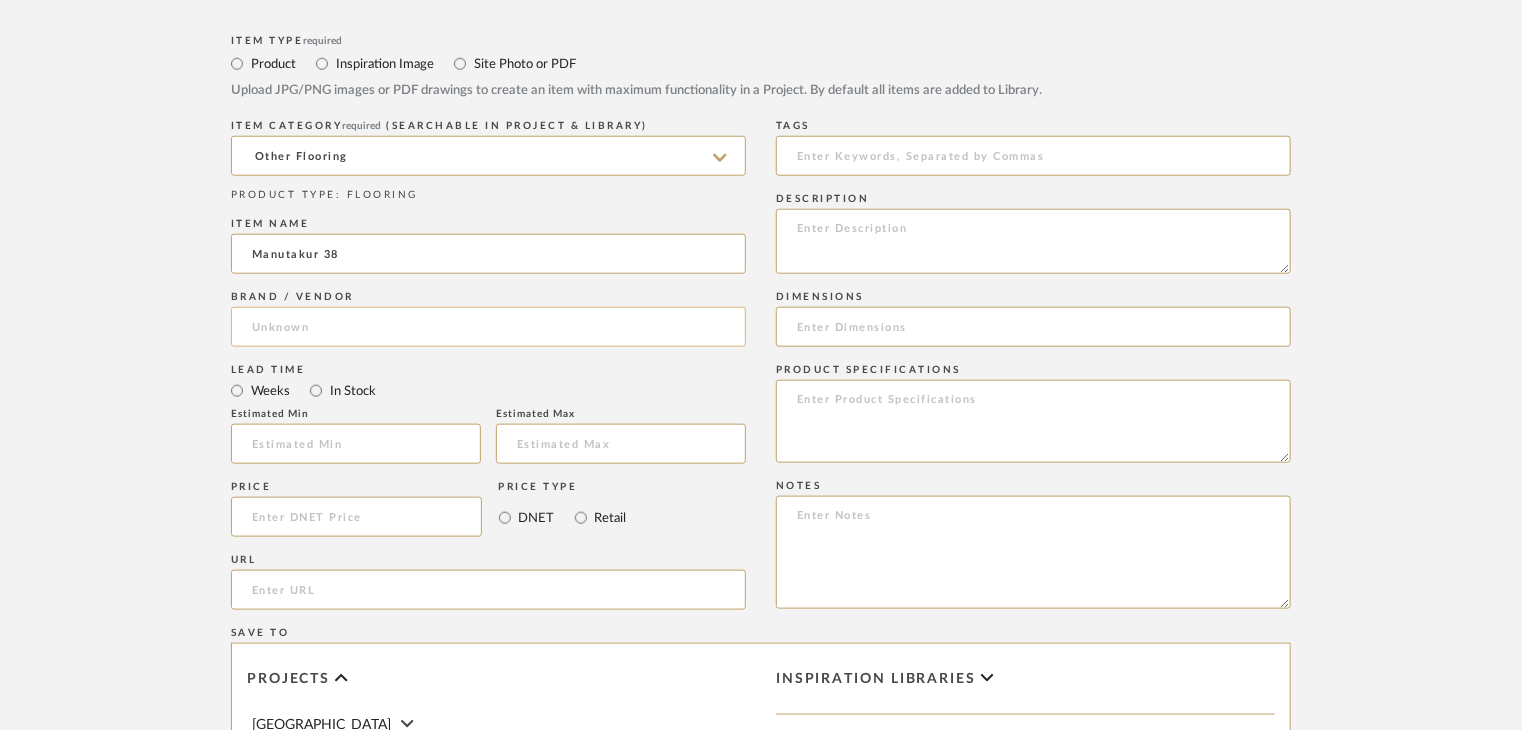 type on "Manutakur 38" 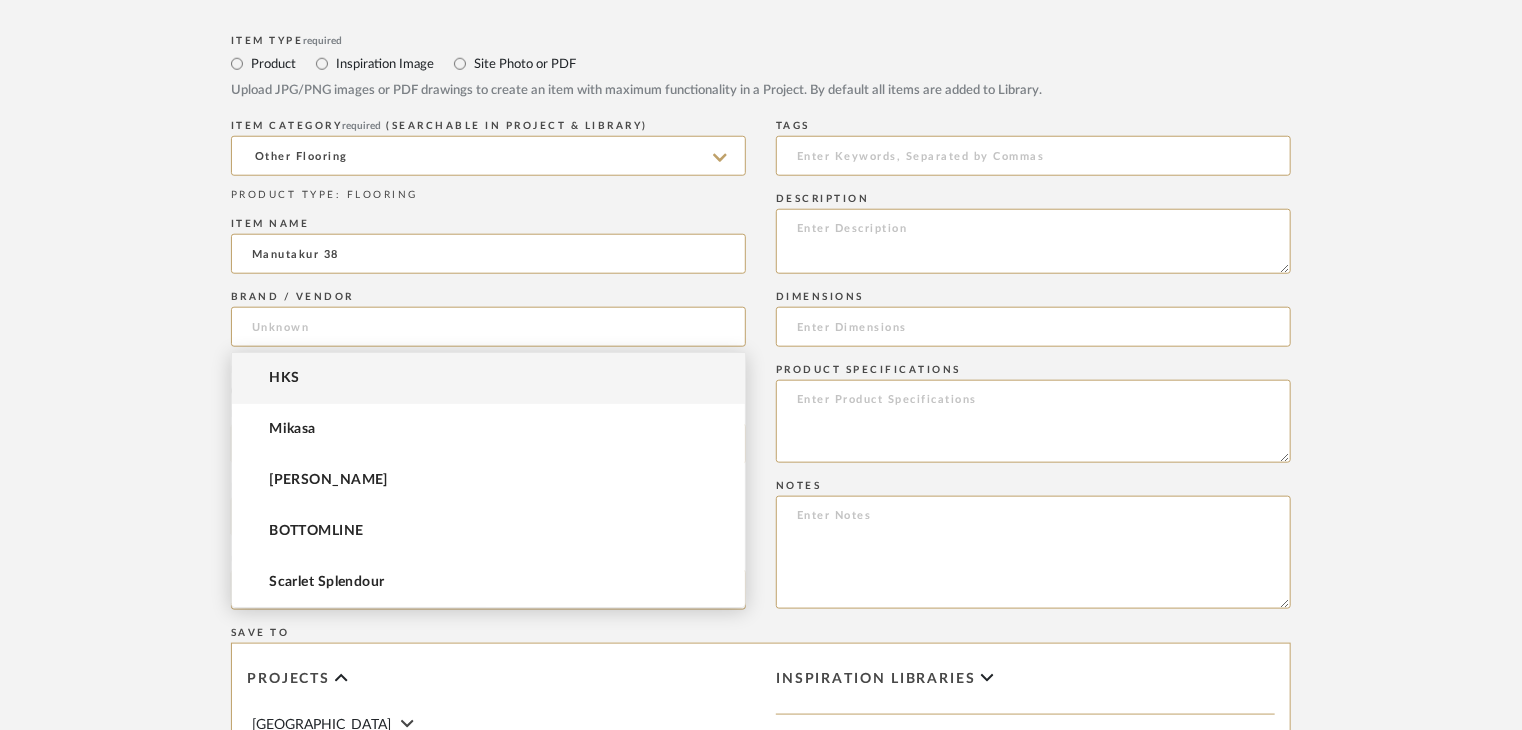 click on "HKS" at bounding box center [488, 378] 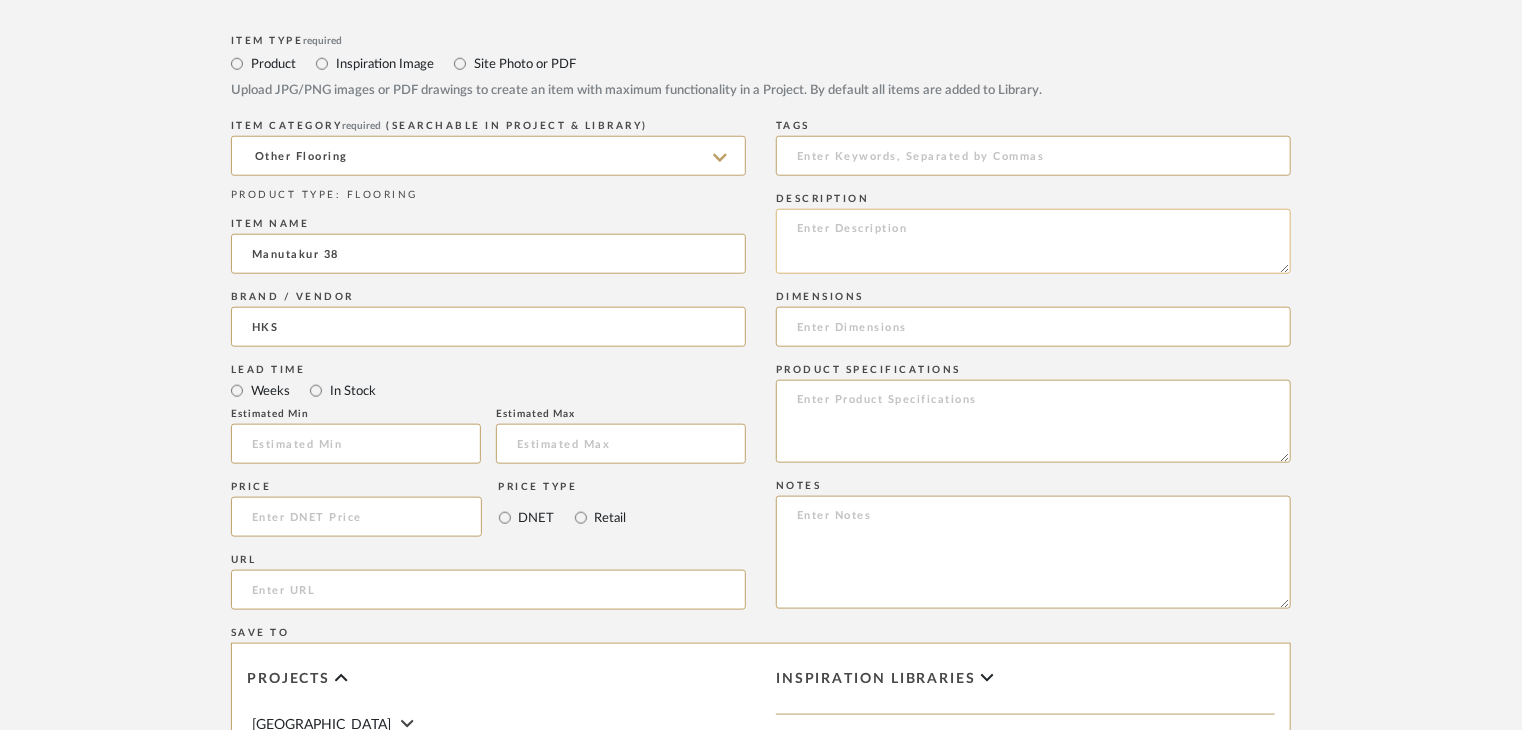 click 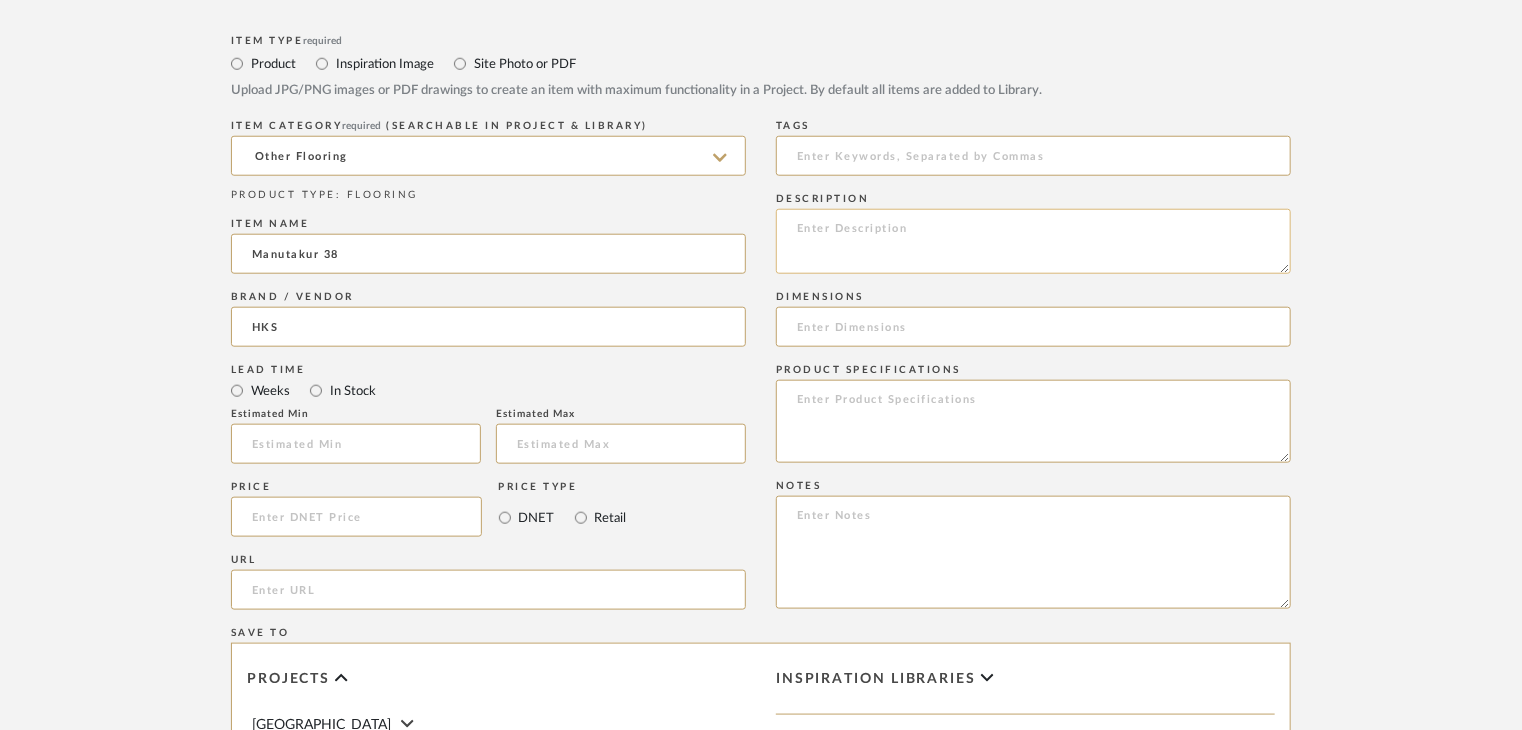 paste on "Type: OTHER FLOORING
Dimension(s): (as mentioned)
Material/Finishes: (as mentioned)
Installation requirements, if any: (as applicable)
Price: (as mentioned)
Lead time: (as mentioned)
Sample available: supplier stock
Sample Internal reference number:
as per the internal sample warehouse) Point of
contact:
Contact number:
Email address:
Address:
Additional contact information:" 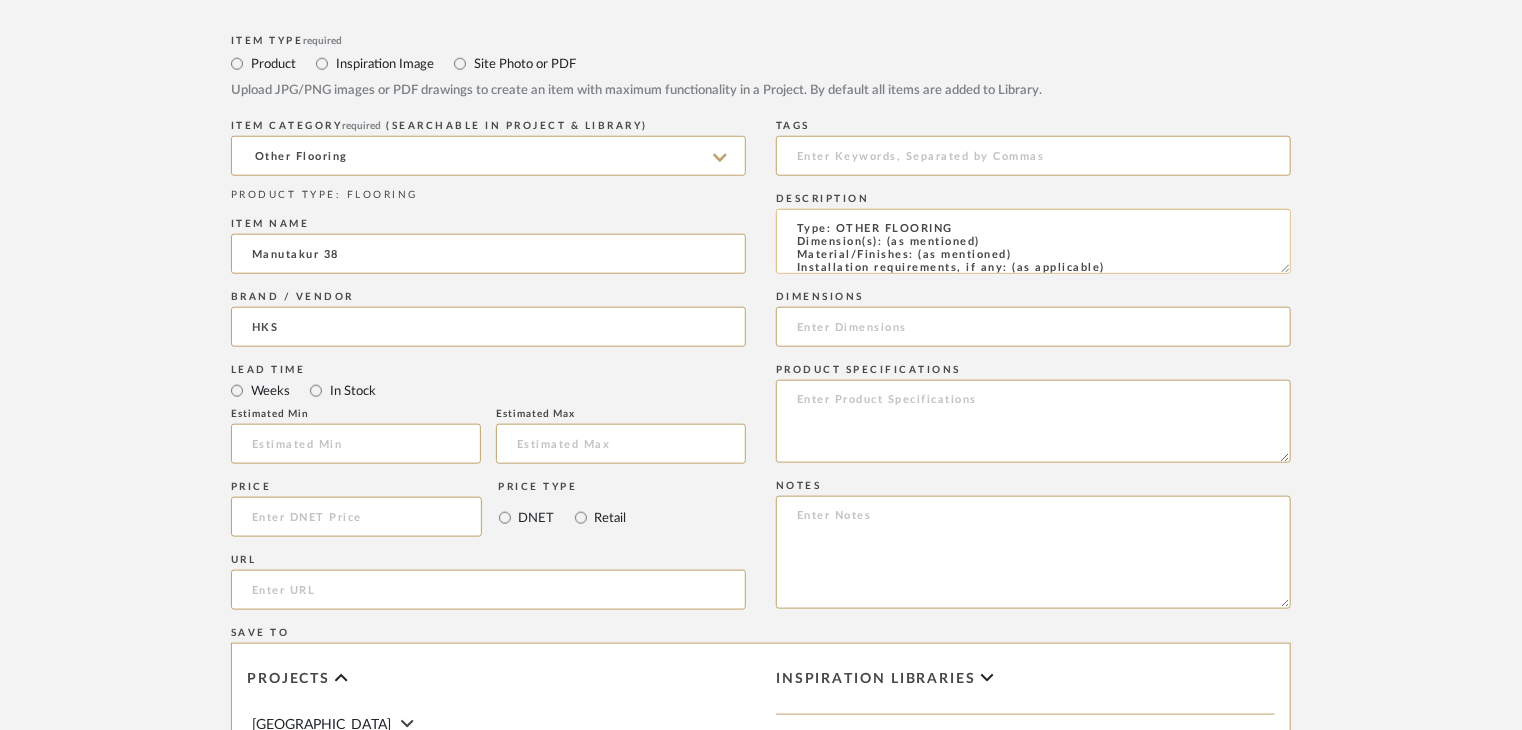 scroll, scrollTop: 137, scrollLeft: 0, axis: vertical 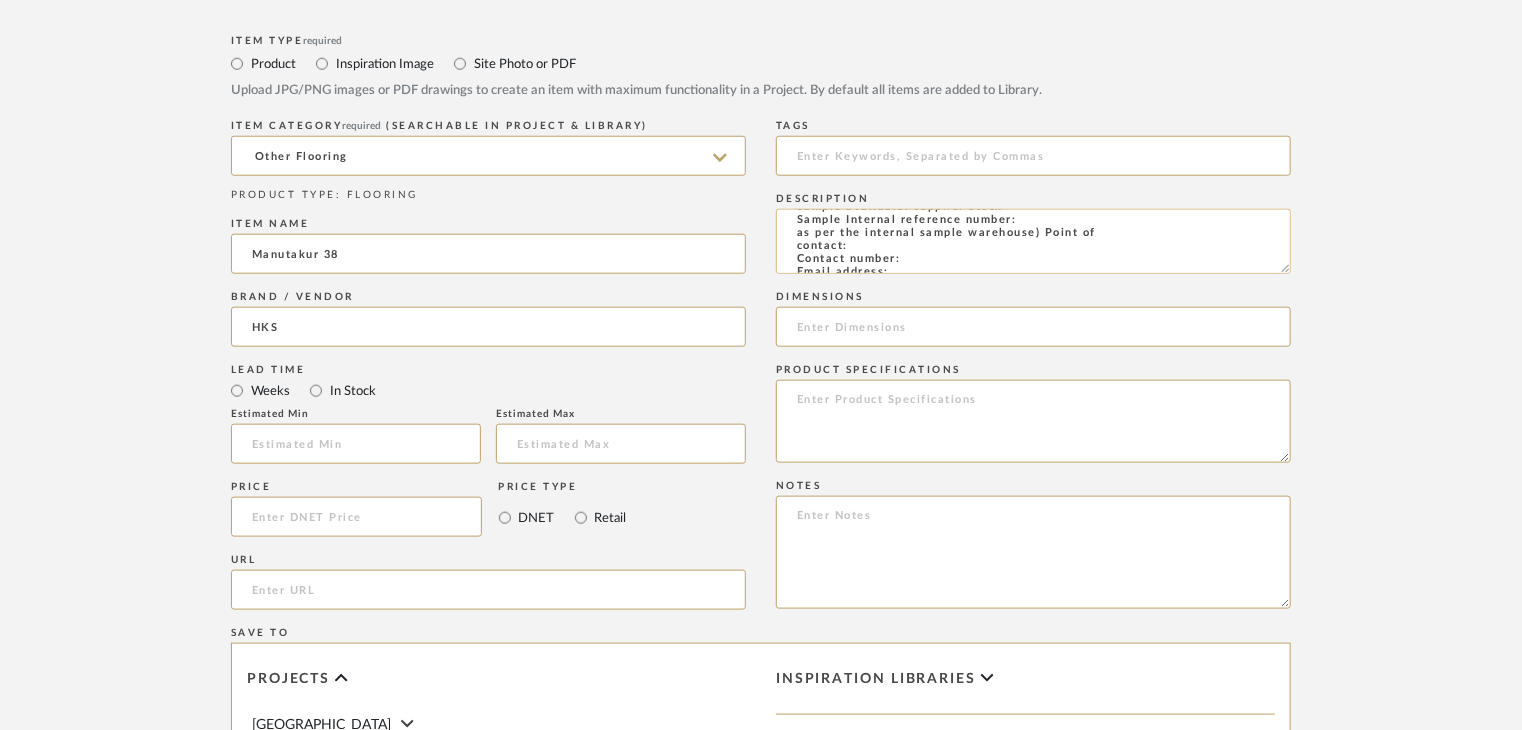 drag, startPoint x: 1030, startPoint y: 224, endPoint x: 1038, endPoint y: 234, distance: 12.806249 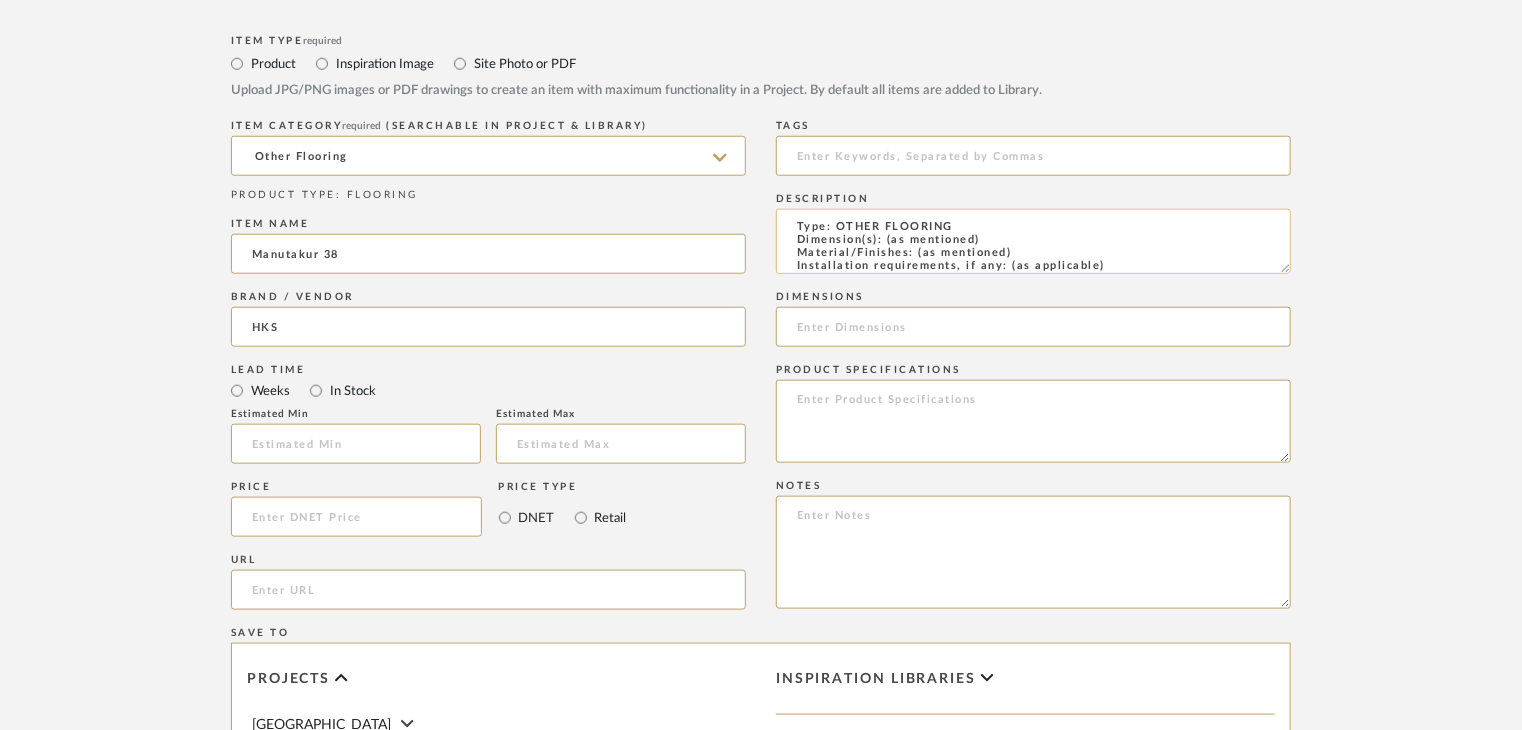 scroll, scrollTop: 0, scrollLeft: 0, axis: both 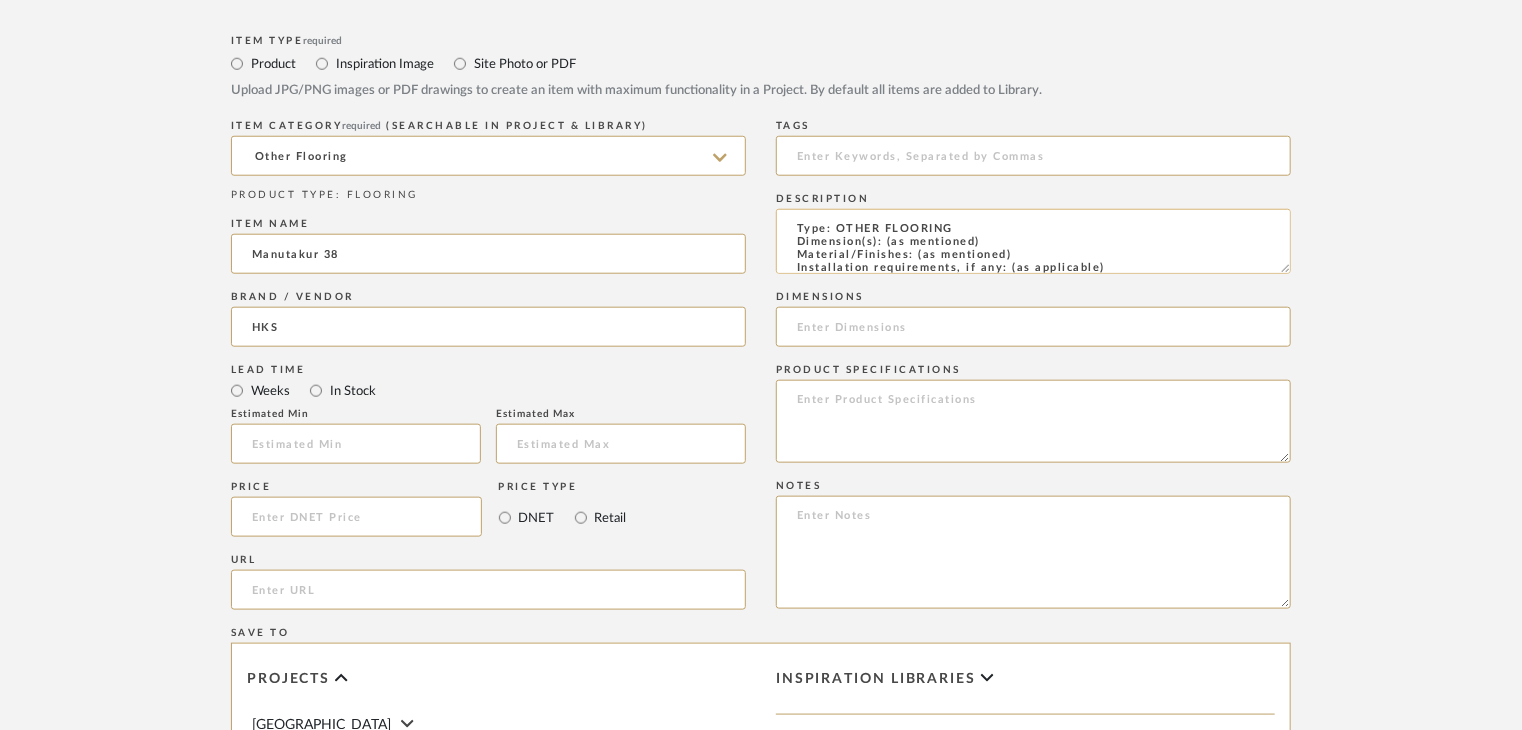 drag, startPoint x: 1017, startPoint y: 251, endPoint x: 914, endPoint y: 249, distance: 103.01942 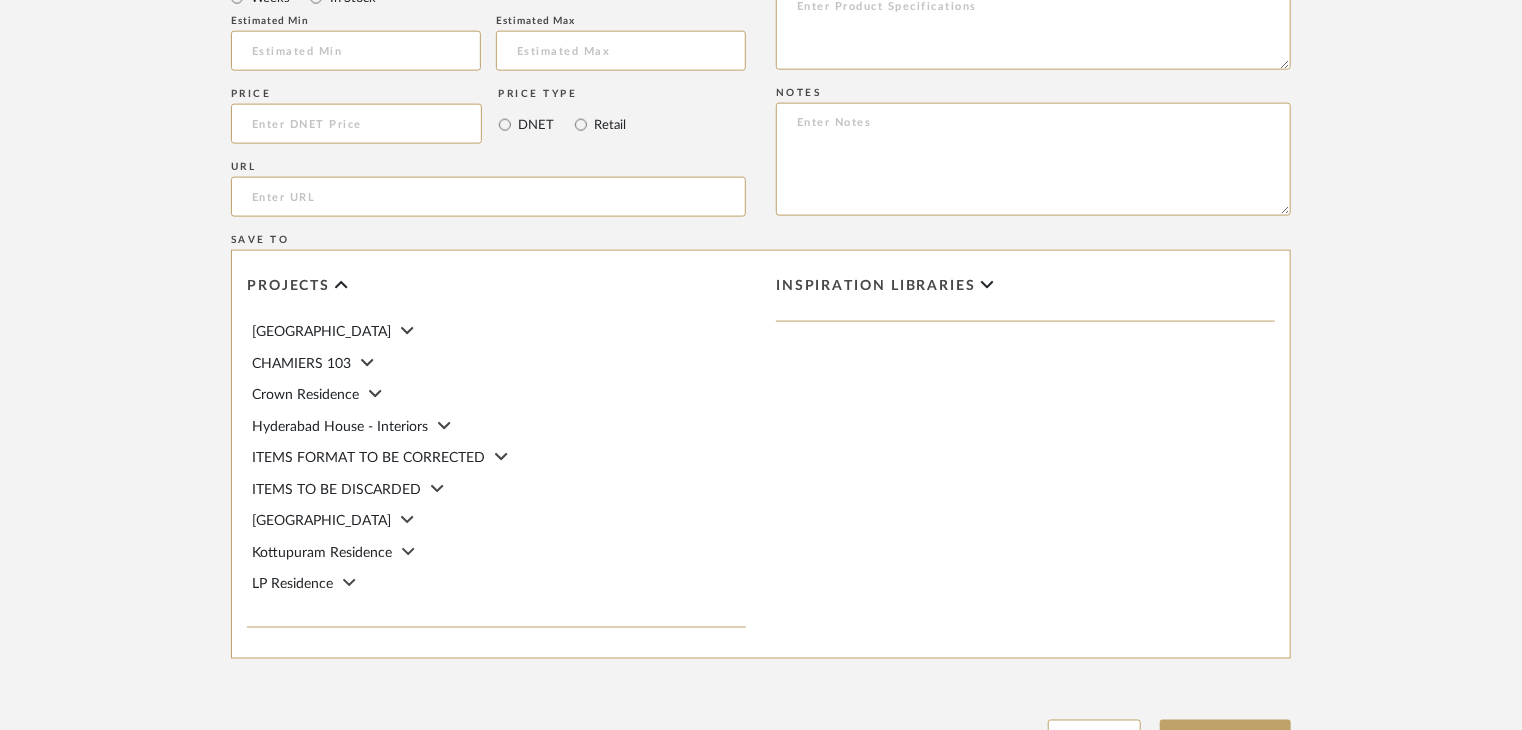 scroll, scrollTop: 1468, scrollLeft: 0, axis: vertical 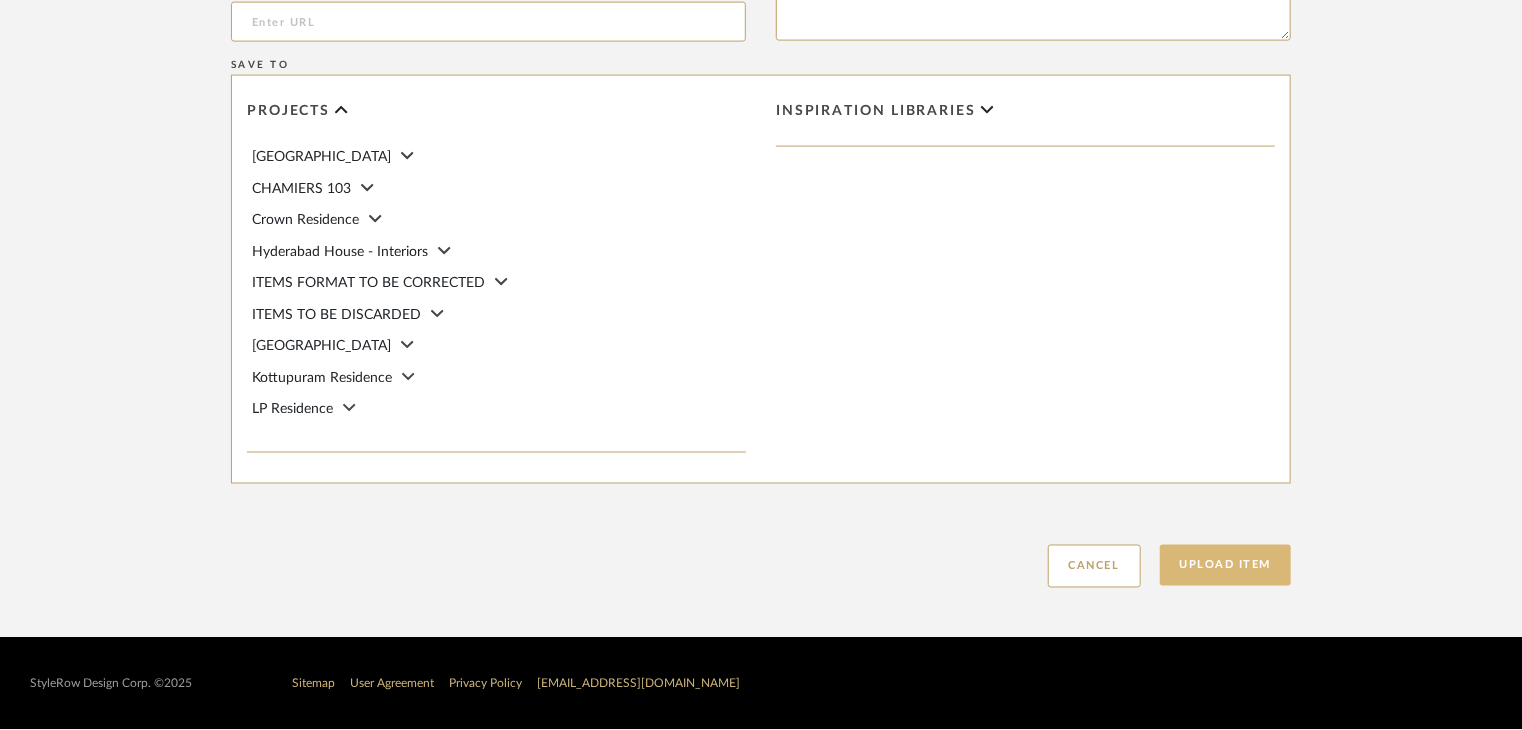 type on "Type: OTHER FLOORING
Dimension(s): (as mentioned)
Material/Finishes: OAK
Installation requirements, if any: (as applicable)
Price: (as mentioned)
Lead time: (as mentioned)
Sample available: supplier stock
Sample Internal reference number: FL-OF-O-010
as per the internal sample warehouse) Point of
contact:
Contact number:
Email address:
Address:
Additional contact information:" 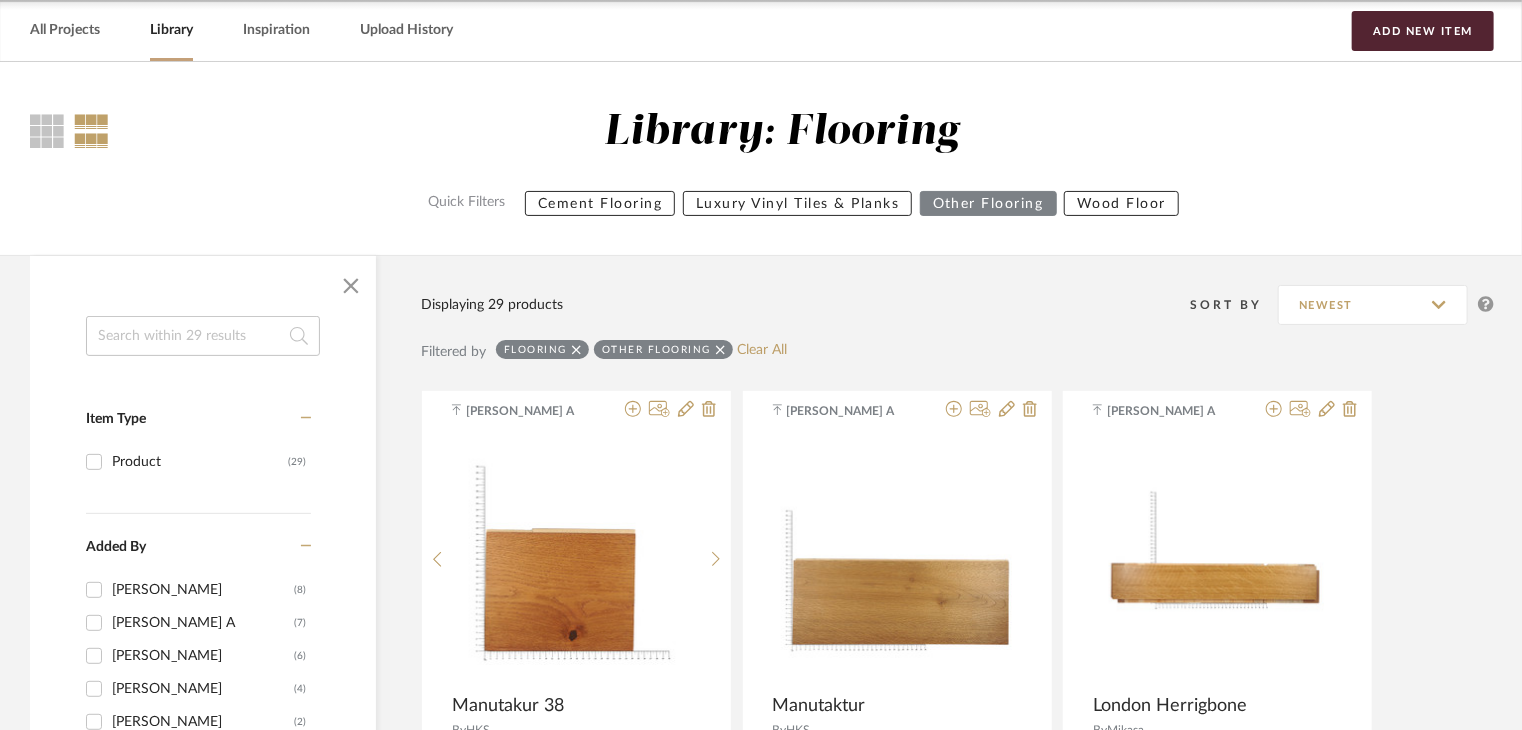 scroll, scrollTop: 0, scrollLeft: 0, axis: both 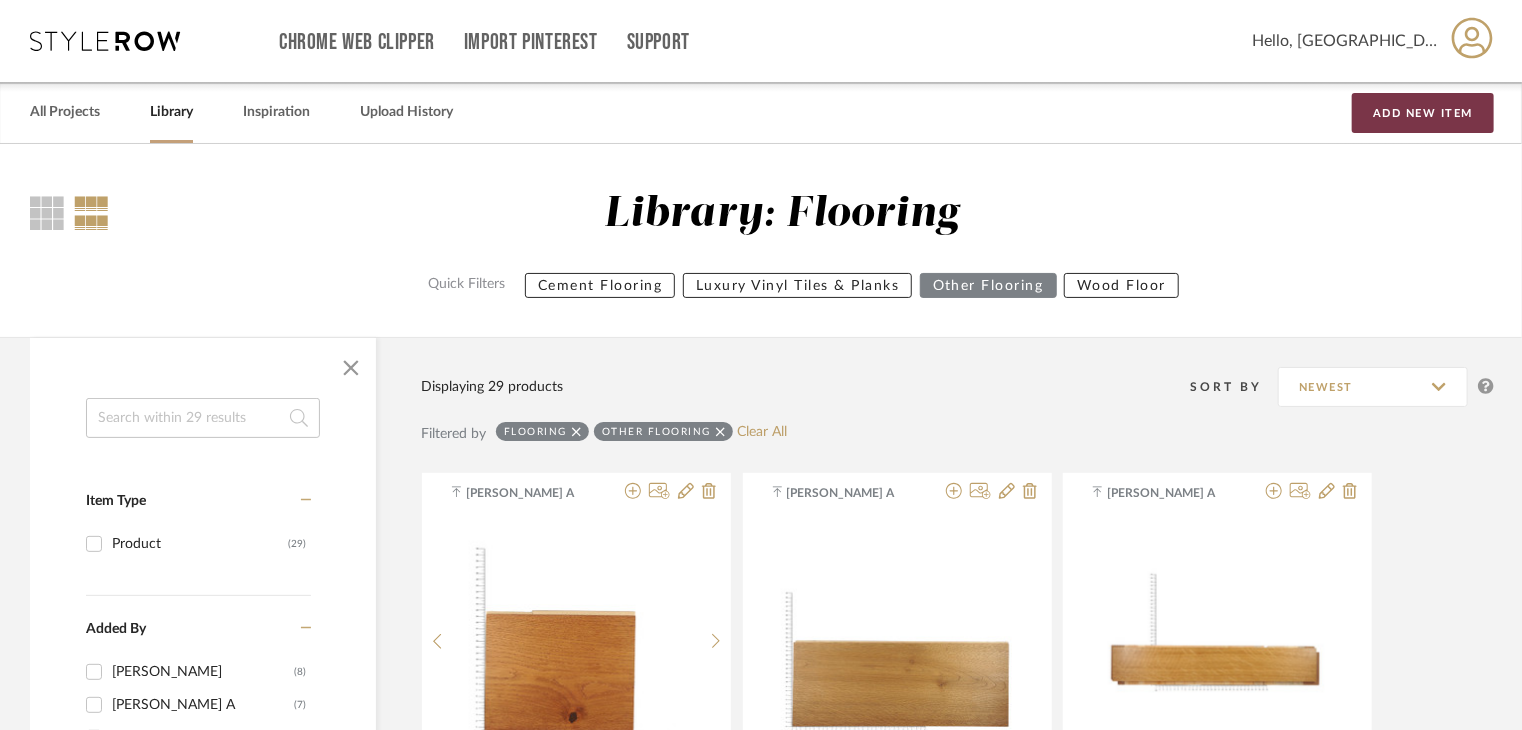 click on "Add New Item" at bounding box center (1423, 113) 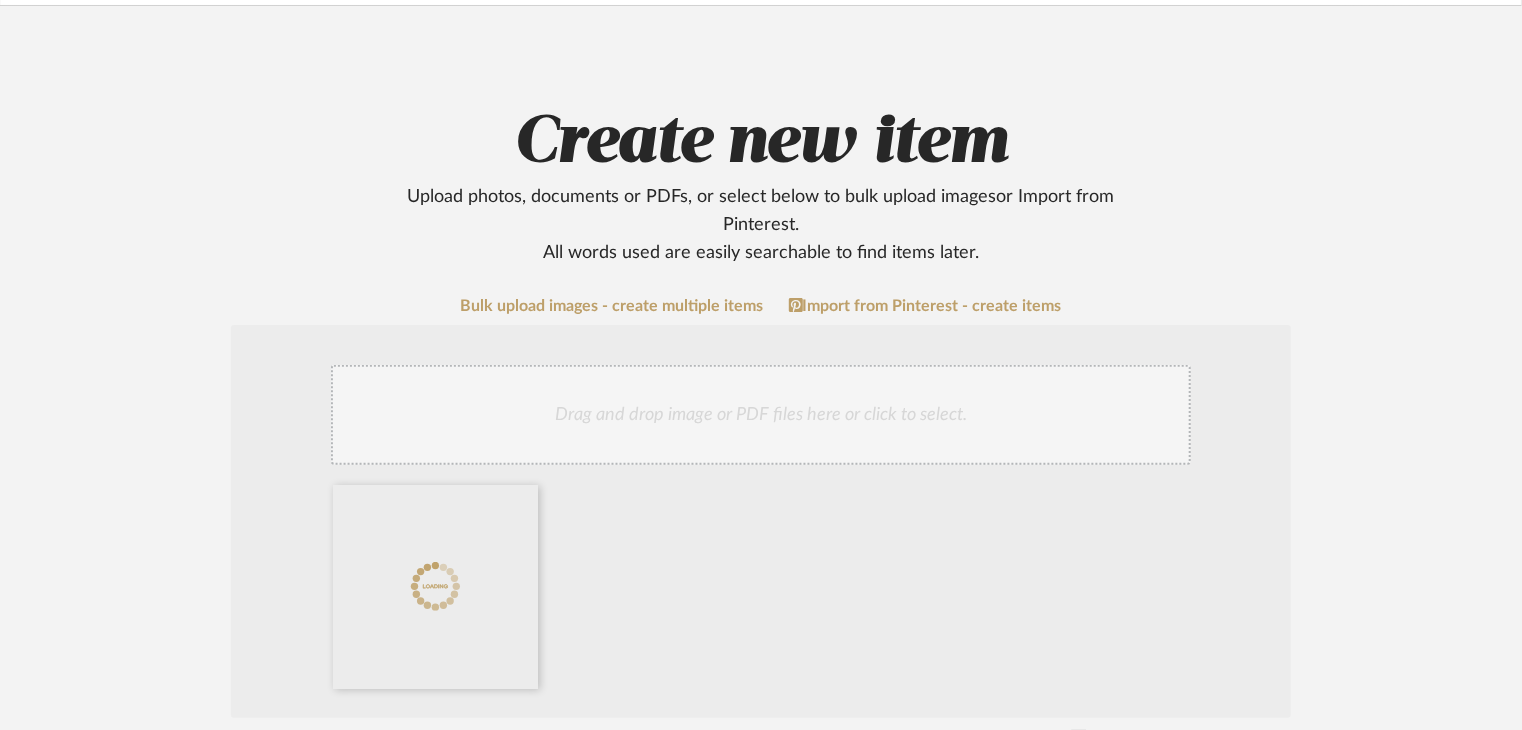 scroll, scrollTop: 600, scrollLeft: 0, axis: vertical 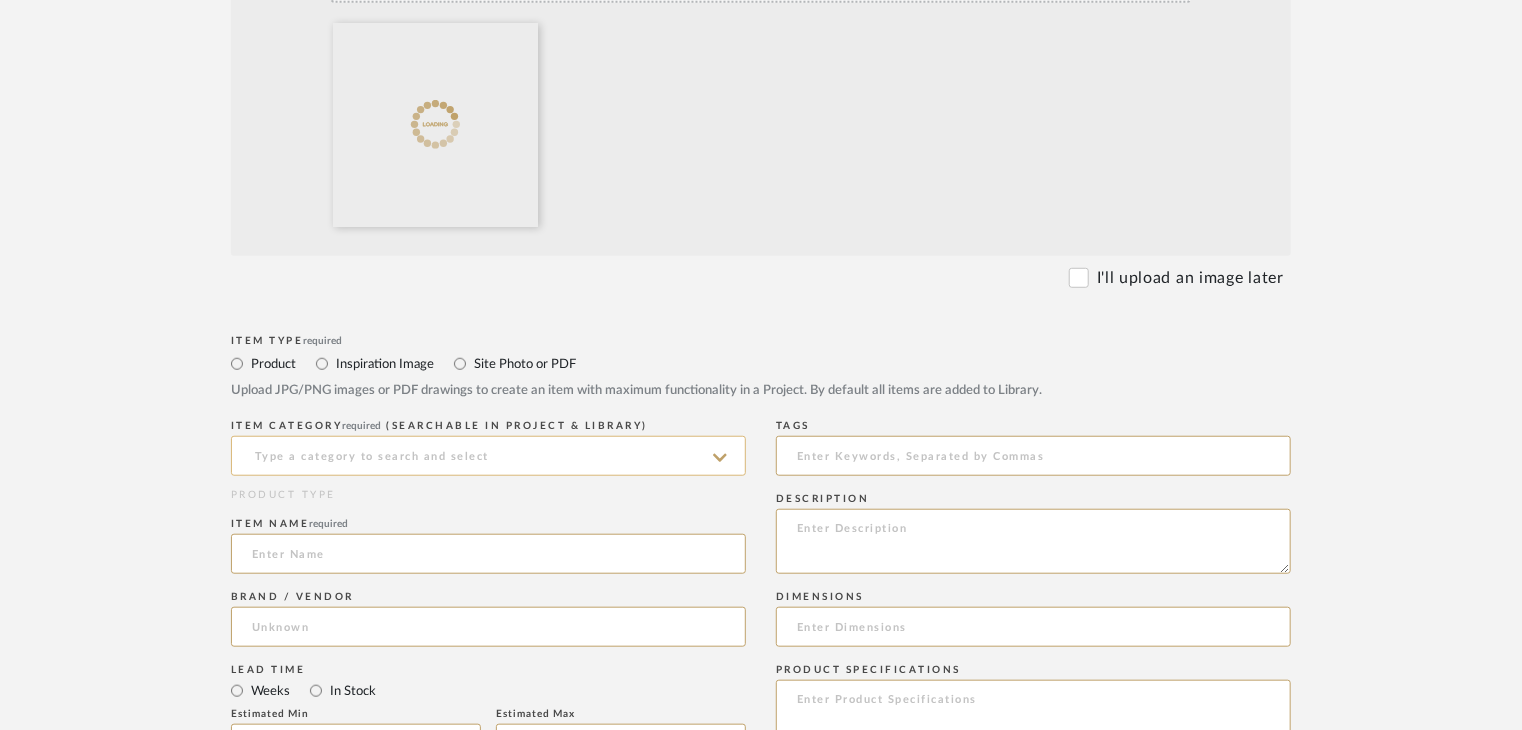 click 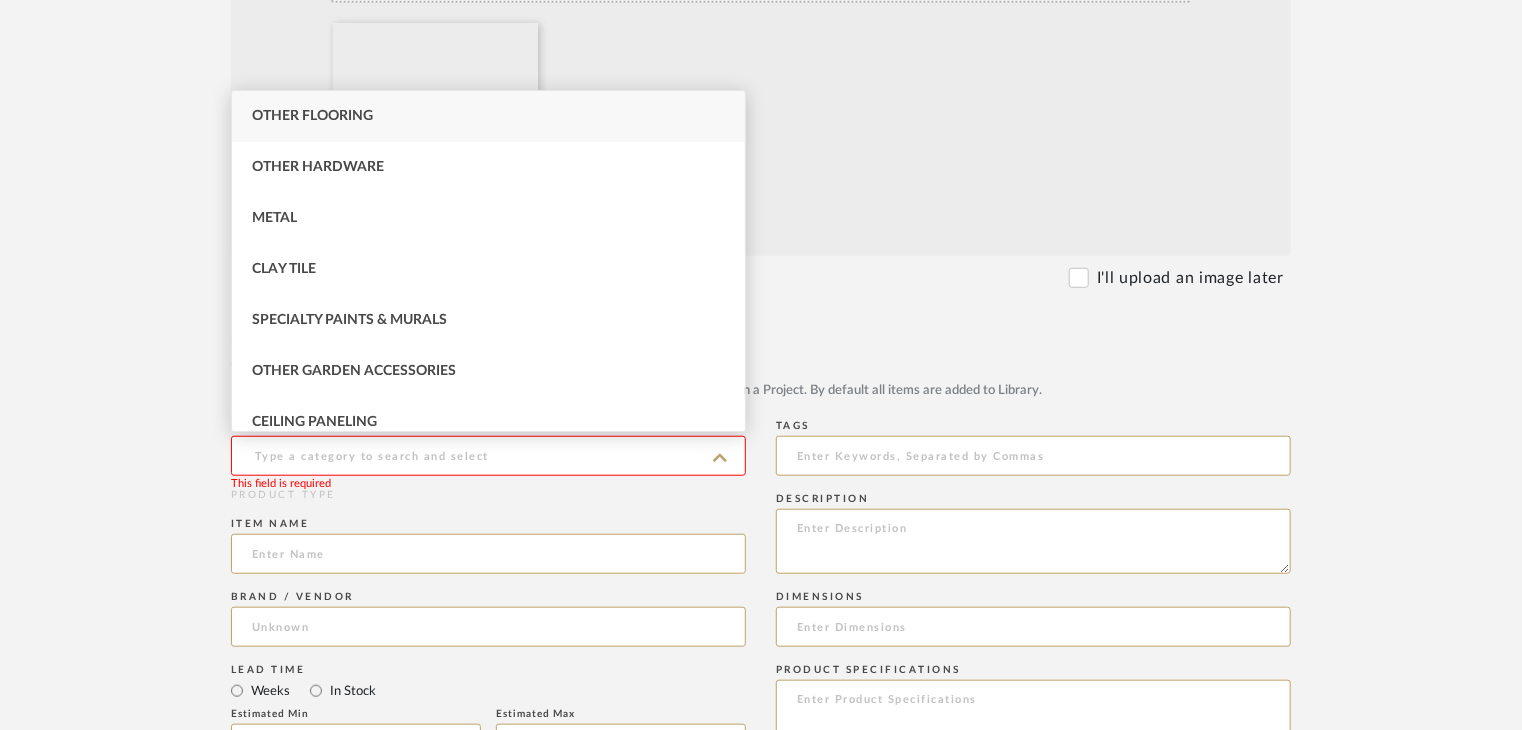 click on "Other Flooring" at bounding box center [488, 116] 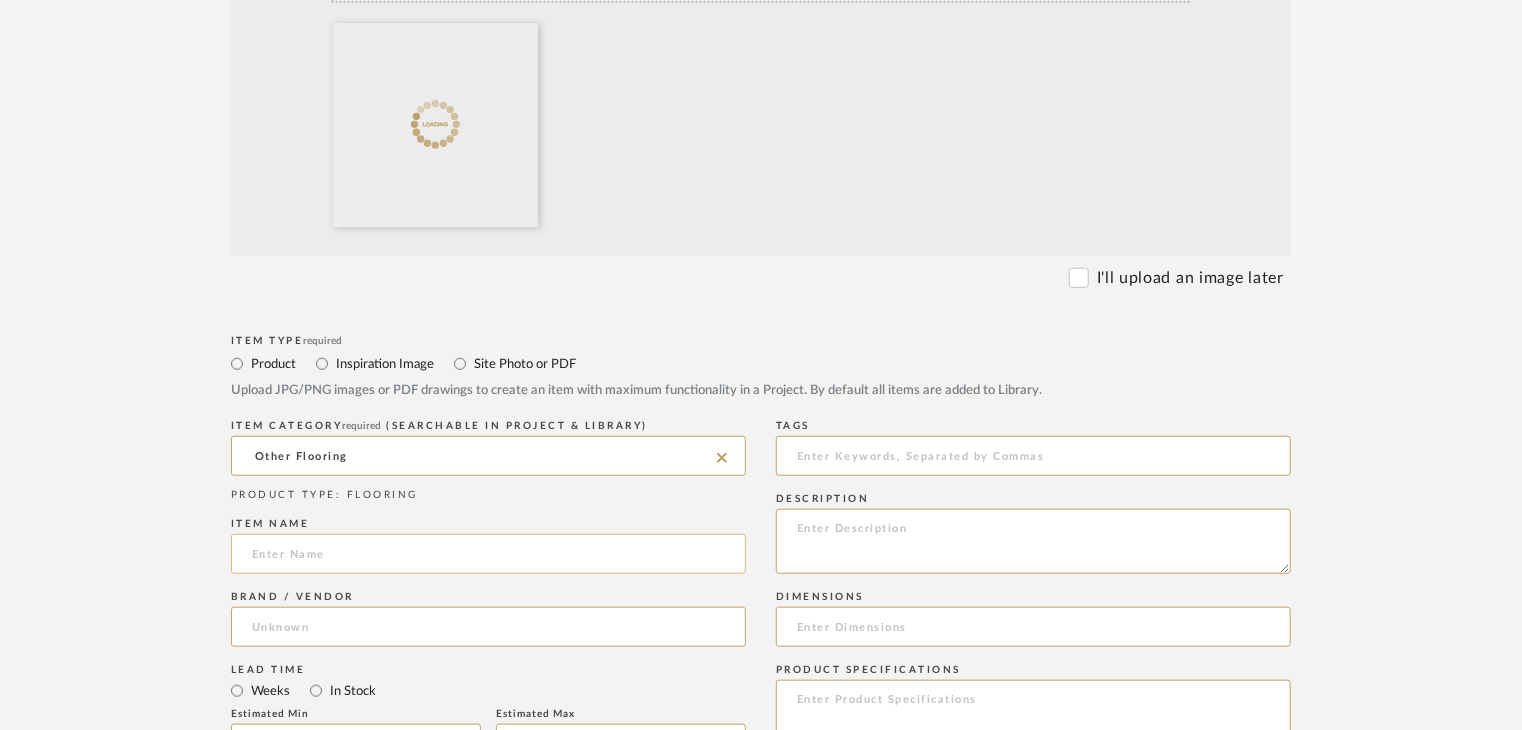 click 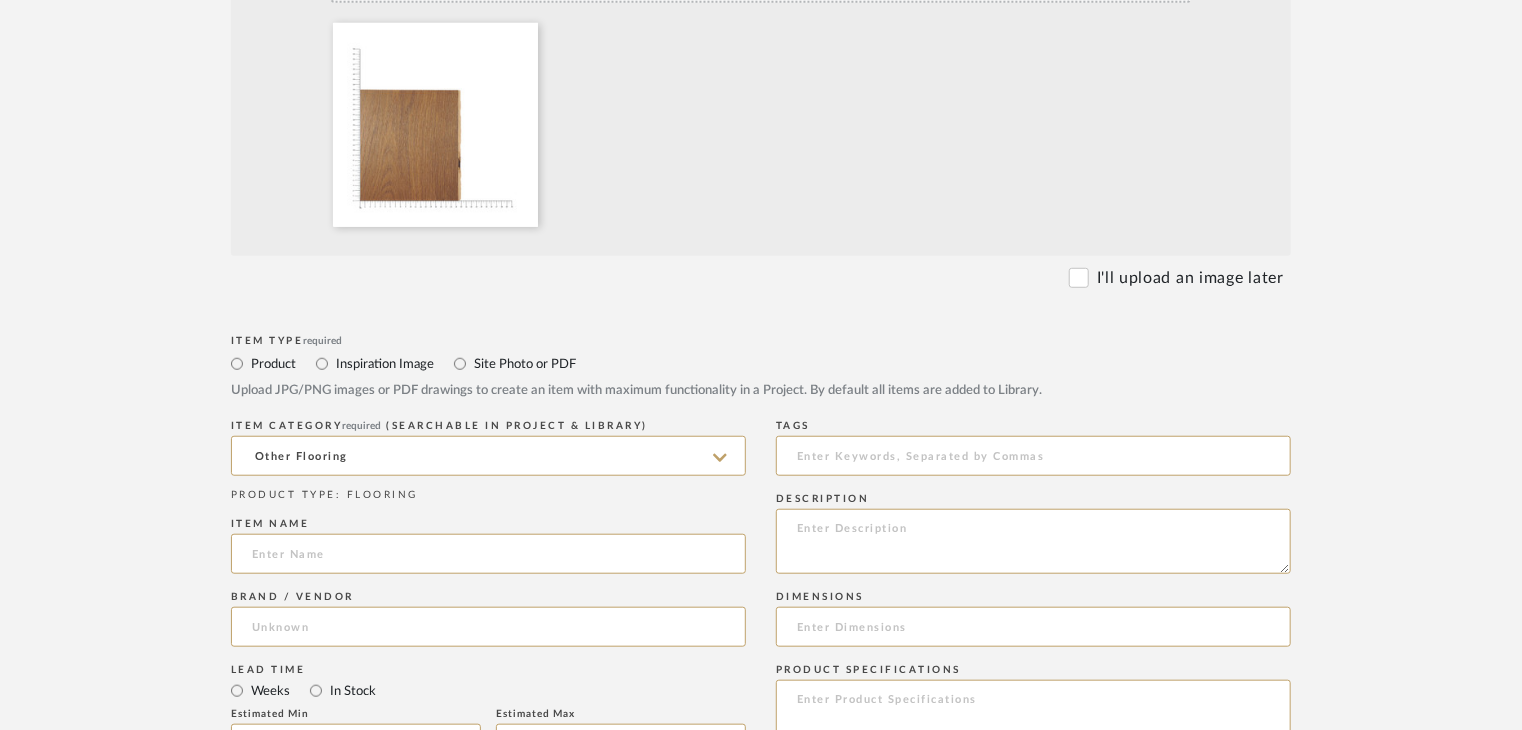 paste on "Montalcino" 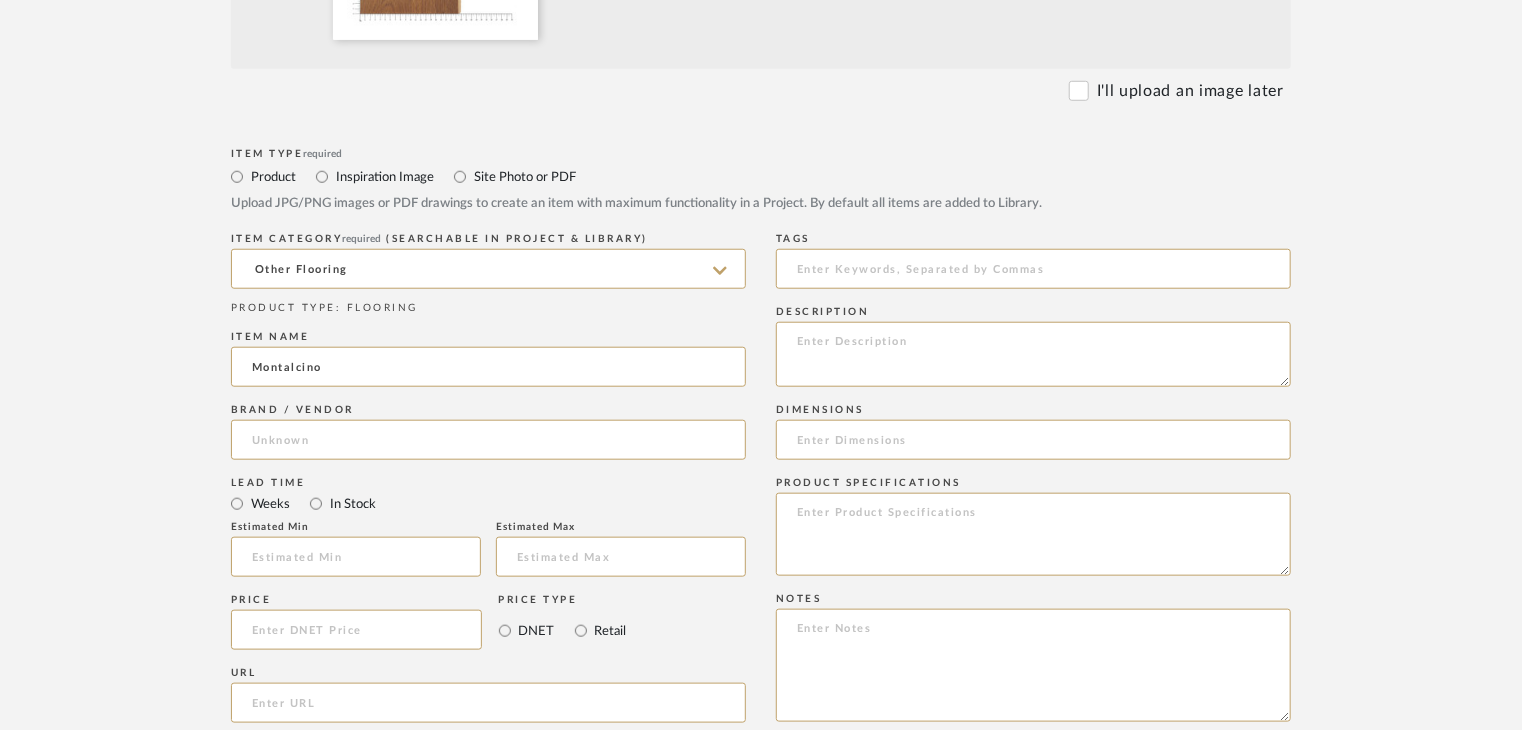 scroll, scrollTop: 800, scrollLeft: 0, axis: vertical 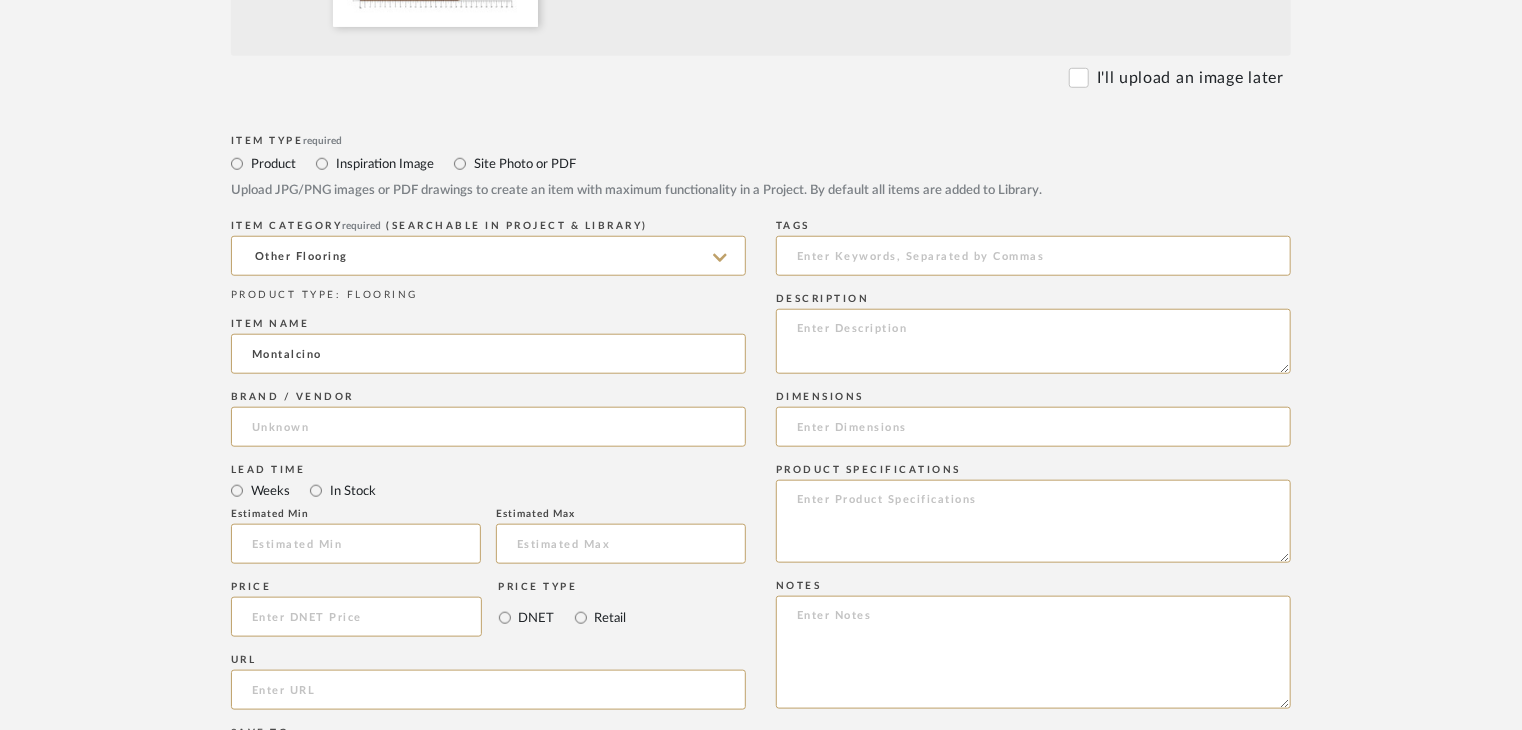 type on "Montalcino" 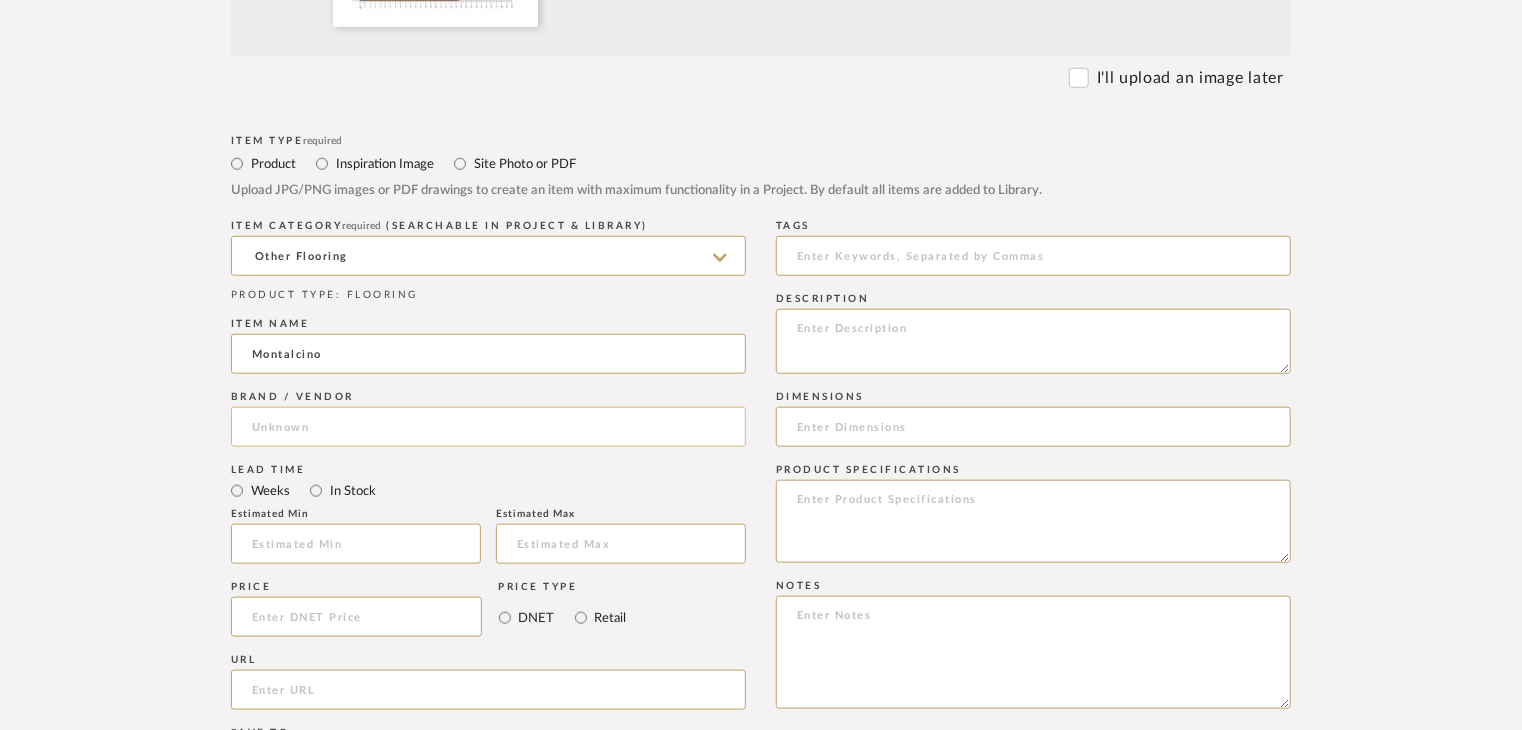click 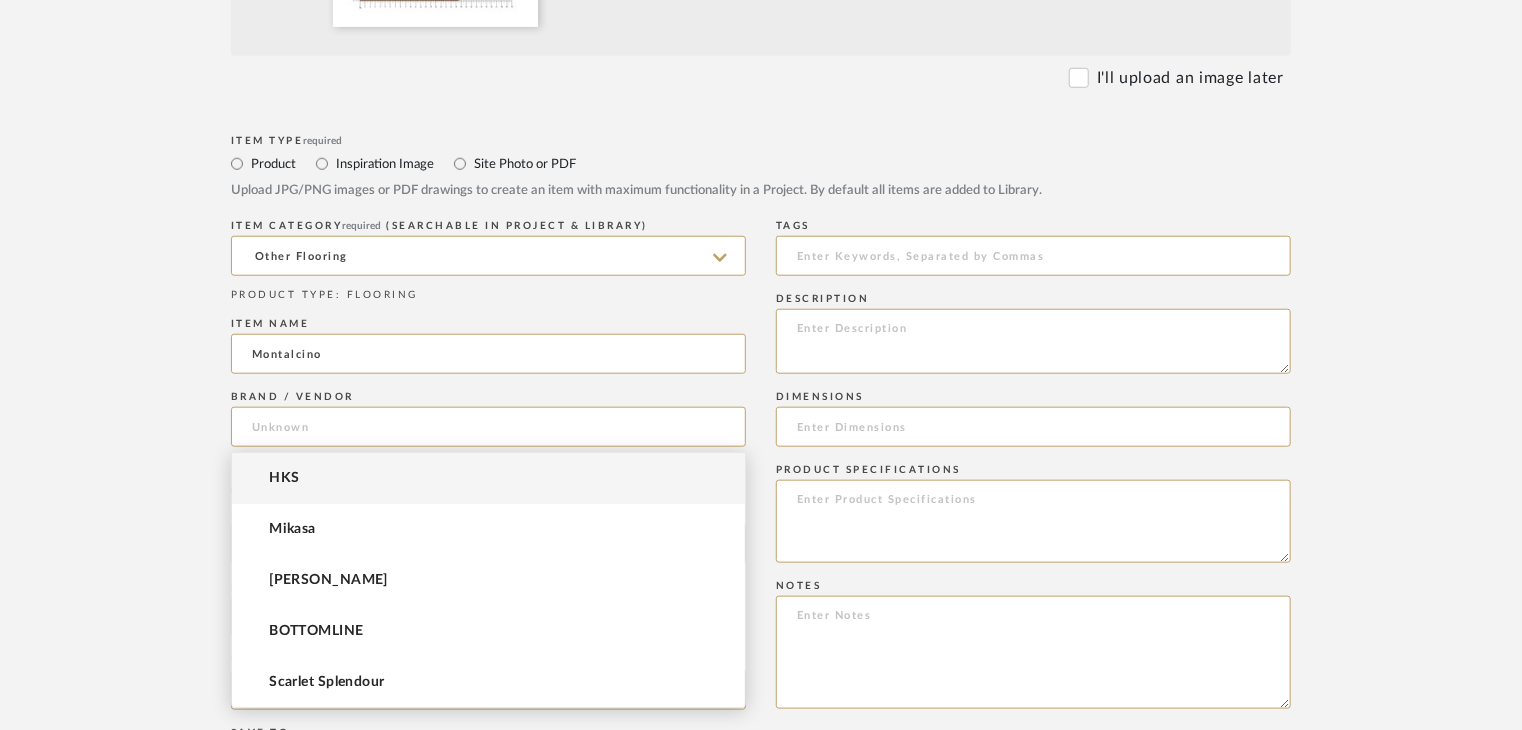 click on "HKS" at bounding box center [488, 478] 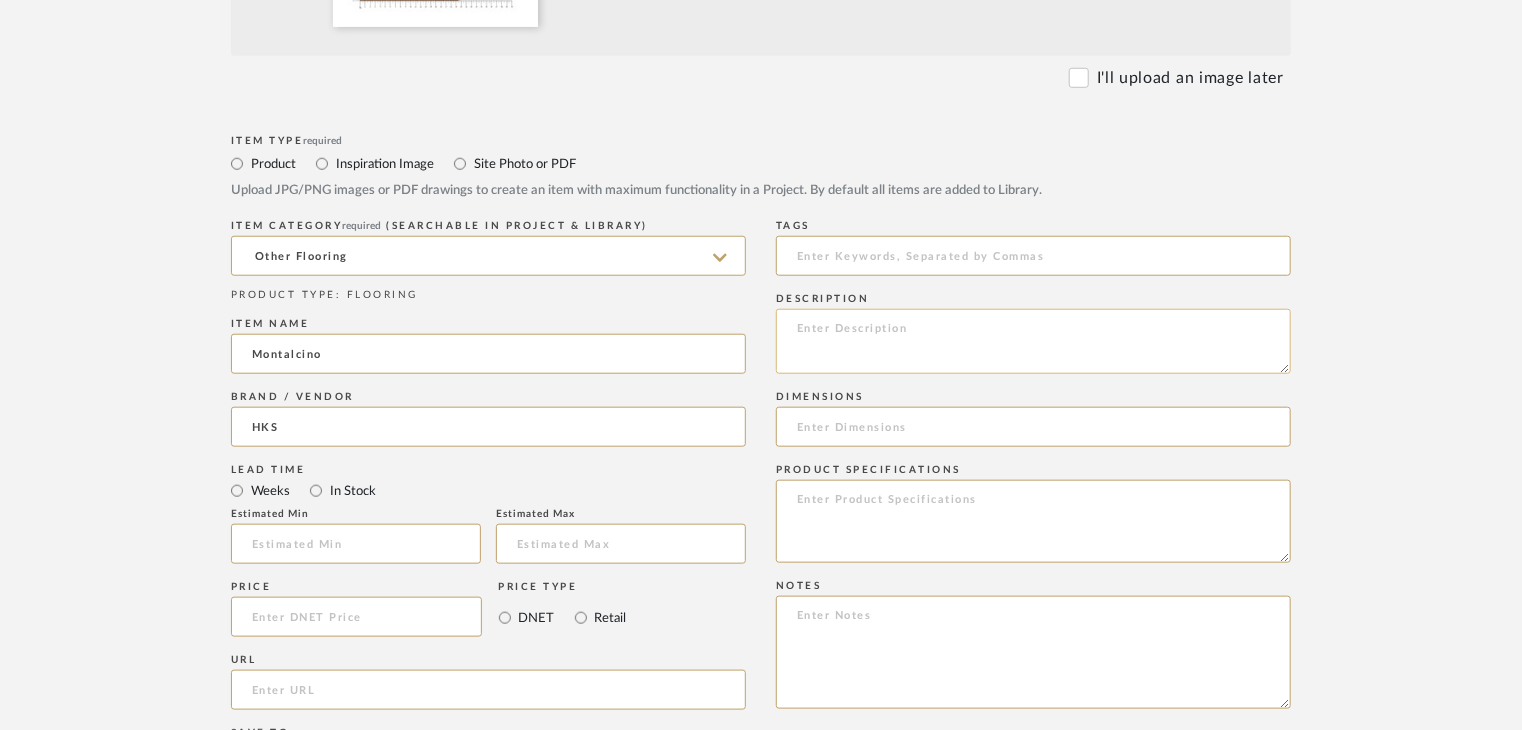 click 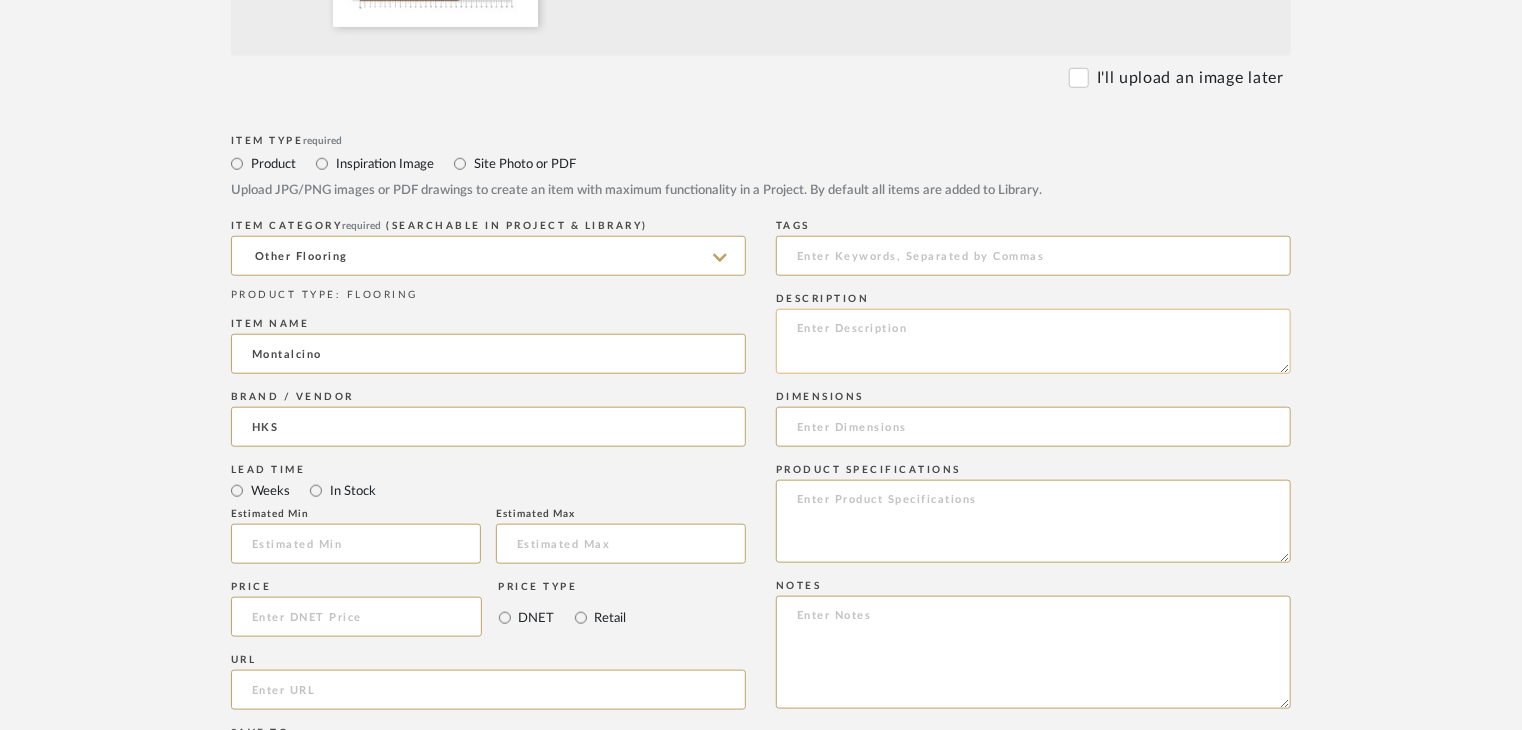 paste on "Type: OTHER FLOORING
Dimension(s): (as mentioned)
Material/Finishes: (as mentioned)
Installation requirements, if any: (as applicable)
Price: (as mentioned)
Lead time: (as mentioned)
Sample available: supplier stock
Sample Internal reference number:
as per the internal sample warehouse) Point of
contact:
Contact number:
Email address:
Address:
Additional contact information:" 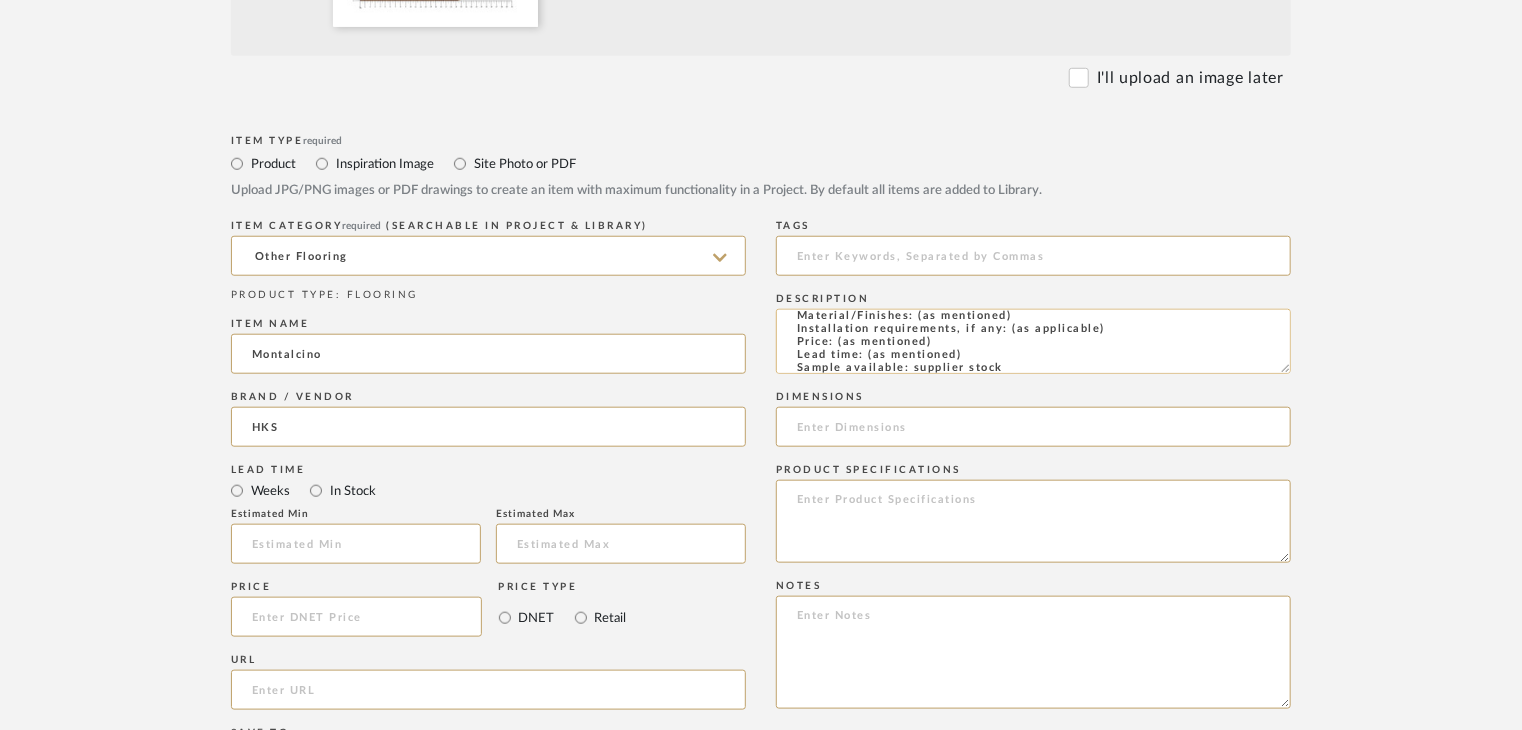scroll, scrollTop: 37, scrollLeft: 0, axis: vertical 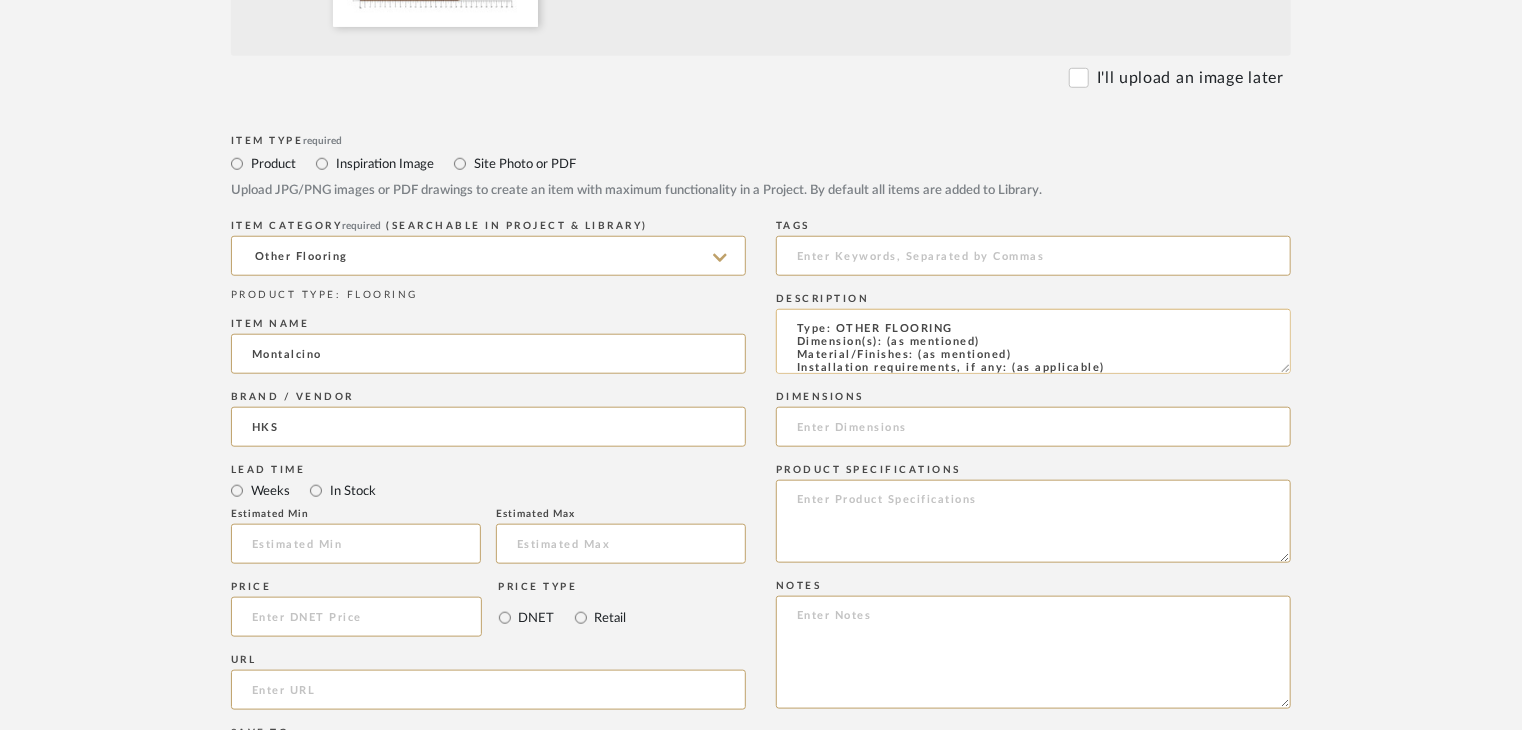 drag, startPoint x: 1022, startPoint y: 316, endPoint x: 916, endPoint y: 356, distance: 113.296074 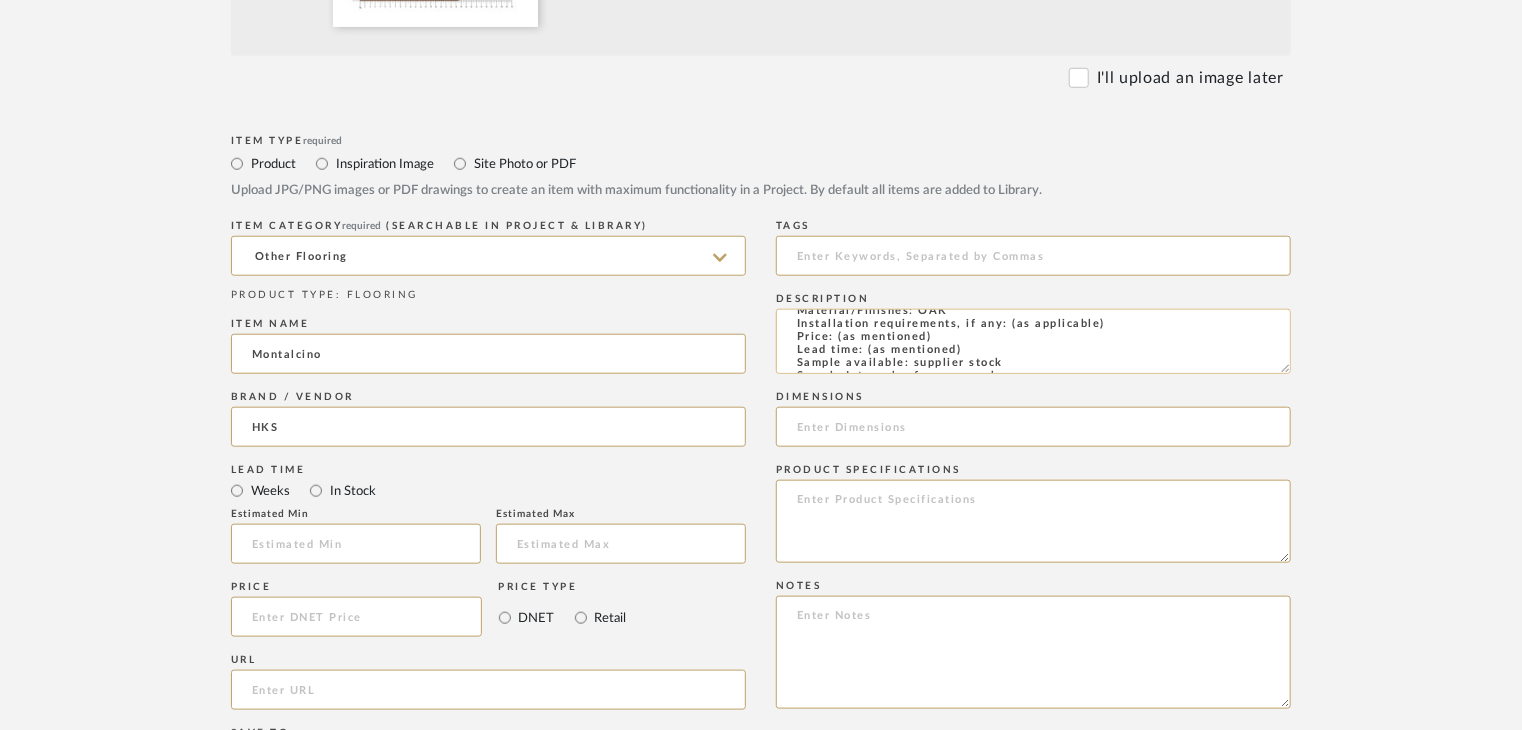 scroll, scrollTop: 100, scrollLeft: 0, axis: vertical 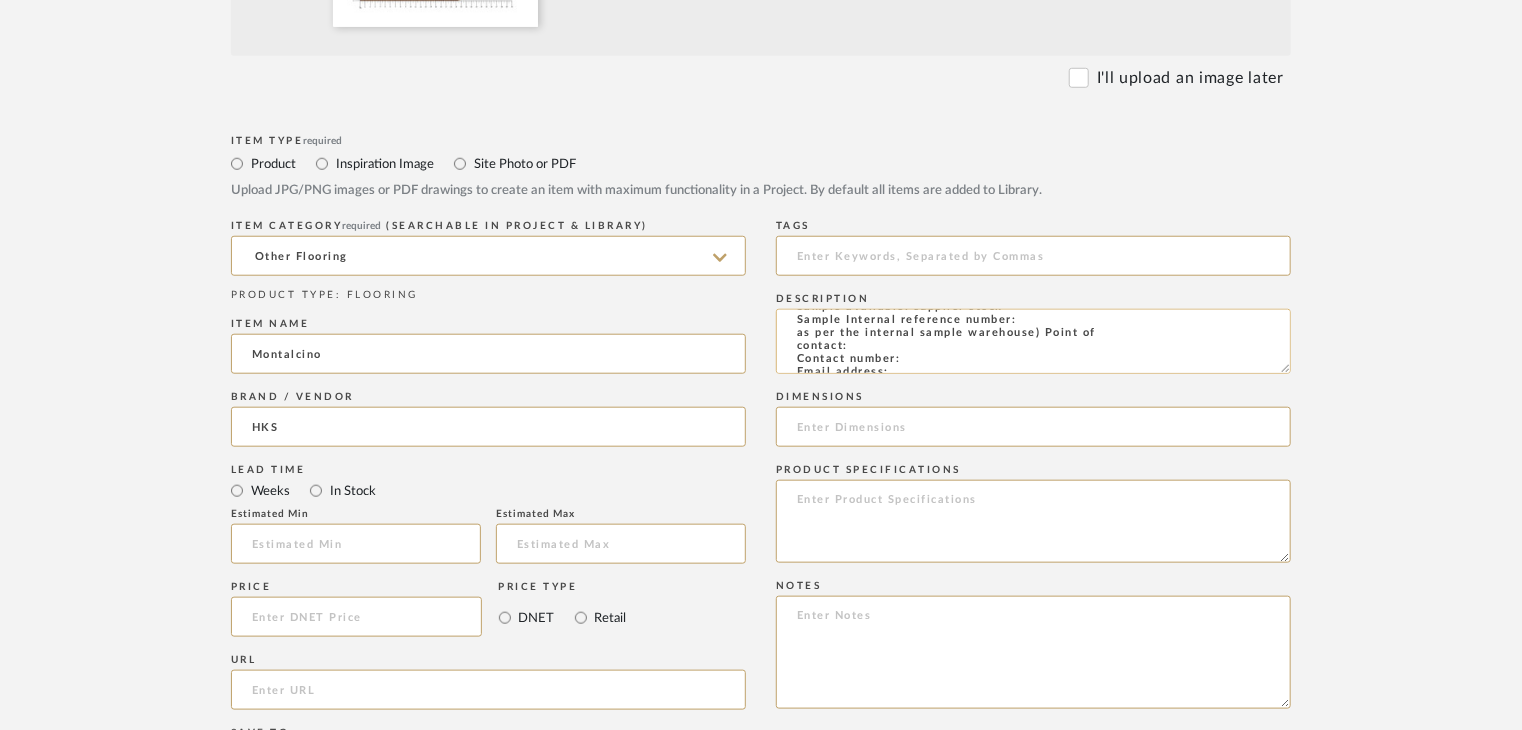 click on "Type: OTHER FLOORING
Dimension(s): (as mentioned)
Material/Finishes: OAK
Installation requirements, if any: (as applicable)
Price: (as mentioned)
Lead time: (as mentioned)
Sample available: supplier stock
Sample Internal reference number:
as per the internal sample warehouse) Point of
contact:
Contact number:
Email address:
Address:
Additional contact information:" 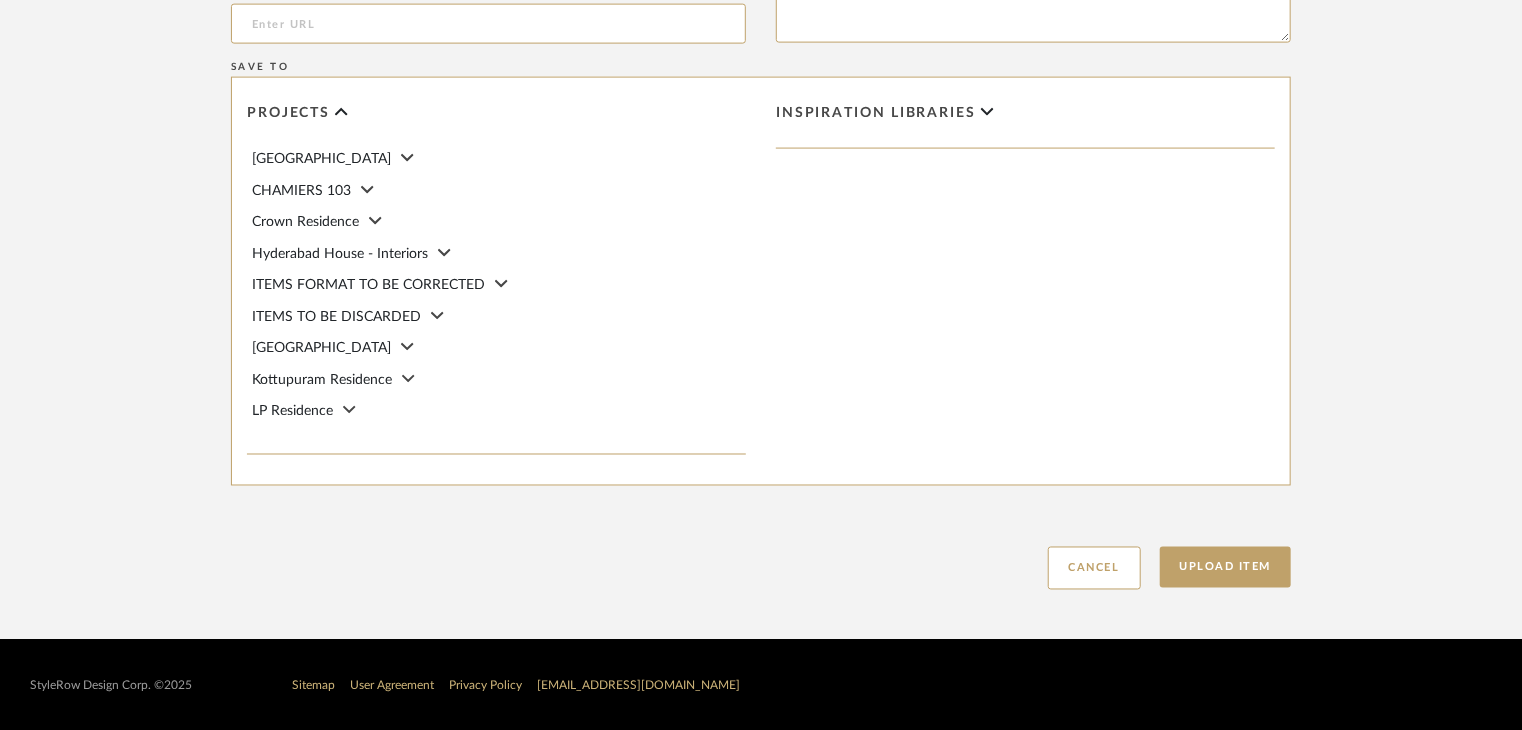 scroll, scrollTop: 1468, scrollLeft: 0, axis: vertical 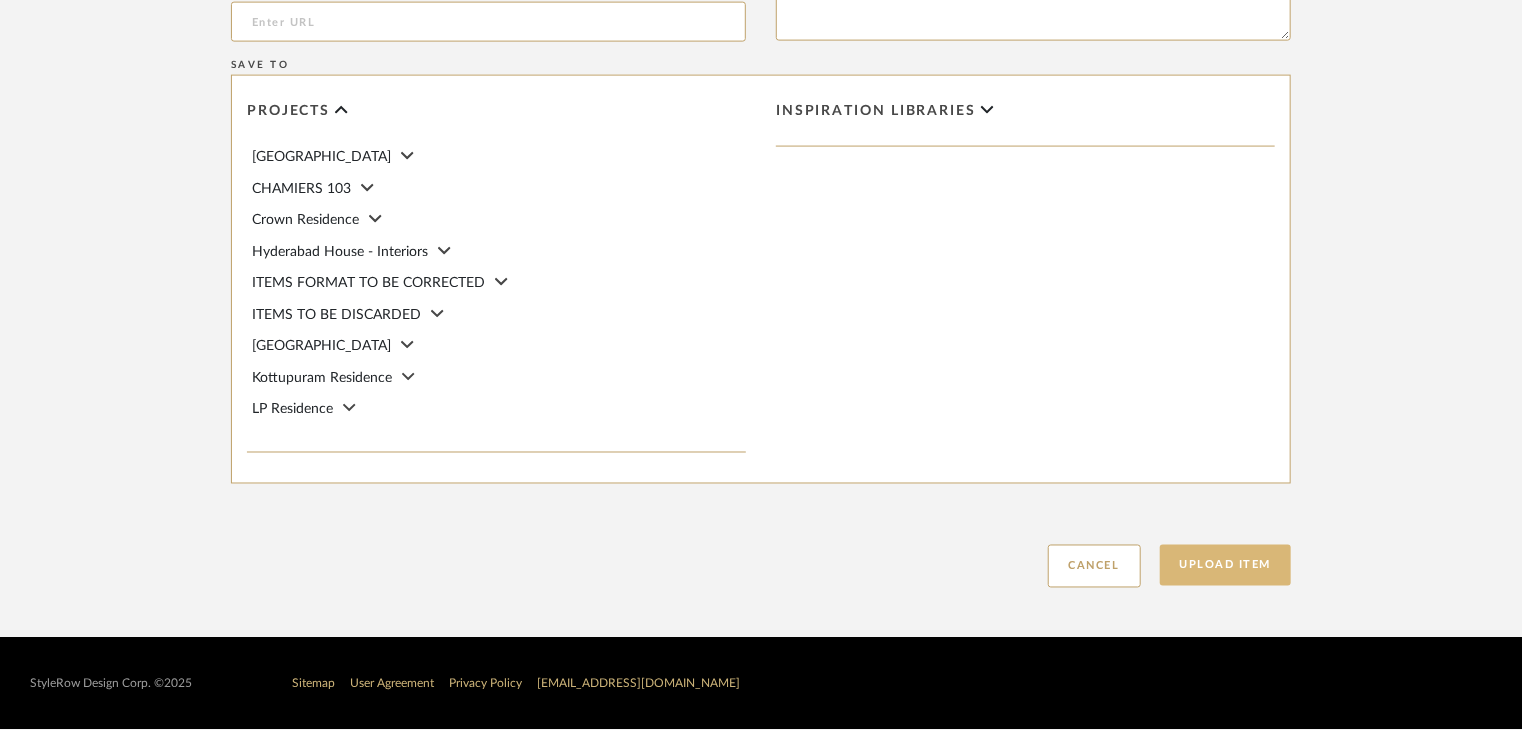 type on "Type: OTHER FLOORING
Dimension(s): (as mentioned)
Material/Finishes: OAK
Installation requirements, if any: (as applicable)
Price: (as mentioned)
Lead time: (as mentioned)
Sample available: supplier stock
Sample Internal reference number: FL-OF-O-011
as per the internal sample warehouse) Point of
contact:
Contact number:
Email address:
Address:
Additional contact information:" 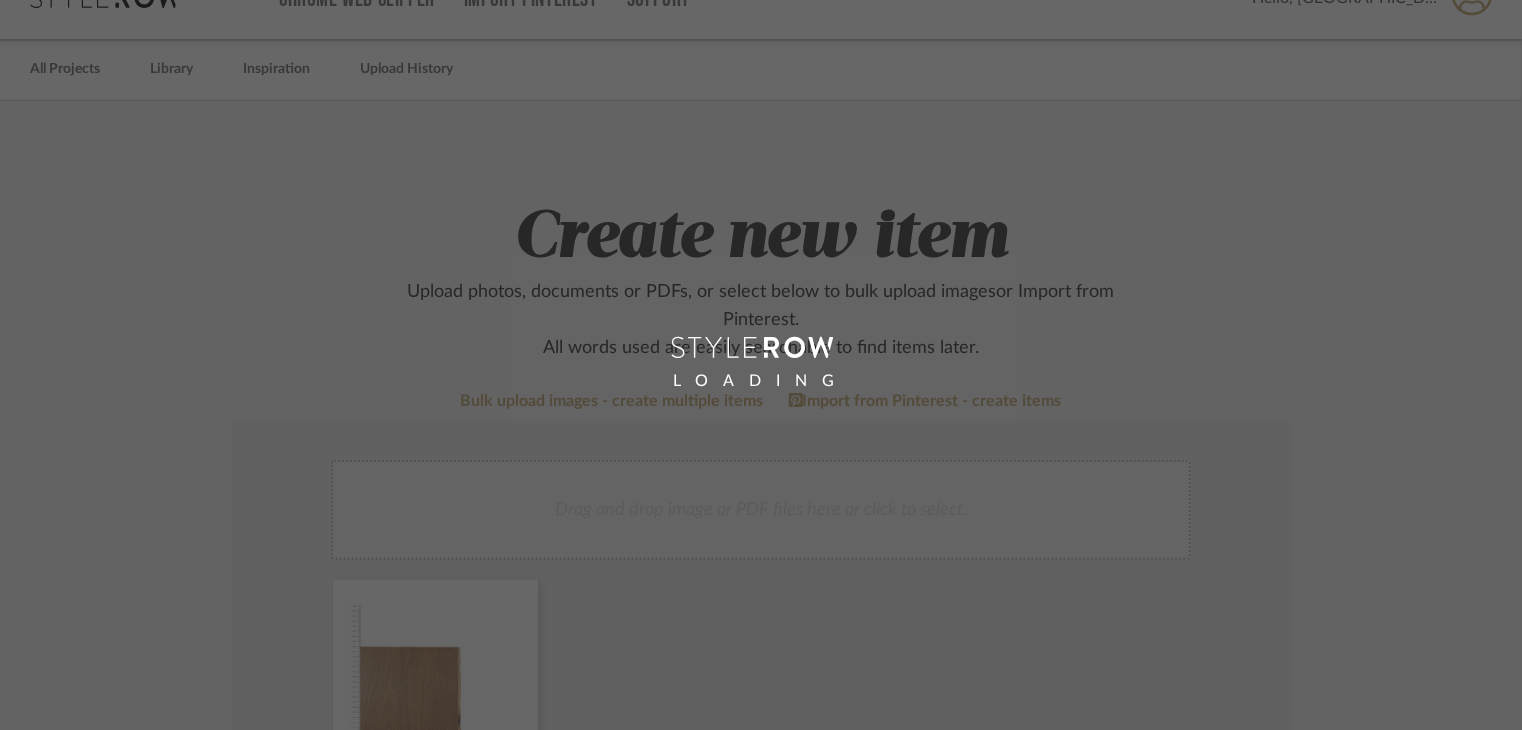 scroll, scrollTop: 0, scrollLeft: 0, axis: both 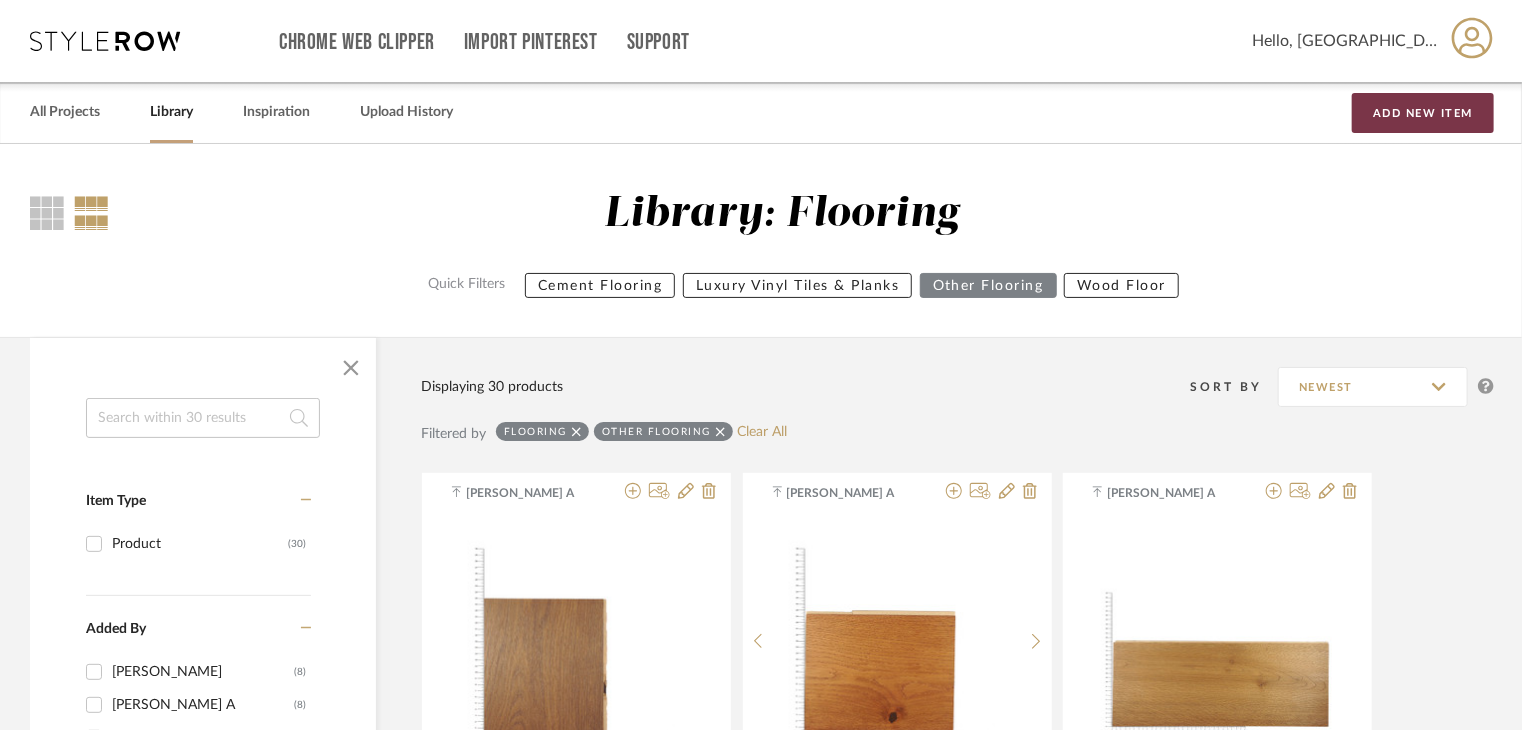 click on "Add New Item" at bounding box center (1423, 113) 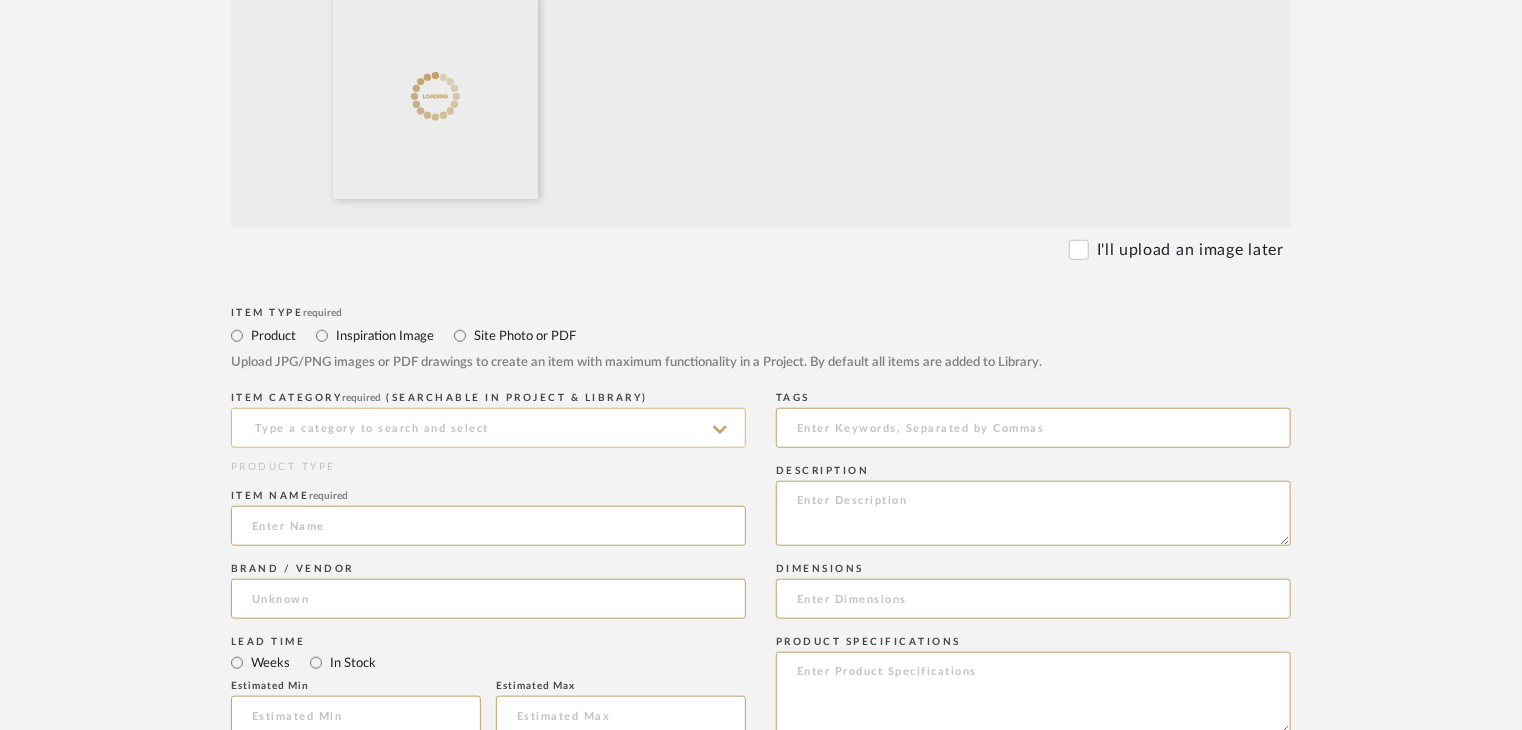 scroll, scrollTop: 900, scrollLeft: 0, axis: vertical 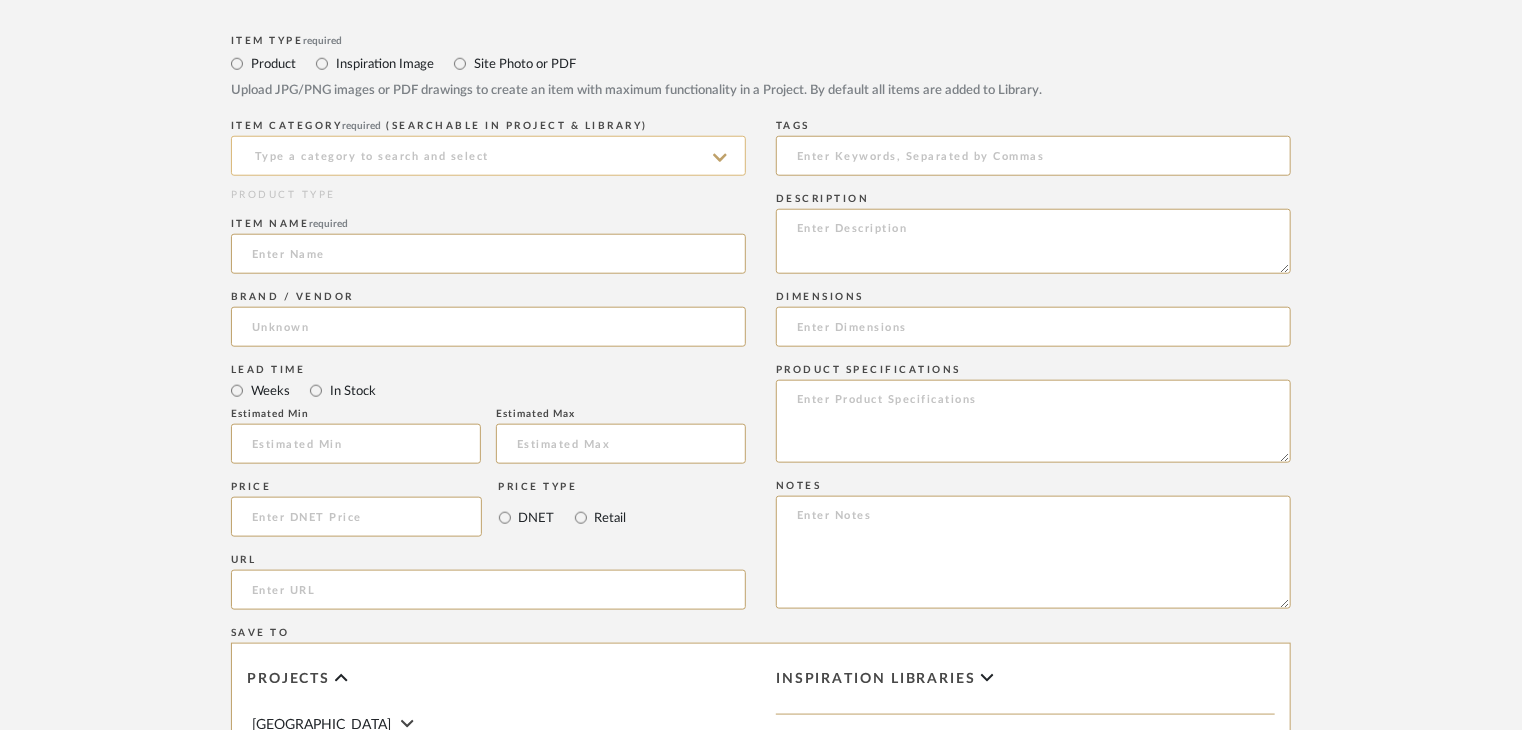 click 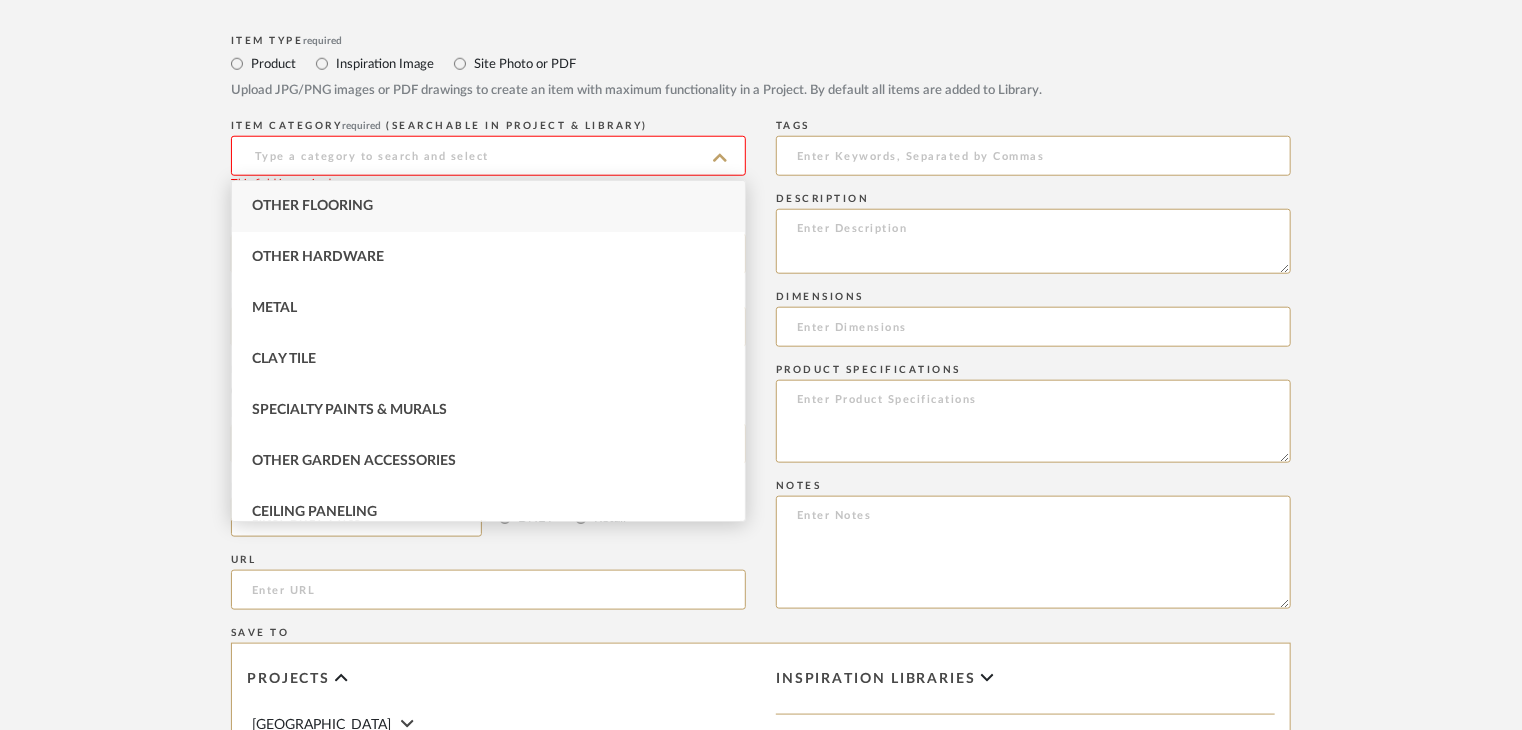 click on "Other Flooring" at bounding box center [312, 206] 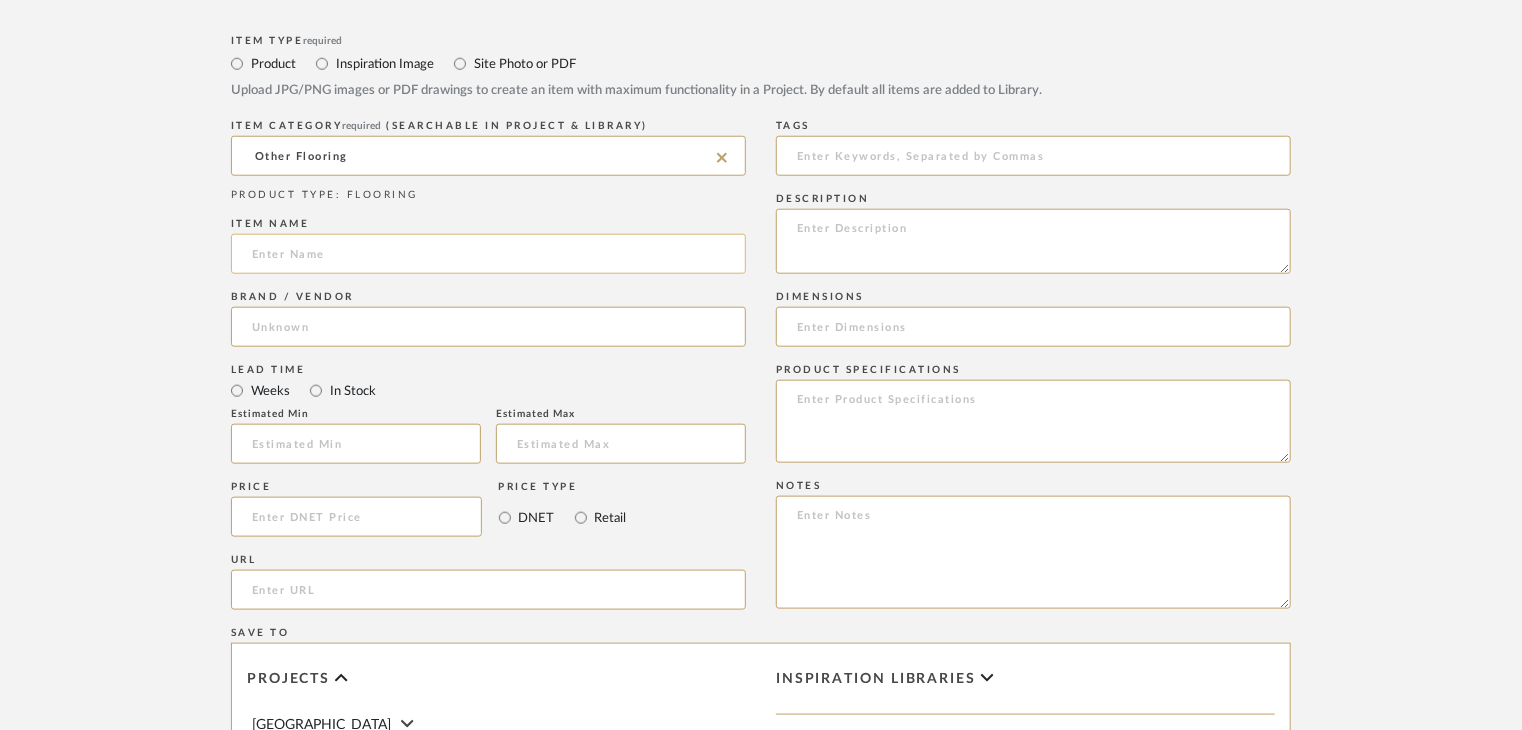 click 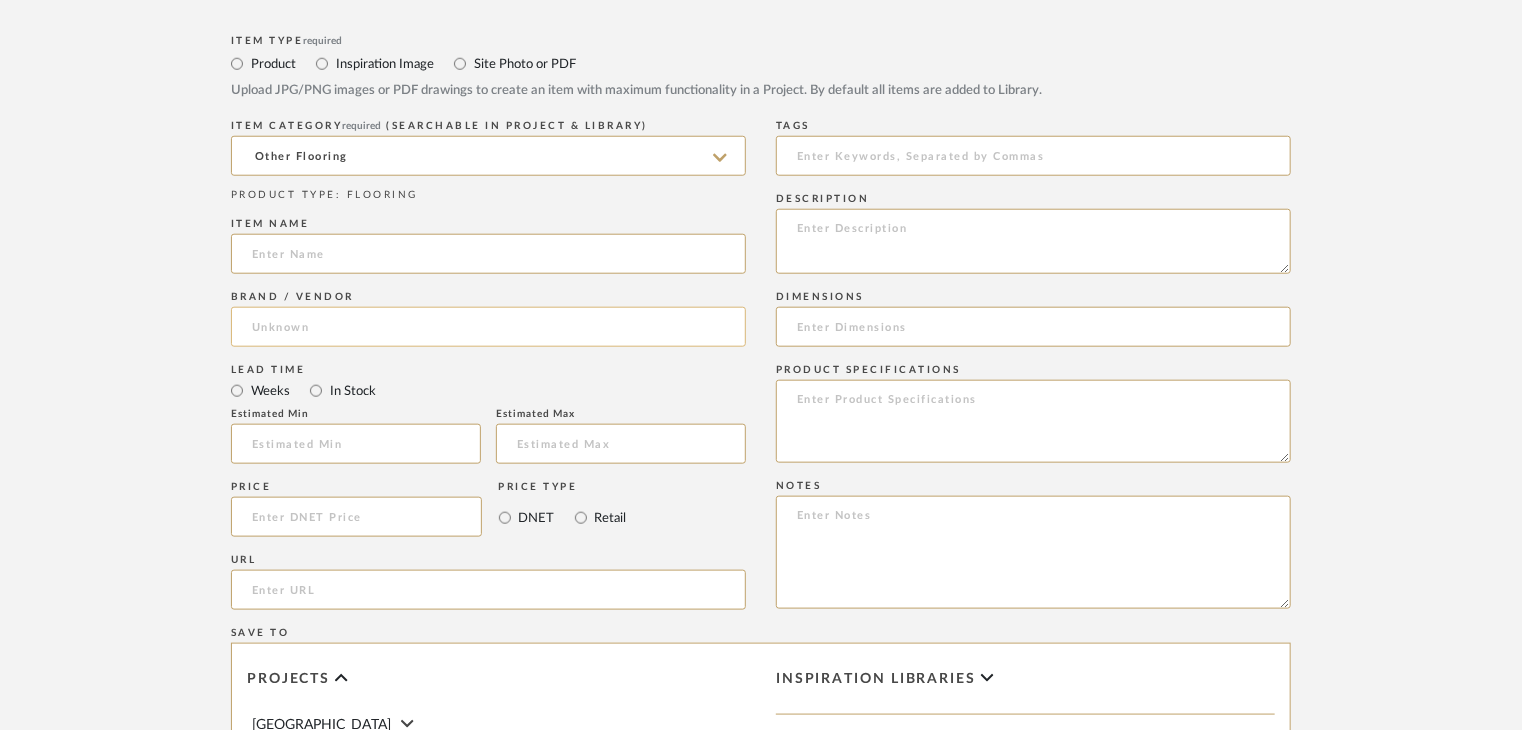 paste on "Rovere -Naturale" 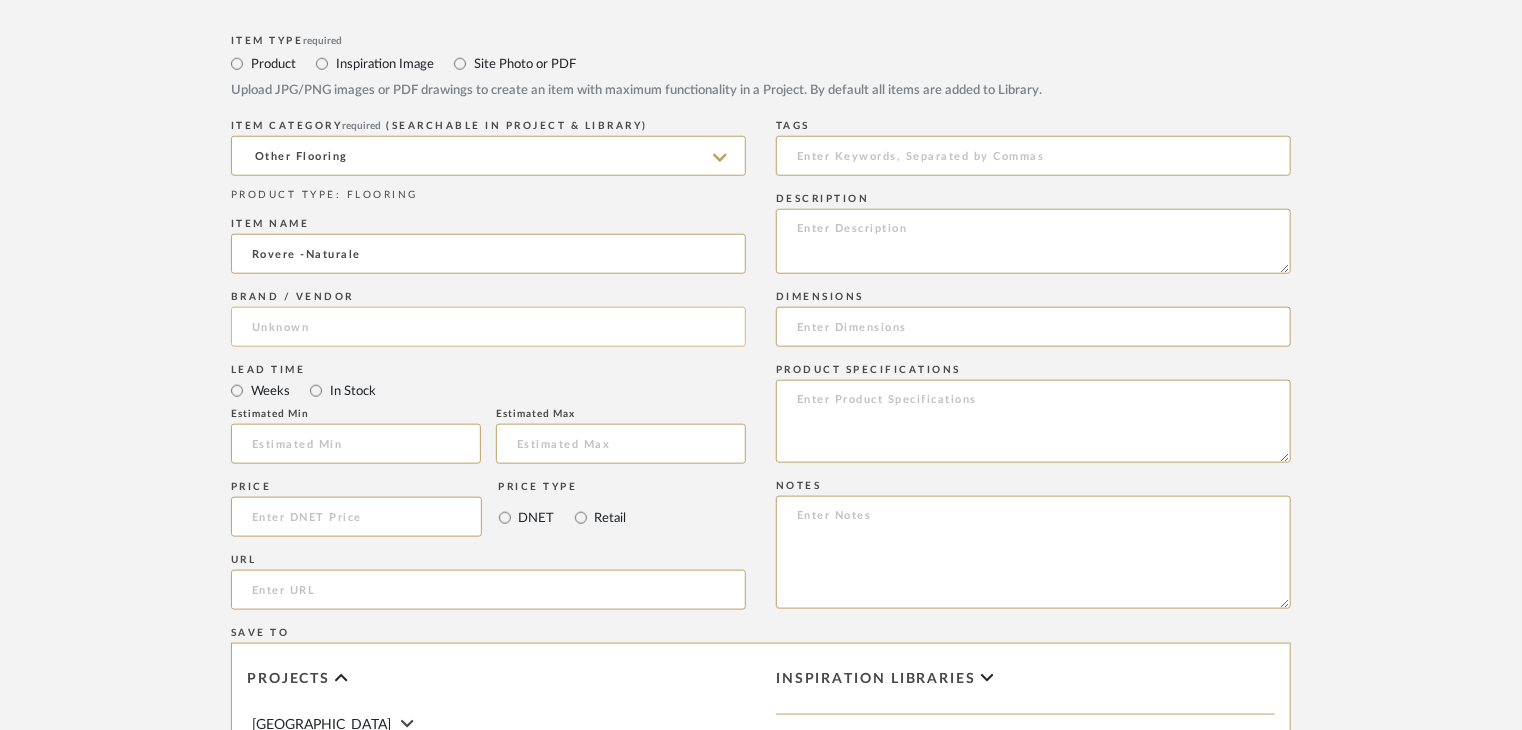 type on "Rovere -Naturale" 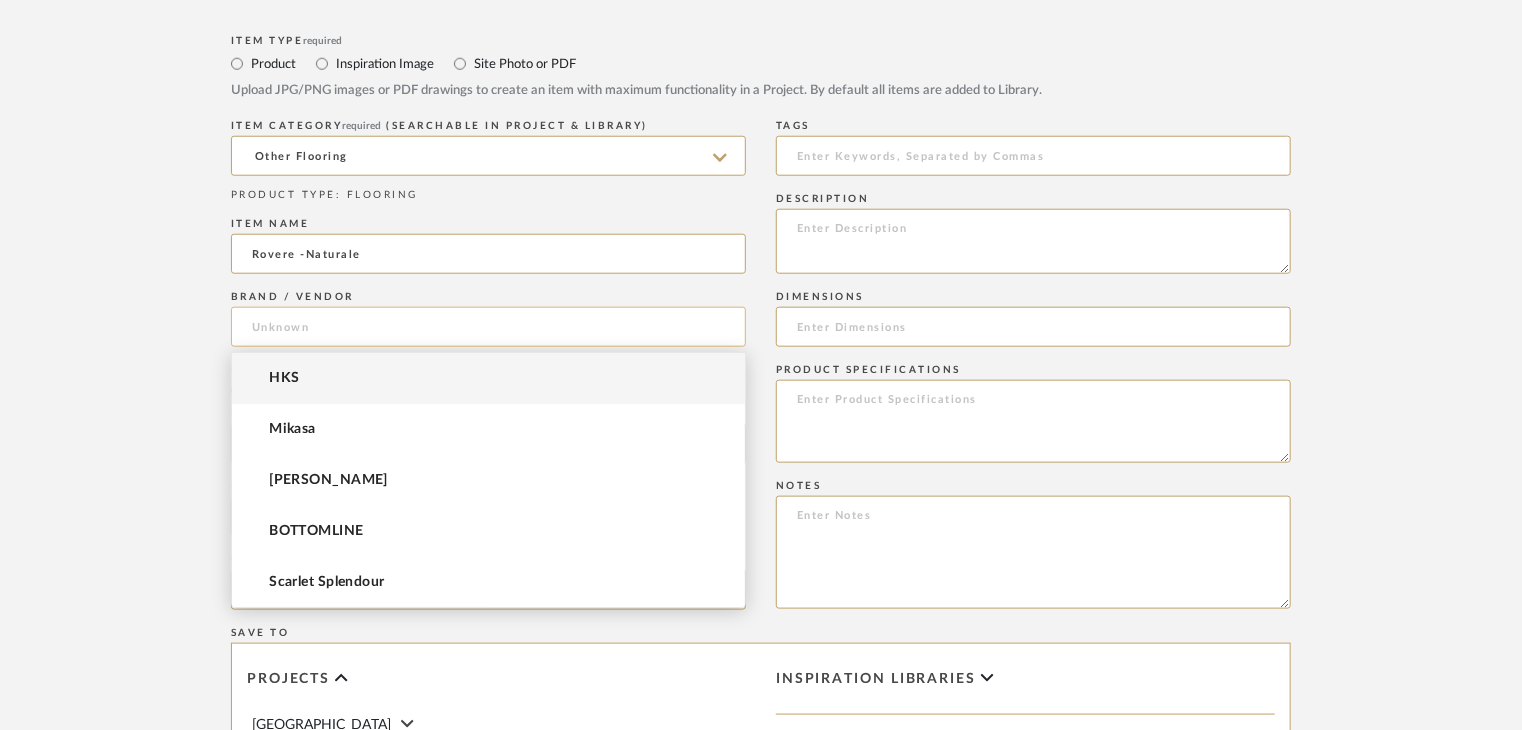 click 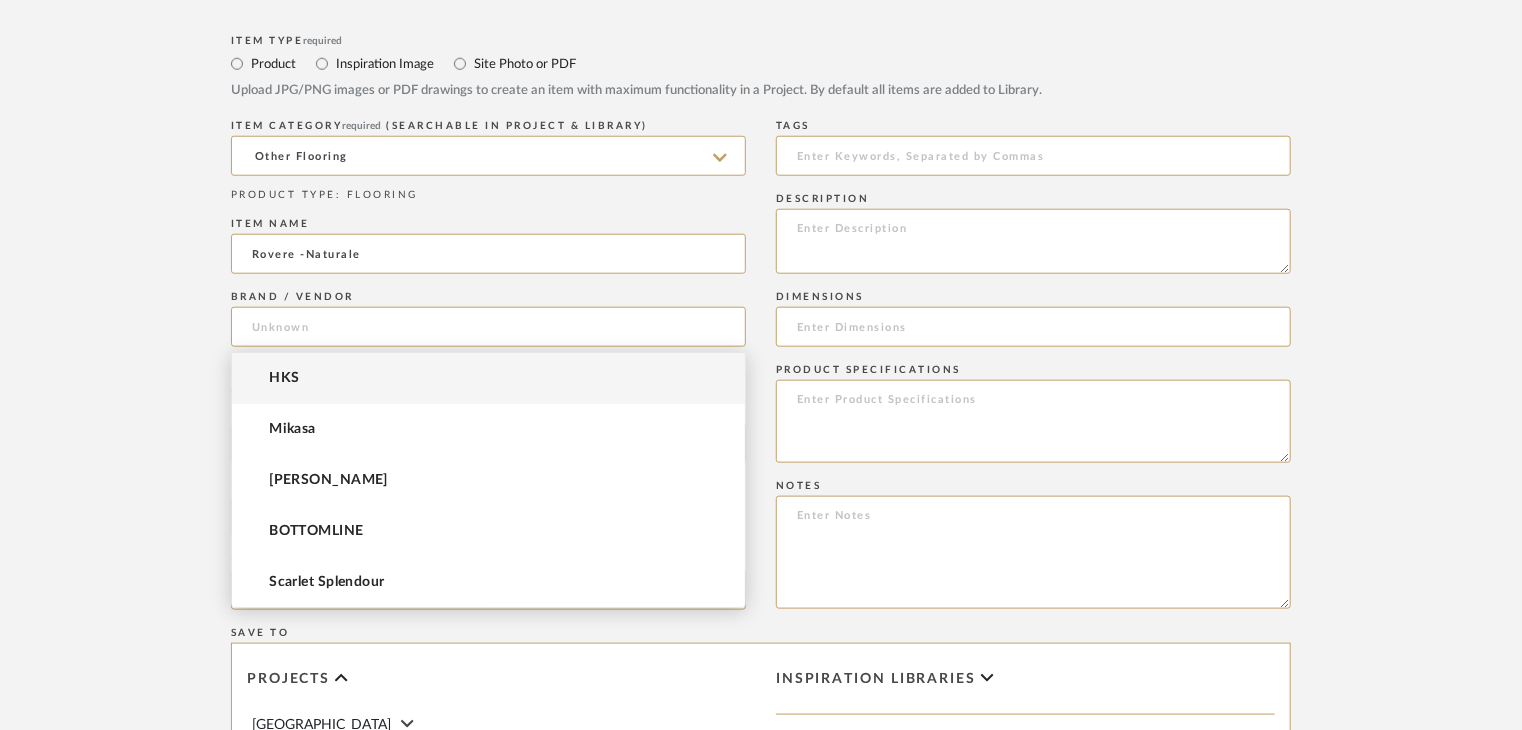 paste on "Giacobazzi" 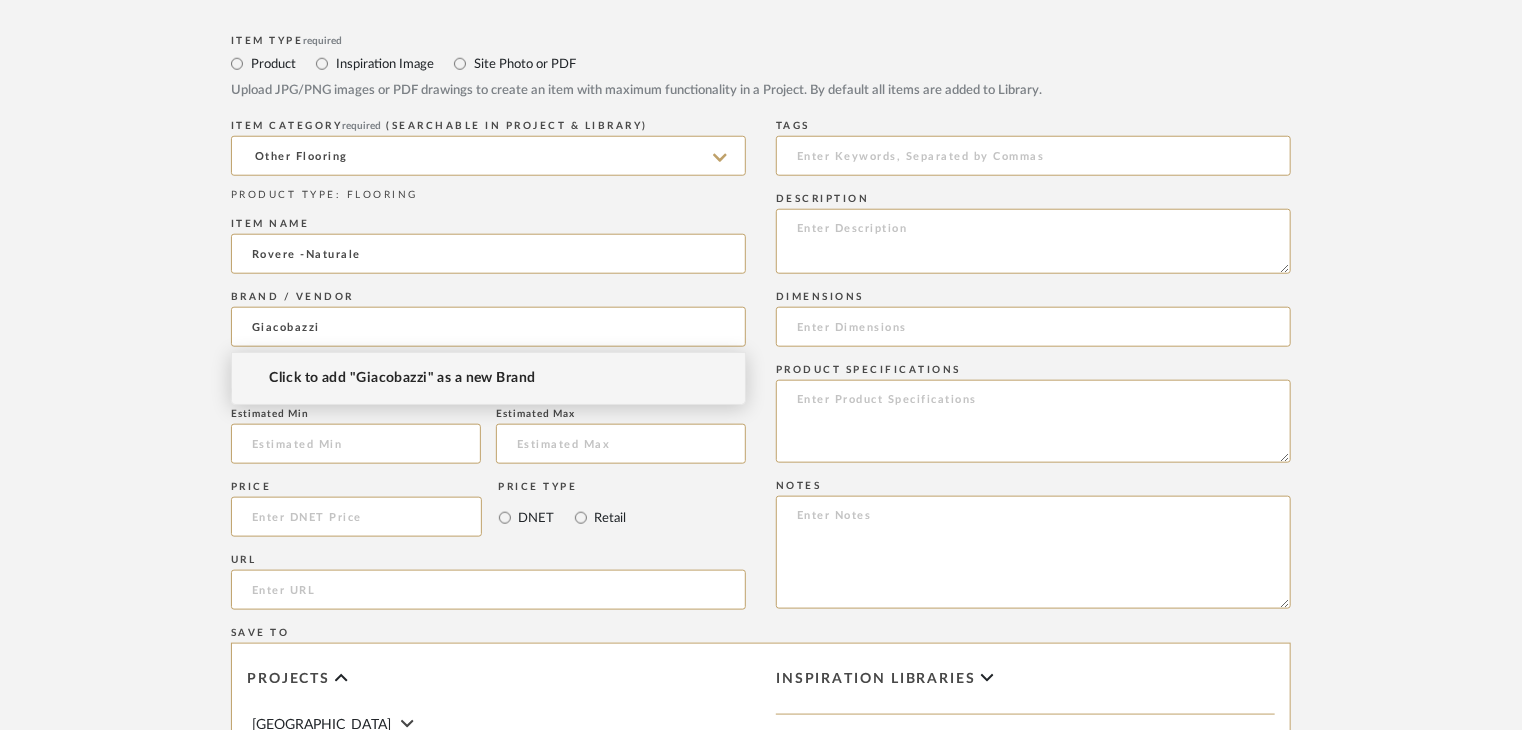 type on "Giacobazzi" 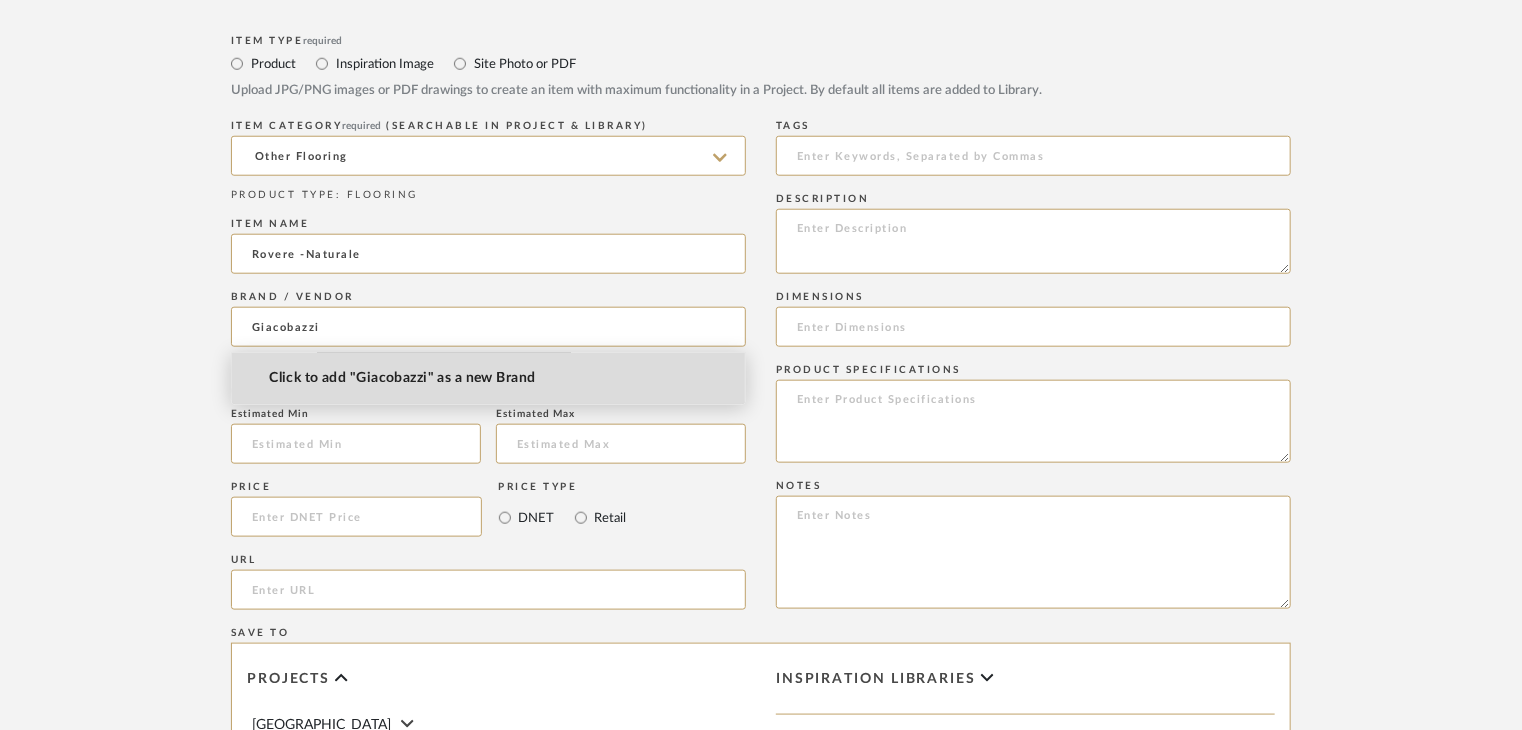 click on "Click to add "Giacobazzi" as a new Brand" at bounding box center (402, 378) 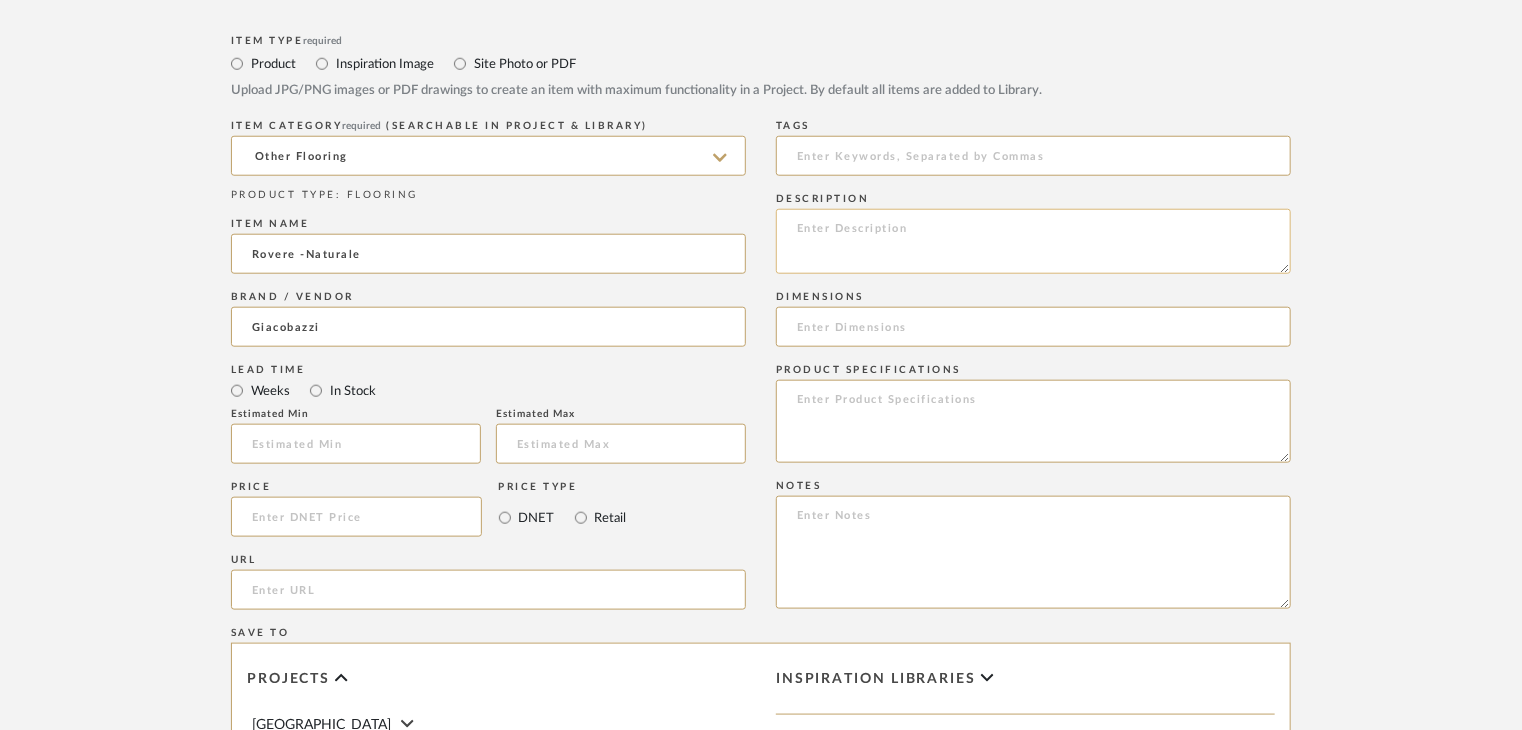 click 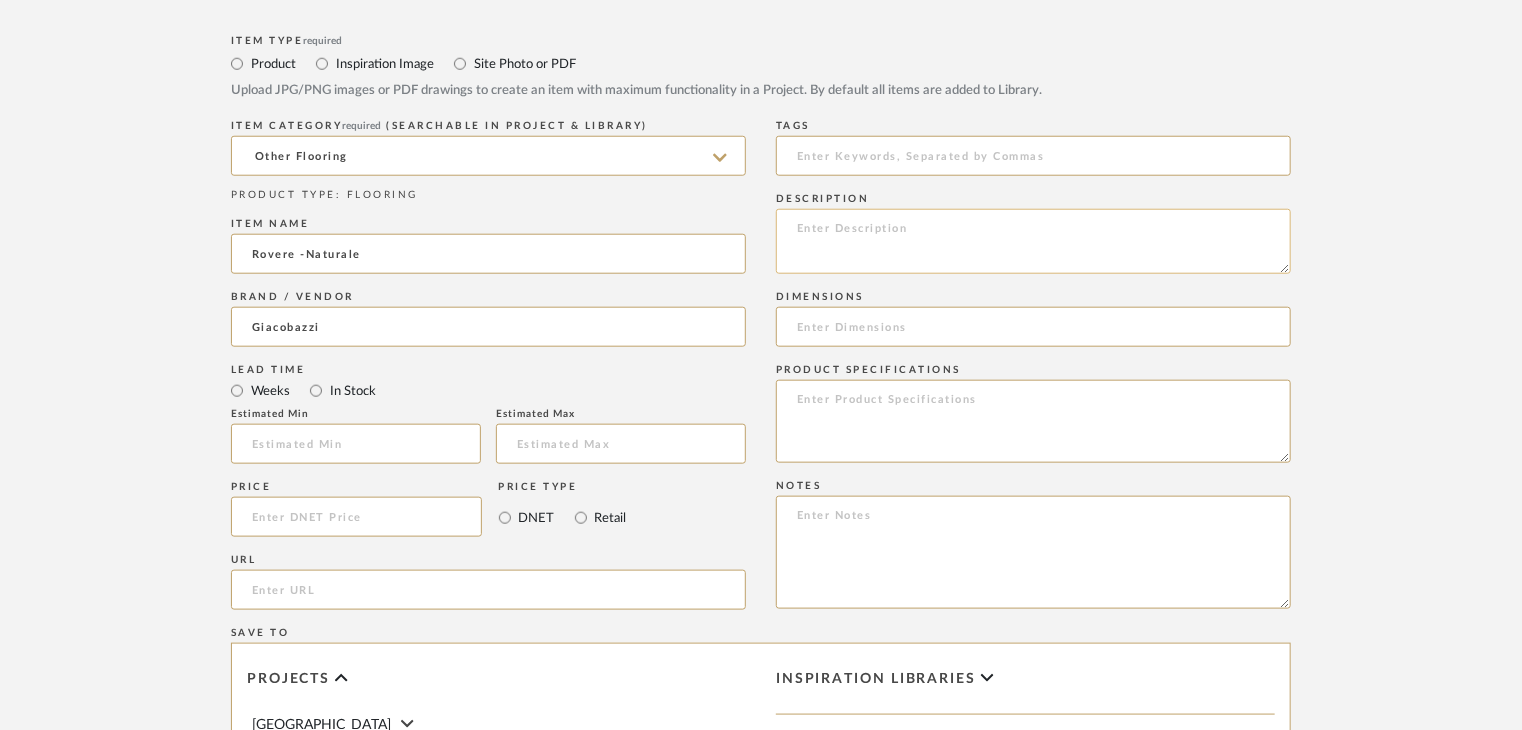 paste on "Type: OTHER FLOORING
Dimension(s): (as mentioned)
Material/Finishes: (as mentioned)
Installation requirements, if any: (as applicable)
Price: (as mentioned)
Lead time: (as mentioned)
Sample available: supplier stock
Sample Internal reference number:
as per the internal sample warehouse) Point of
contact:
Contact number:
Email address:
Address:
Additional contact information:" 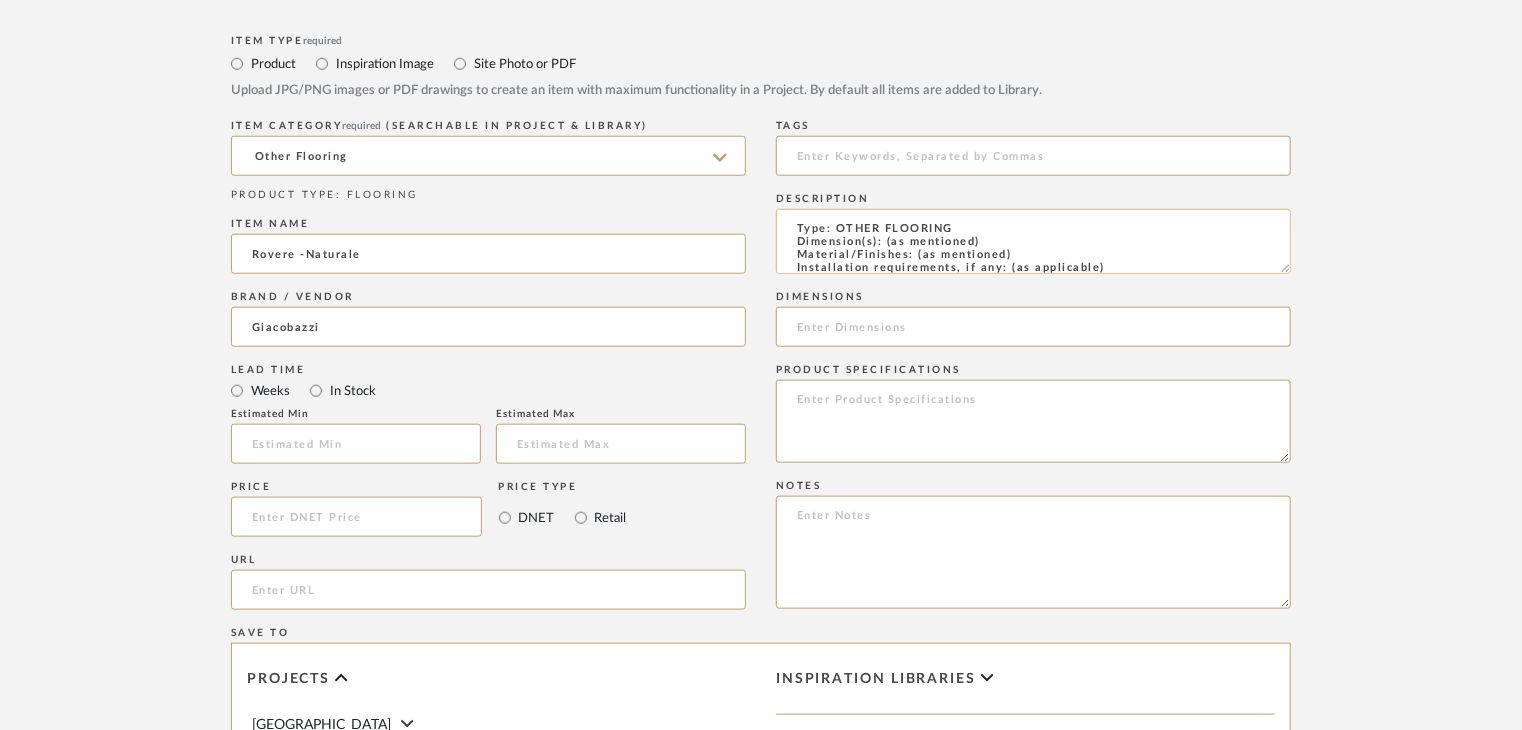 scroll, scrollTop: 137, scrollLeft: 0, axis: vertical 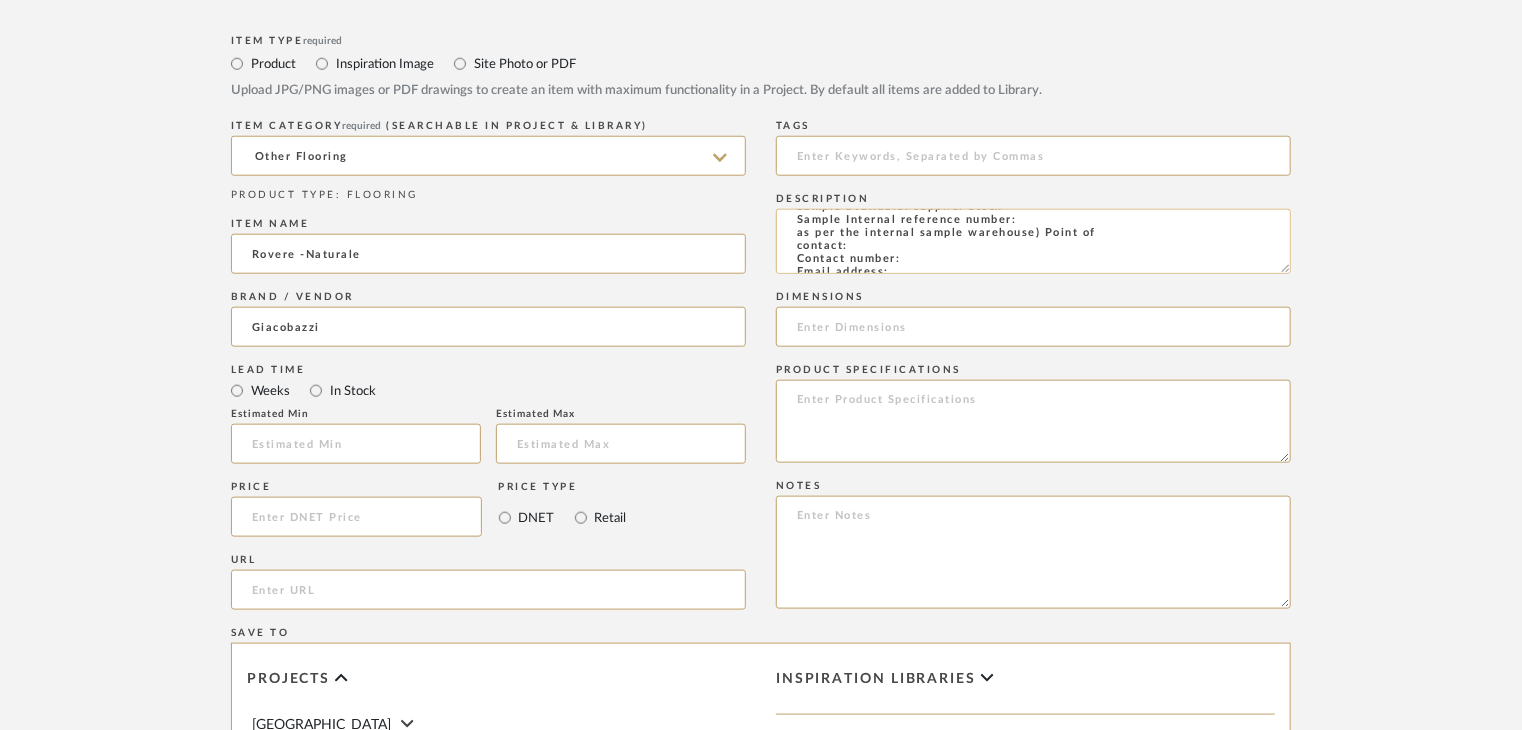 click on "Type: OTHER FLOORING
Dimension(s): (as mentioned)
Material/Finishes: (as mentioned)
Installation requirements, if any: (as applicable)
Price: (as mentioned)
Lead time: (as mentioned)
Sample available: supplier stock
Sample Internal reference number:
as per the internal sample warehouse) Point of
contact:
Contact number:
Email address:
Address:
Additional contact information:" 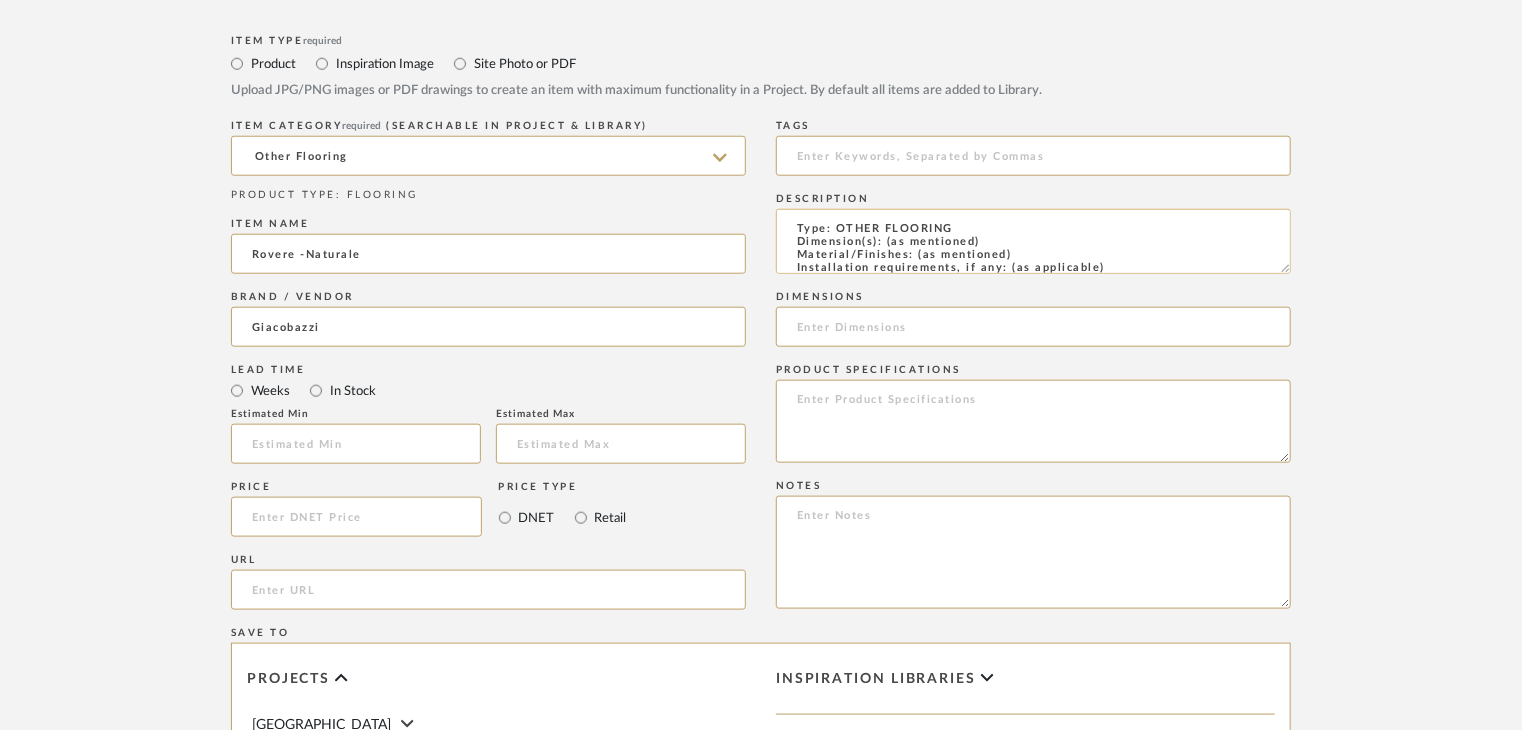 scroll, scrollTop: 0, scrollLeft: 0, axis: both 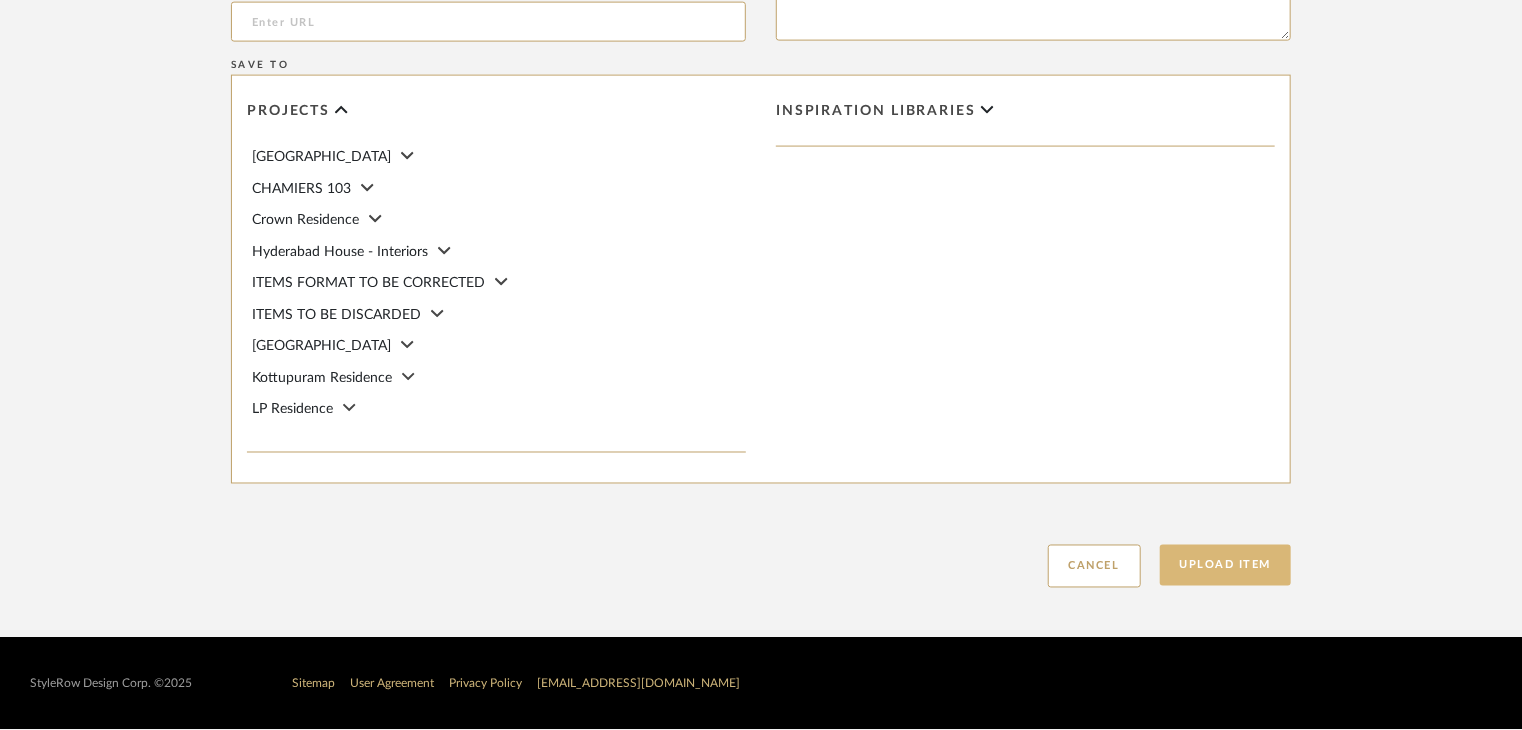 type on "Type: OTHER FLOORING
Dimension(s): (as mentioned)
Material/Finishes: OAK
Installation requirements, if any: (as applicable)
Price: (as mentioned)
Lead time: (as mentioned)
Sample available: supplier stock
Sample Internal reference number: FL-OF-O-012
as per the internal sample warehouse) Point of
contact:
Contact number:
Email address:
Address:
Additional contact information:" 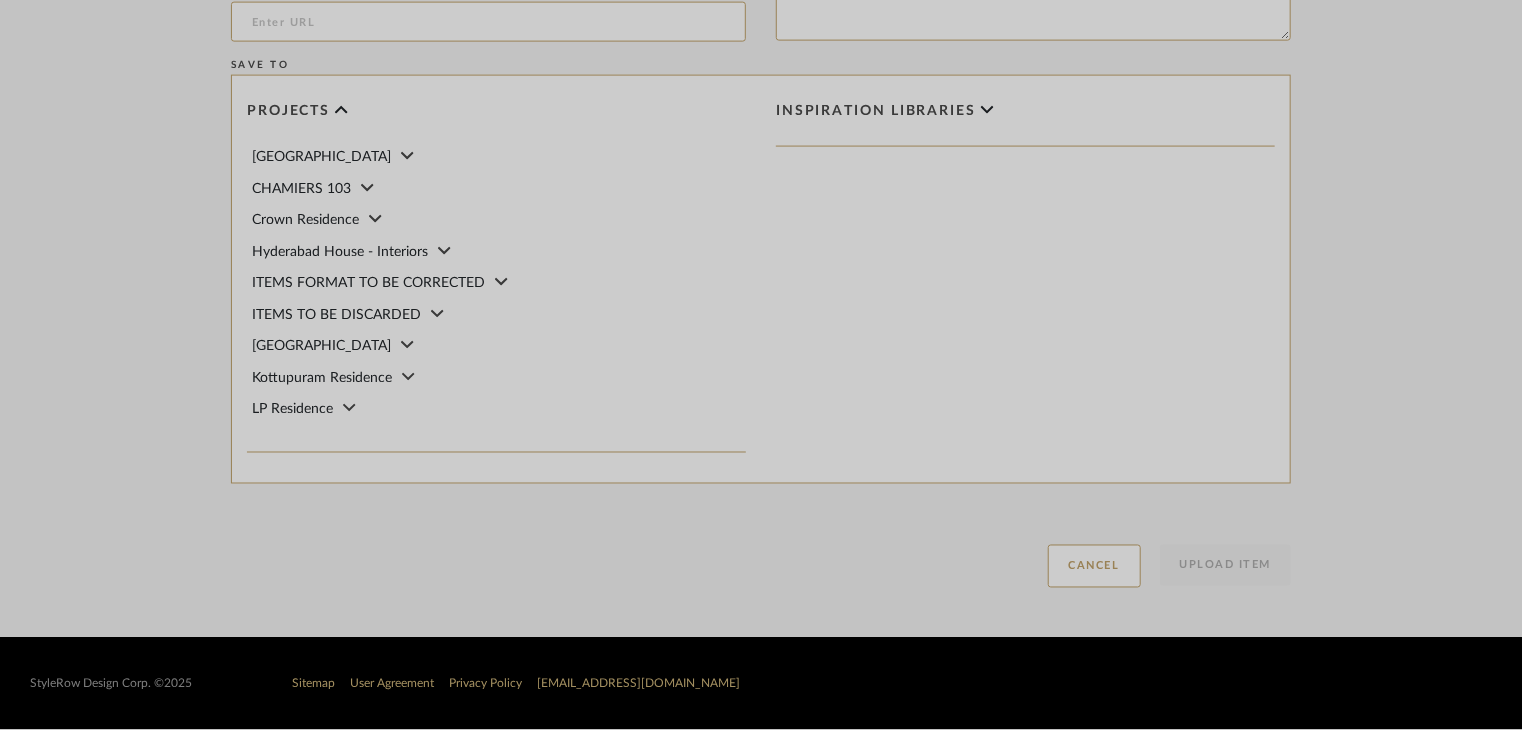 click 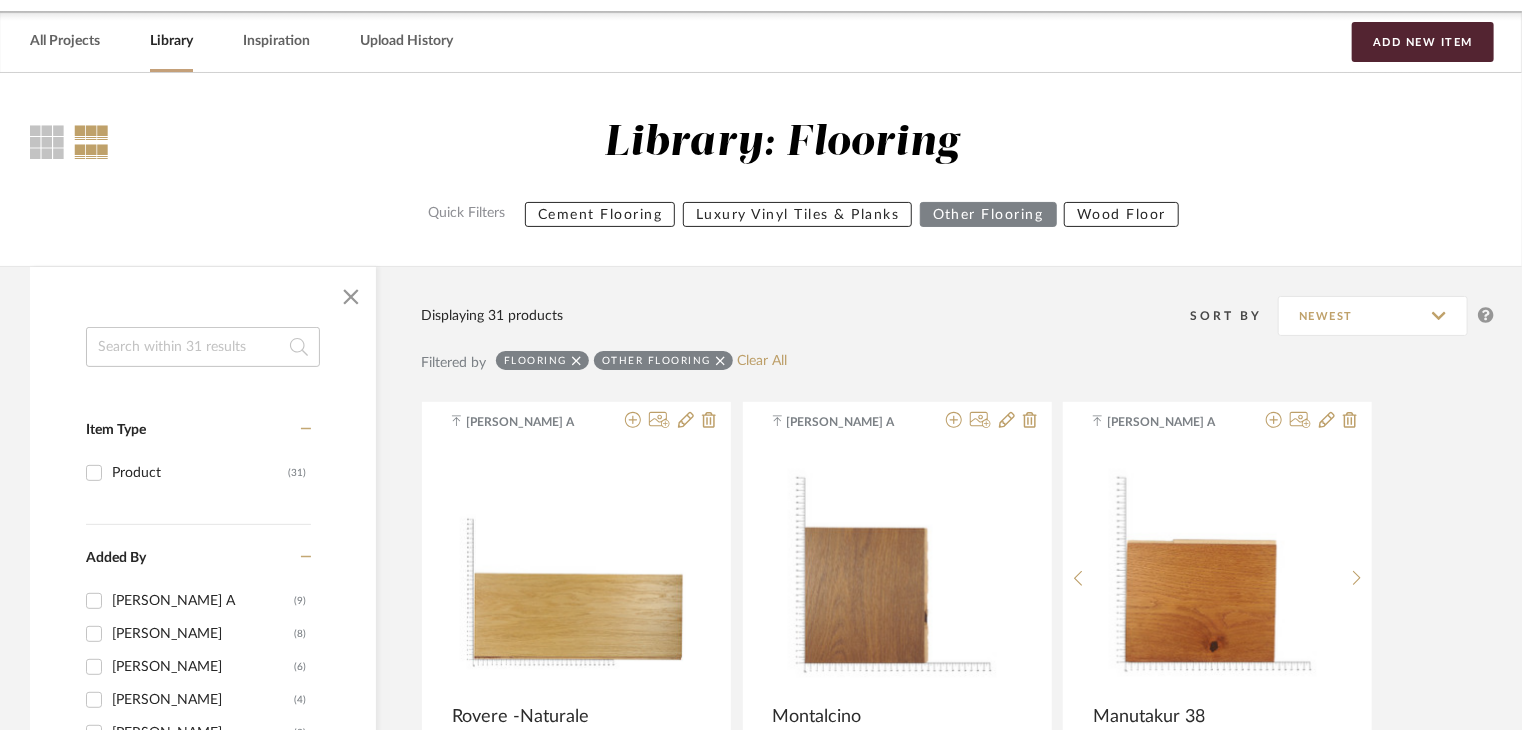 scroll, scrollTop: 100, scrollLeft: 0, axis: vertical 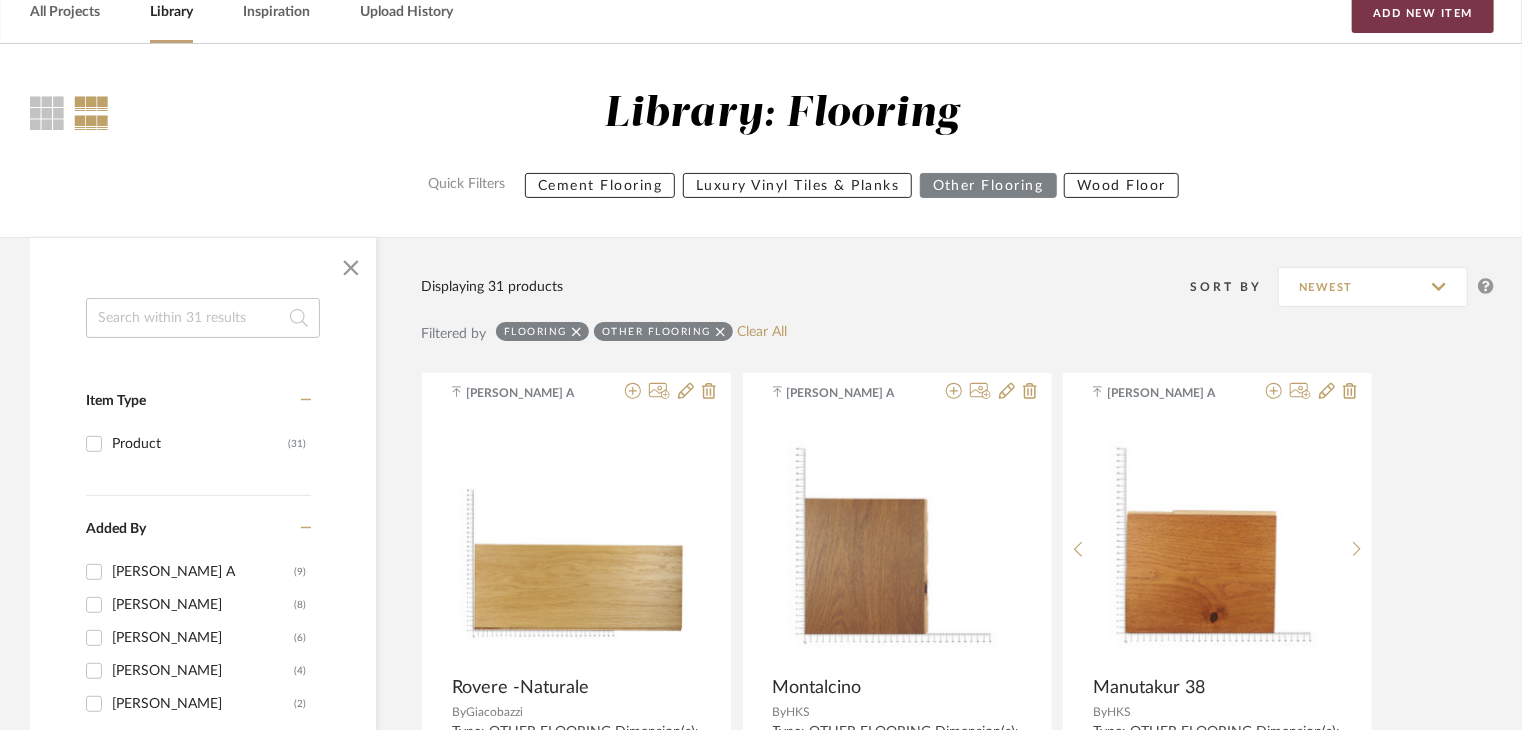 click on "Add New Item" at bounding box center [1423, 13] 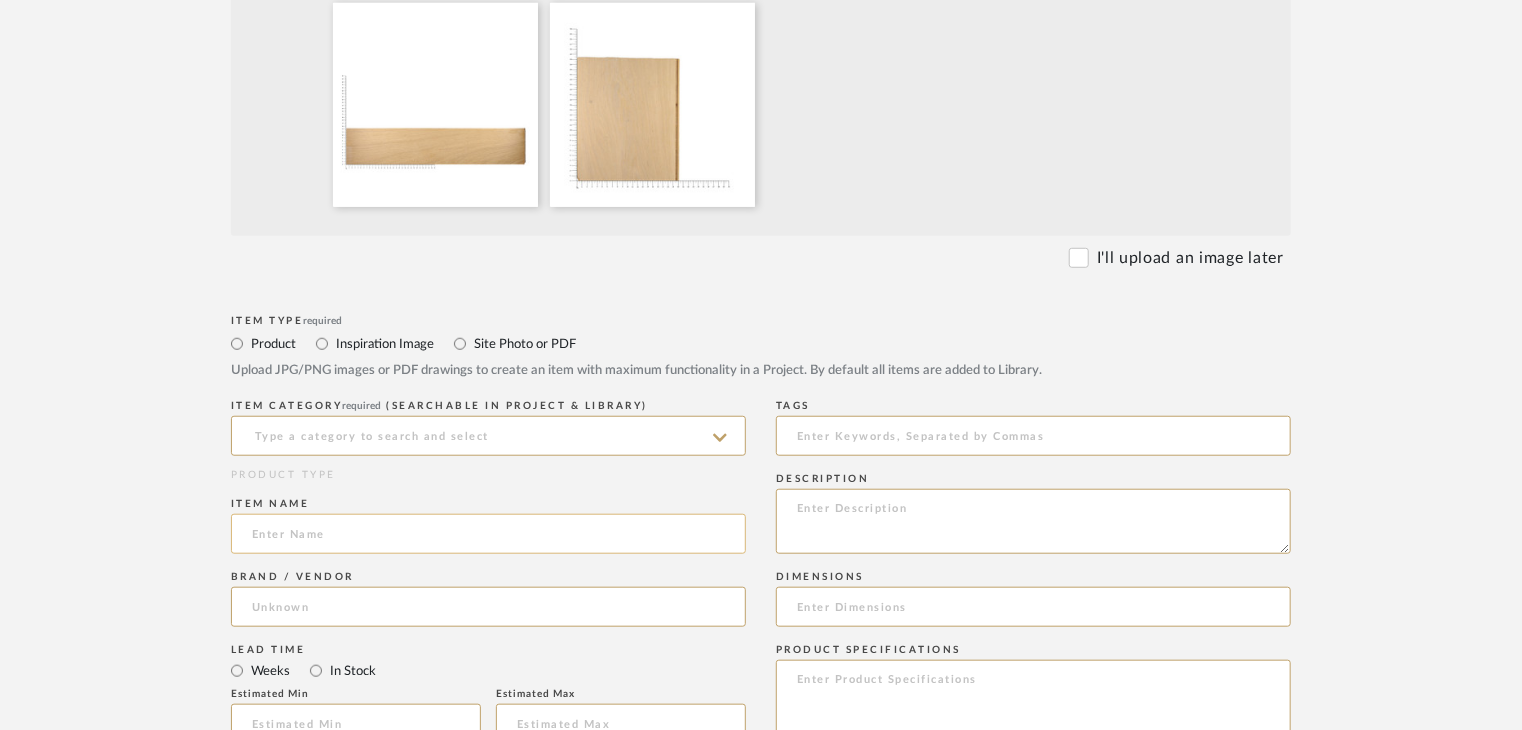 scroll, scrollTop: 700, scrollLeft: 0, axis: vertical 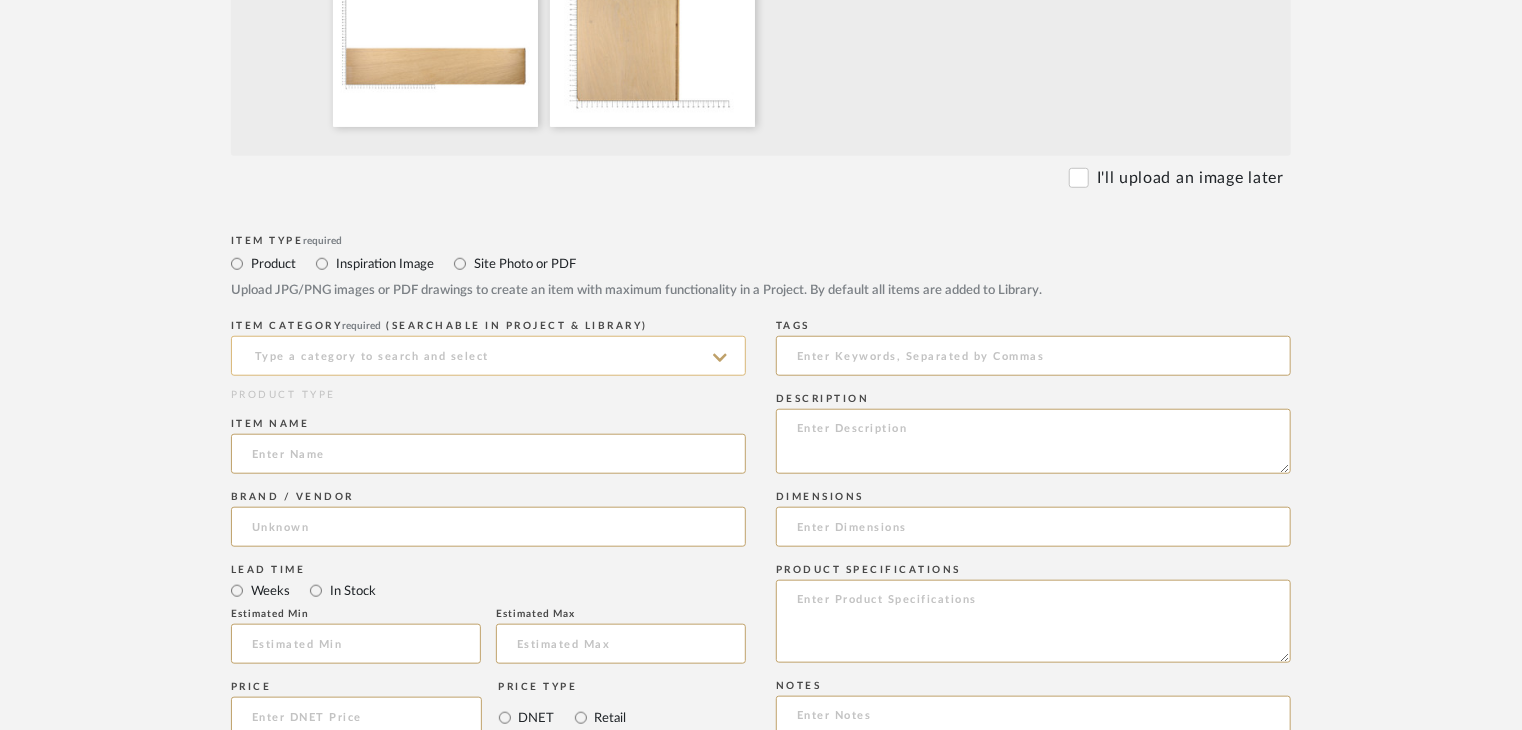 click 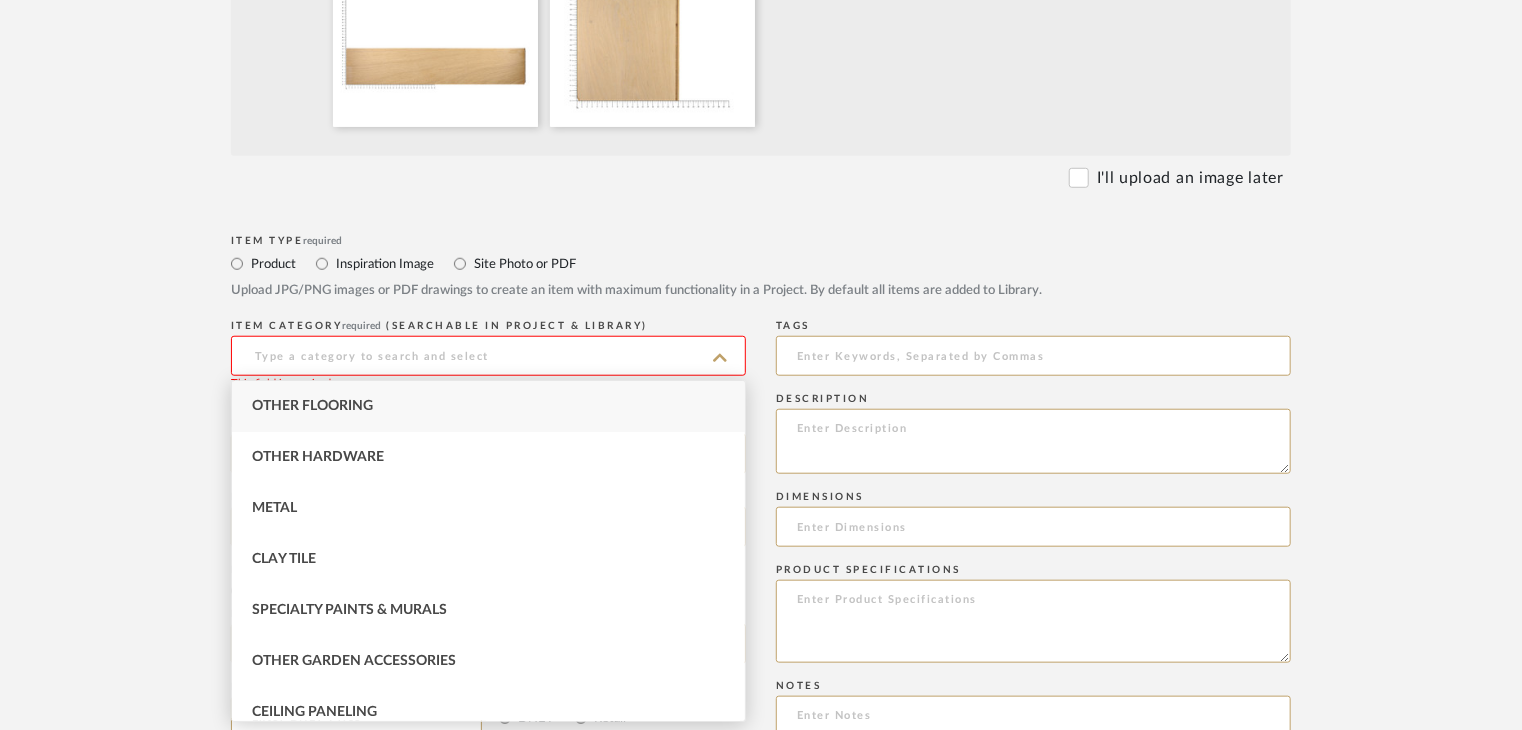 click on "Other Flooring" at bounding box center (488, 406) 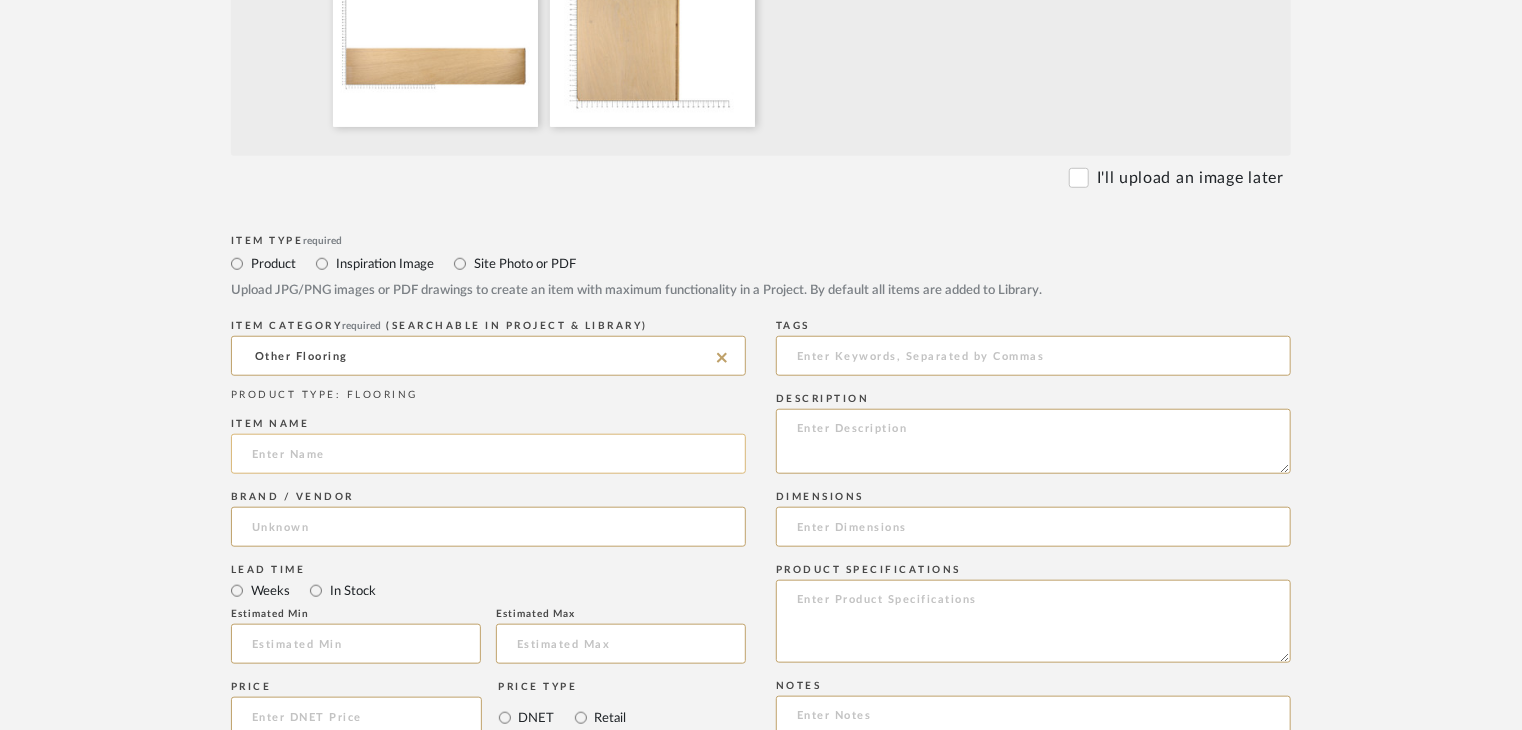 click 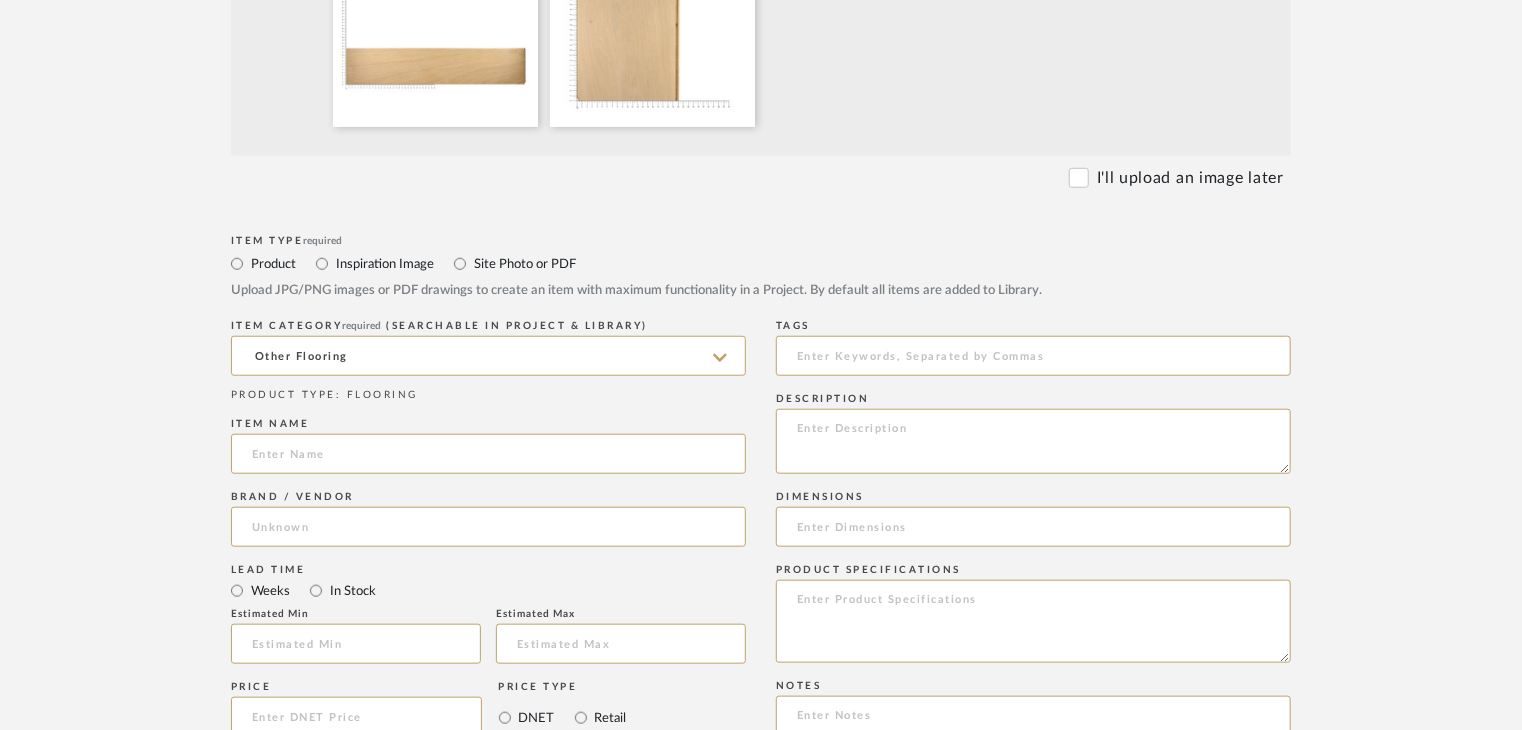 paste on "S.C. White oiled" 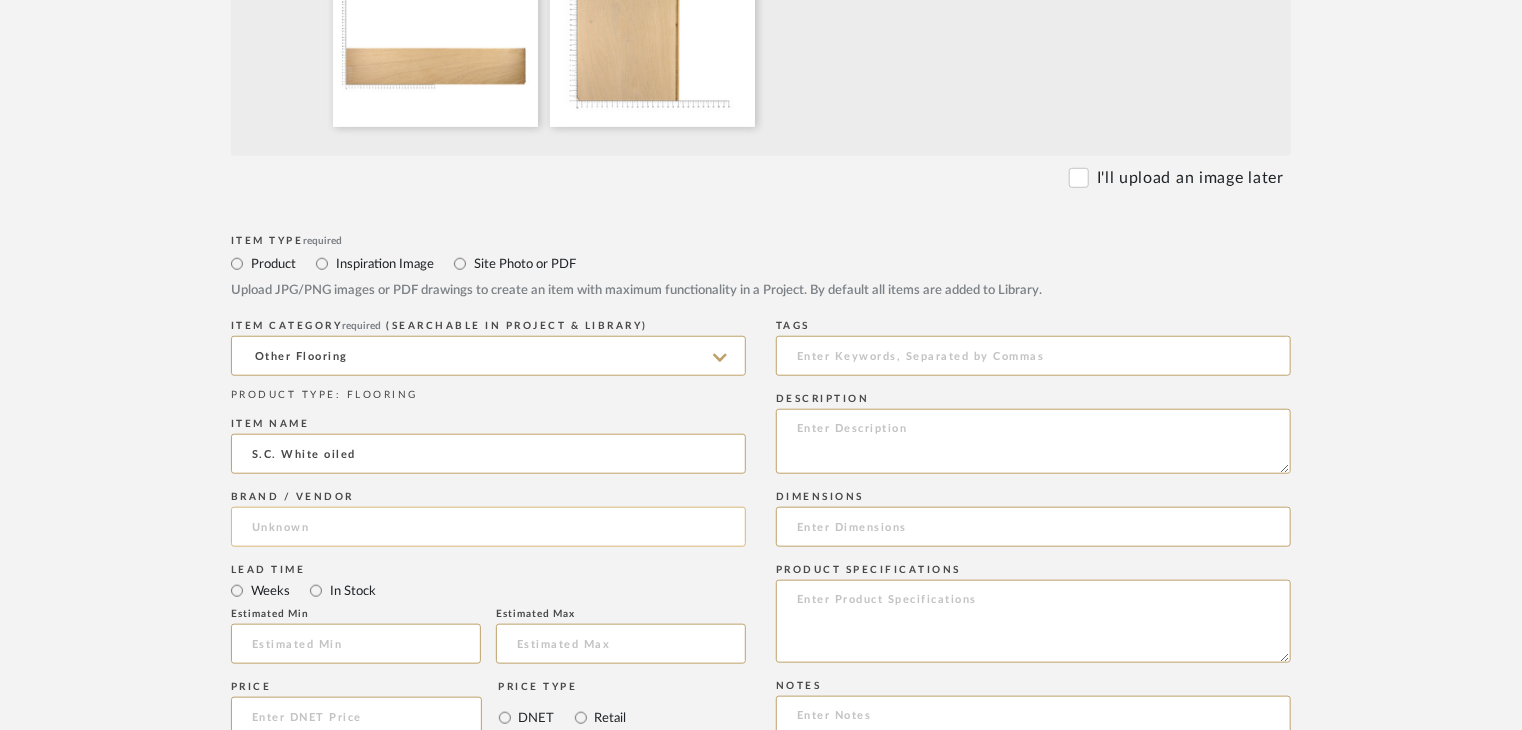type on "S.C. White oiled" 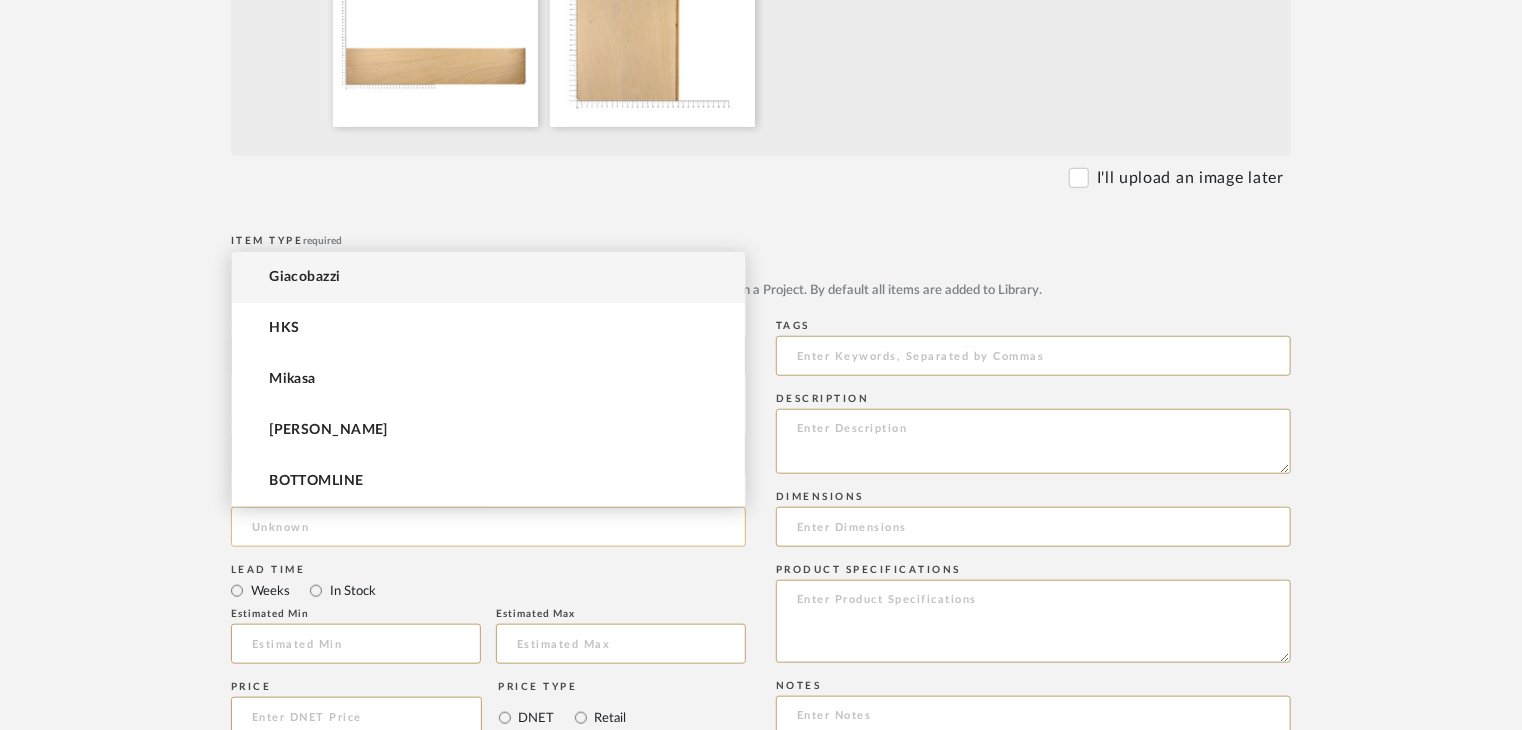click 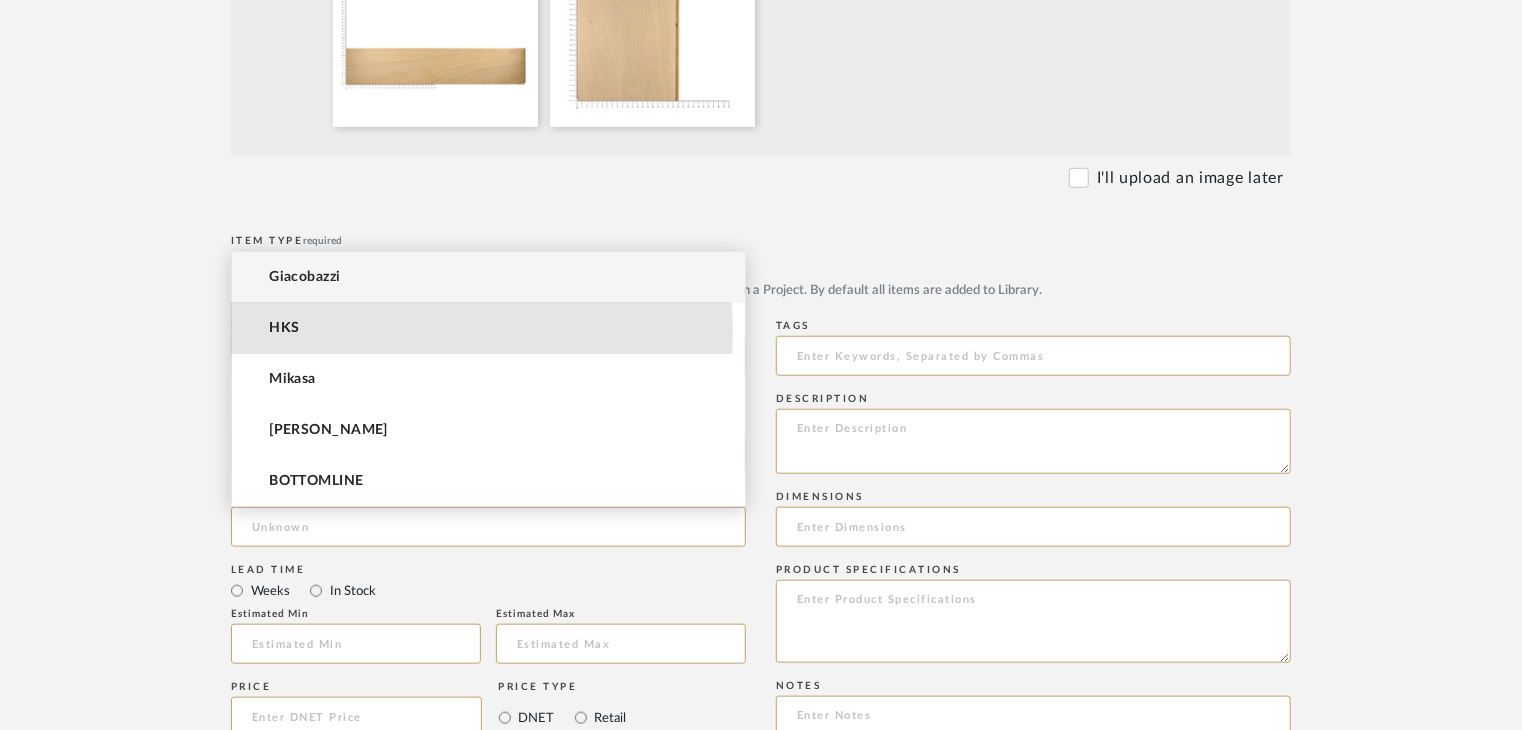 click on "HKS" at bounding box center (488, 328) 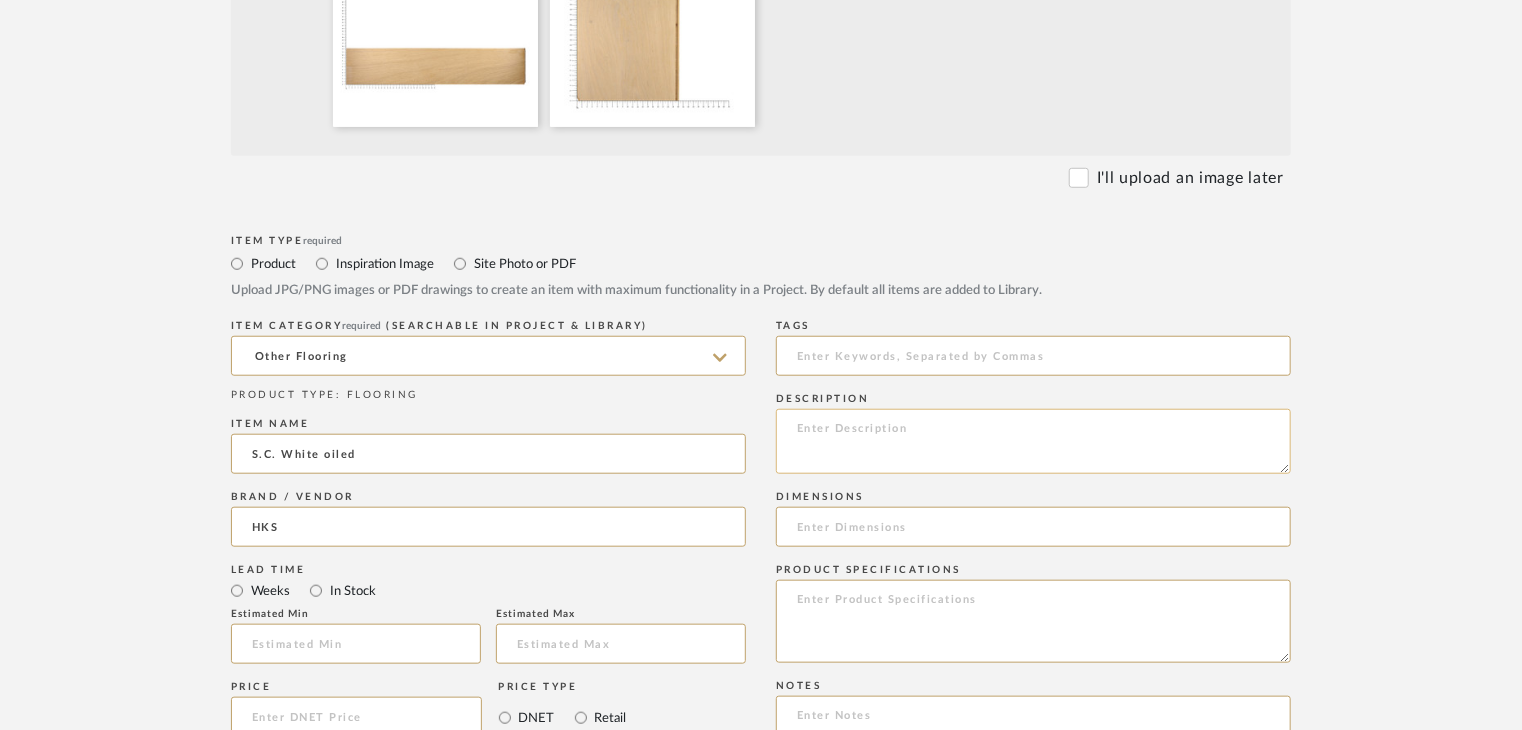 click 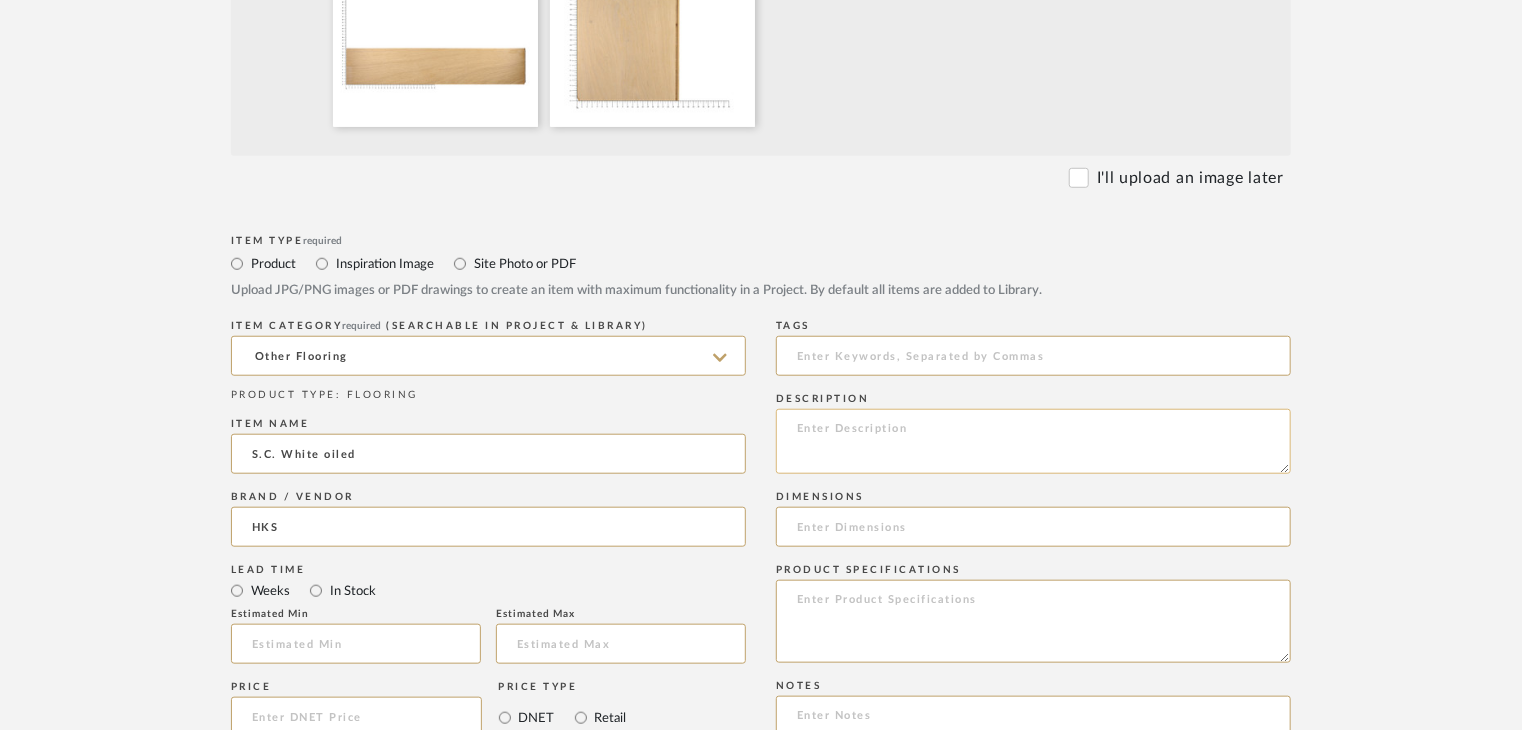 paste on "Type: OTHER FLOORING
Dimension(s): (as mentioned)
Material/Finishes: (as mentioned)
Installation requirements, if any: (as applicable)
Price: (as mentioned)
Lead time: (as mentioned)
Sample available: supplier stock
Sample Internal reference number:
as per the internal sample warehouse) Point of
contact:
Contact number:
Email address:
Address:
Additional contact information:" 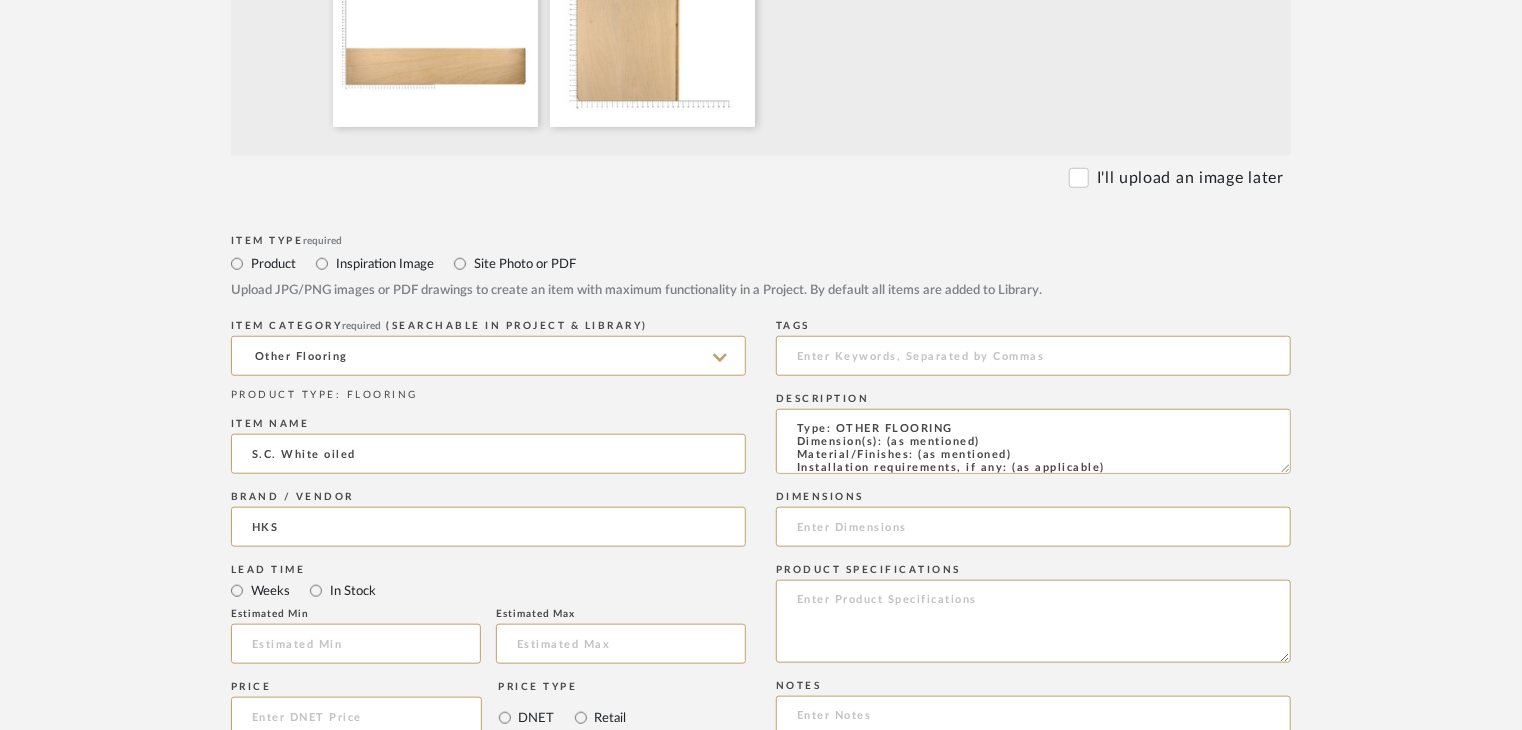 scroll, scrollTop: 137, scrollLeft: 0, axis: vertical 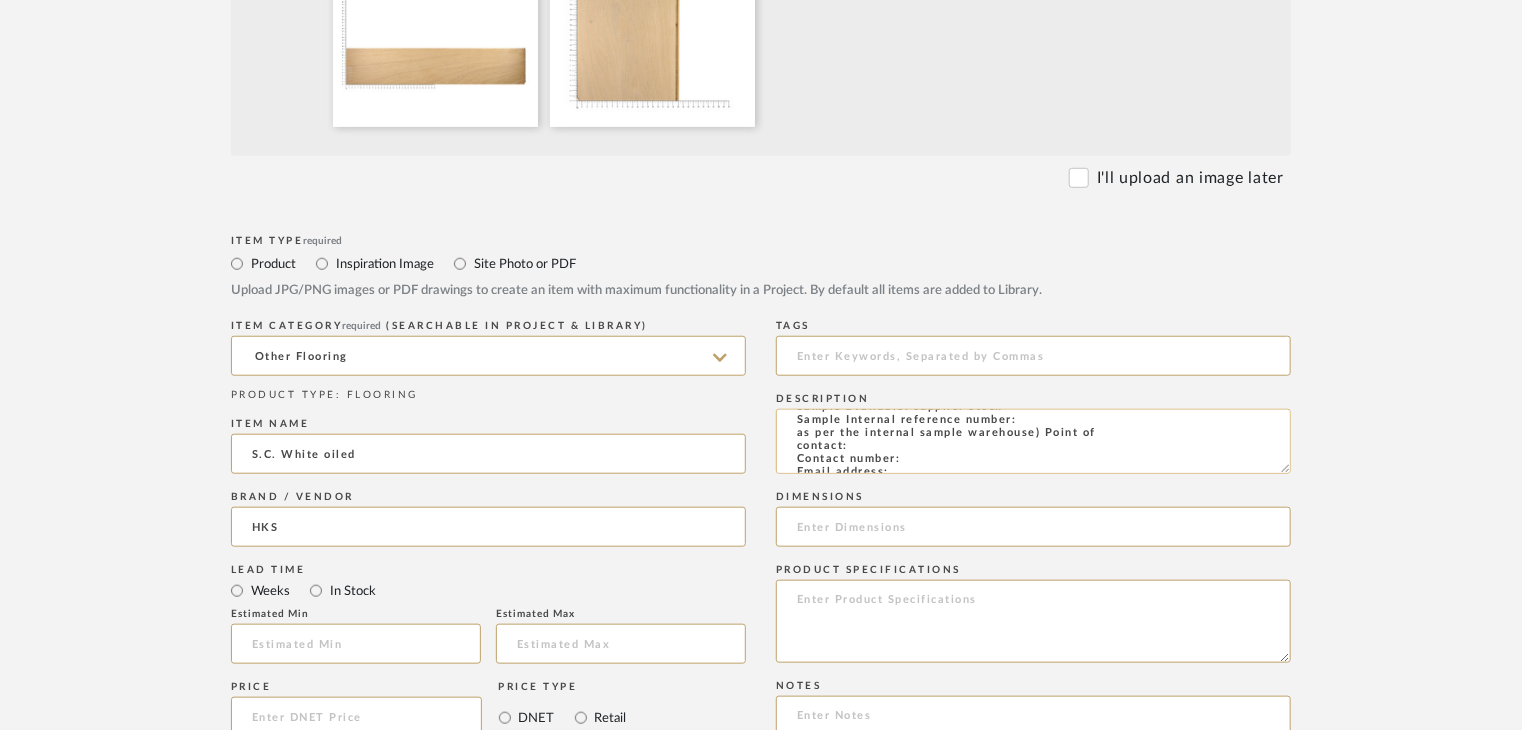 click on "Type: OTHER FLOORING
Dimension(s): (as mentioned)
Material/Finishes: (as mentioned)
Installation requirements, if any: (as applicable)
Price: (as mentioned)
Lead time: (as mentioned)
Sample available: supplier stock
Sample Internal reference number:
as per the internal sample warehouse) Point of
contact:
Contact number:
Email address:
Address:
Additional contact information:" 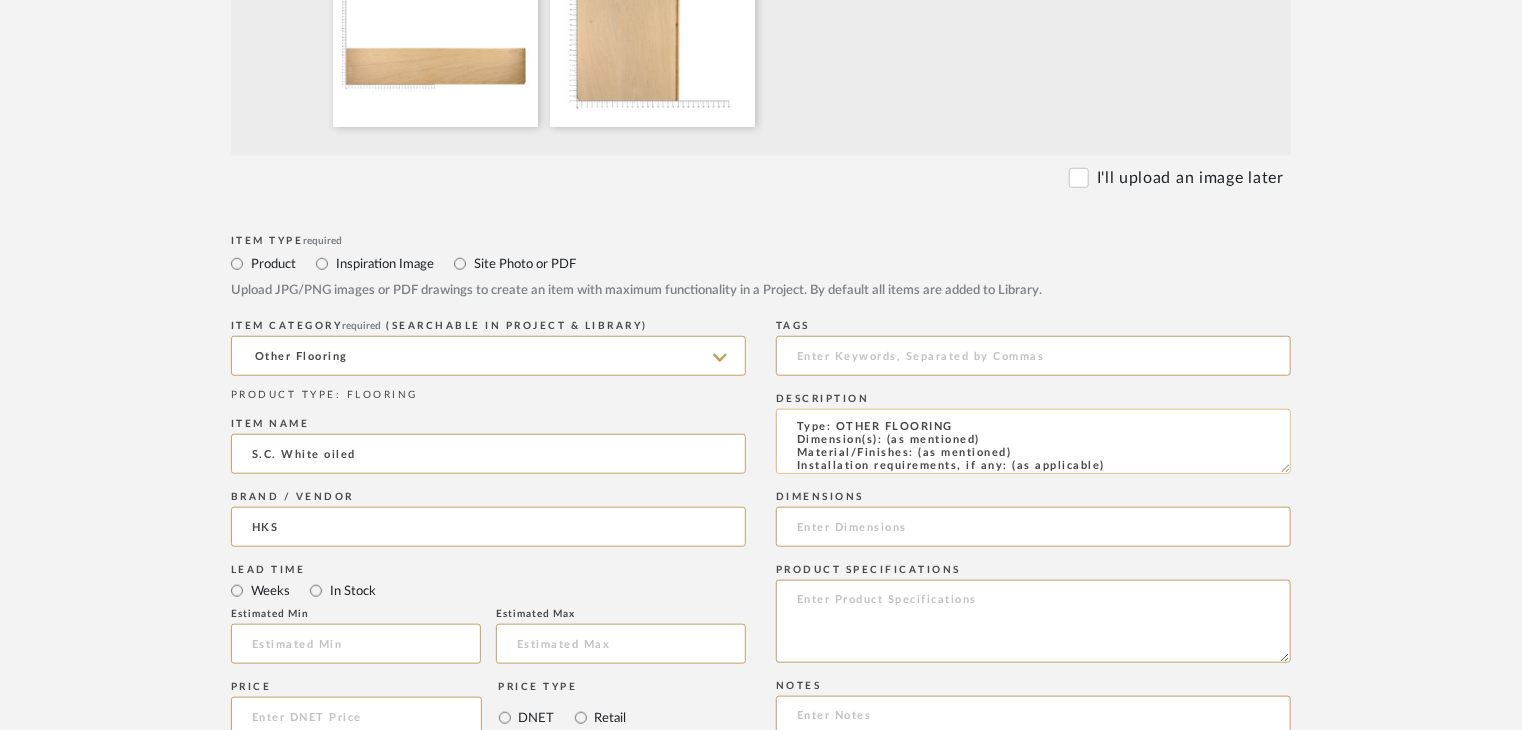 scroll, scrollTop: 0, scrollLeft: 0, axis: both 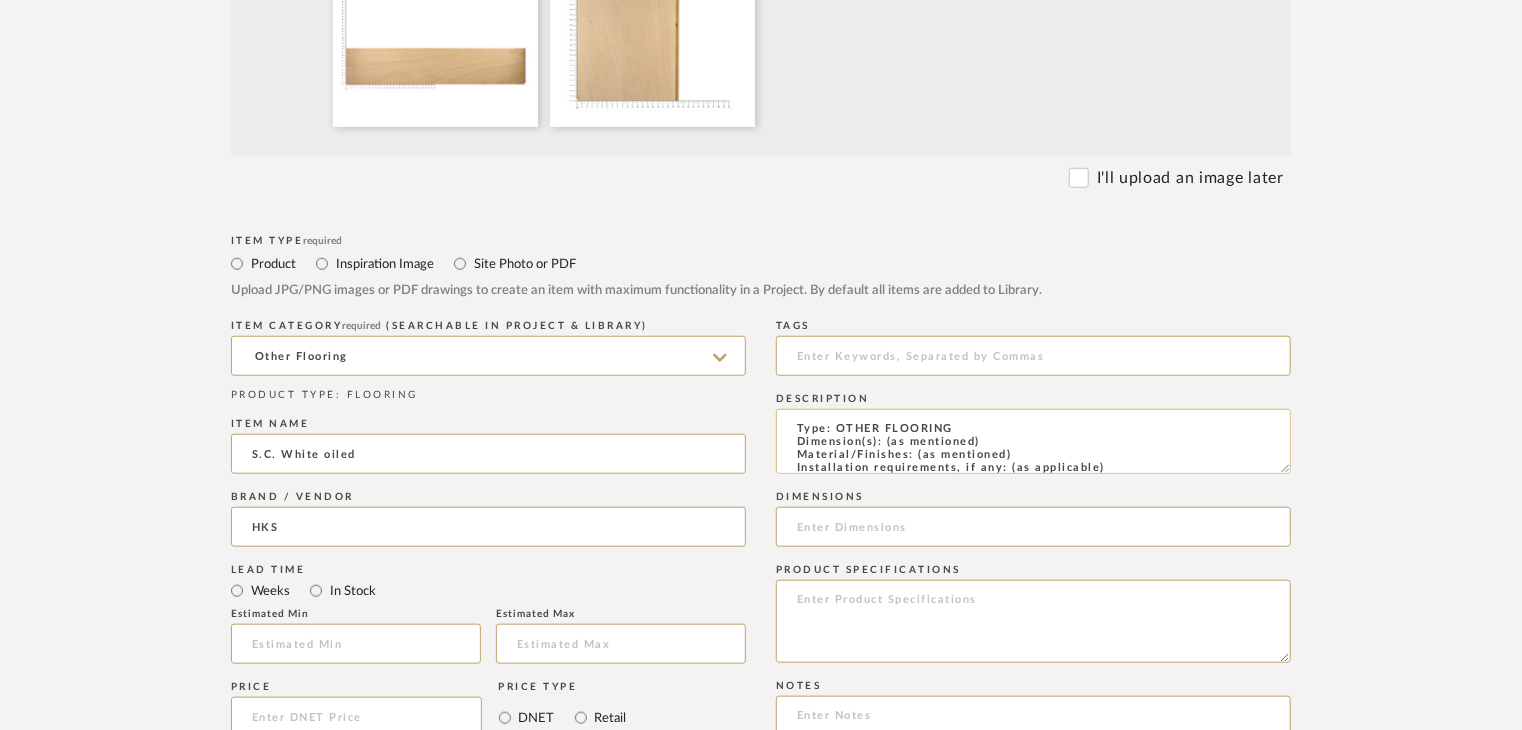 click on "Type: OTHER FLOORING
Dimension(s): (as mentioned)
Material/Finishes: (as mentioned)
Installation requirements, if any: (as applicable)
Price: (as mentioned)
Lead time: (as mentioned)
Sample available: supplier stock
Sample Internal reference number: FL-OF-O-013
as per the internal sample warehouse) Point of
contact:
Contact number:
Email address:
Address:
Additional contact information:" 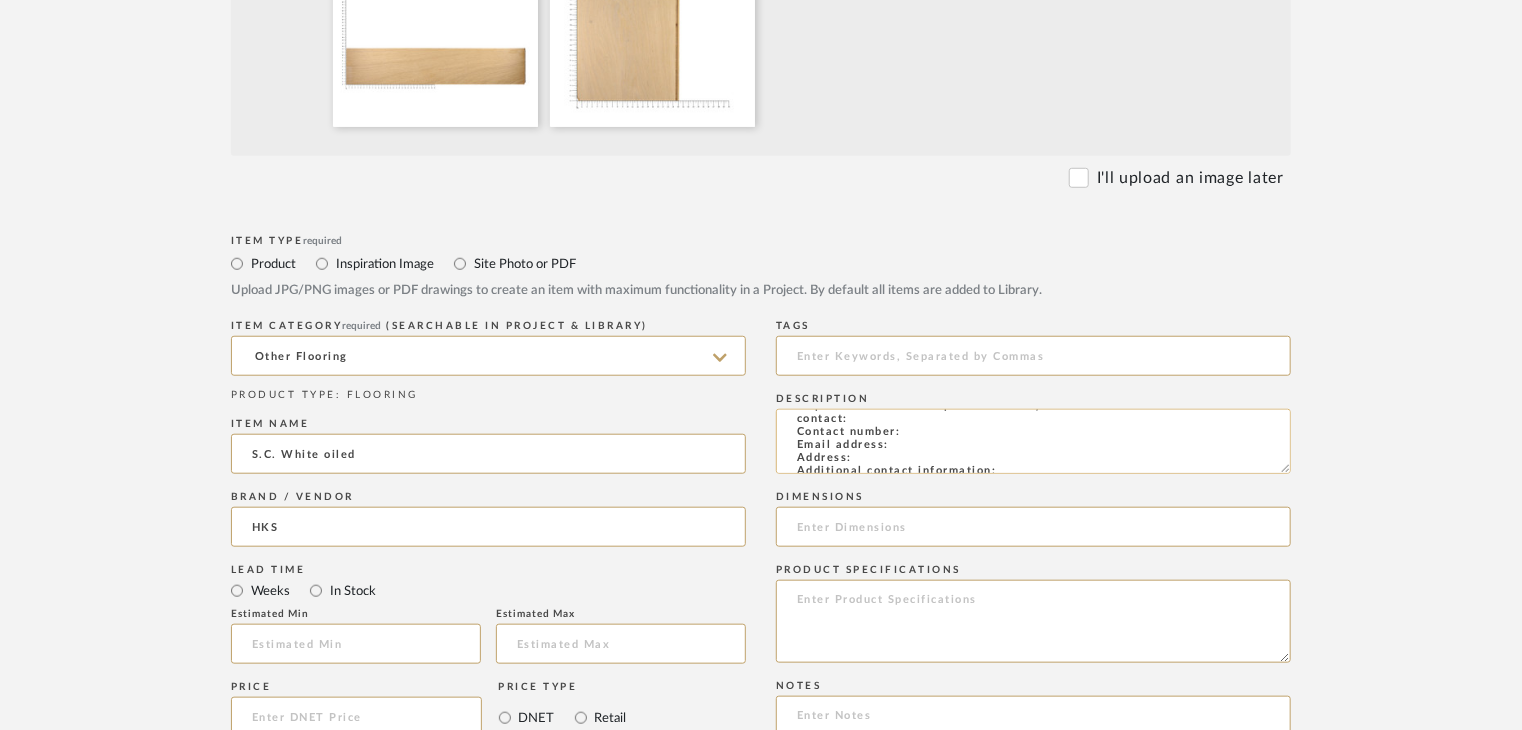 scroll, scrollTop: 144, scrollLeft: 0, axis: vertical 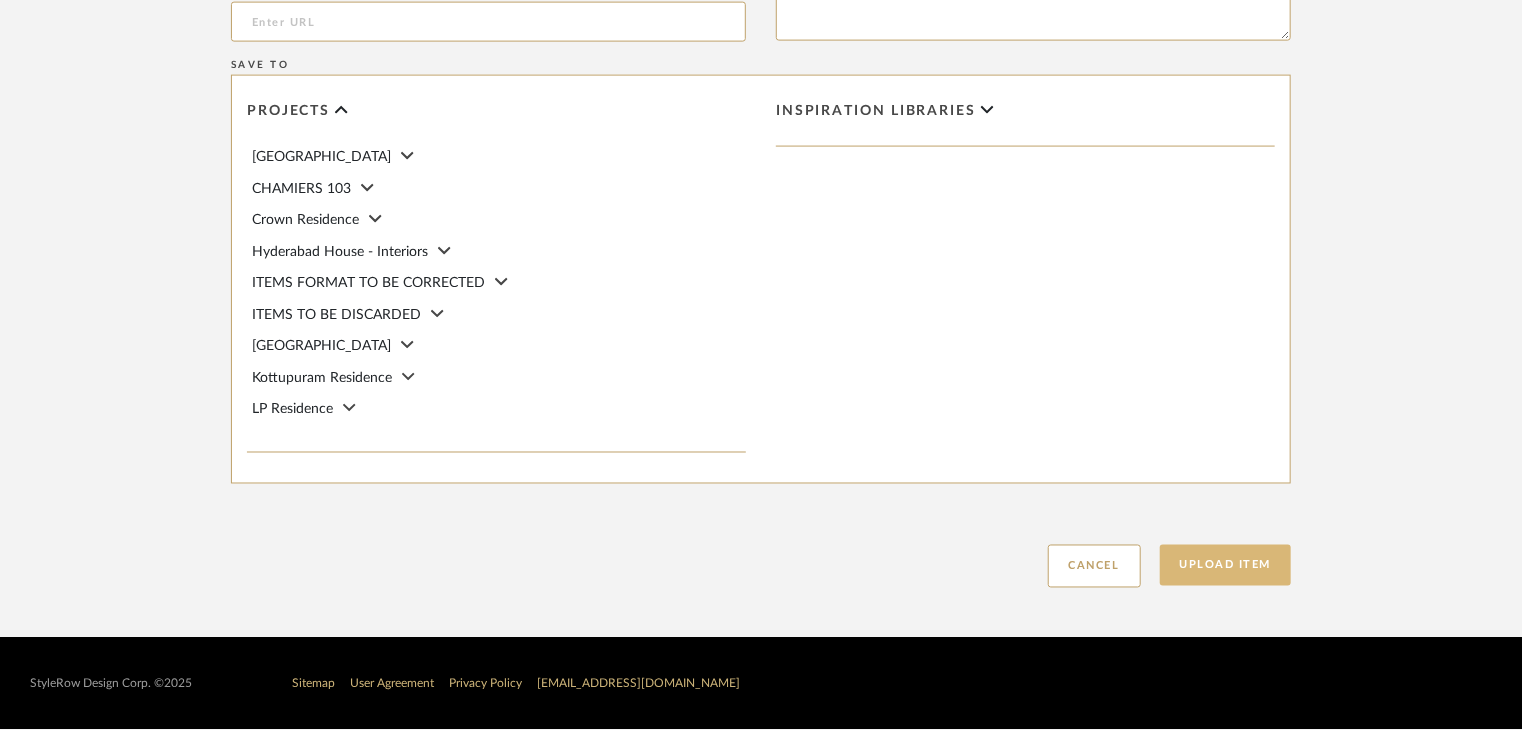 type on "Type: OTHER FLOORING
Dimension(s): (as mentioned)
Material/Finishes: OAK
Installation requirements, if any: (as applicable)
Price: (as mentioned)
Lead time: (as mentioned)
Sample available: supplier stock
Sample Internal reference number: FL-OF-O-013
as per the internal sample warehouse) Point of
contact:
Contact number:
Email address:
Address:
Additional contact information:" 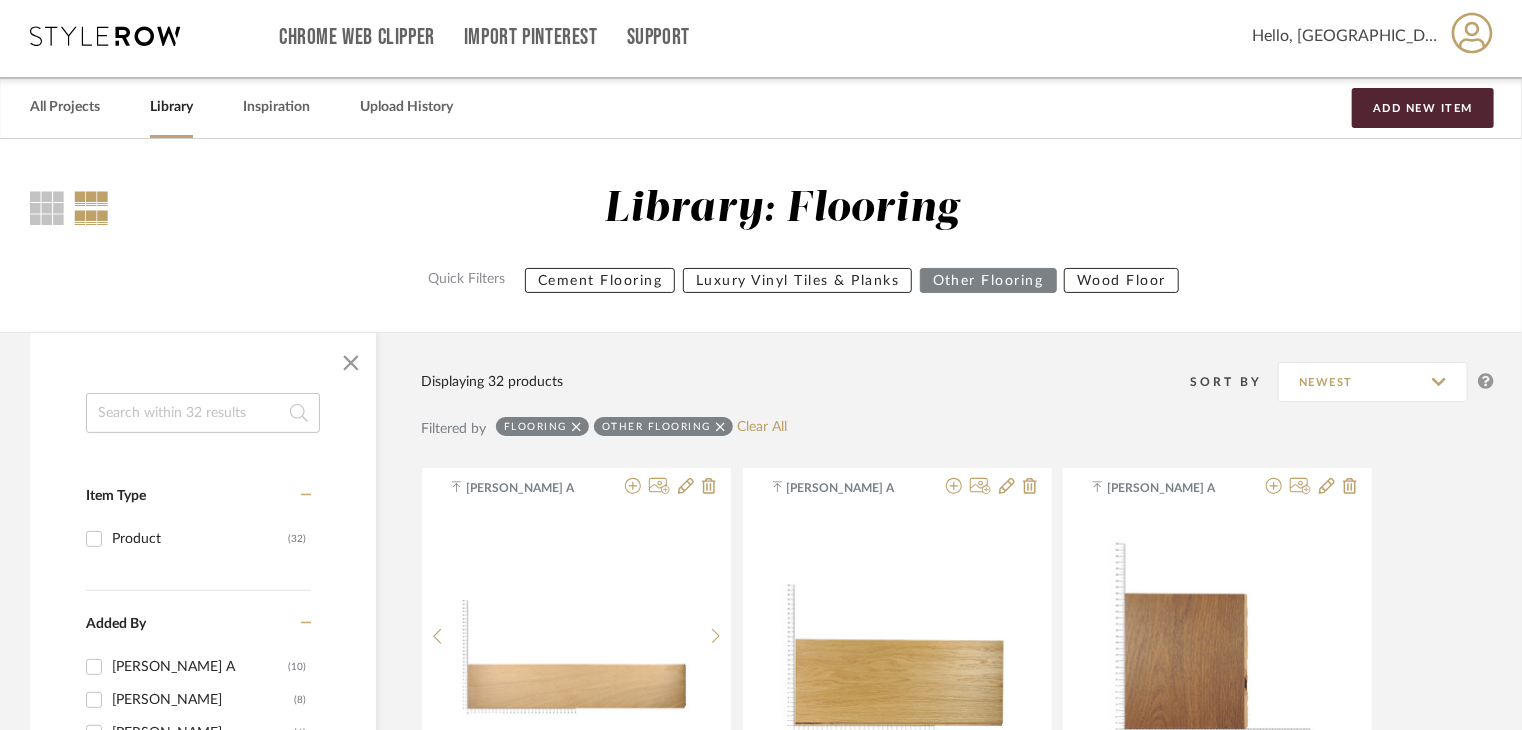scroll, scrollTop: 0, scrollLeft: 0, axis: both 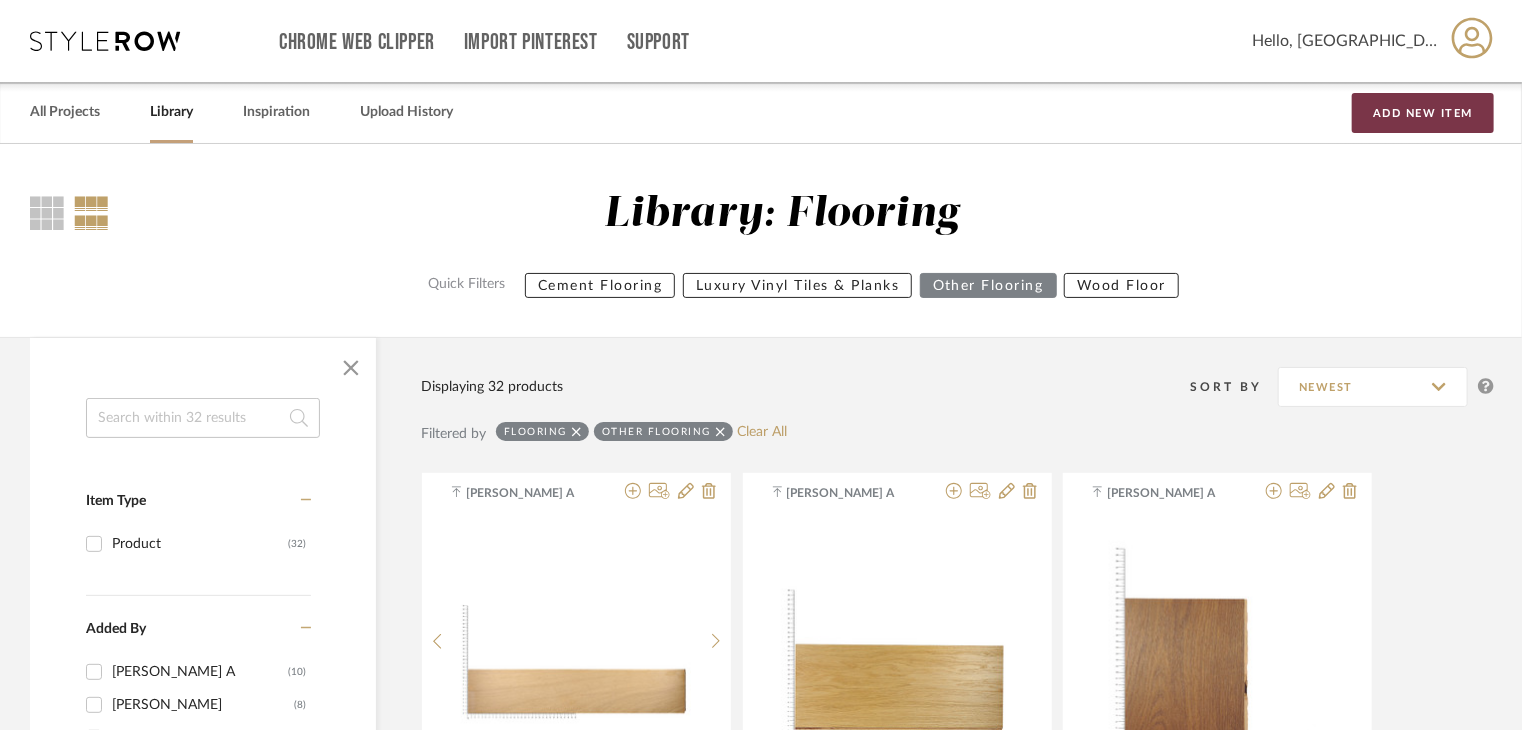 click on "Add New Item" at bounding box center (1423, 113) 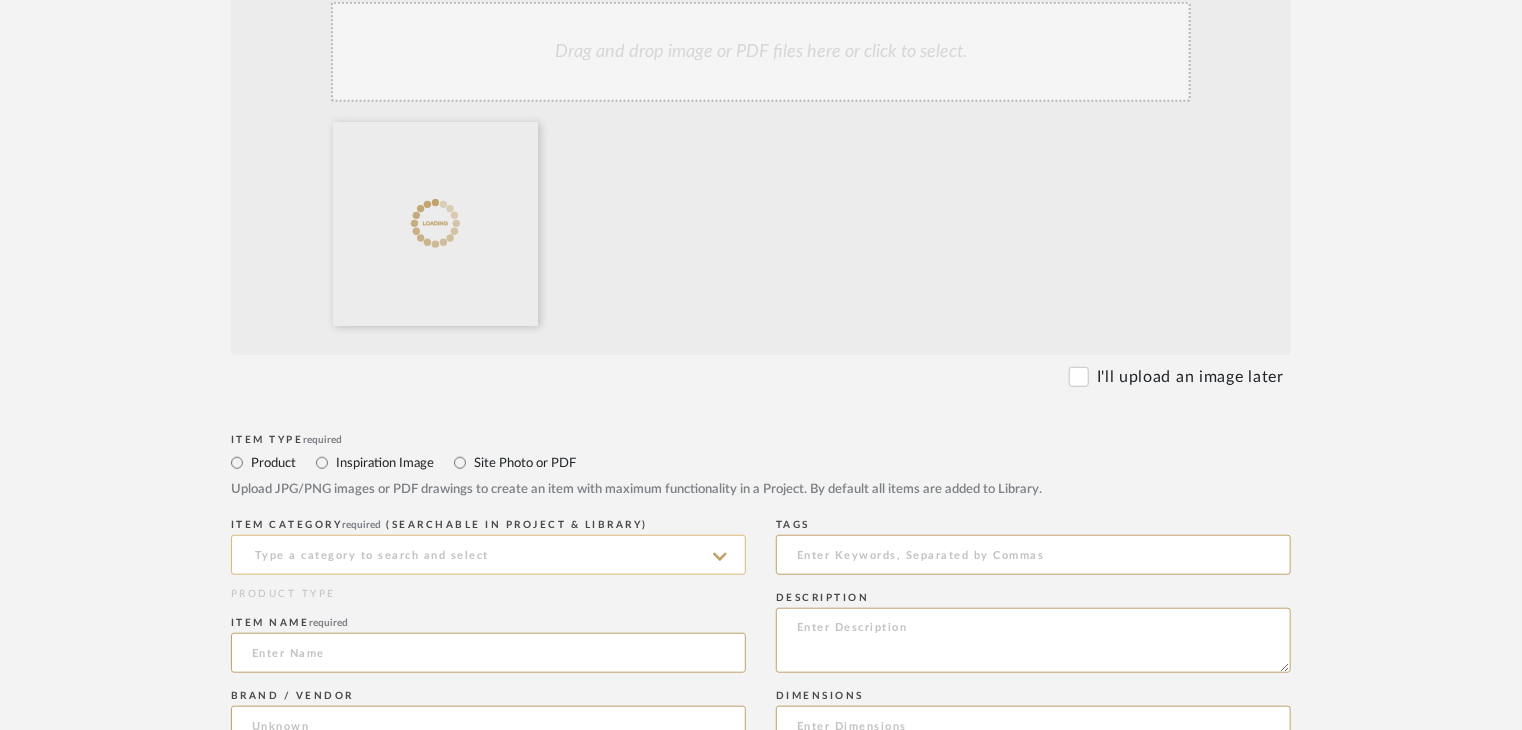 scroll, scrollTop: 800, scrollLeft: 0, axis: vertical 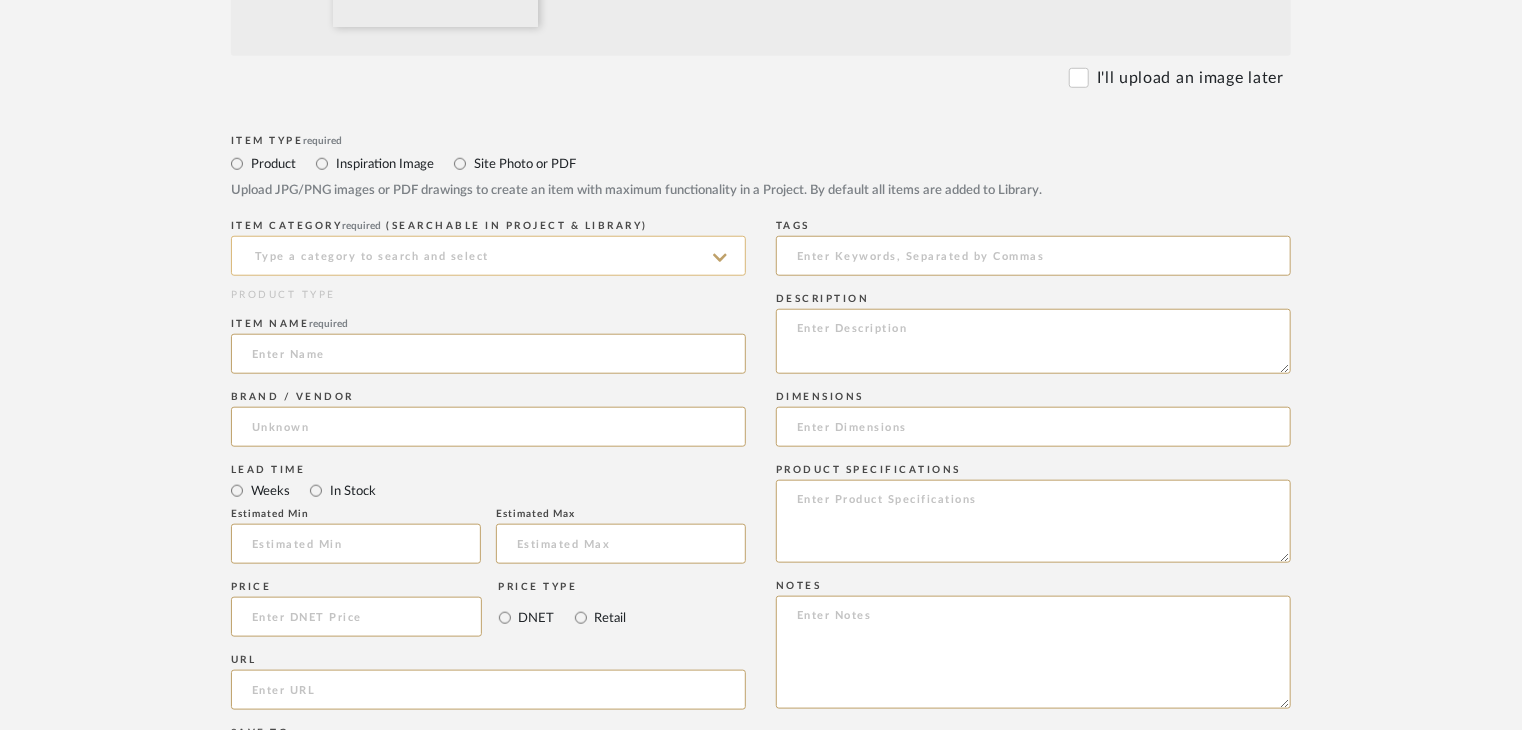 click 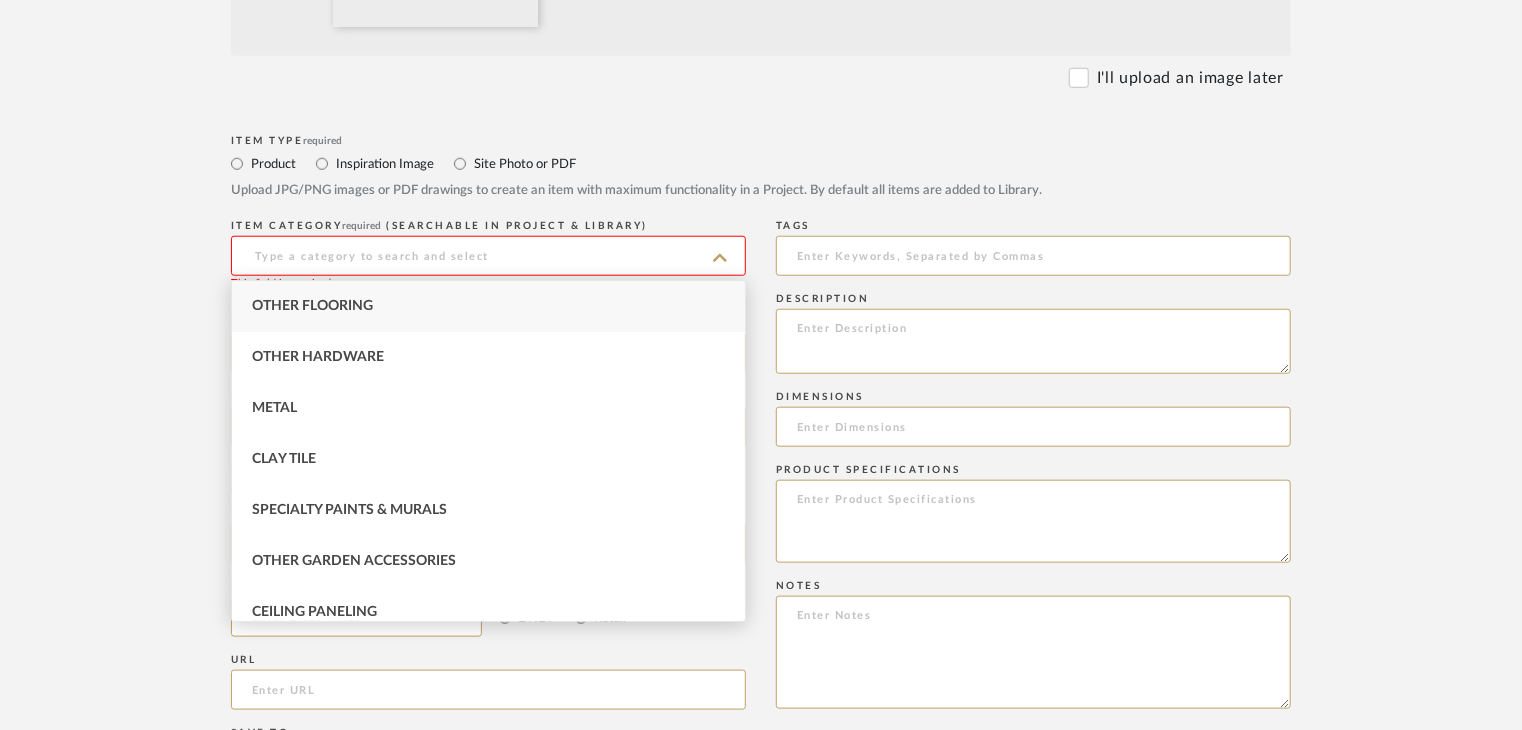 click on "Other Flooring" at bounding box center [312, 306] 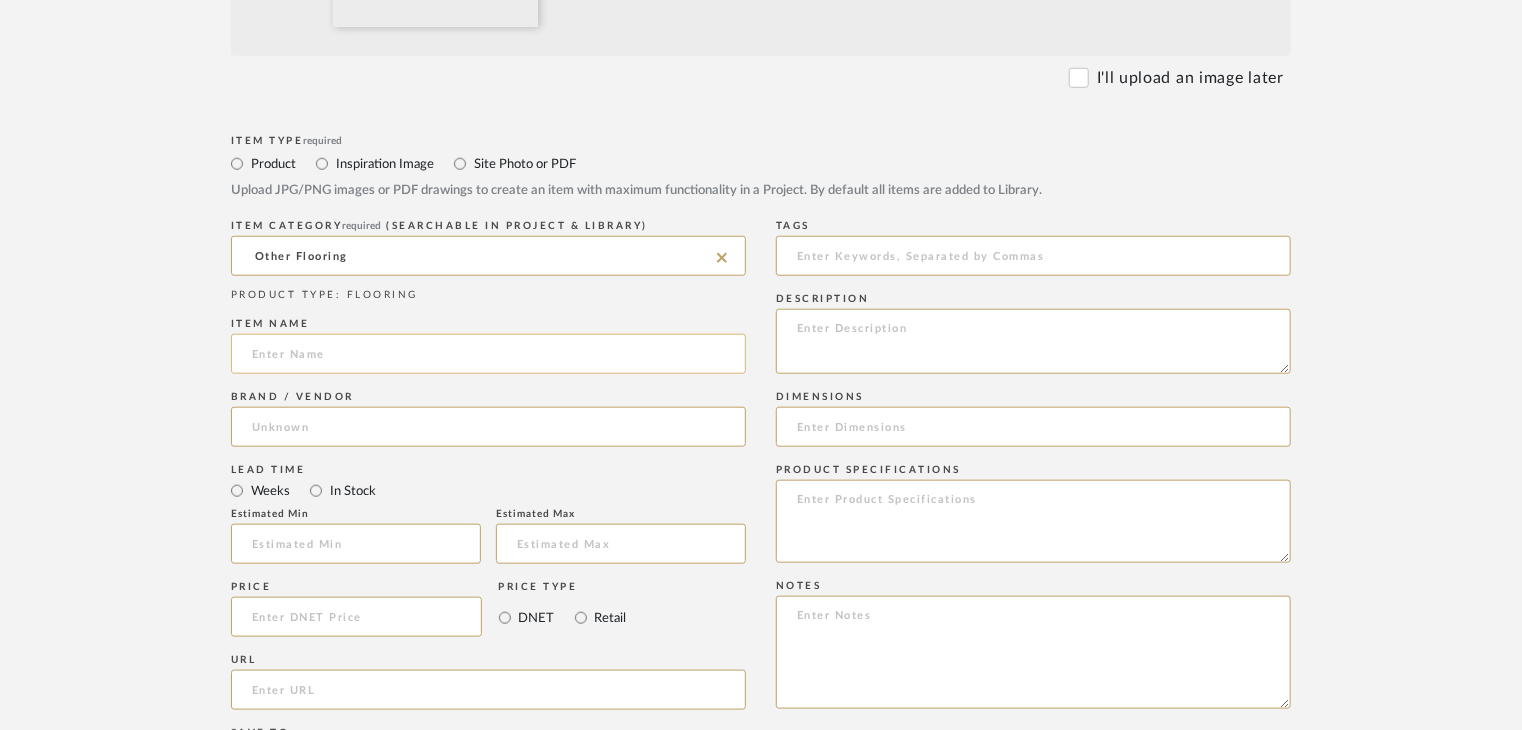 click 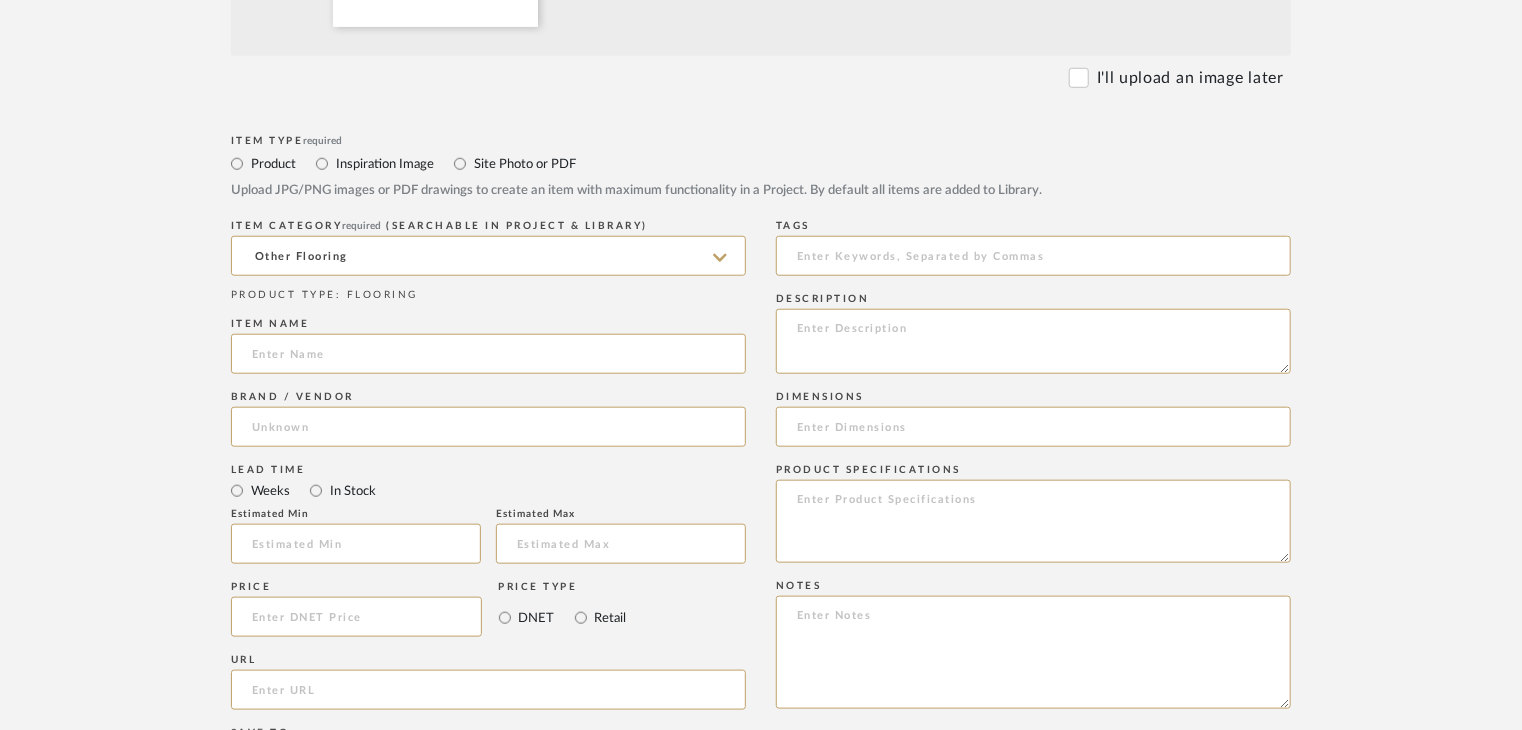 paste on "Sbiancato" 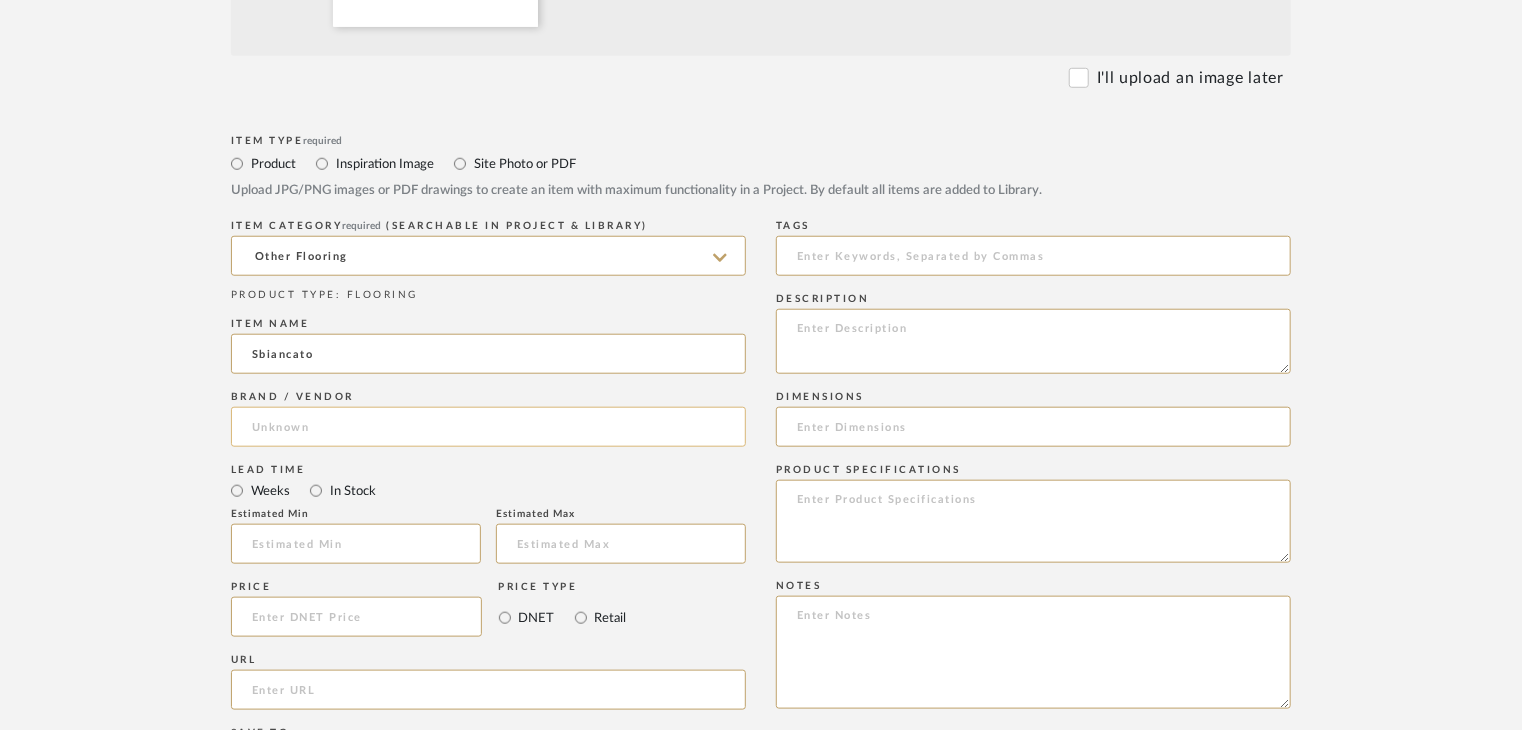 type on "Sbiancato" 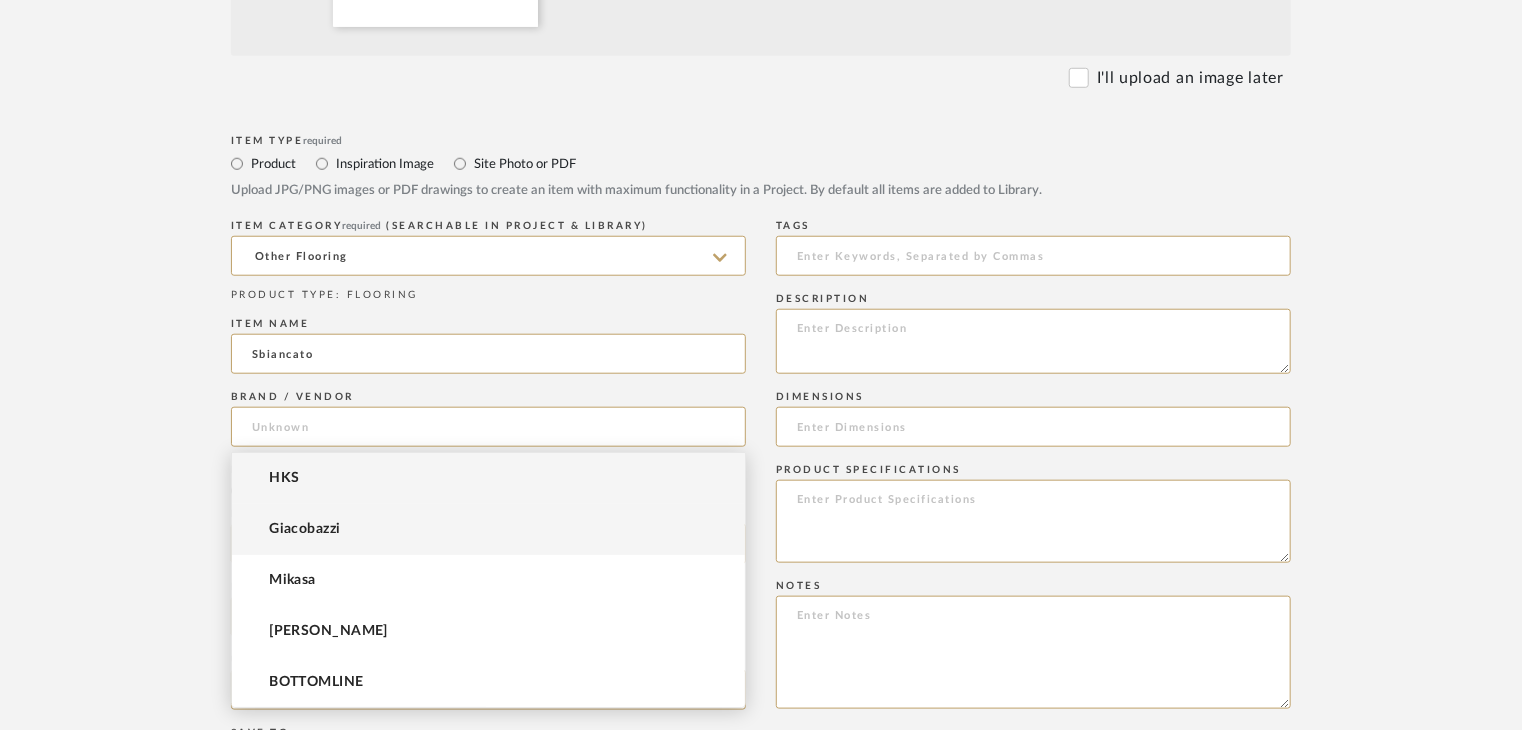 click on "Giacobazzi" at bounding box center [488, 529] 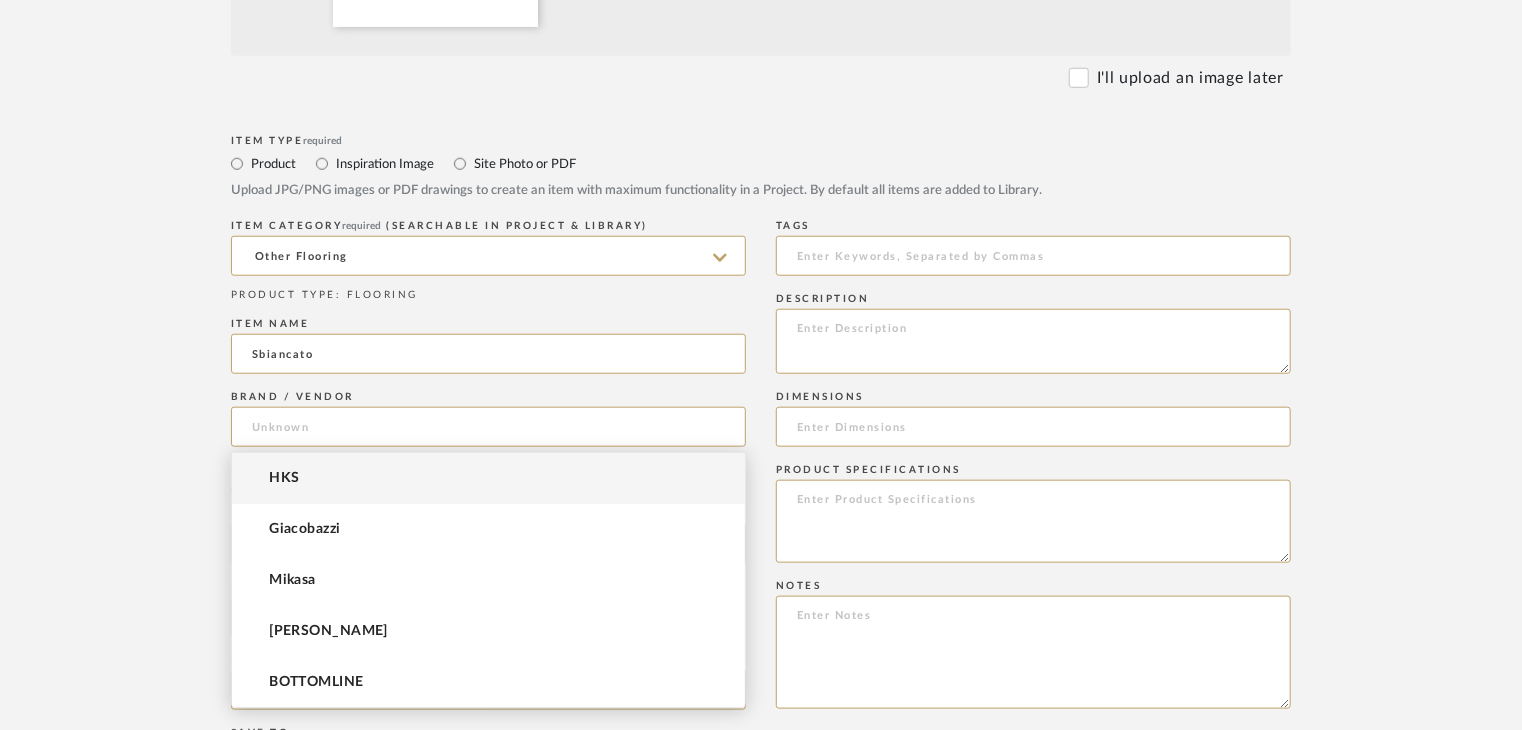 type on "Giacobazzi" 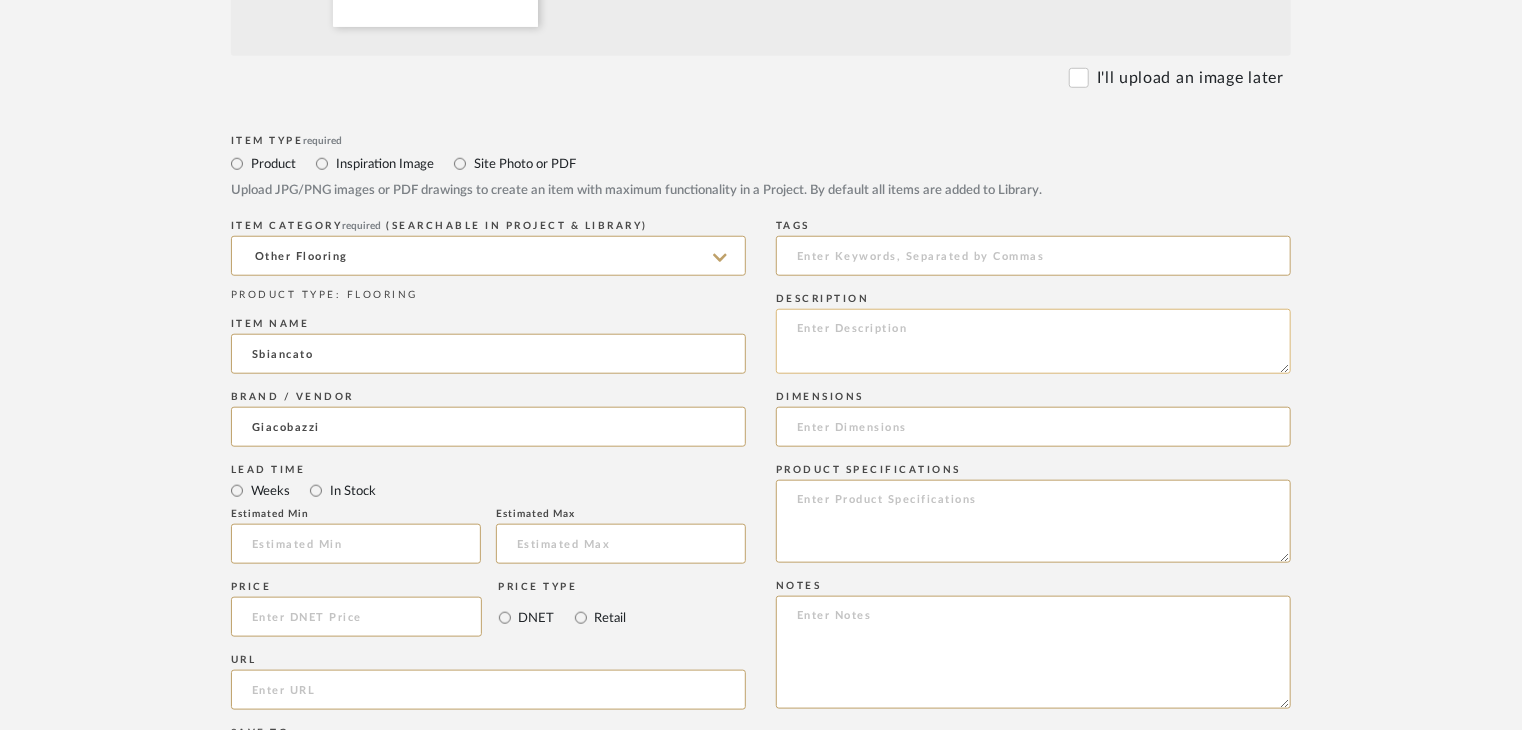 click 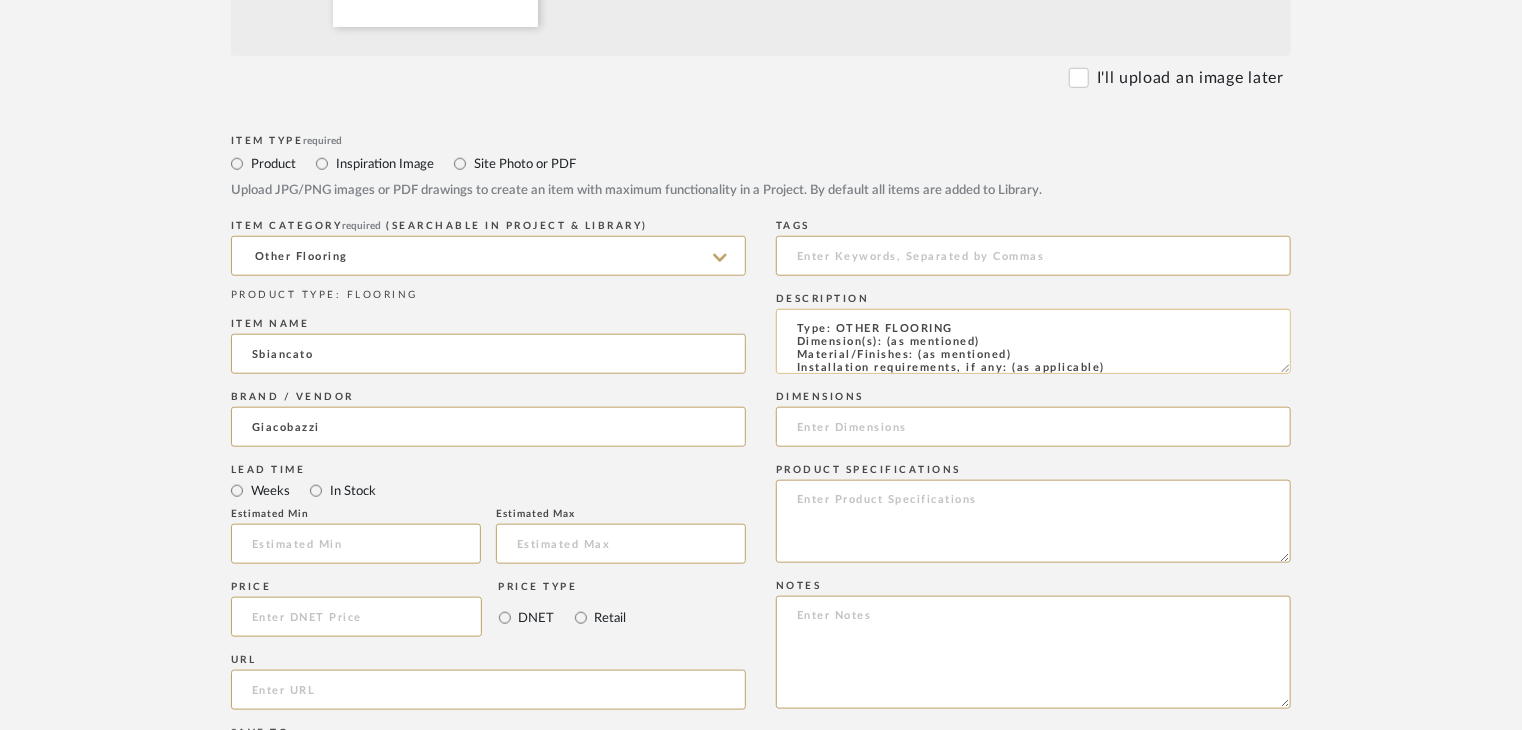 scroll, scrollTop: 137, scrollLeft: 0, axis: vertical 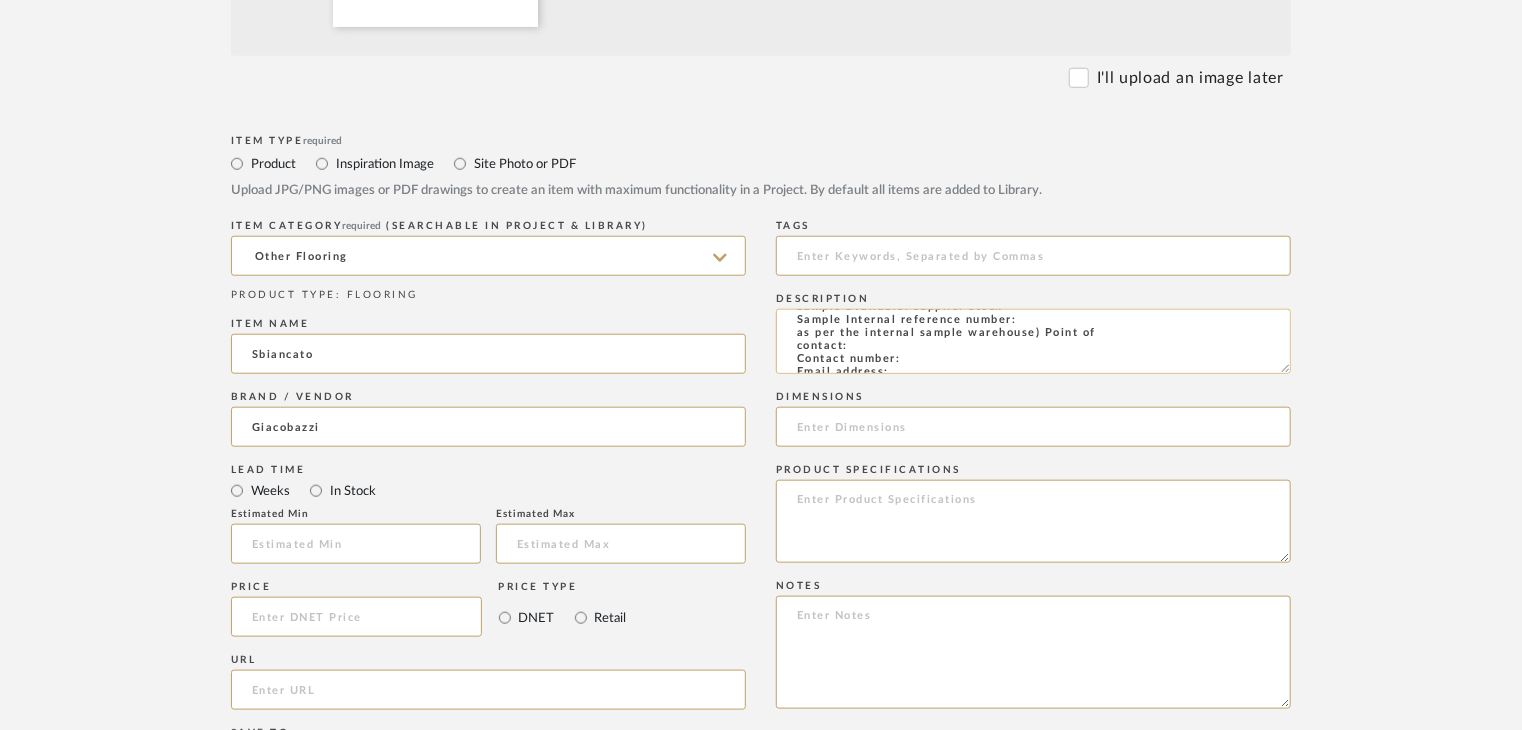 click on "Type: OTHER FLOORING
Dimension(s): (as mentioned)
Material/Finishes: (as mentioned)
Installation requirements, if any: (as applicable)
Price: (as mentioned)
Lead time: (as mentioned)
Sample available: supplier stock
Sample Internal reference number:
as per the internal sample warehouse) Point of
contact:
Contact number:
Email address:
Address:
Additional contact information:" 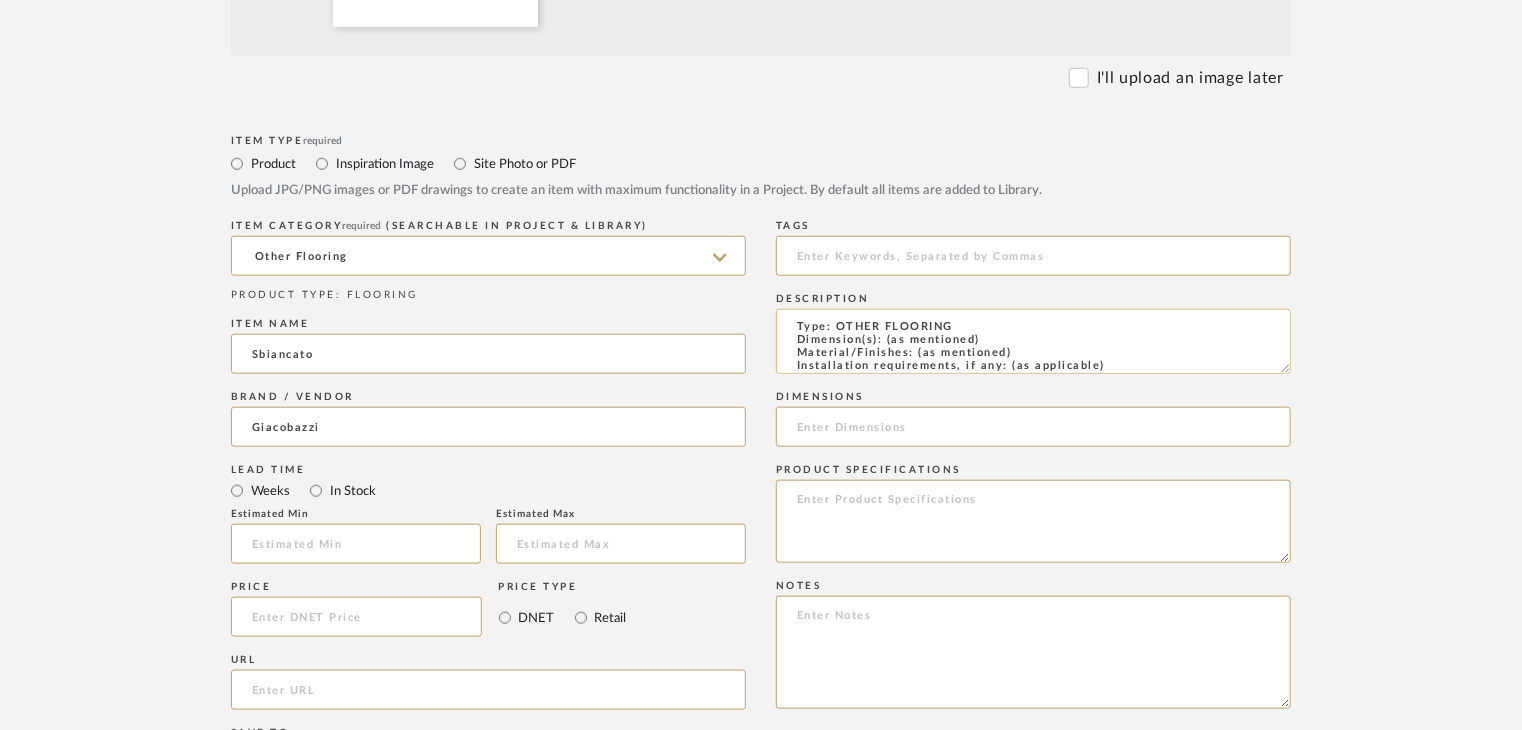 scroll, scrollTop: 0, scrollLeft: 0, axis: both 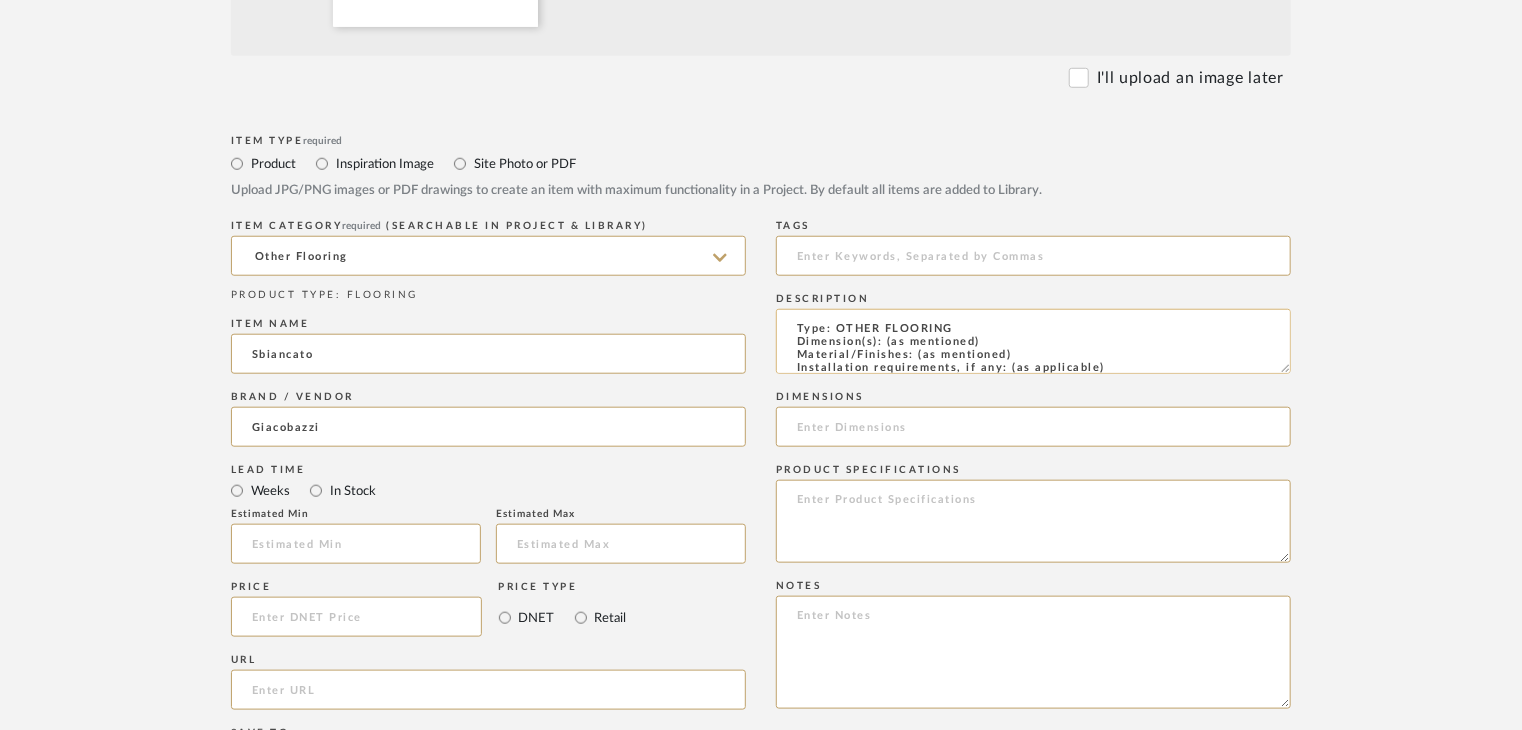 drag, startPoint x: 1028, startPoint y: 355, endPoint x: 916, endPoint y: 349, distance: 112.1606 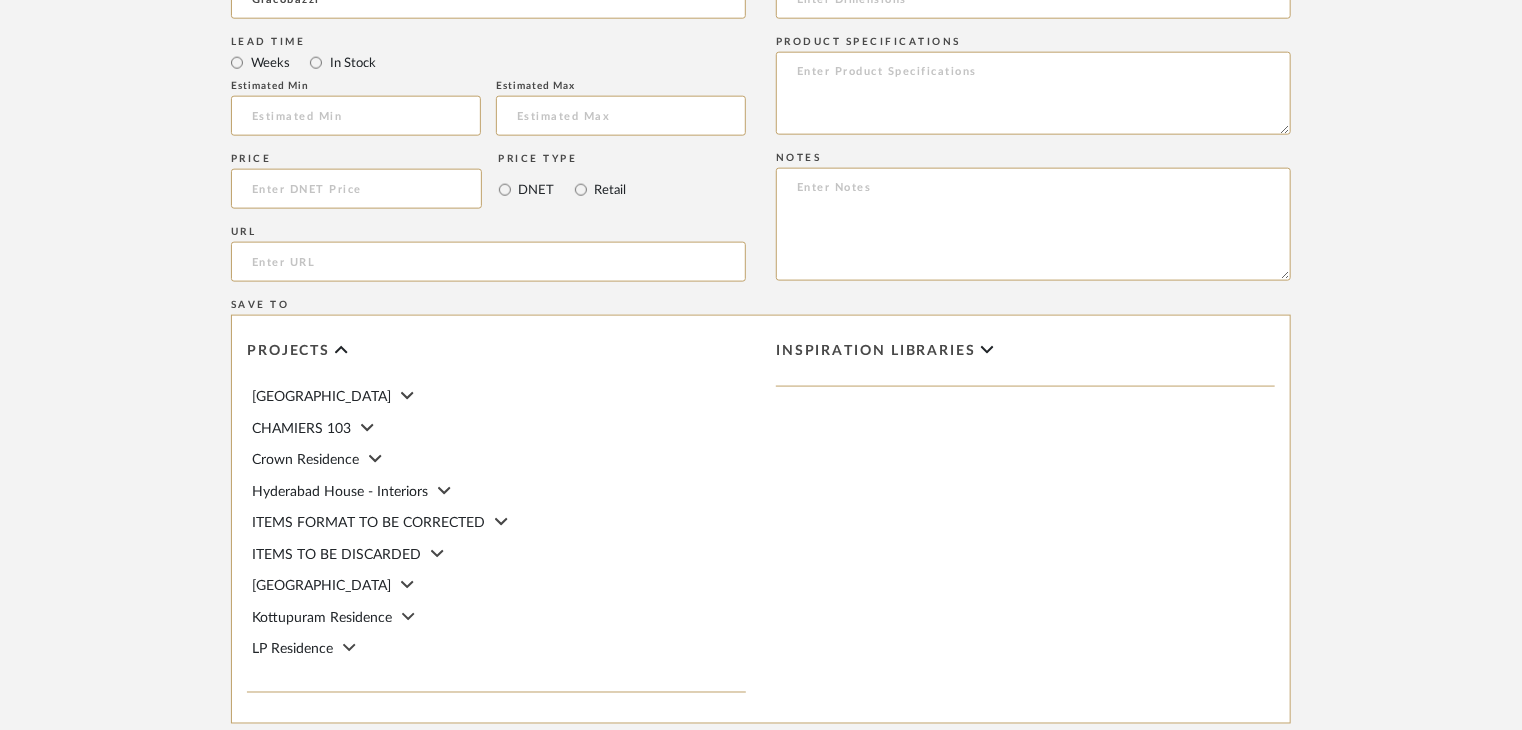 scroll, scrollTop: 1468, scrollLeft: 0, axis: vertical 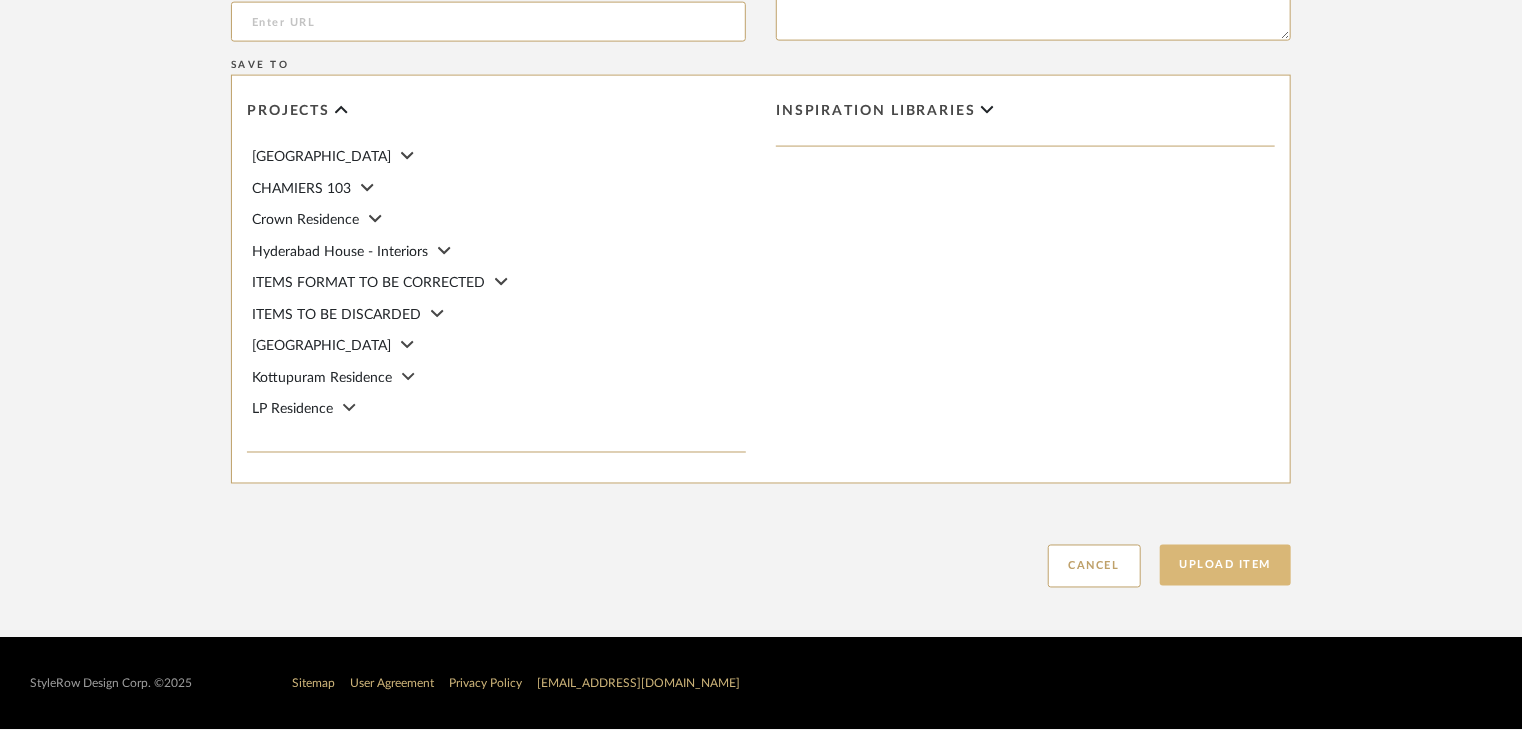type on "Type: OTHER FLOORING
Dimension(s): (as mentioned)
Material/Finishes: OAK
Installation requirements, if any: (as applicable)
Price: (as mentioned)
Lead time: (as mentioned)
Sample available: supplier stock
Sample Internal reference number: FL-OF-O-014
as per the internal sample warehouse) Point of
contact:
Contact number:
Email address:
Address:
Additional contact information:" 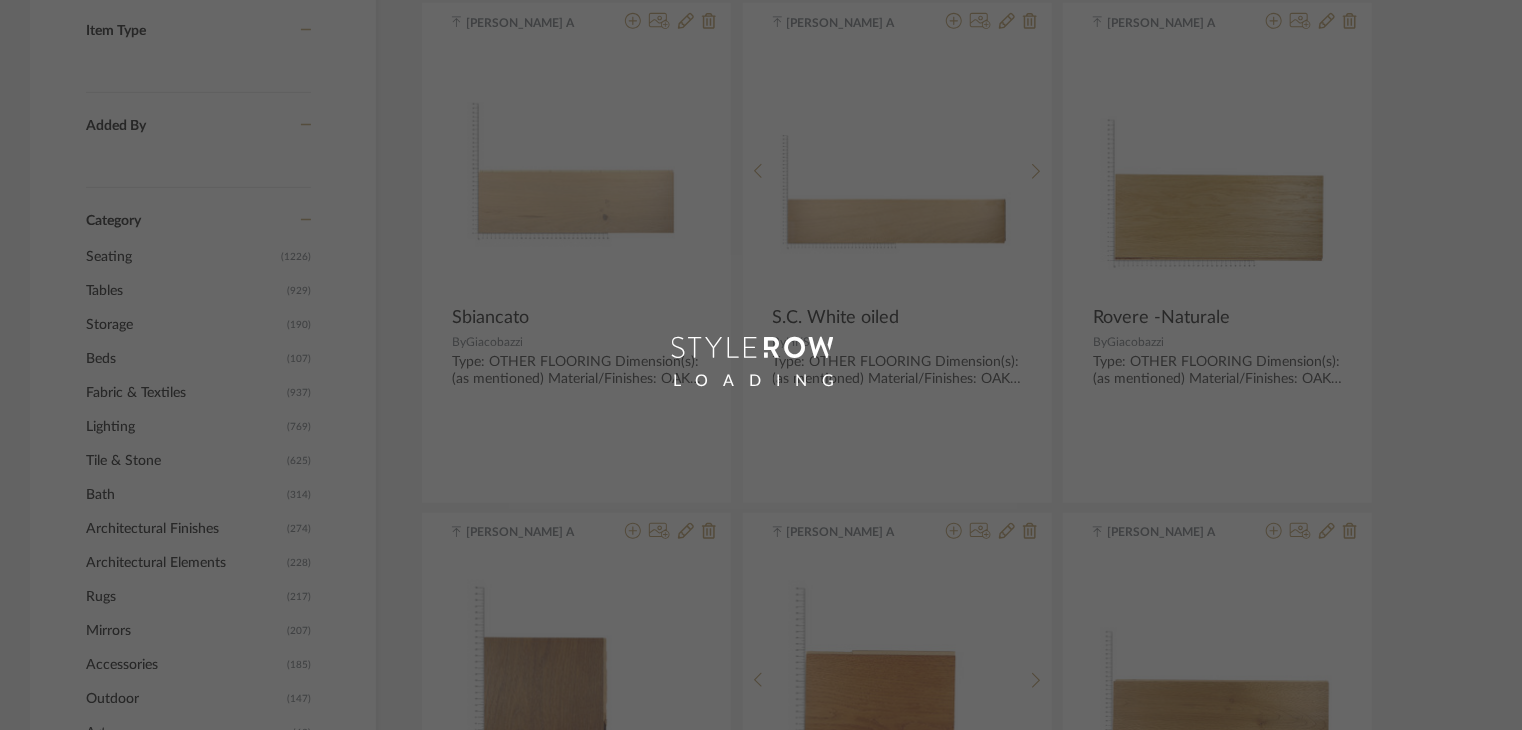 scroll, scrollTop: 0, scrollLeft: 0, axis: both 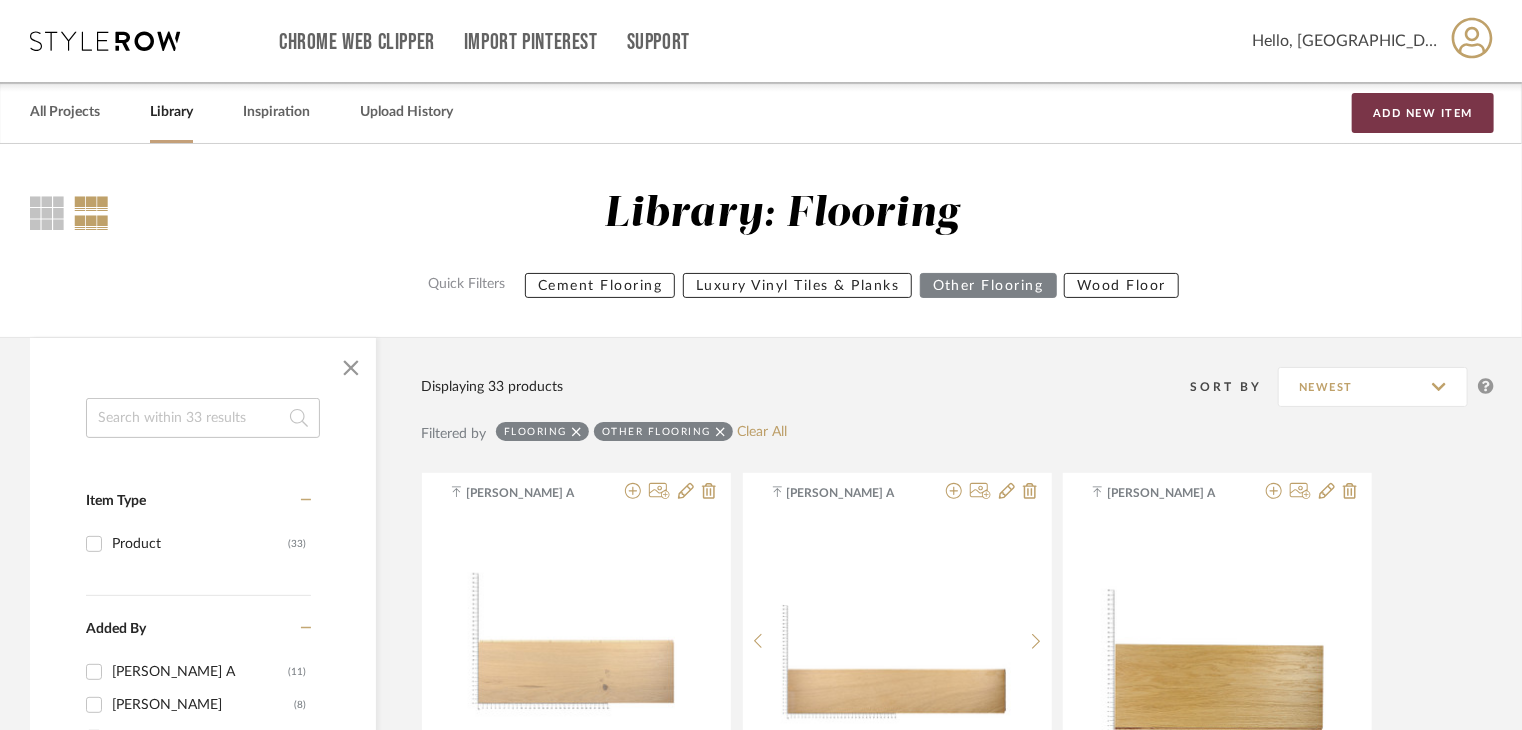 click on "Add New Item" at bounding box center [1423, 113] 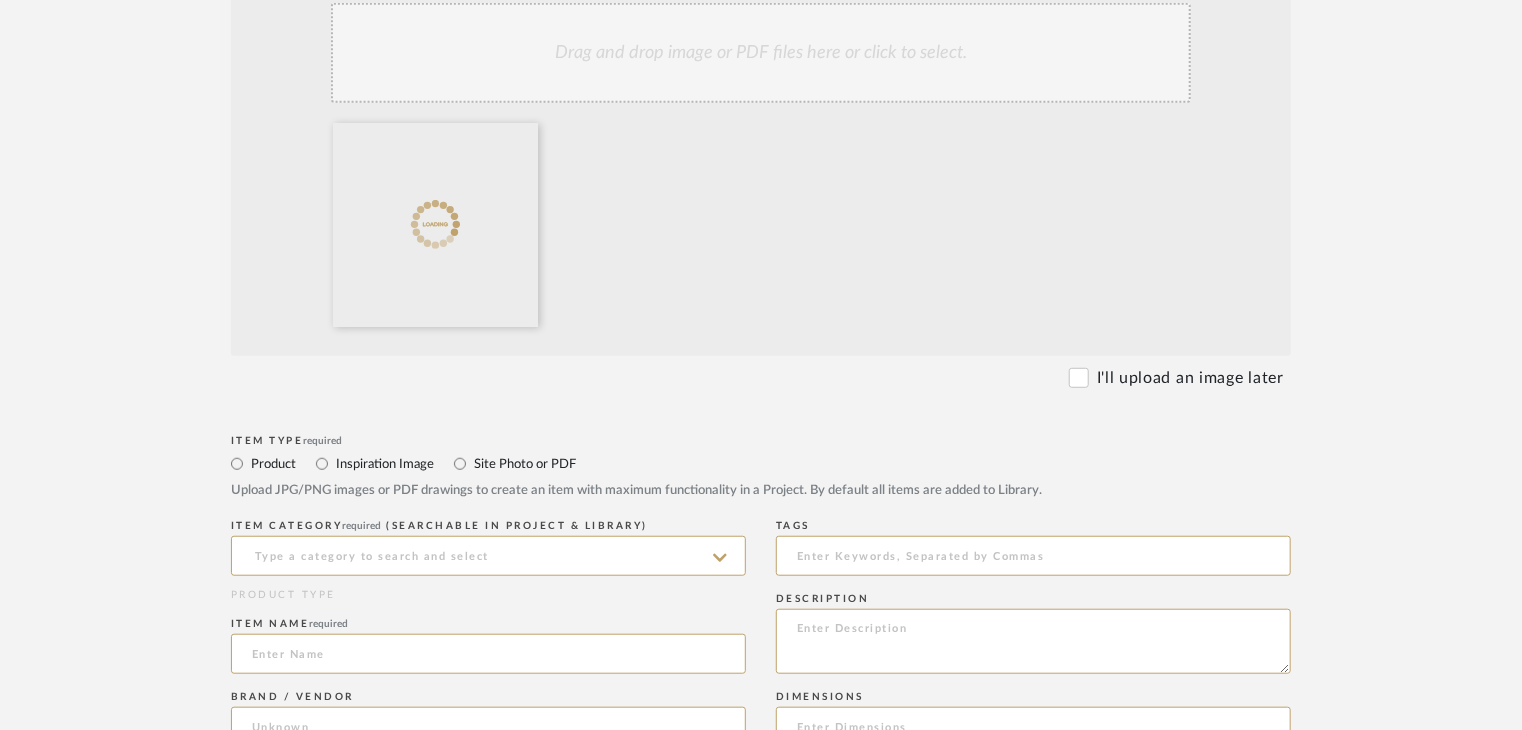 scroll, scrollTop: 800, scrollLeft: 0, axis: vertical 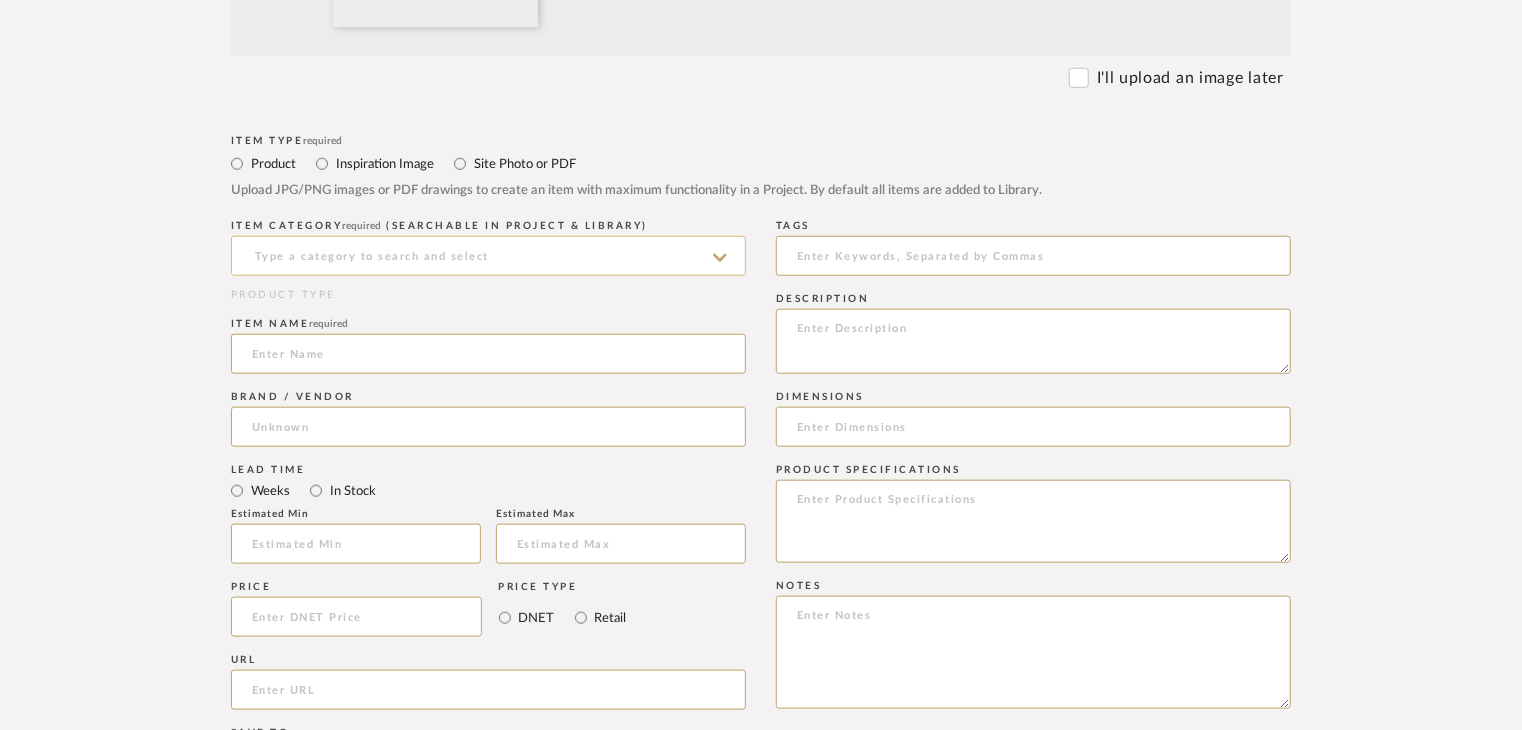 click 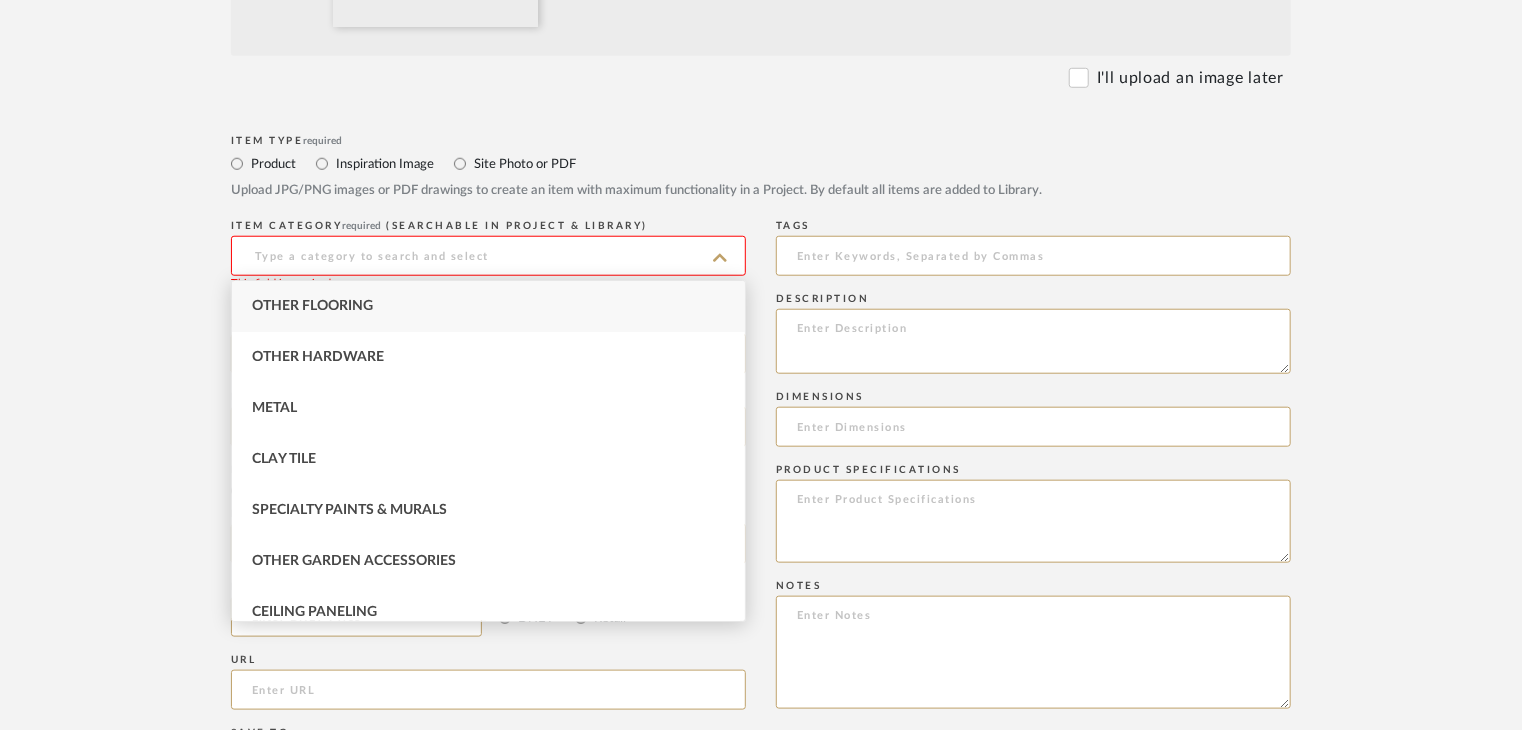 click on "Other Flooring" at bounding box center (488, 306) 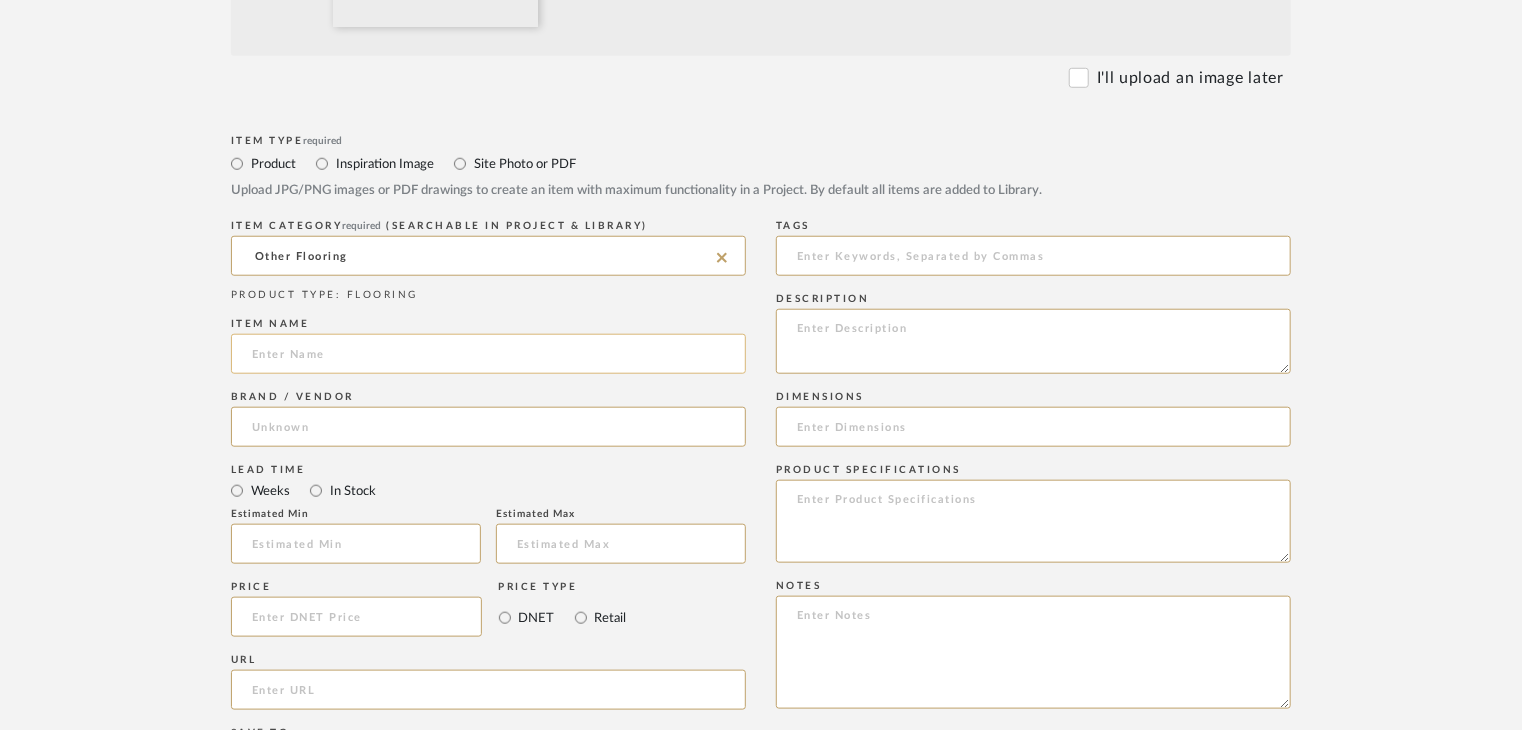 click 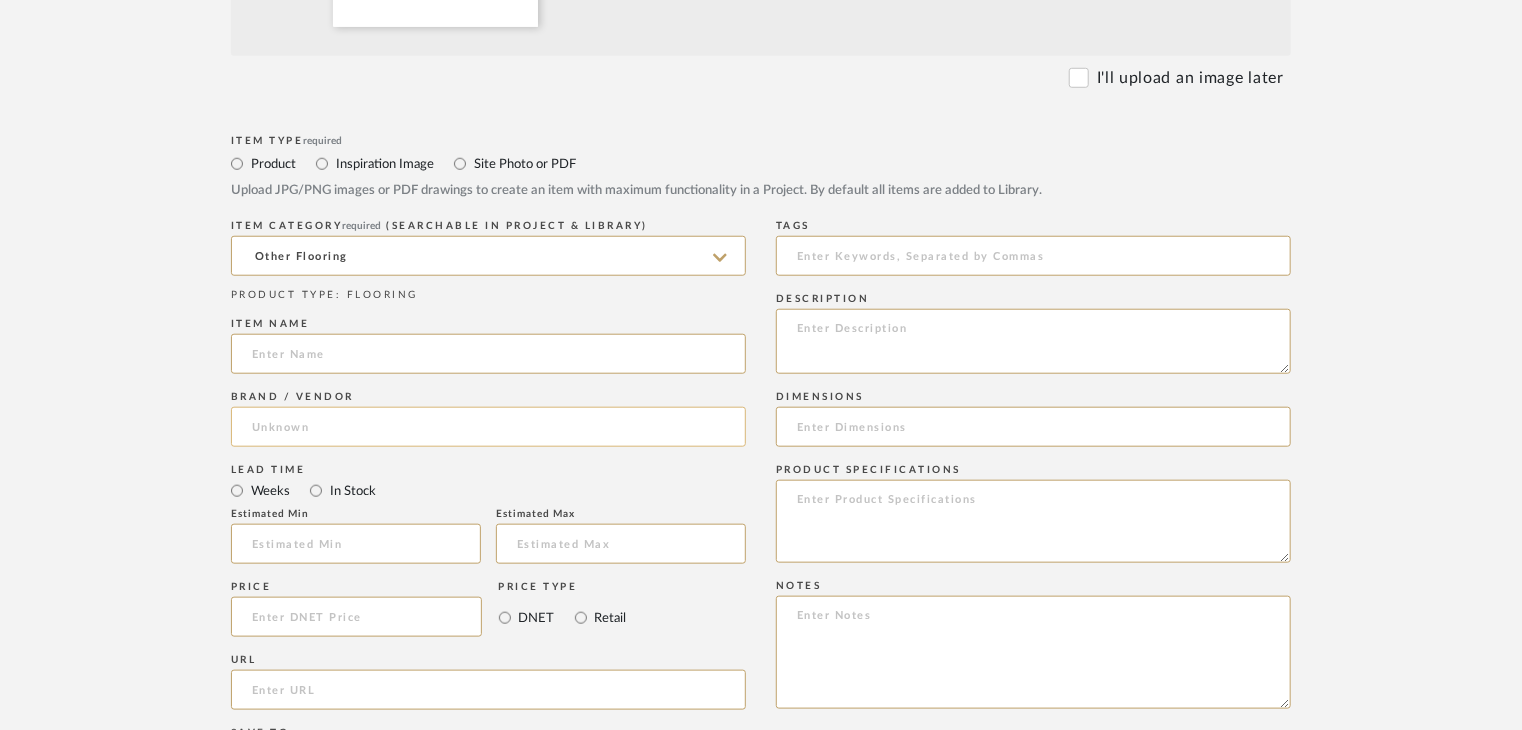 paste on "Stockholm Herrigbone" 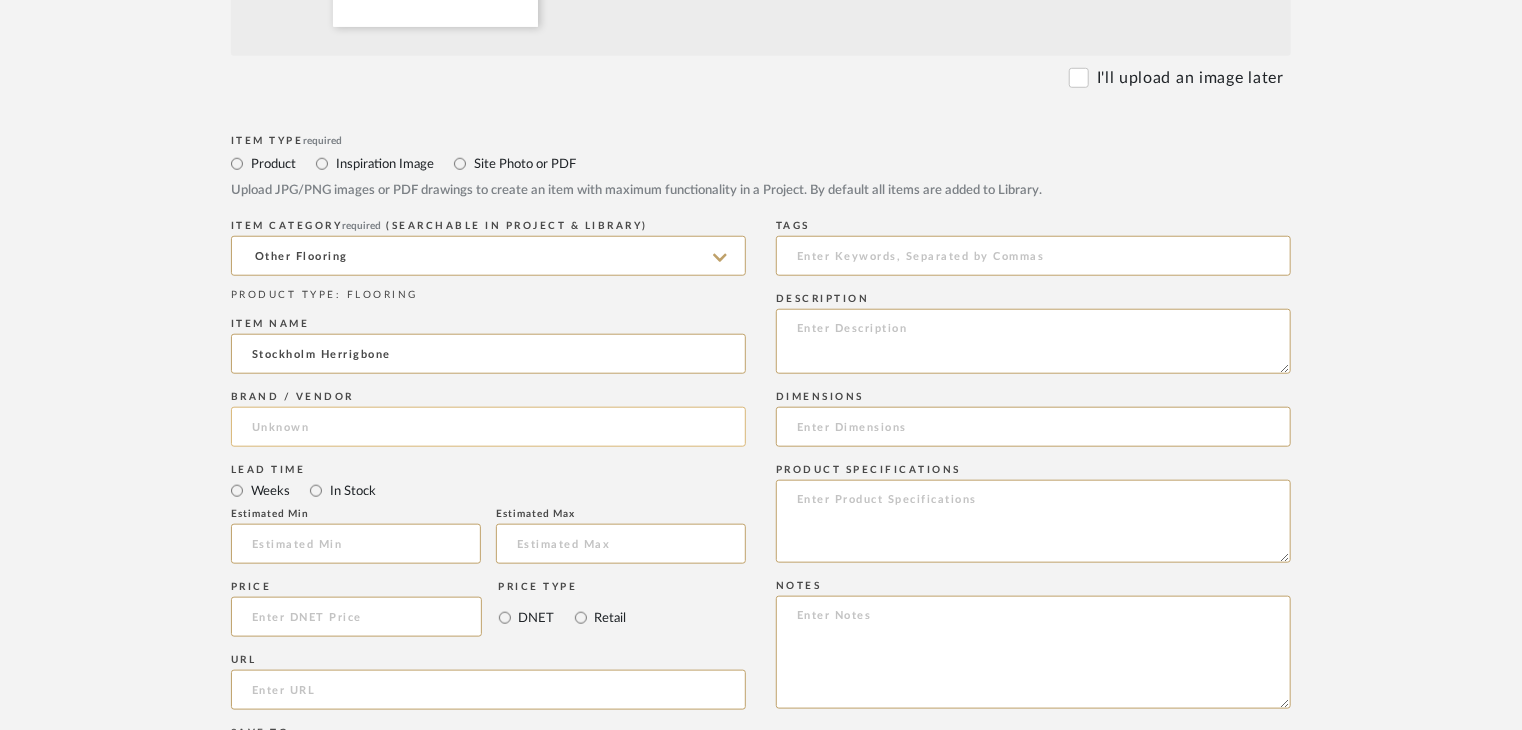 type on "Stockholm Herrigbone" 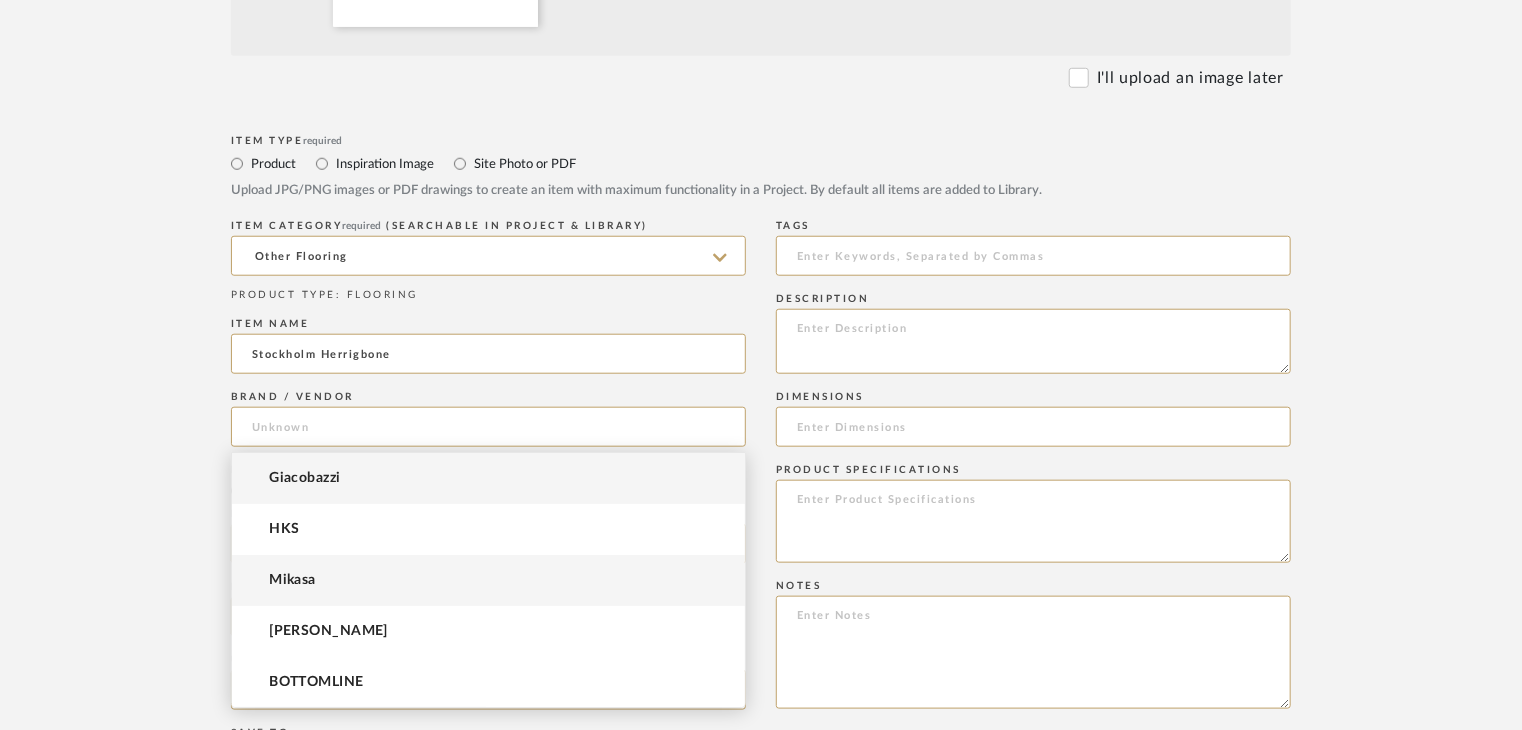click on "Mikasa" at bounding box center (488, 580) 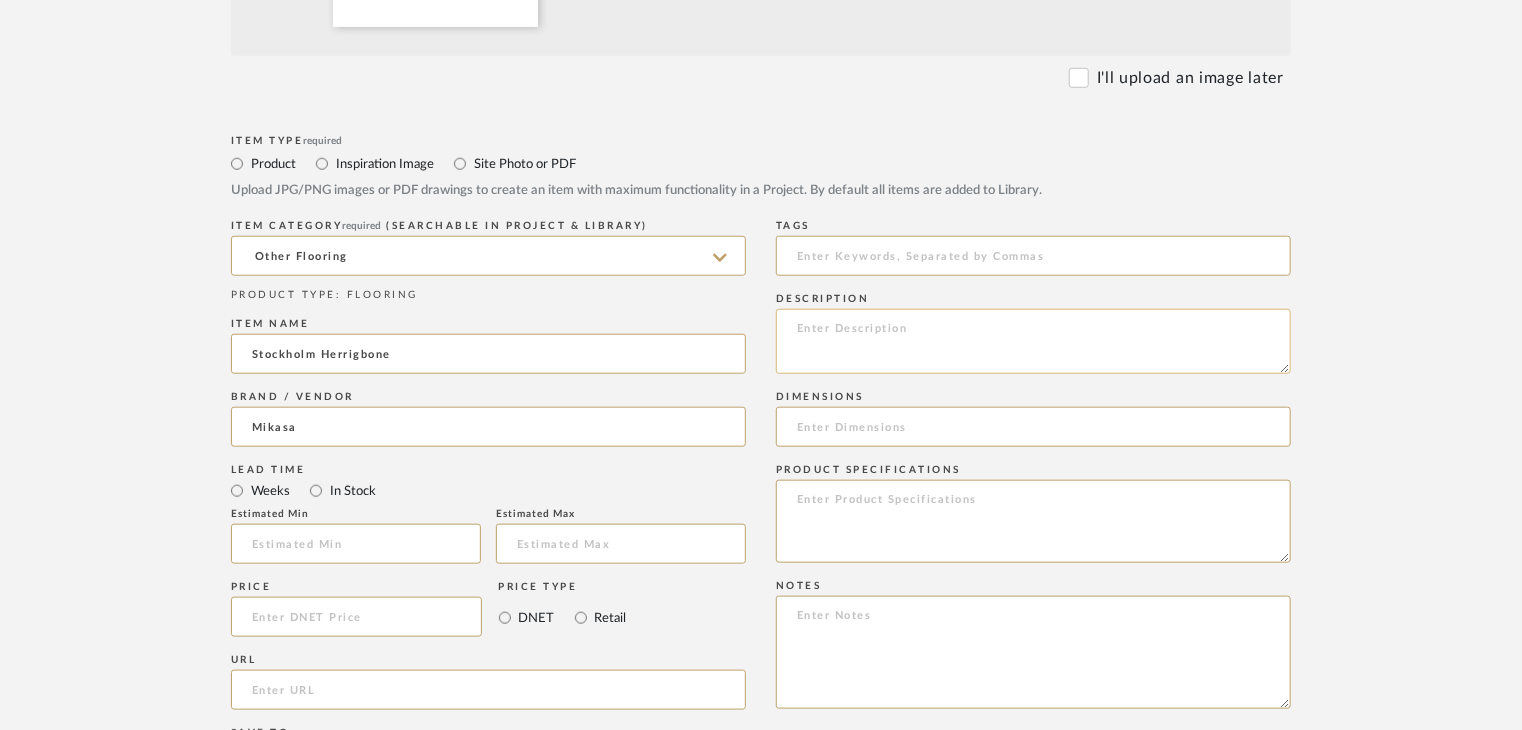click 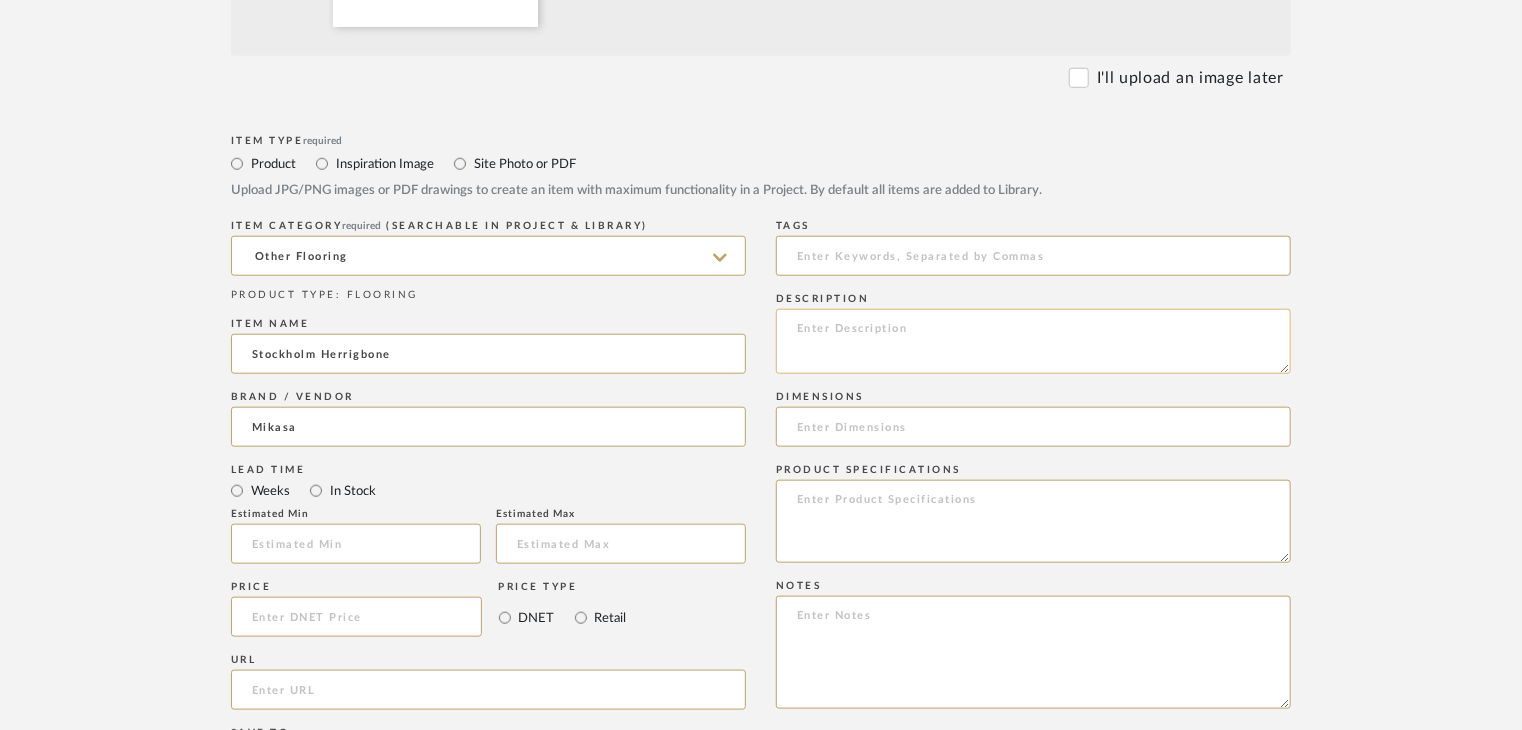 paste on "Type: OTHER FLOORING
Dimension(s): (as mentioned)
Material/Finishes: (as mentioned)
Installation requirements, if any: (as applicable)
Price: (as mentioned)
Lead time: (as mentioned)
Sample available: supplier stock
Sample Internal reference number:
as per the internal sample warehouse) Point of
contact:
Contact number:
Email address:
Address:
Additional contact information:" 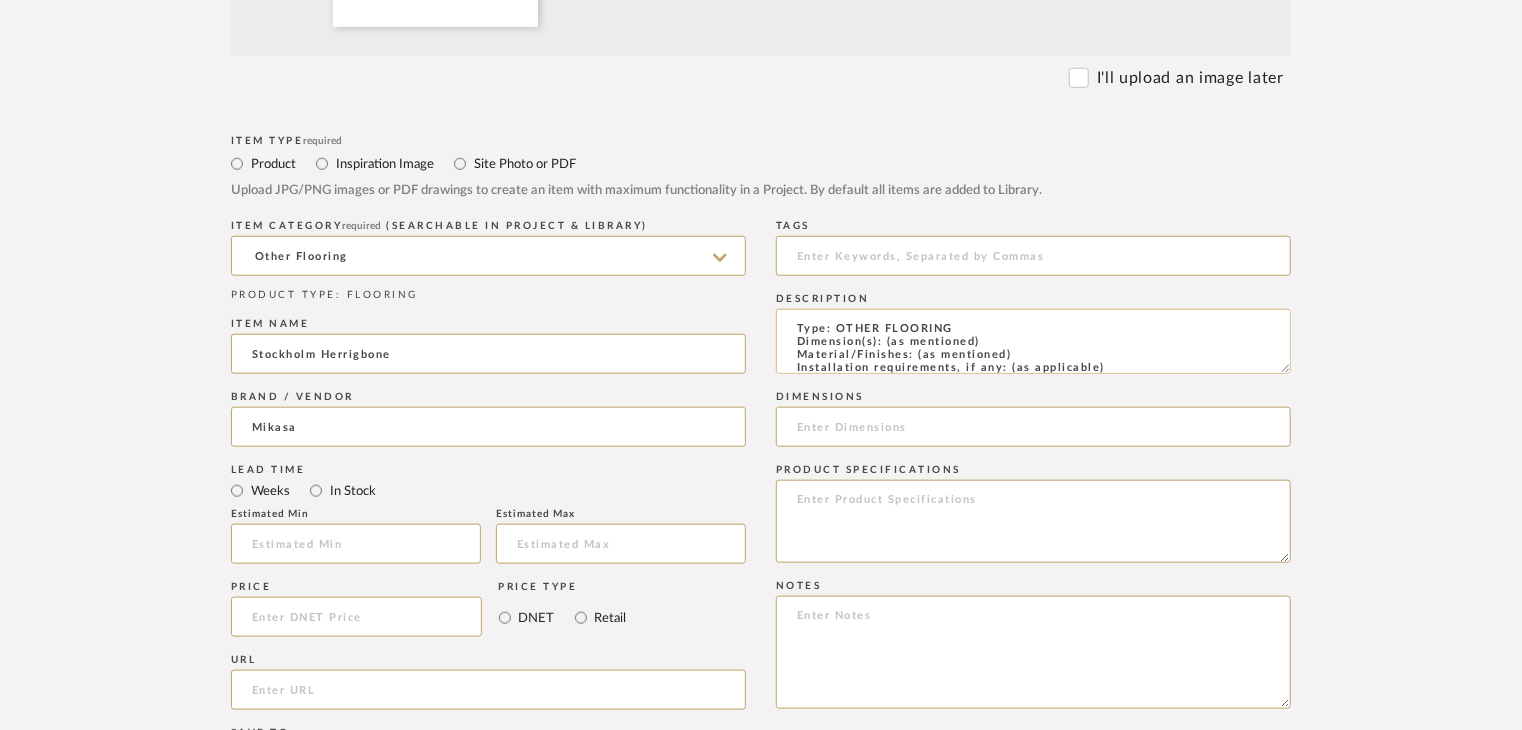 scroll, scrollTop: 137, scrollLeft: 0, axis: vertical 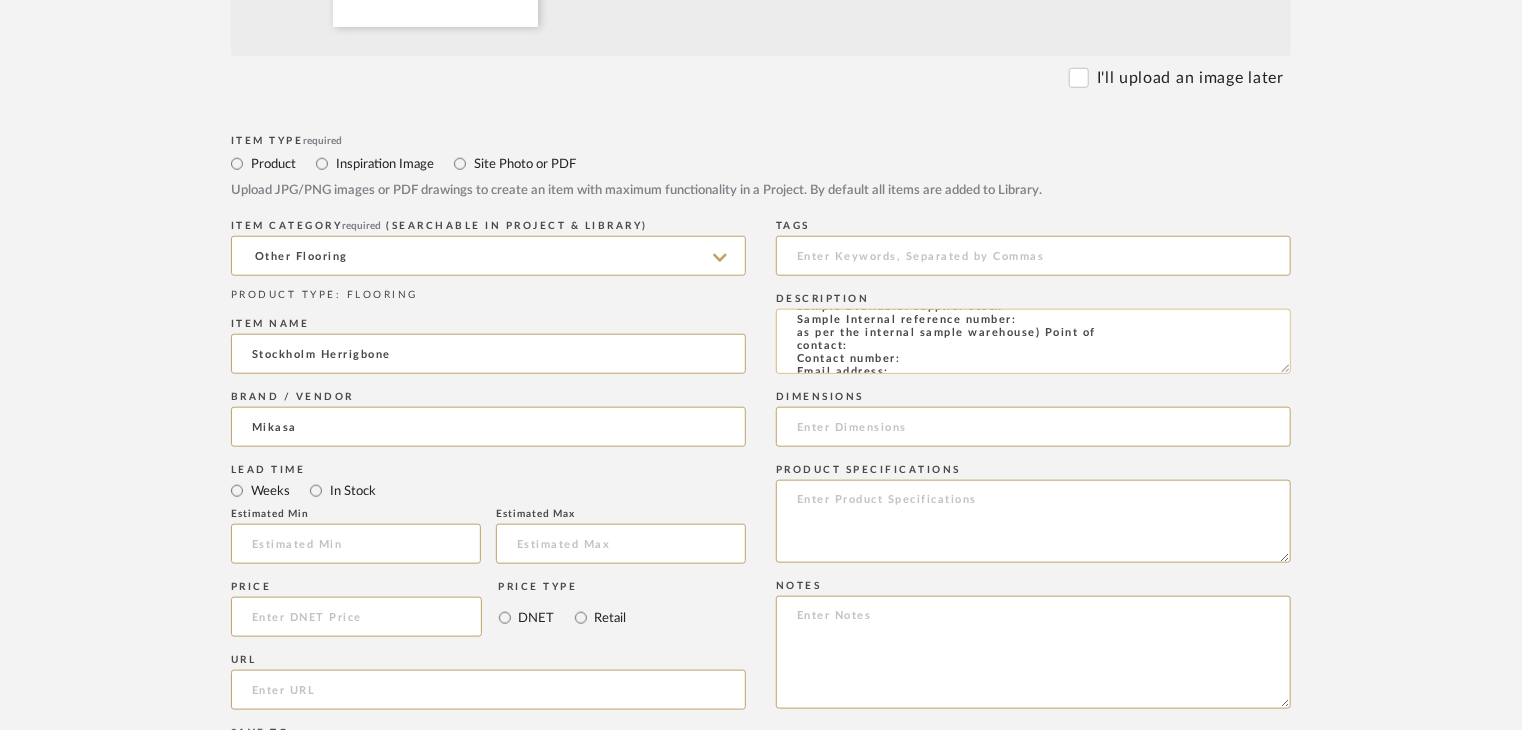 click on "Type: OTHER FLOORING
Dimension(s): (as mentioned)
Material/Finishes: (as mentioned)
Installation requirements, if any: (as applicable)
Price: (as mentioned)
Lead time: (as mentioned)
Sample available: supplier stock
Sample Internal reference number:
as per the internal sample warehouse) Point of
contact:
Contact number:
Email address:
Address:
Additional contact information:" 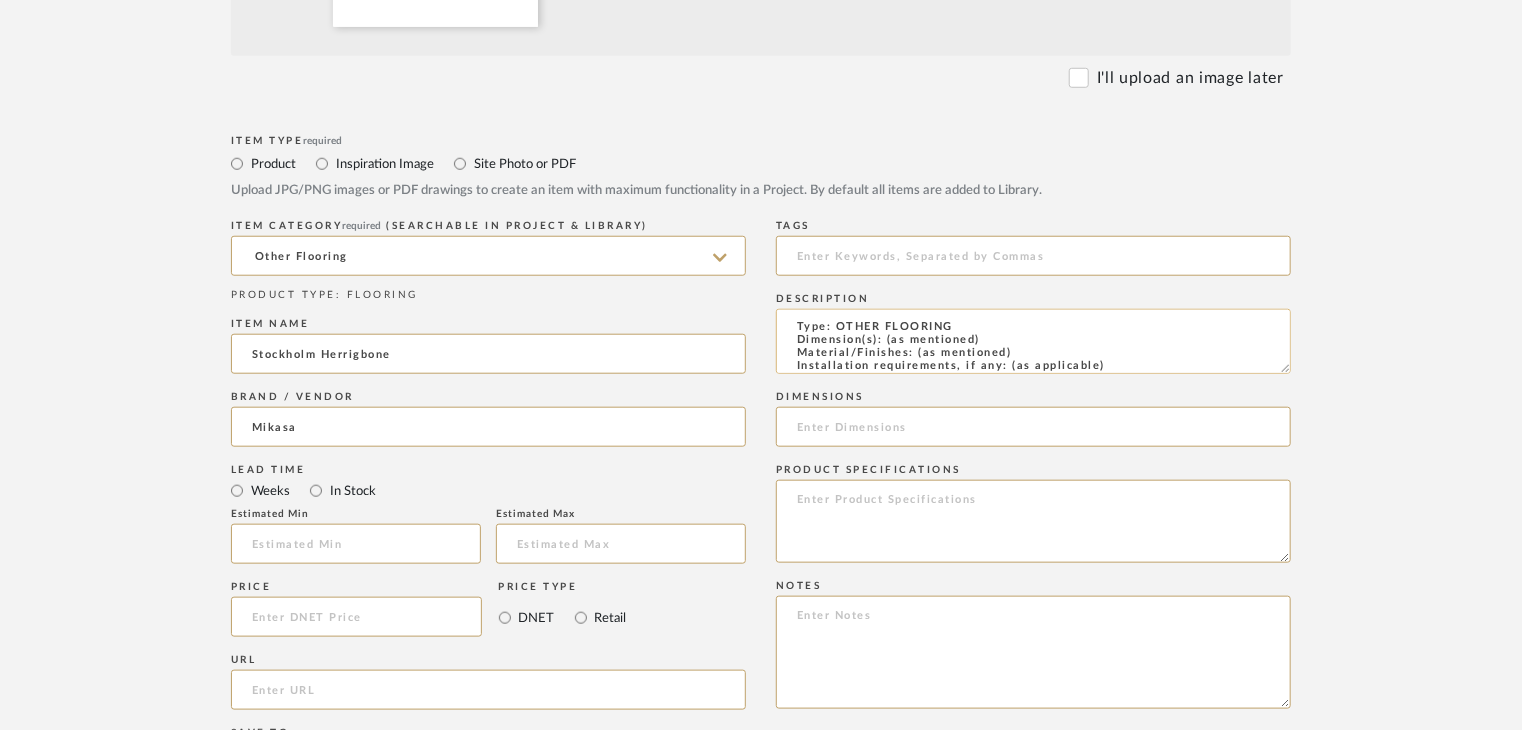 scroll, scrollTop: 0, scrollLeft: 0, axis: both 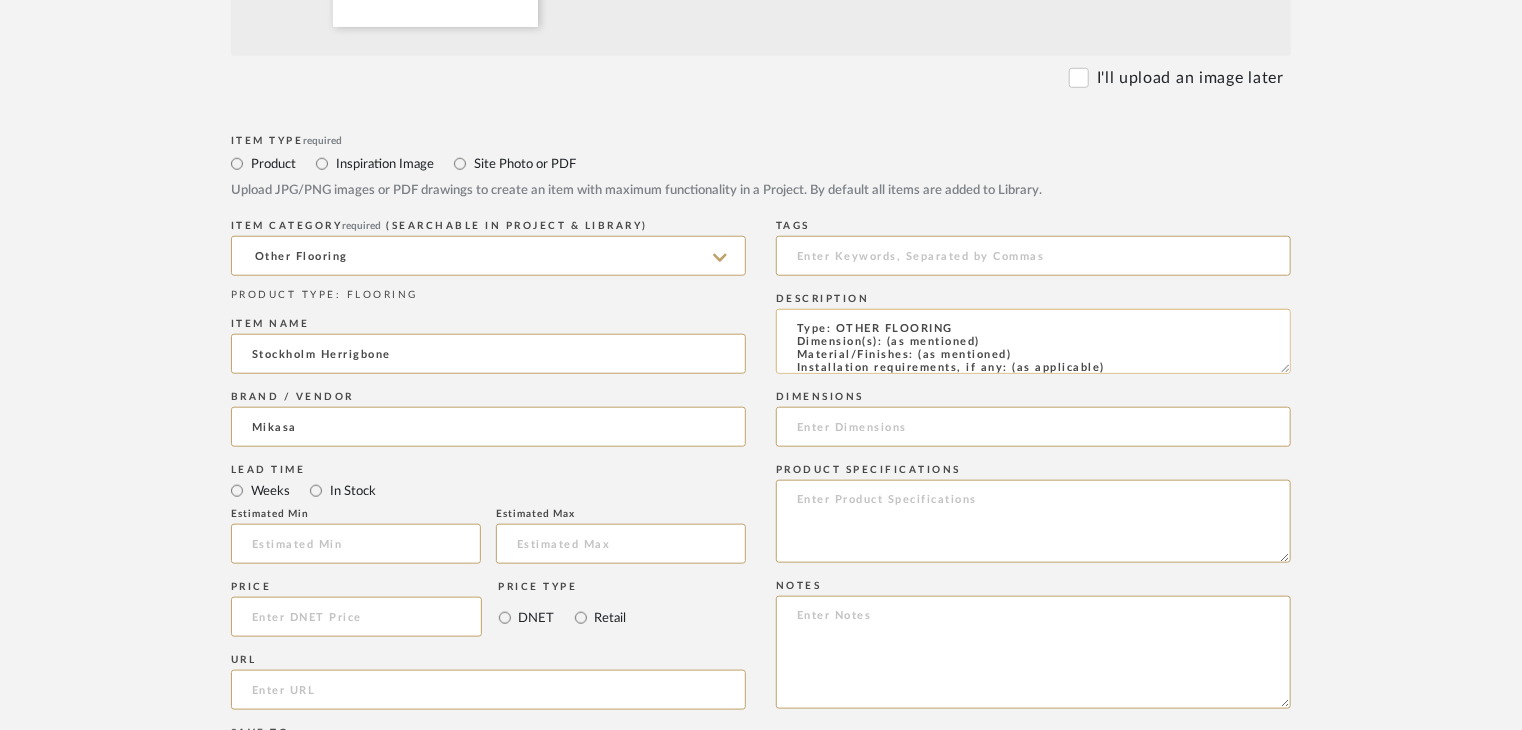 drag, startPoint x: 1028, startPoint y: 353, endPoint x: 916, endPoint y: 354, distance: 112.00446 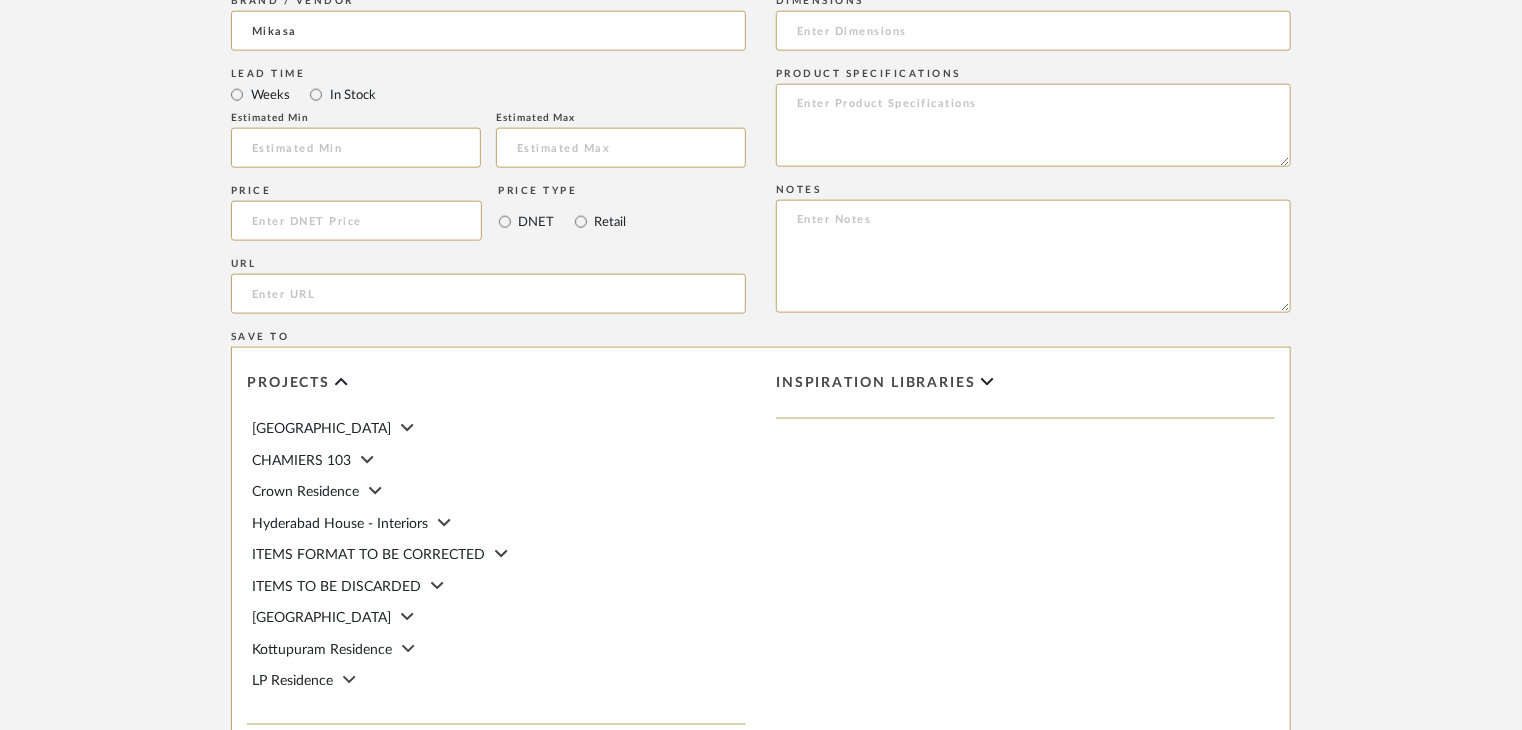 scroll, scrollTop: 1468, scrollLeft: 0, axis: vertical 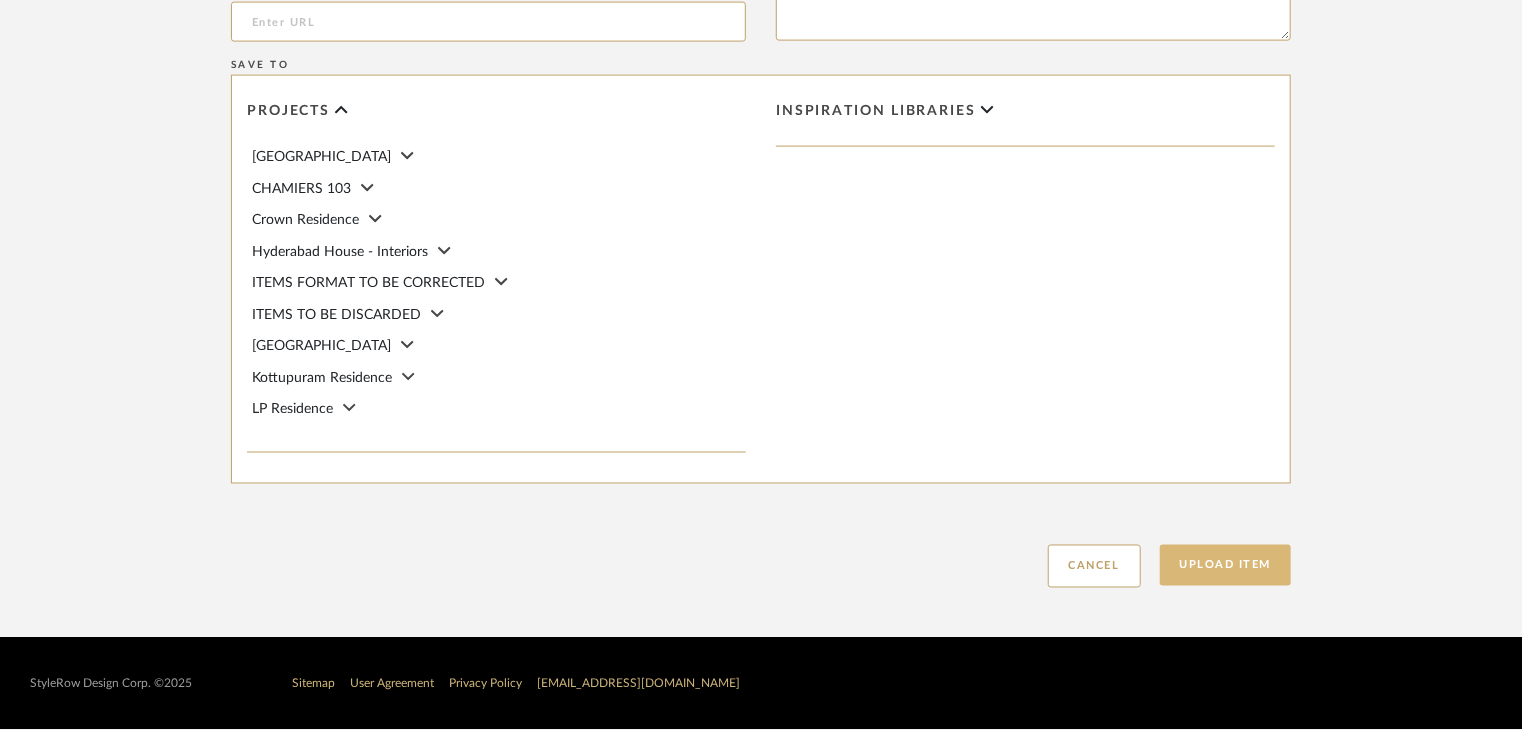 type on "Type: OTHER FLOORING
Dimension(s): (as mentioned)
Material/Finishes: OAK
Installation requirements, if any: (as applicable)
Price: (as mentioned)
Lead time: (as mentioned)
Sample available: supplier stock
Sample Internal reference number: FL-OF-O-016
as per the internal sample warehouse) Point of
contact:
Contact number:
Email address:
Address:
Additional contact information:" 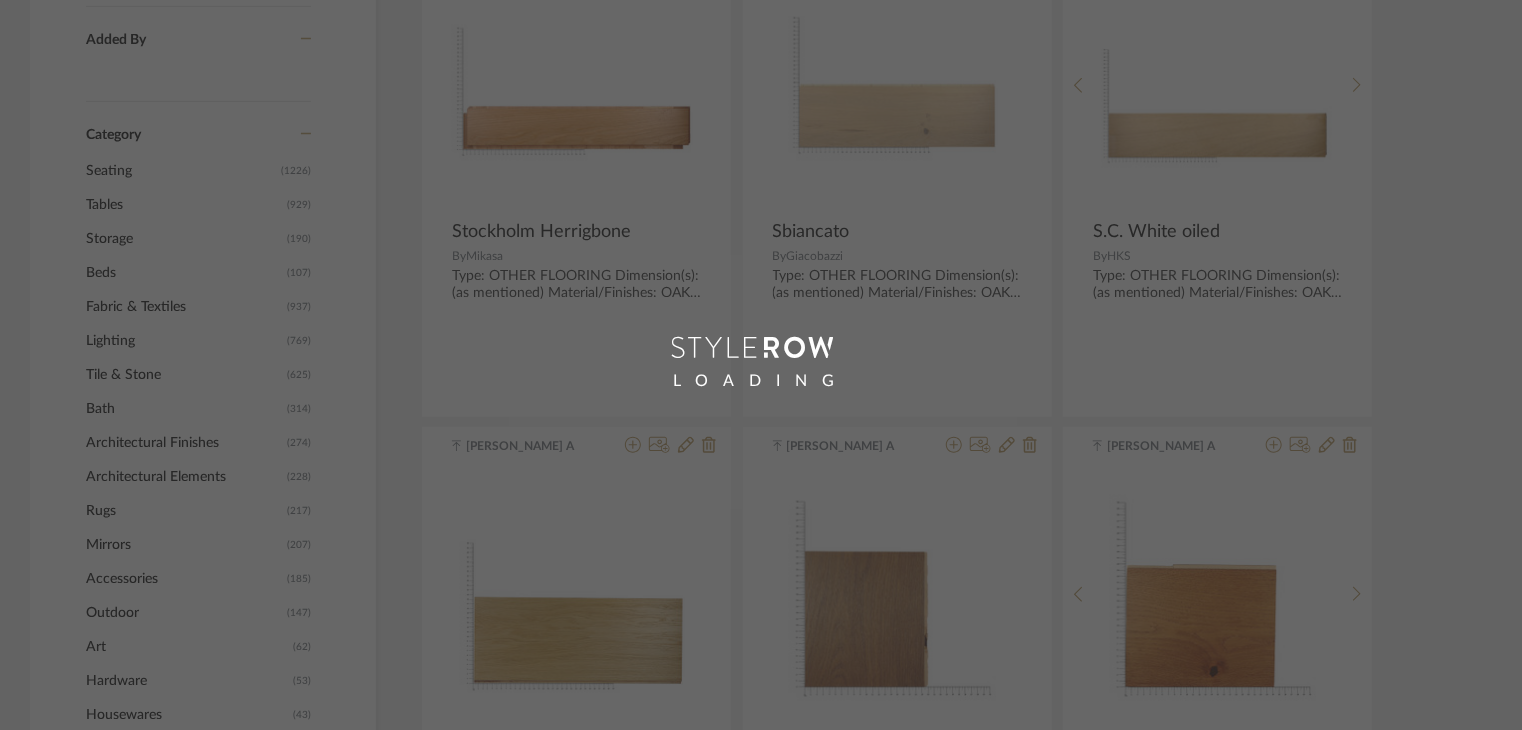 scroll, scrollTop: 0, scrollLeft: 0, axis: both 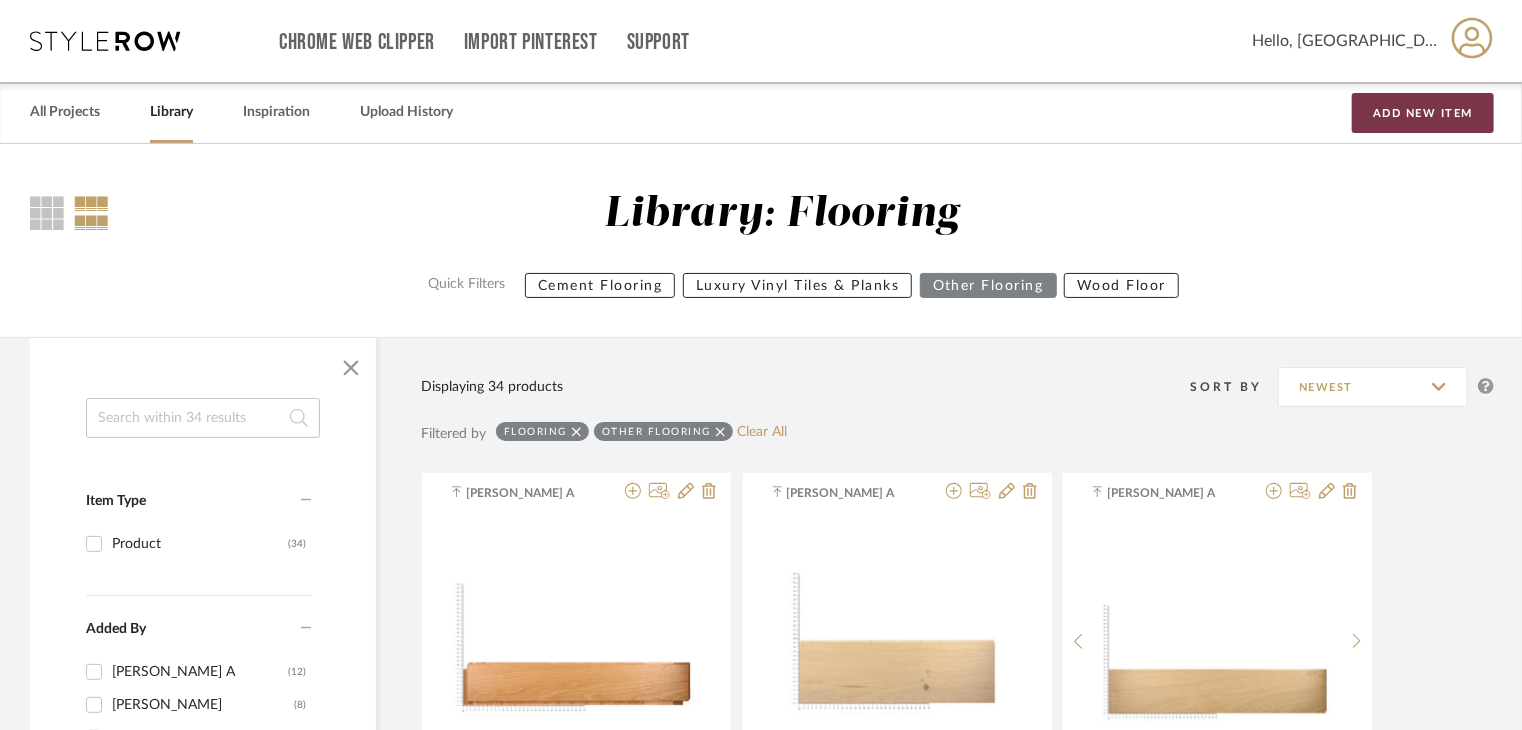 drag, startPoint x: 1415, startPoint y: 97, endPoint x: 1376, endPoint y: 114, distance: 42.544094 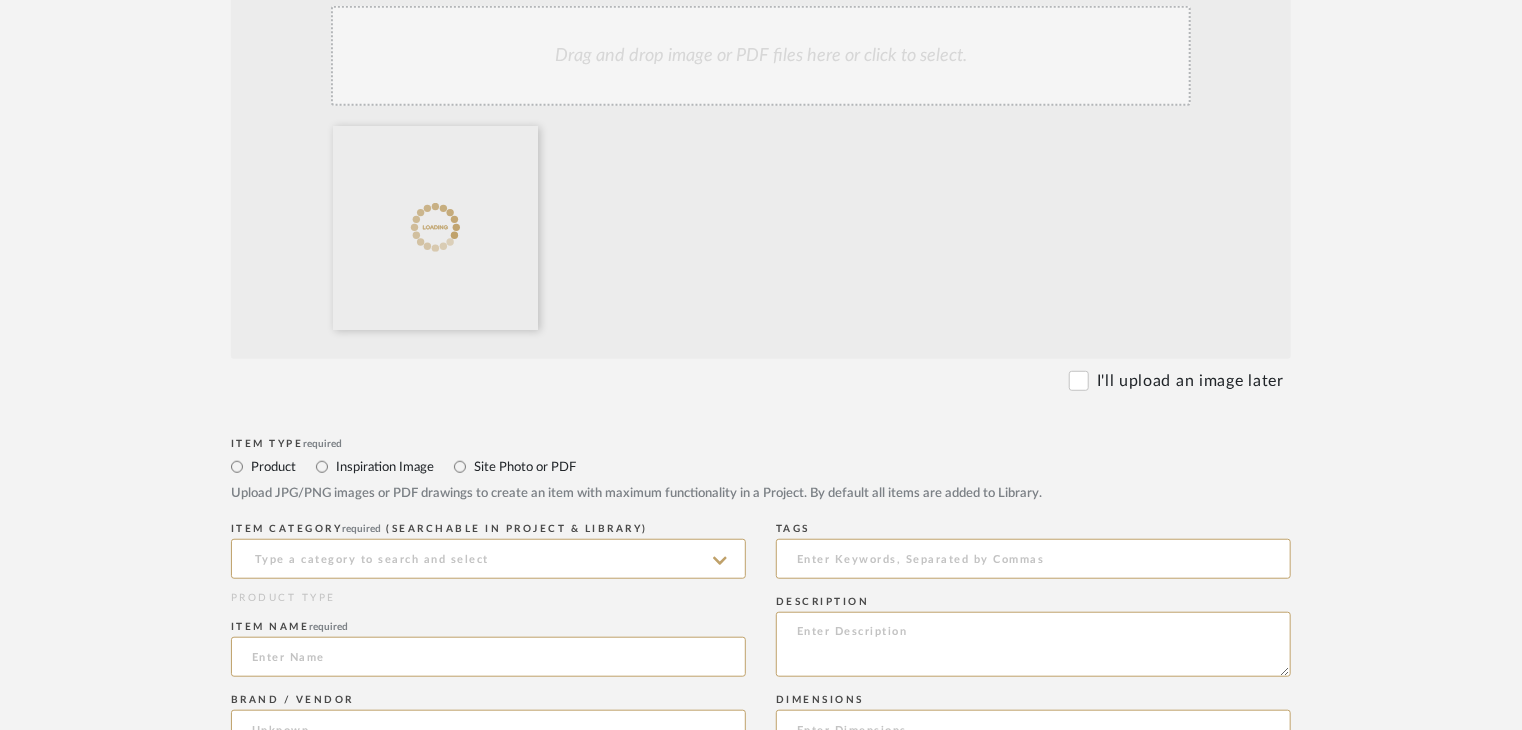 scroll, scrollTop: 500, scrollLeft: 0, axis: vertical 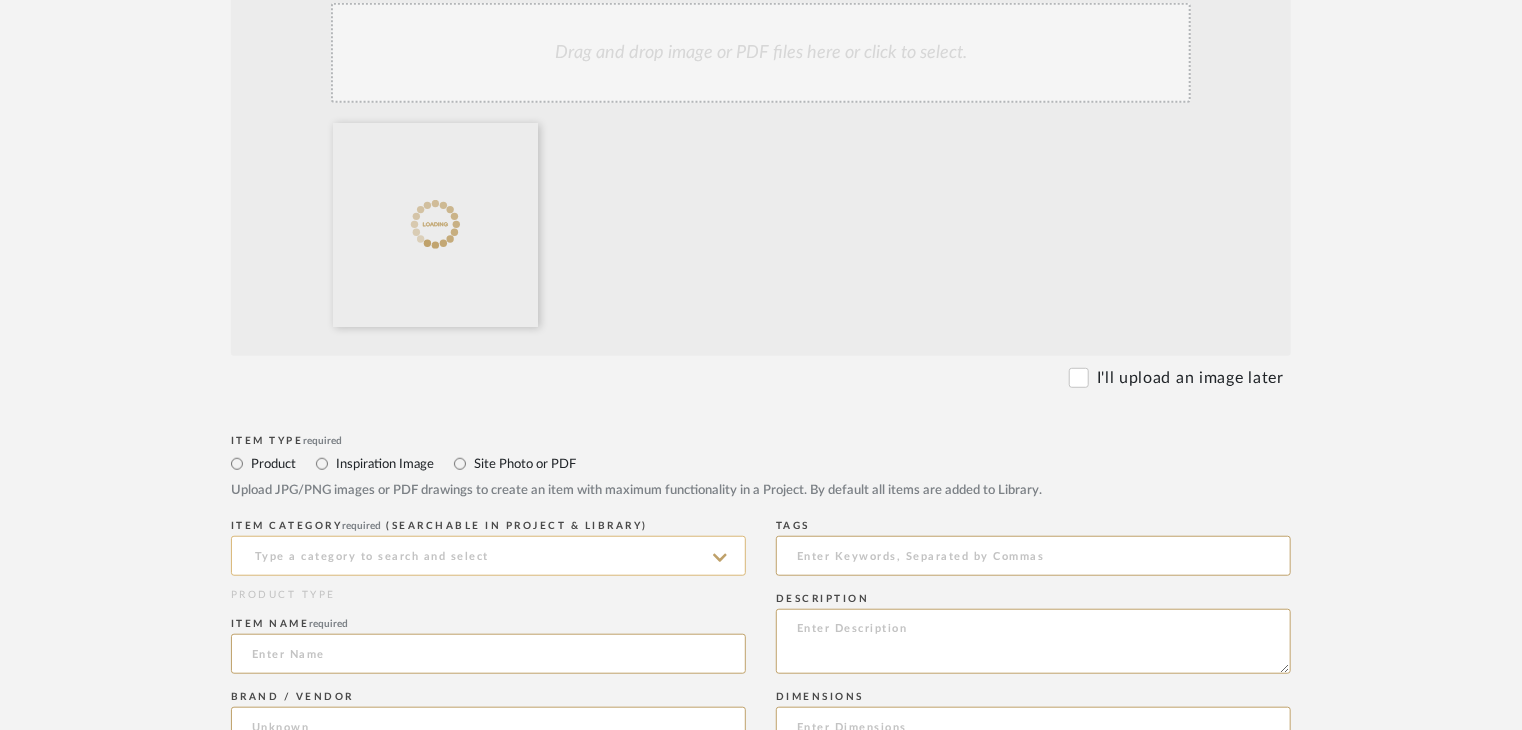 click 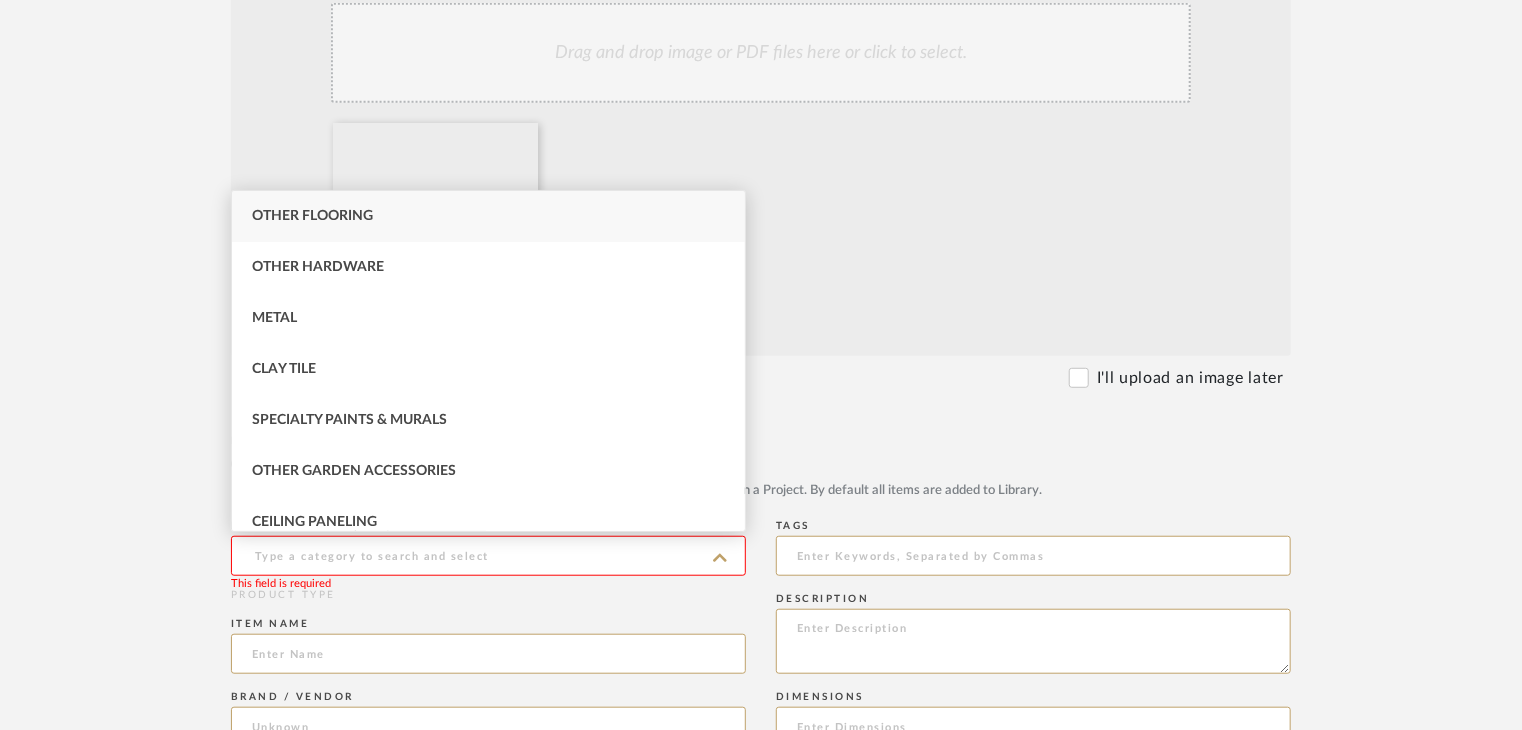 click on "Other Flooring" at bounding box center [312, 216] 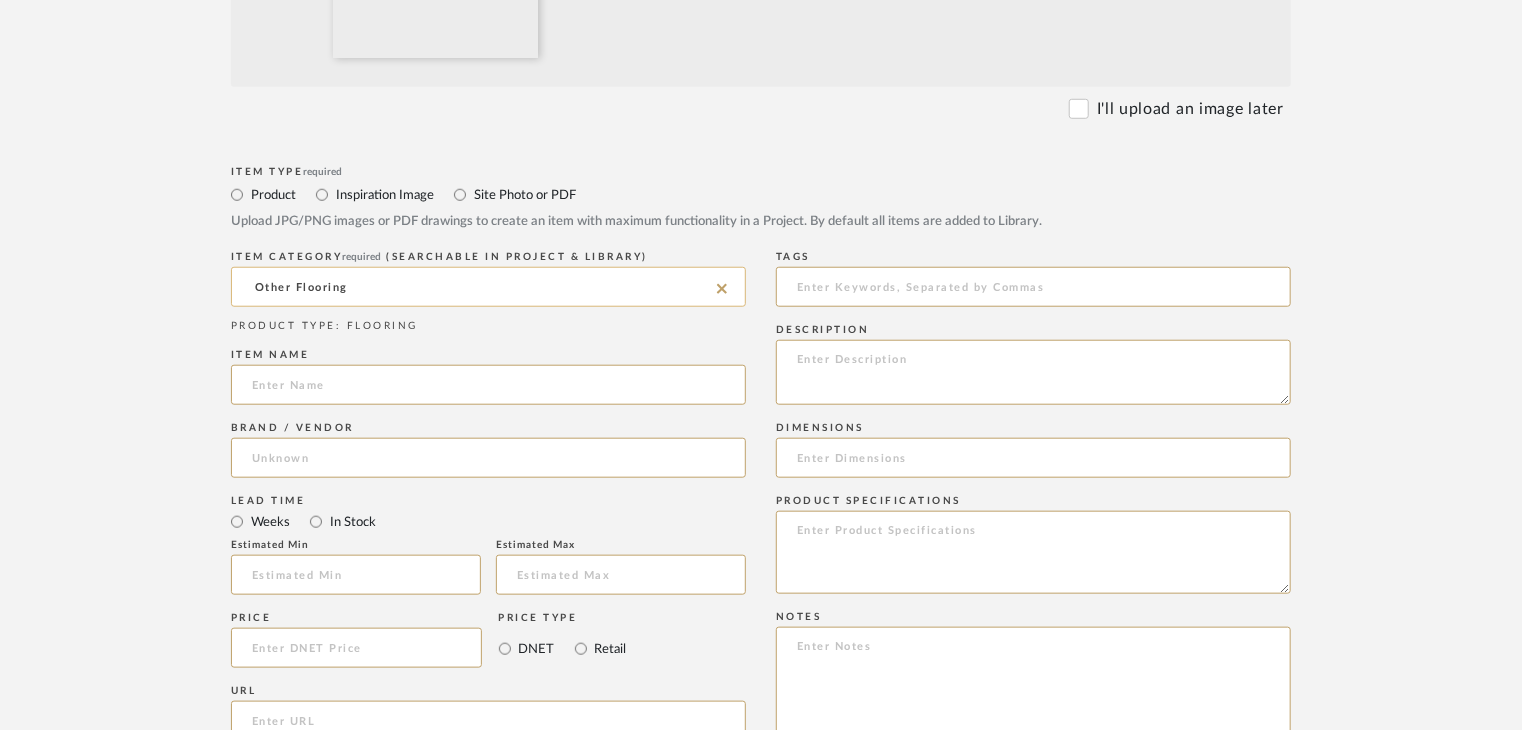 scroll, scrollTop: 800, scrollLeft: 0, axis: vertical 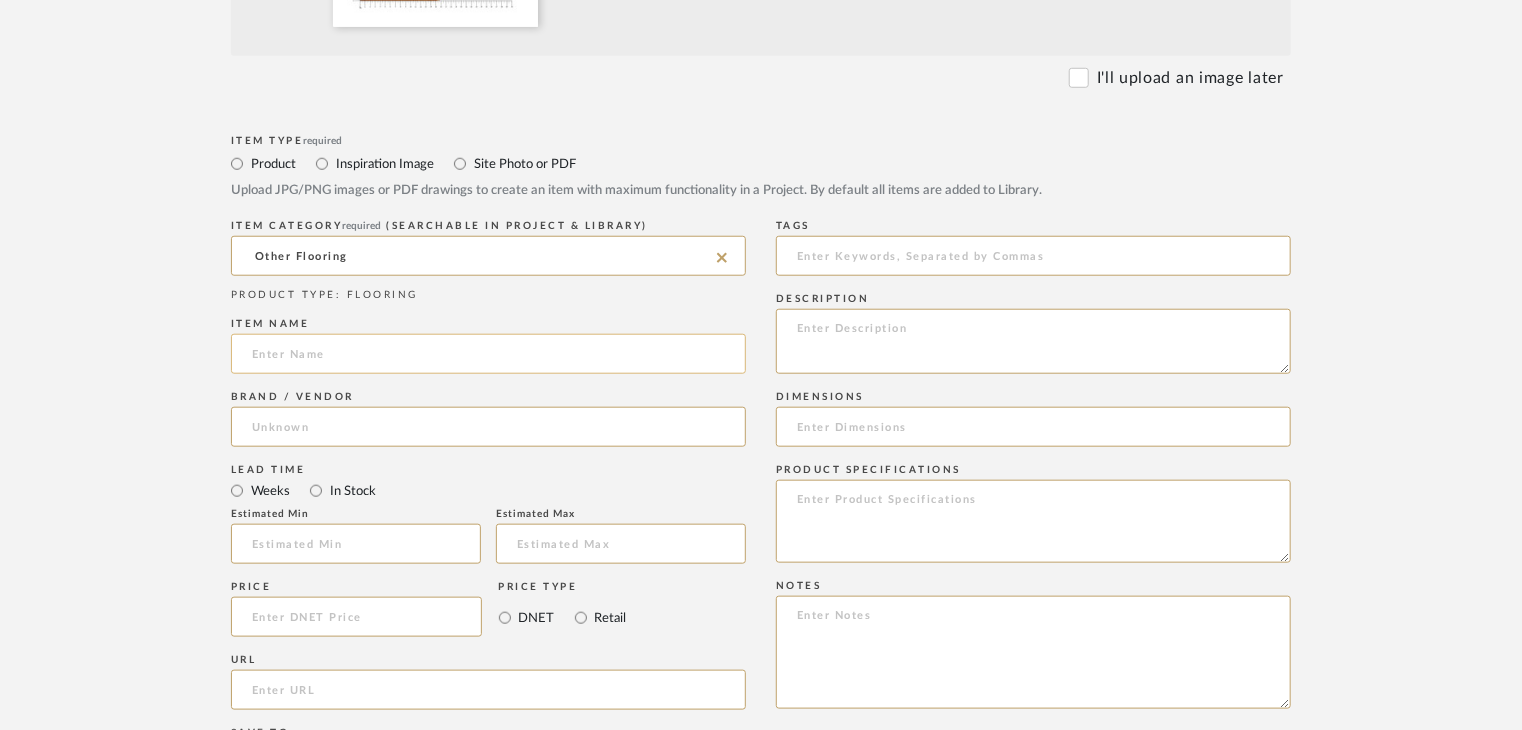 click 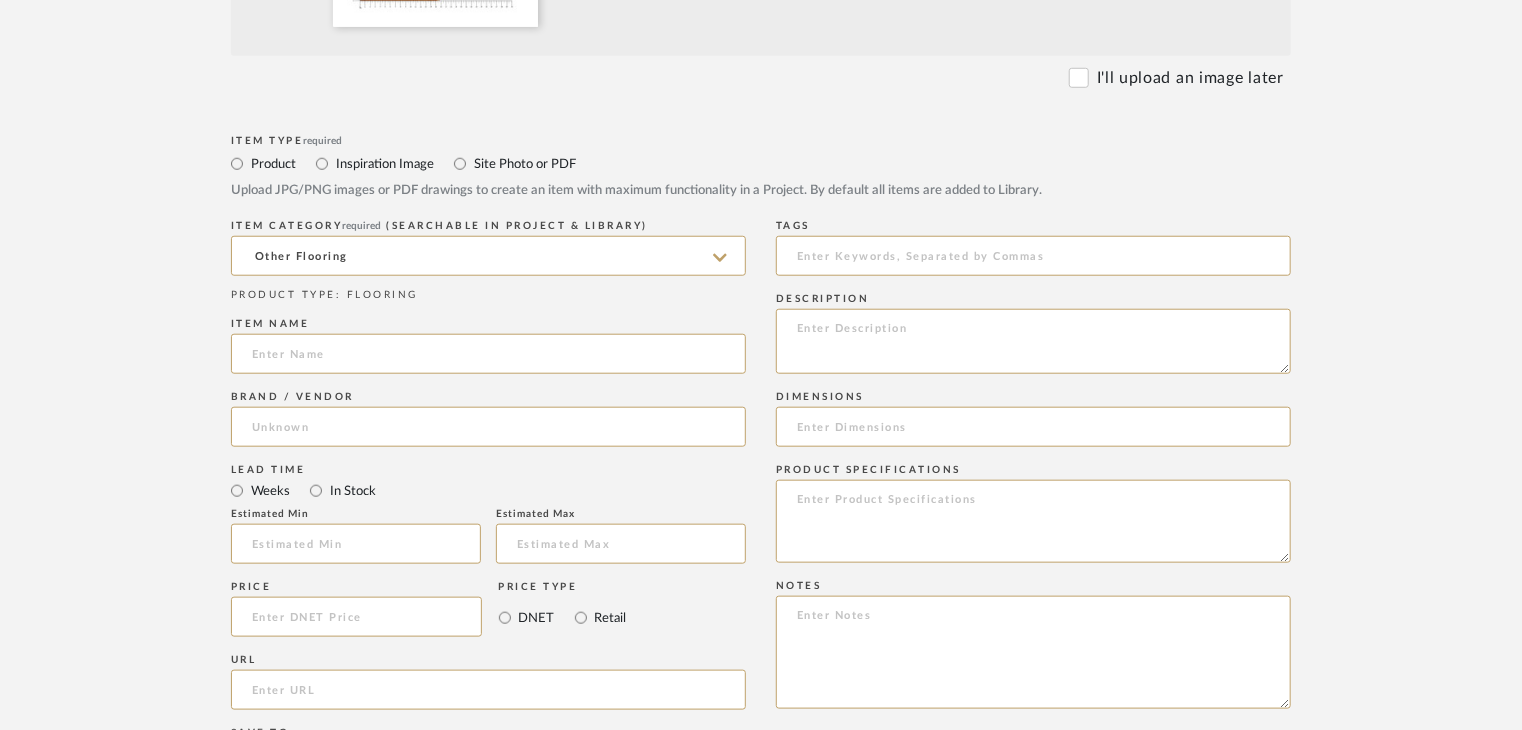paste on "Teak oiled" 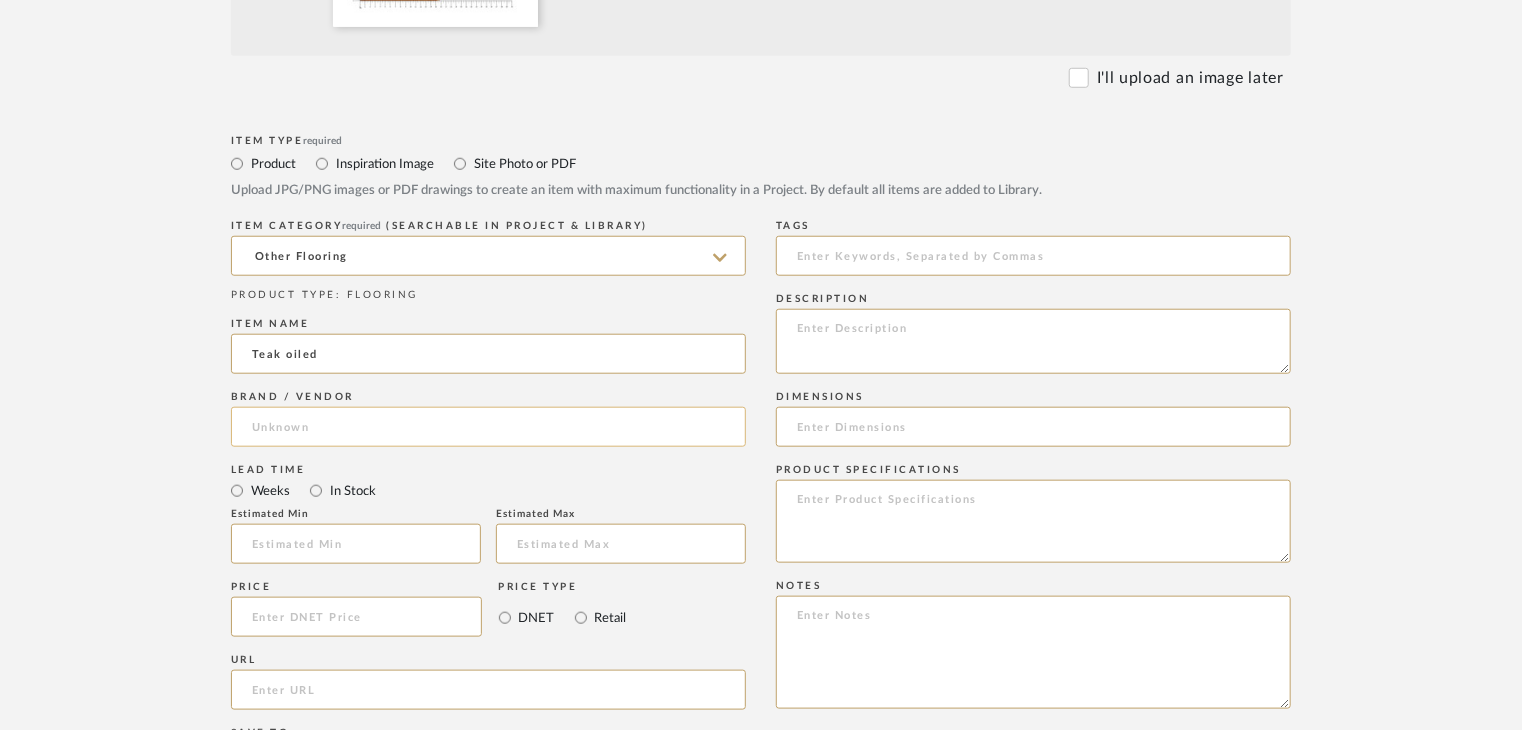 type on "Teak oiled" 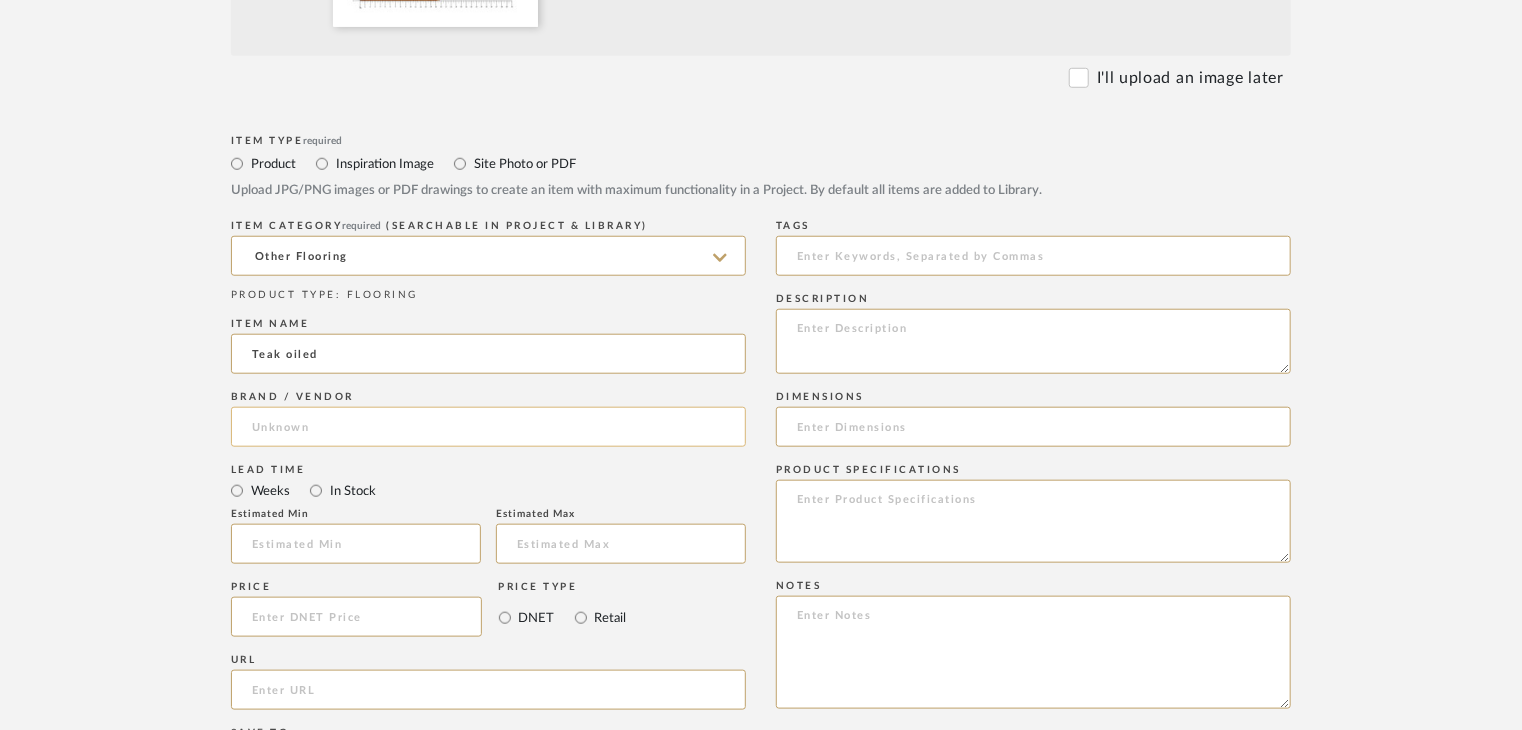 click 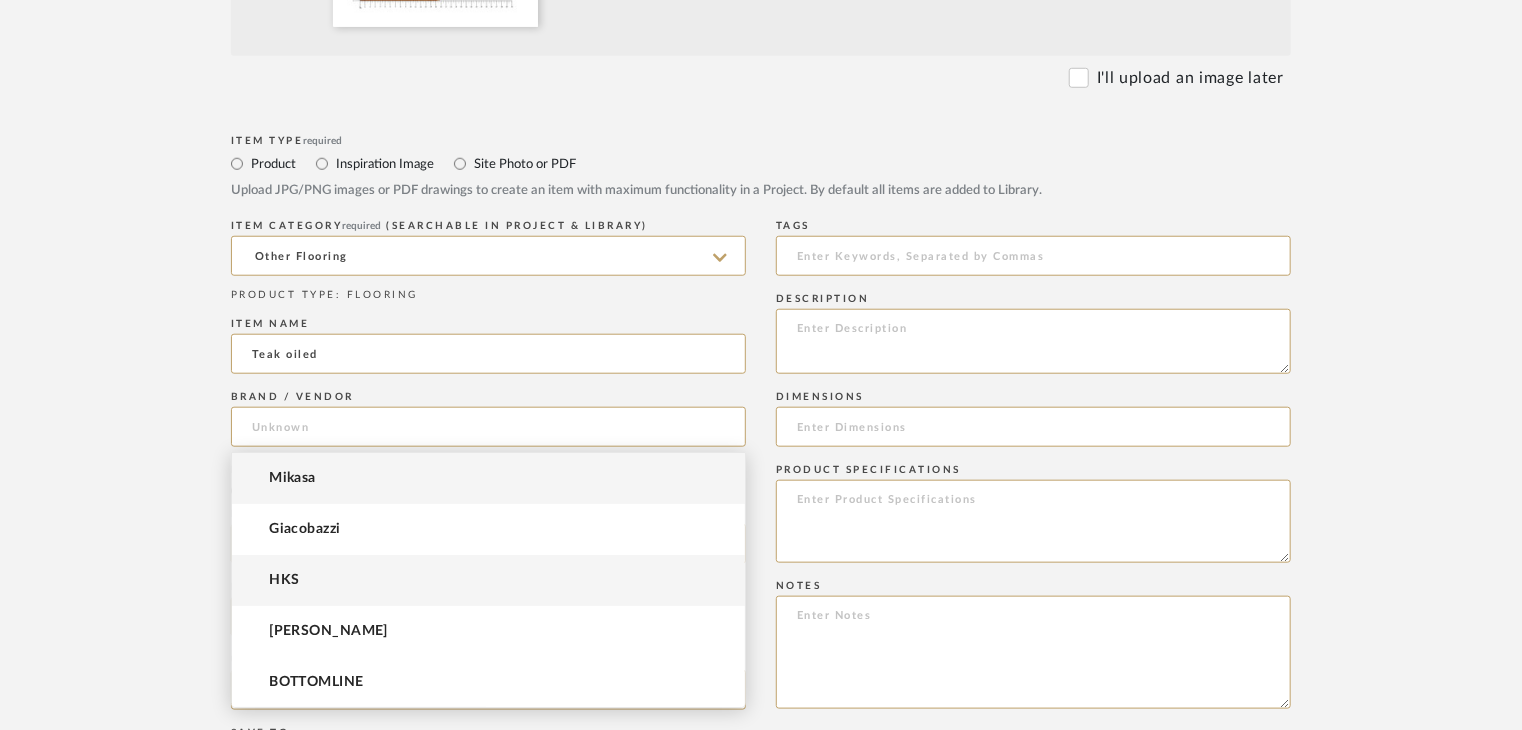 click on "HKS" at bounding box center [488, 580] 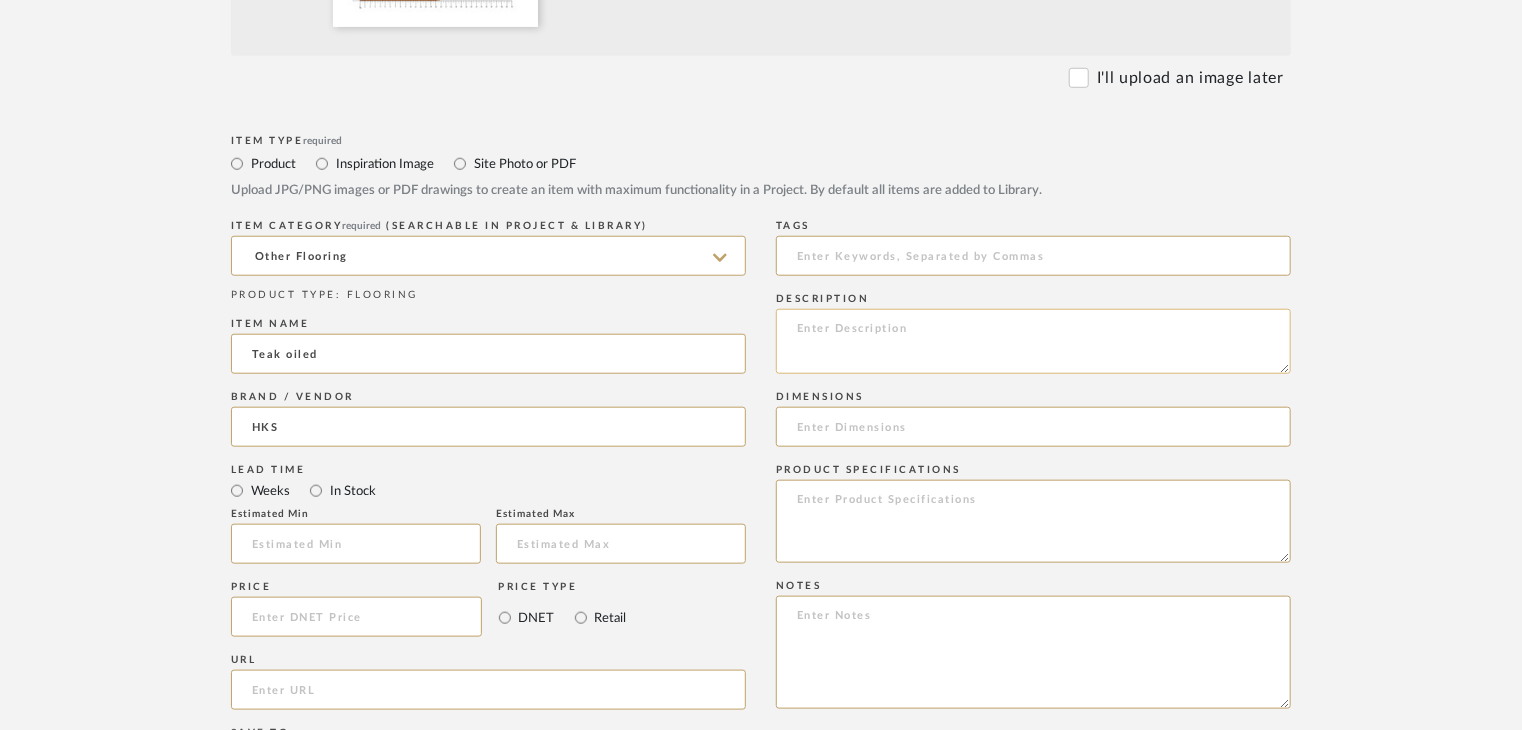 click 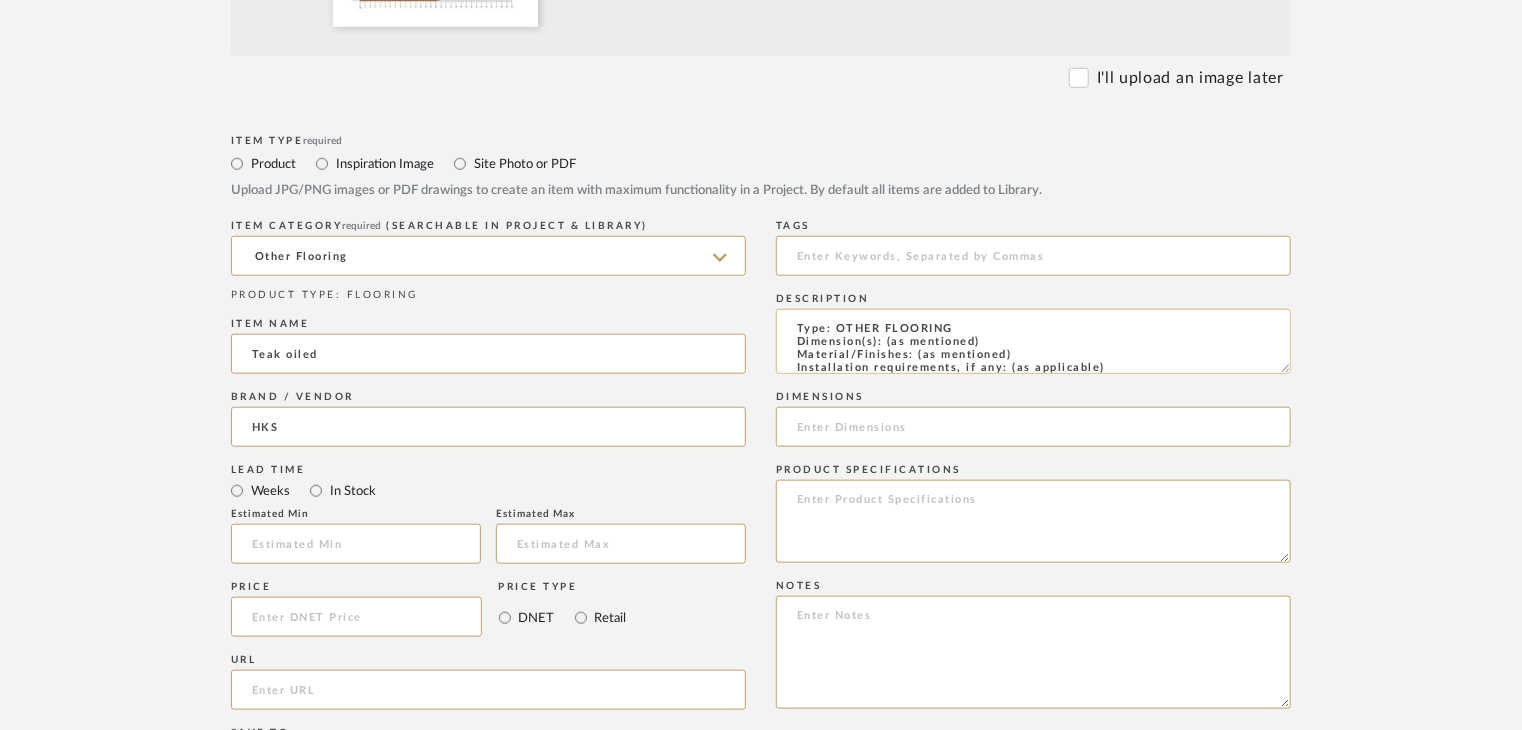 scroll, scrollTop: 137, scrollLeft: 0, axis: vertical 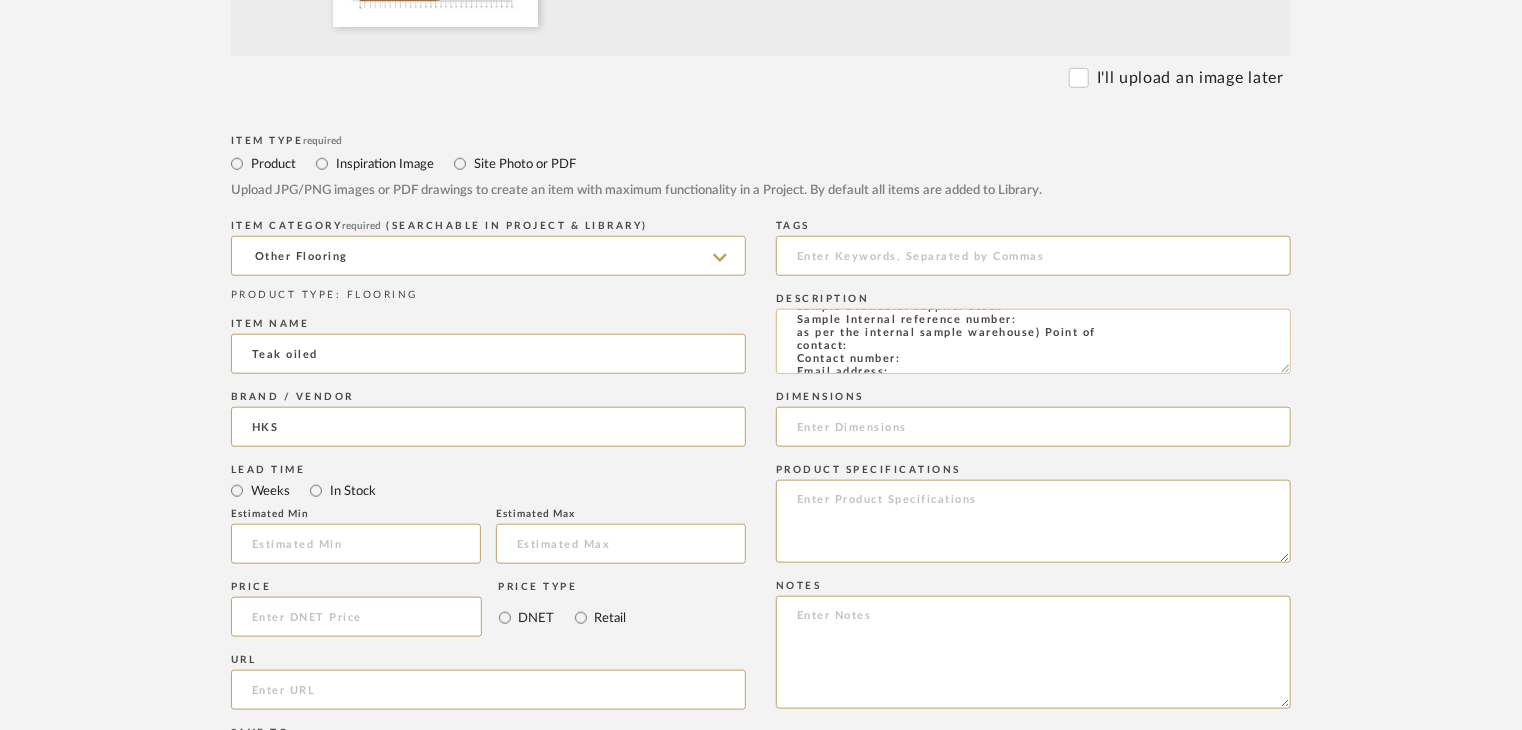 click on "Type: OTHER FLOORING
Dimension(s): (as mentioned)
Material/Finishes: (as mentioned)
Installation requirements, if any: (as applicable)
Price: (as mentioned)
Lead time: (as mentioned)
Sample available: supplier stock
Sample Internal reference number:
as per the internal sample warehouse) Point of
contact:
Contact number:
Email address:
Address:
Additional contact information:" 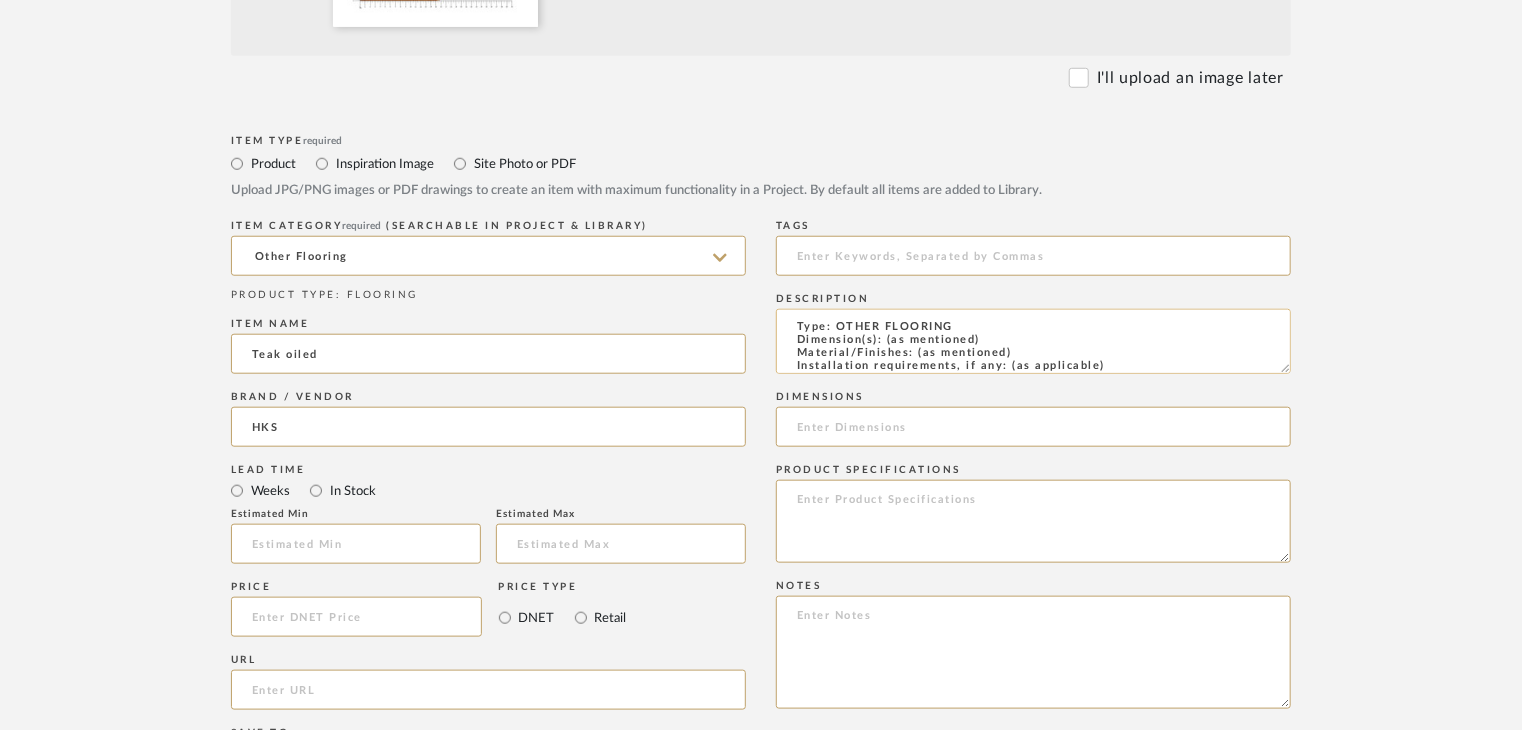 scroll, scrollTop: 0, scrollLeft: 0, axis: both 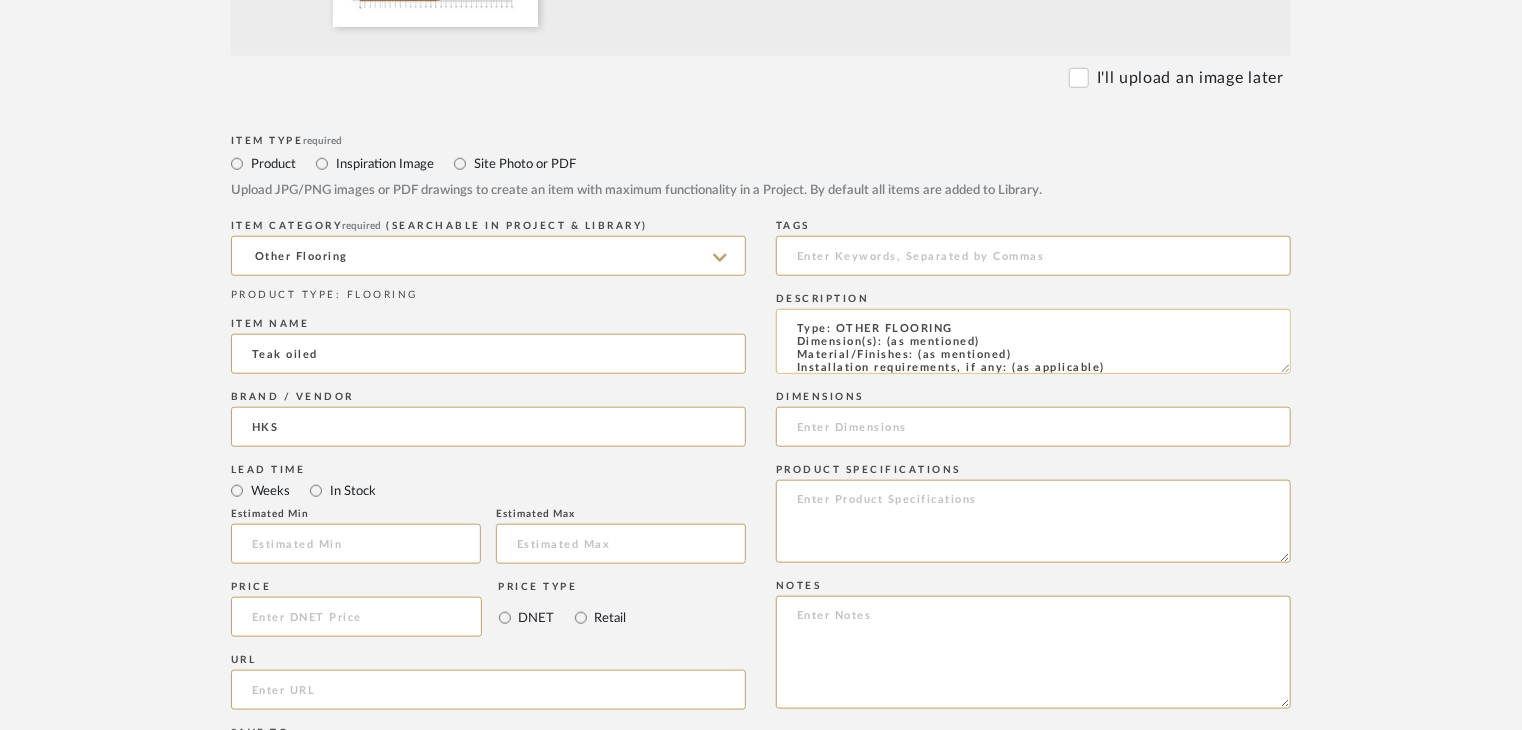 drag, startPoint x: 1015, startPoint y: 352, endPoint x: 930, endPoint y: 357, distance: 85.146935 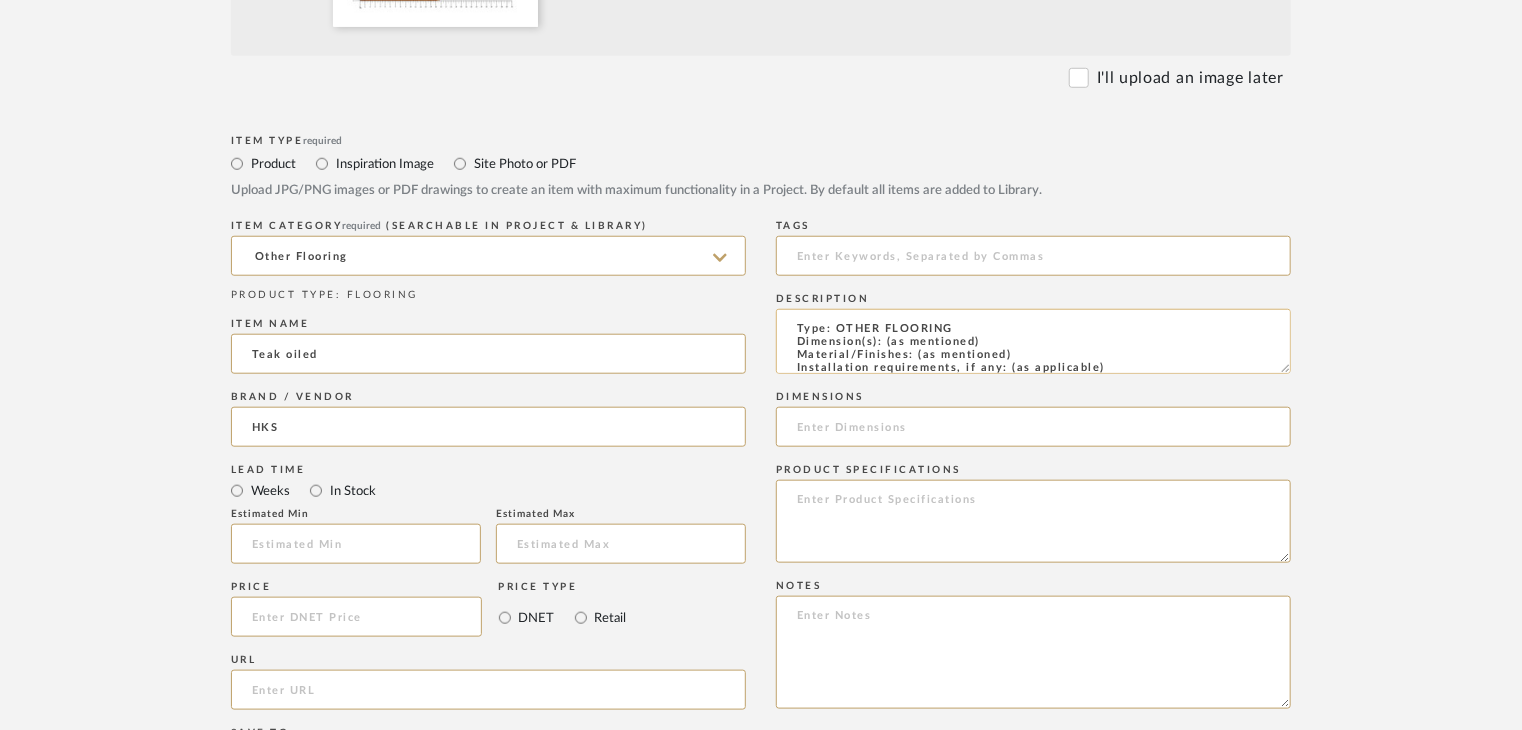 drag, startPoint x: 1033, startPoint y: 359, endPoint x: 916, endPoint y: 354, distance: 117.10679 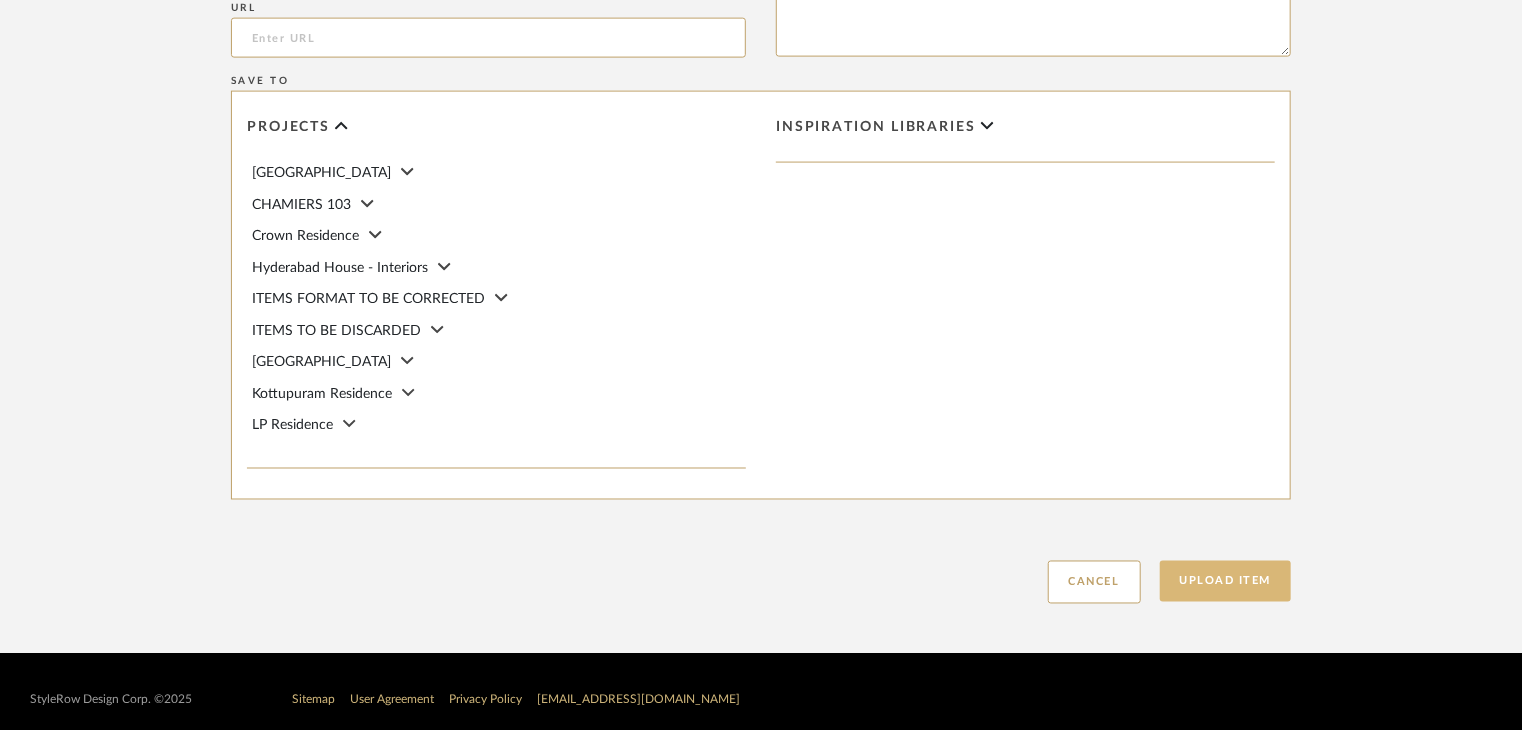 scroll, scrollTop: 1468, scrollLeft: 0, axis: vertical 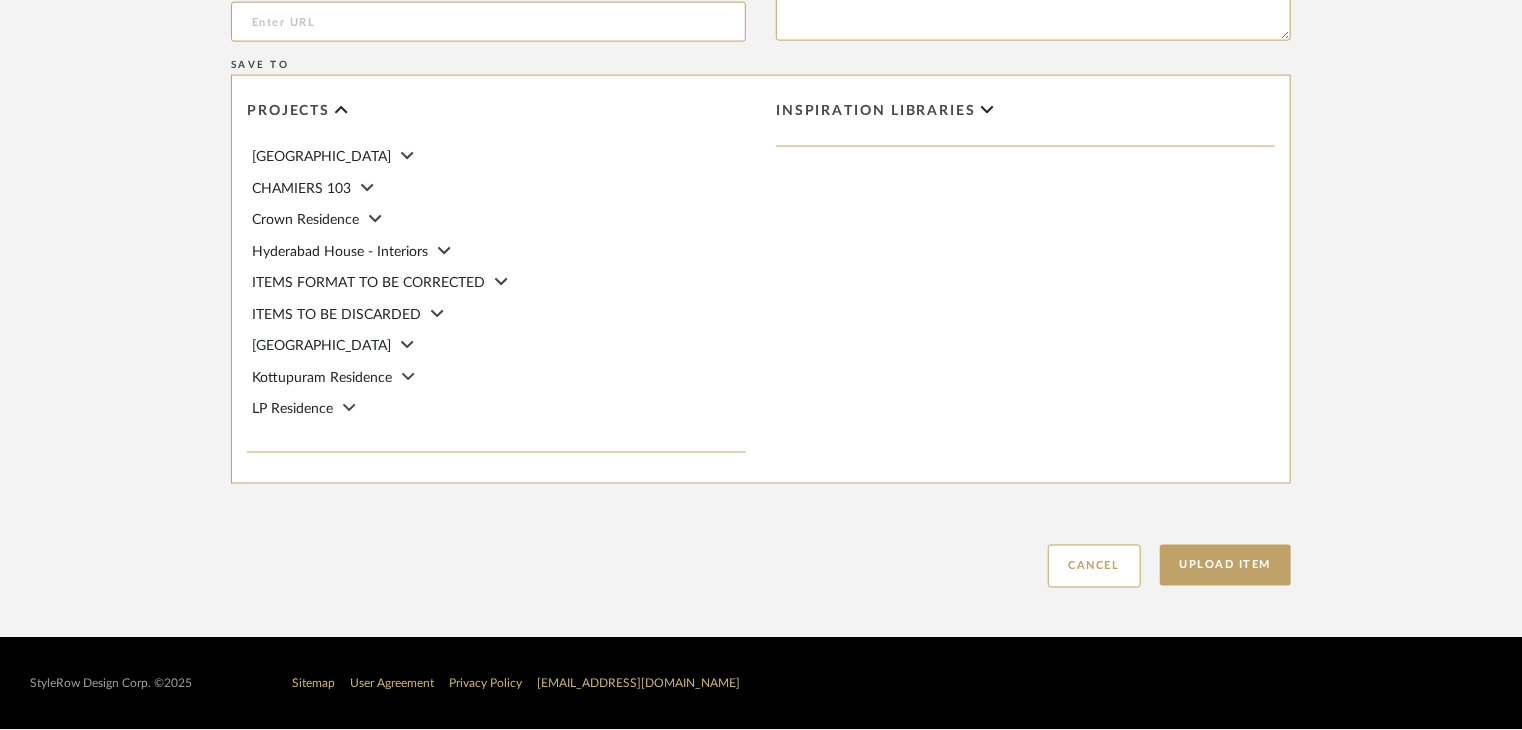 type on "Type: OTHER FLOORING
Dimension(s): (as mentioned)
Material/Finishes: TEAK
Installation requirements, if any: (as applicable)
Price: (as mentioned)
Lead time: (as mentioned)
Sample available: supplier stock
Sample Internal reference number: FL-OF-O-017
as per the internal sample warehouse) Point of
contact:
Contact number:
Email address:
Address:
Additional contact information:" 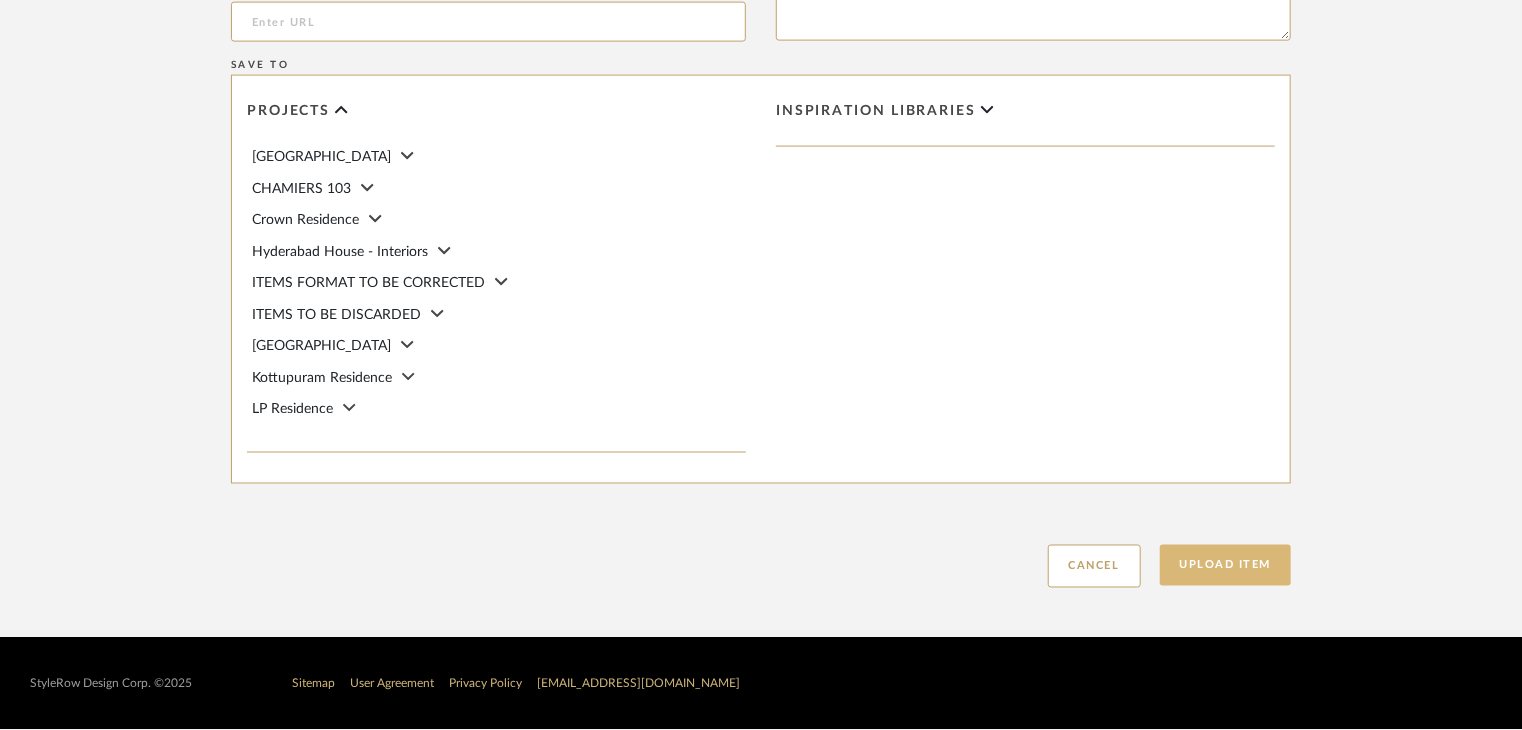 click on "Upload Item" 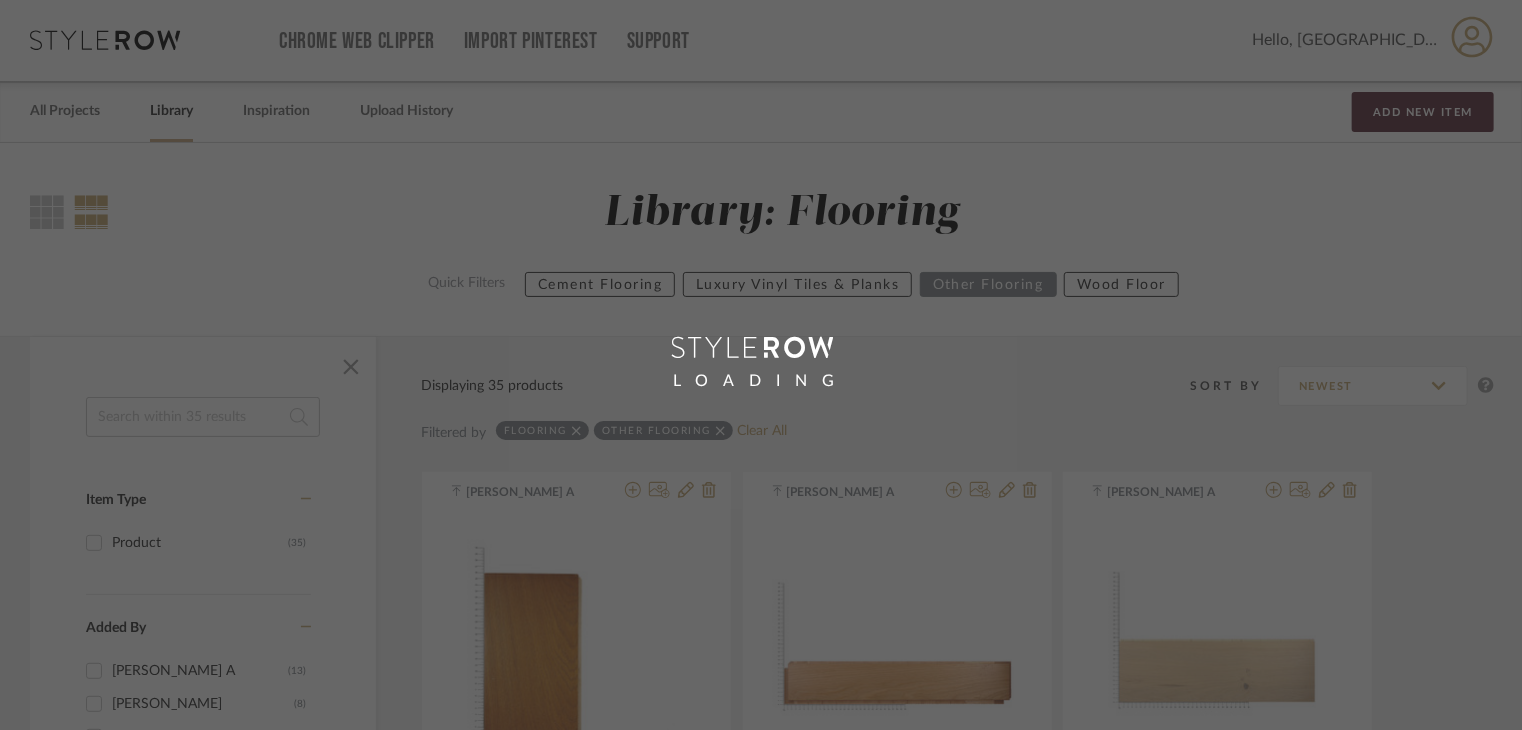 scroll, scrollTop: 0, scrollLeft: 0, axis: both 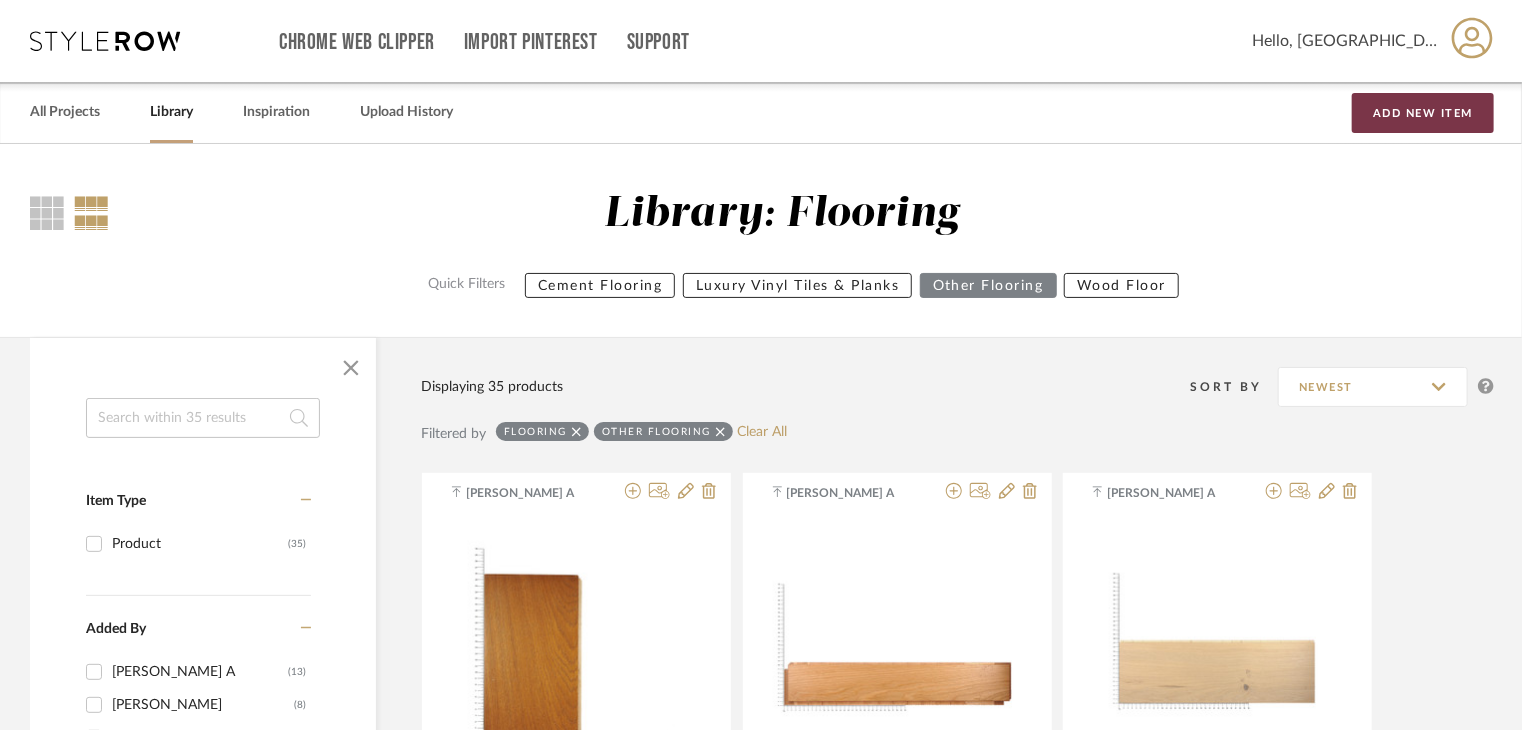 click on "Add New Item" at bounding box center (1423, 113) 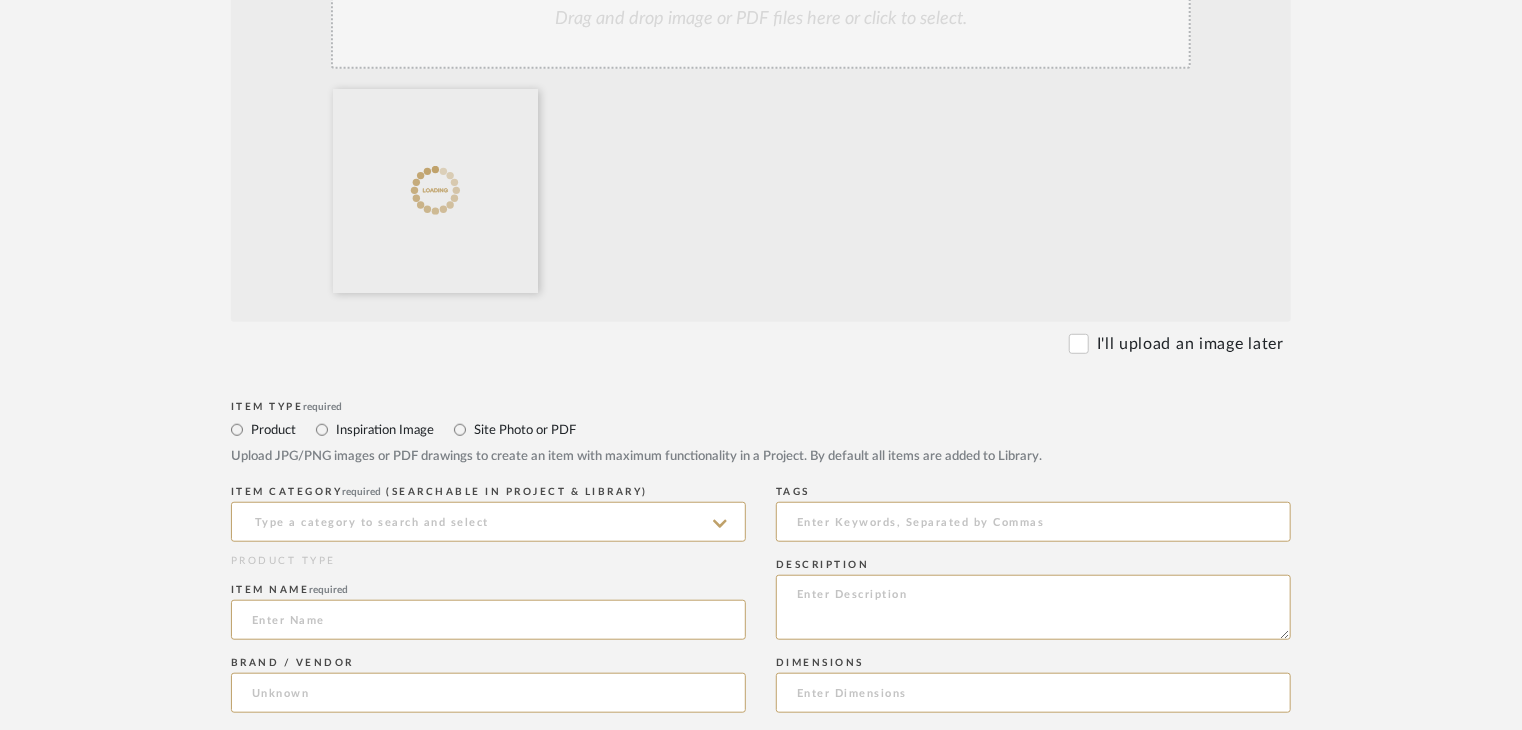 scroll, scrollTop: 700, scrollLeft: 0, axis: vertical 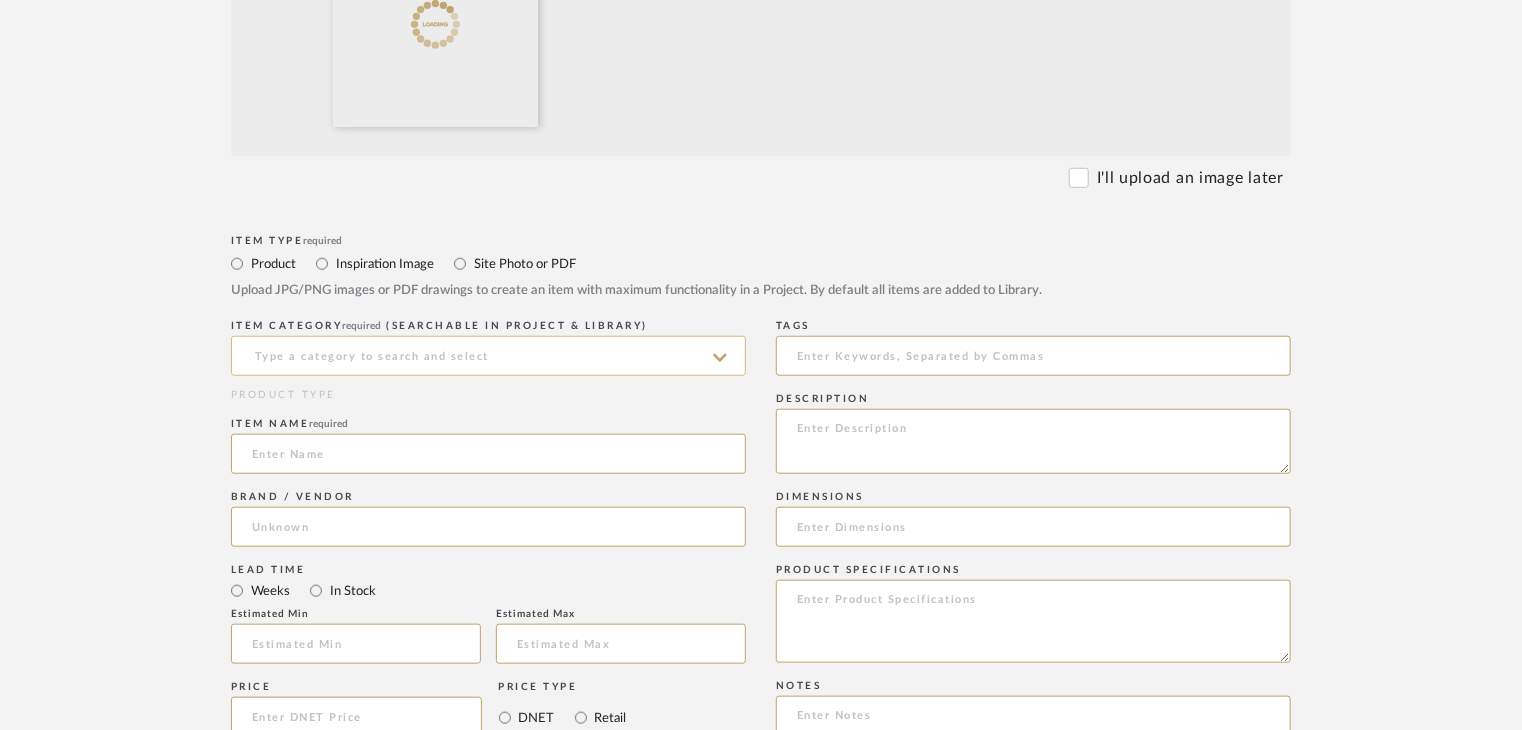 drag, startPoint x: 355, startPoint y: 355, endPoint x: 360, endPoint y: 365, distance: 11.18034 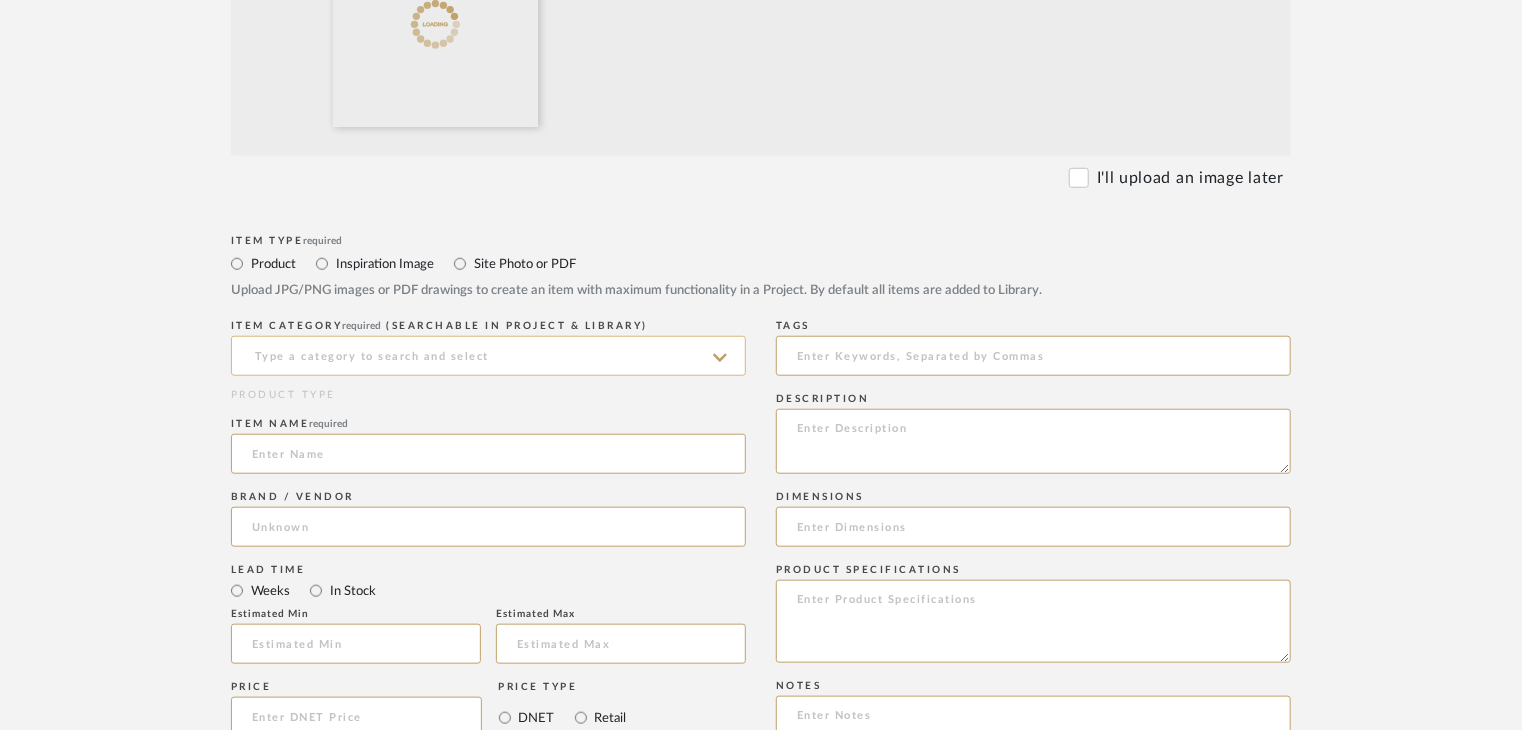 click 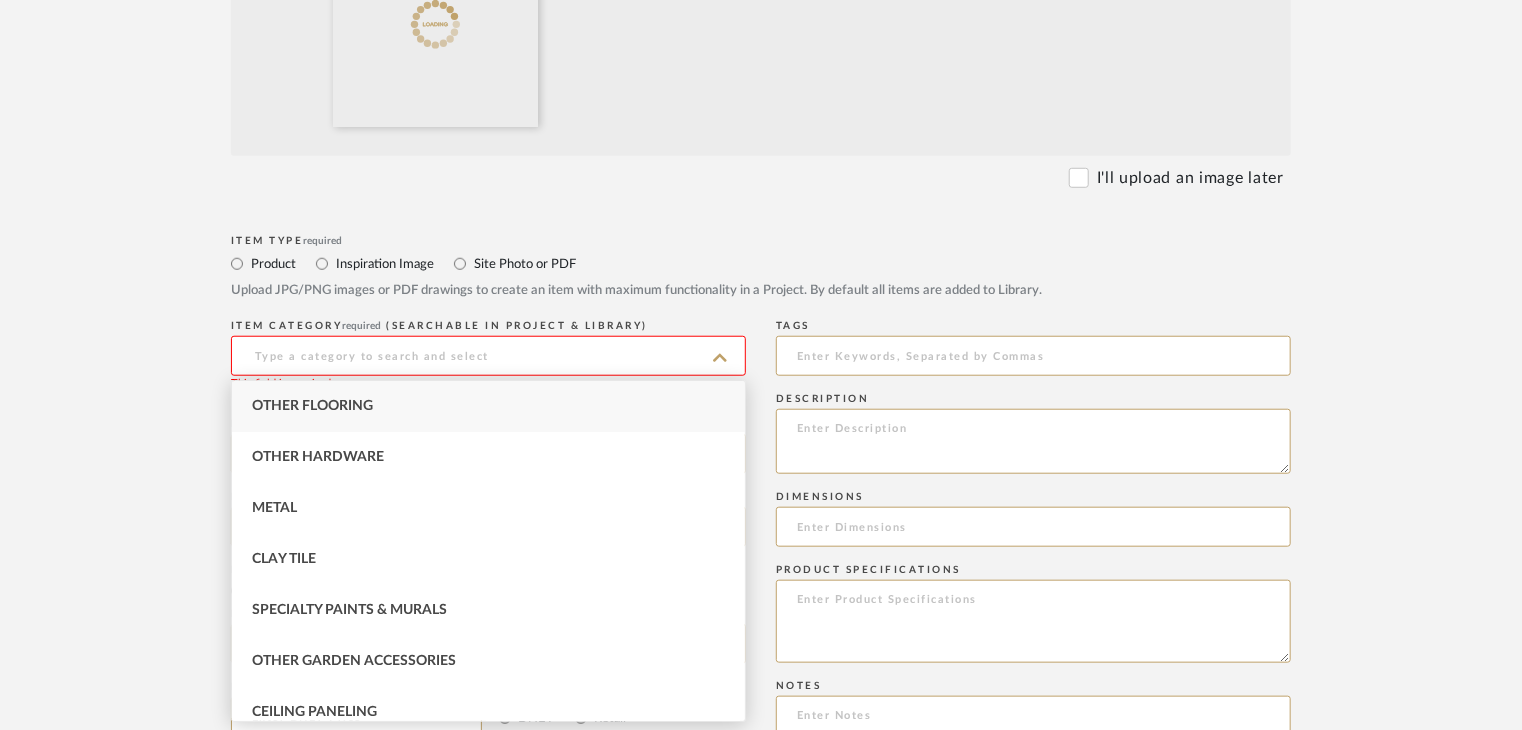 click on "Other Flooring" at bounding box center [312, 406] 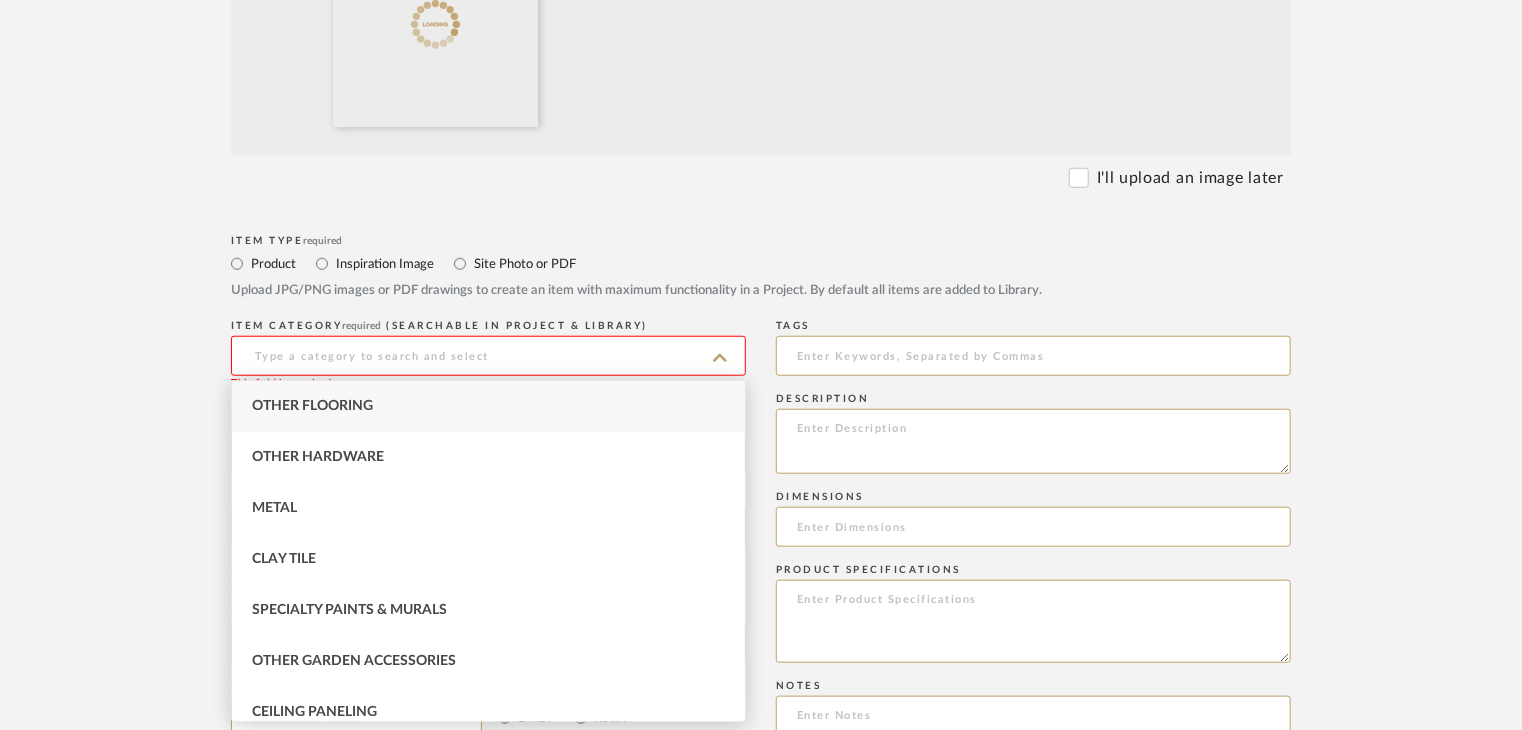 type on "Other Flooring" 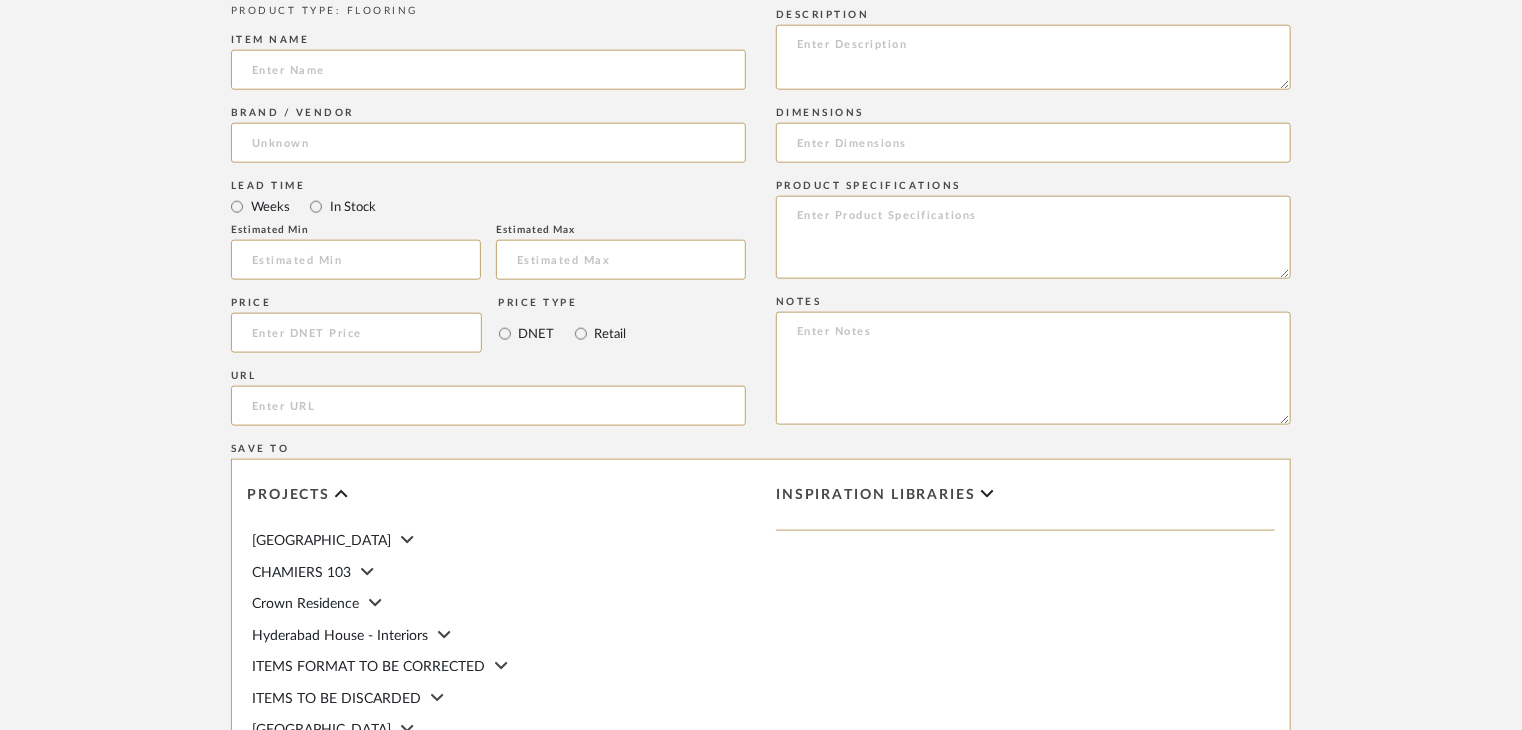 scroll, scrollTop: 1100, scrollLeft: 0, axis: vertical 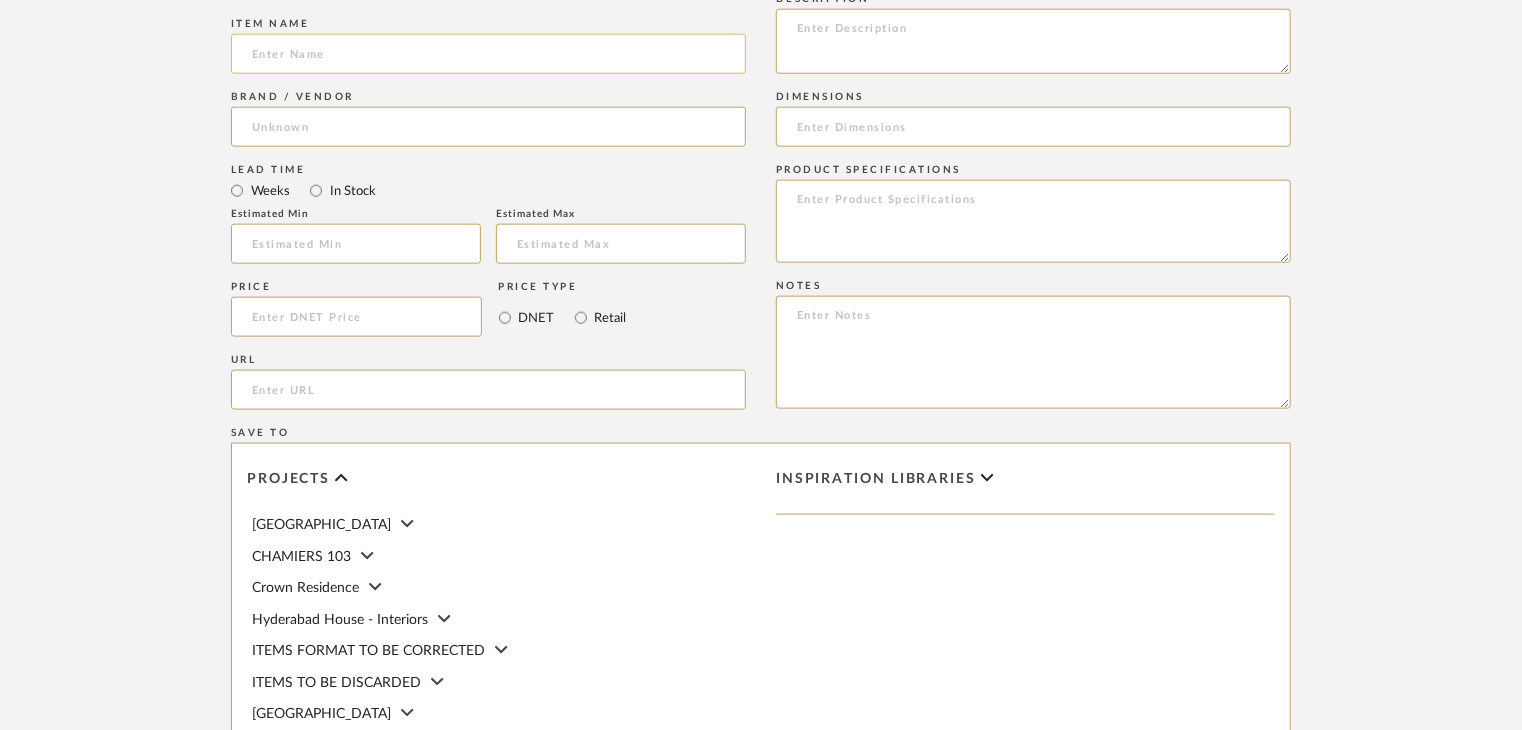 click 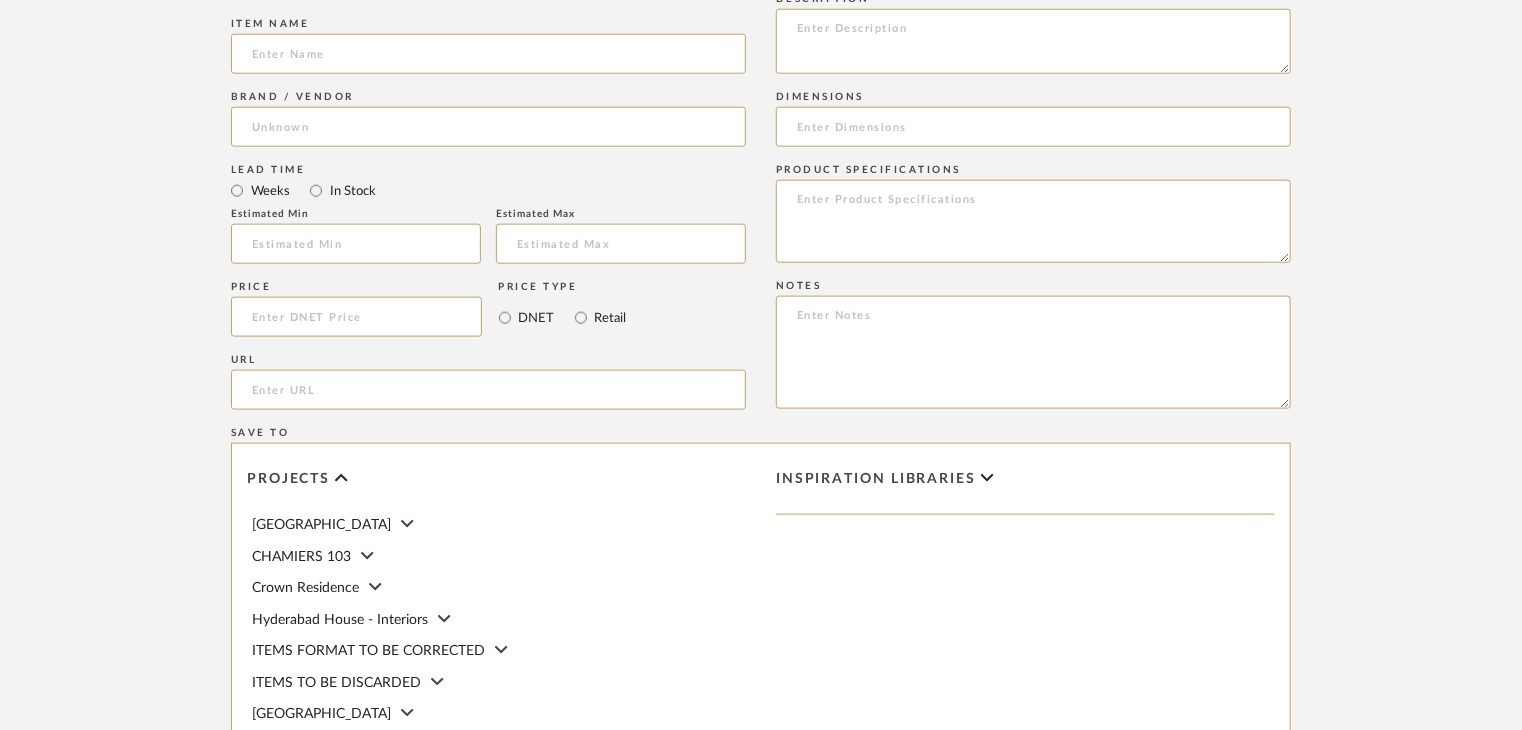 paste on "[GEOGRAPHIC_DATA]" 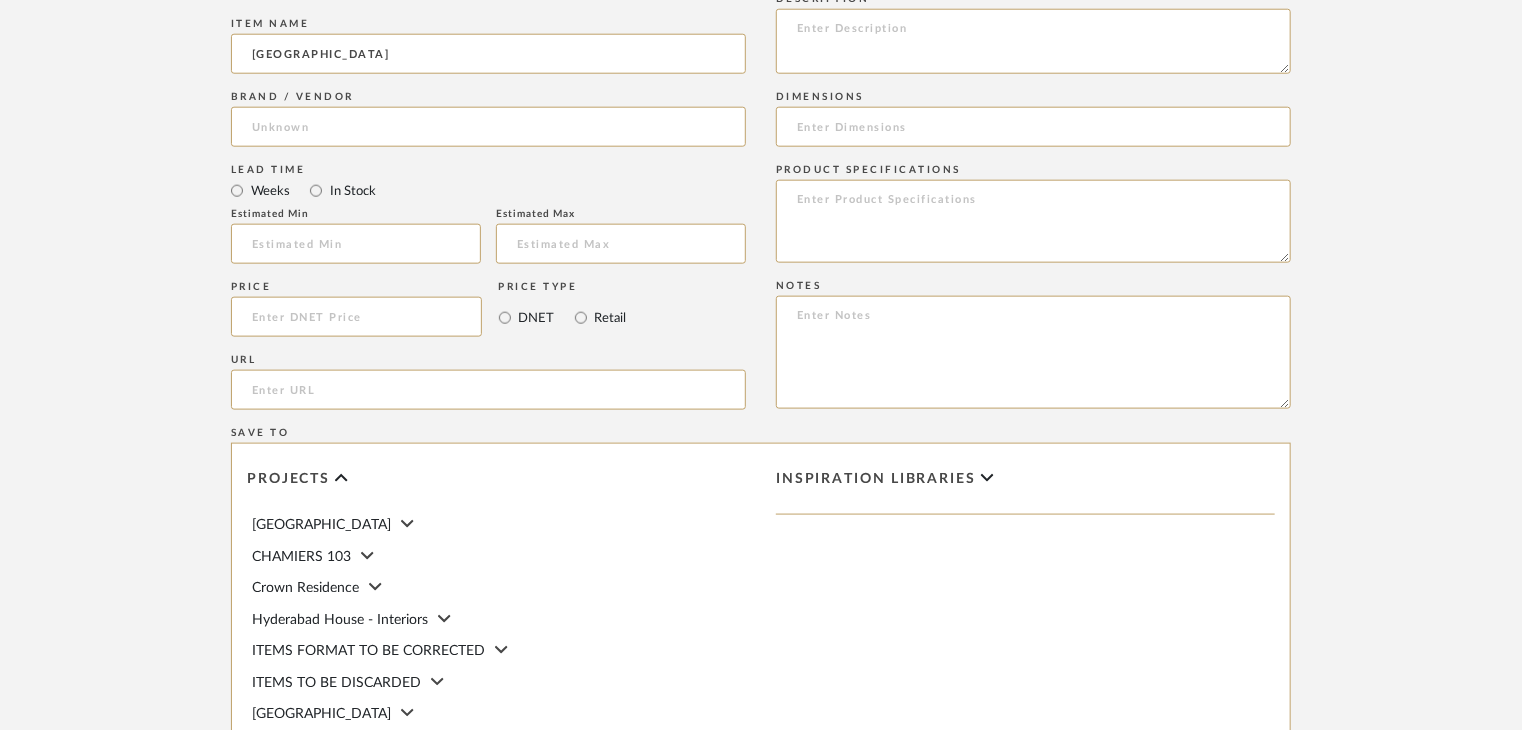 type on "[GEOGRAPHIC_DATA]" 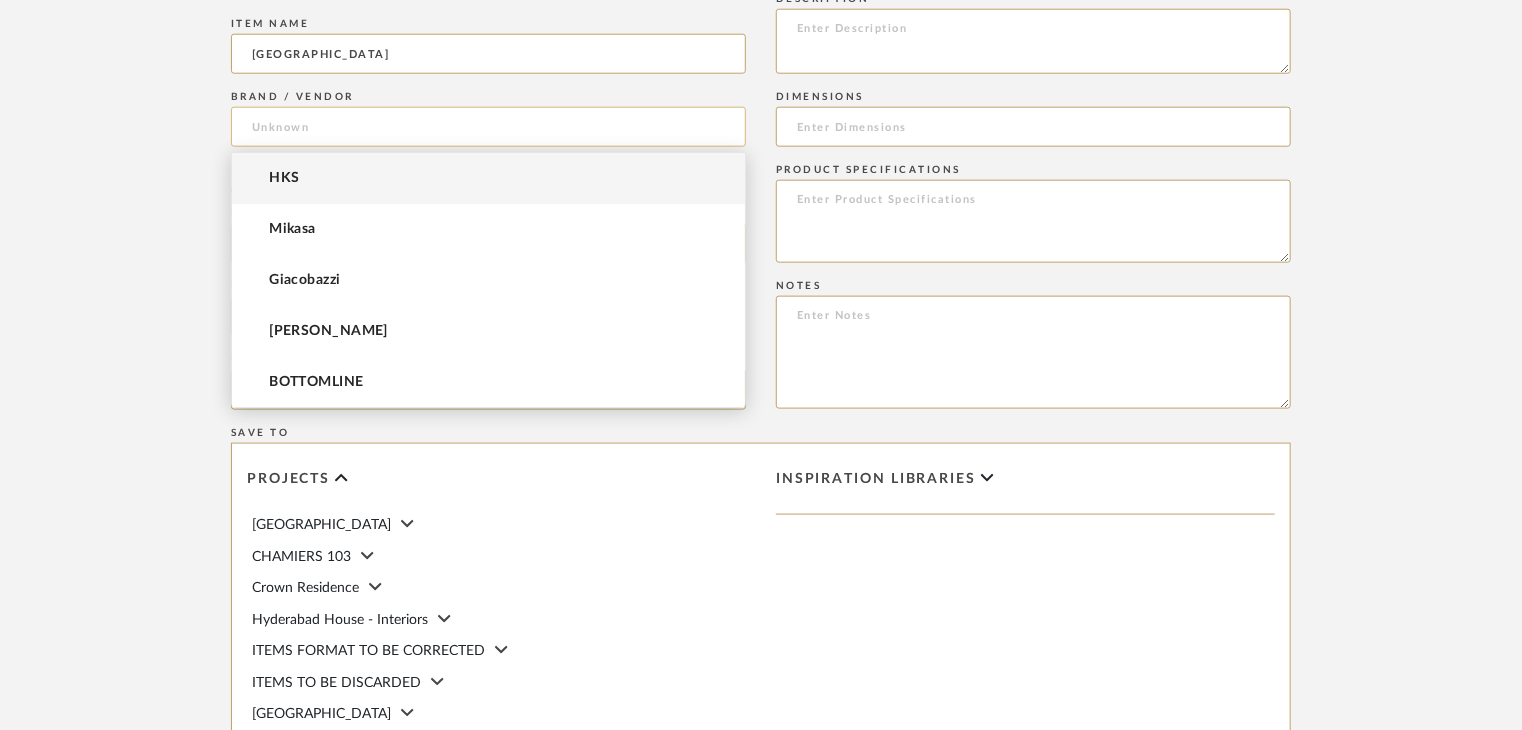 click 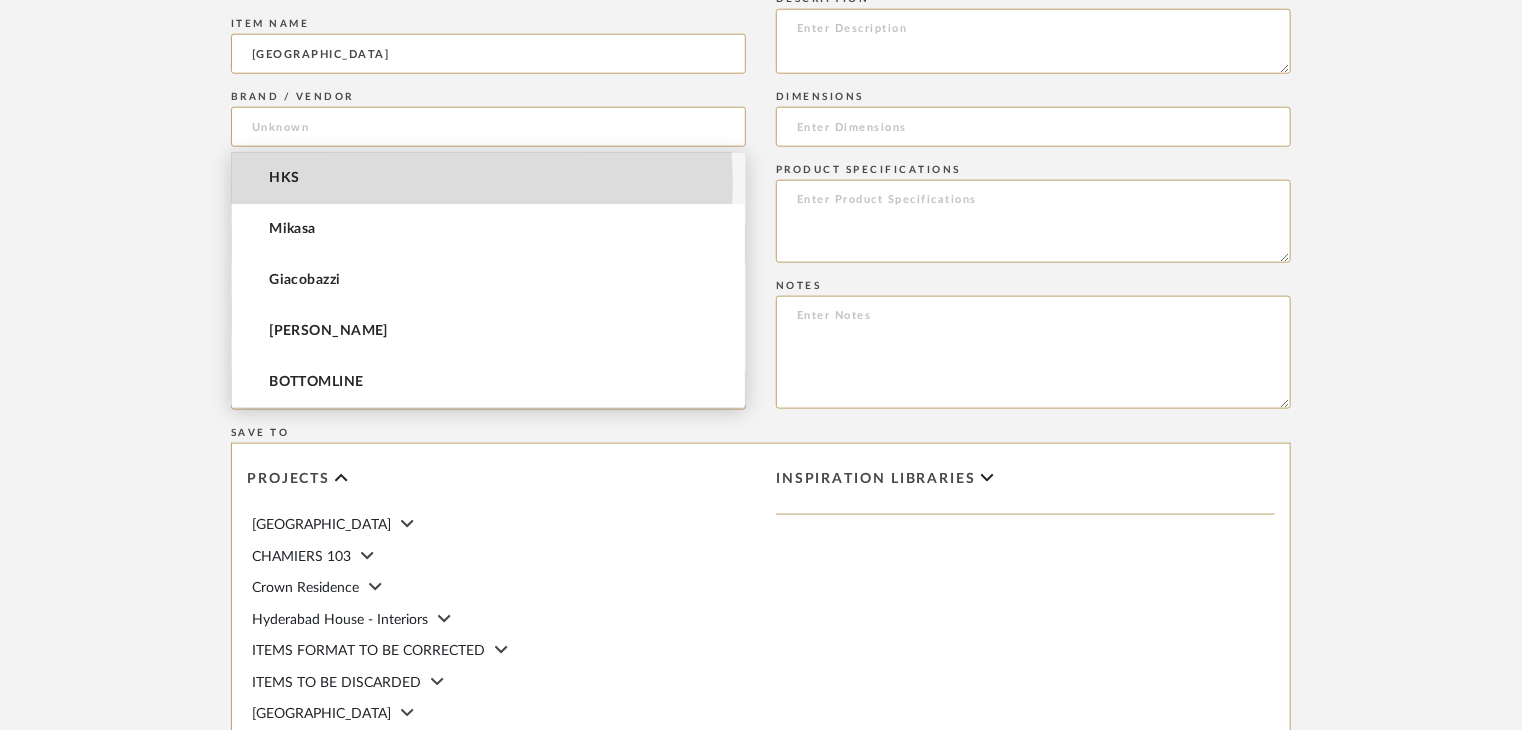 click on "HKS" at bounding box center [488, 178] 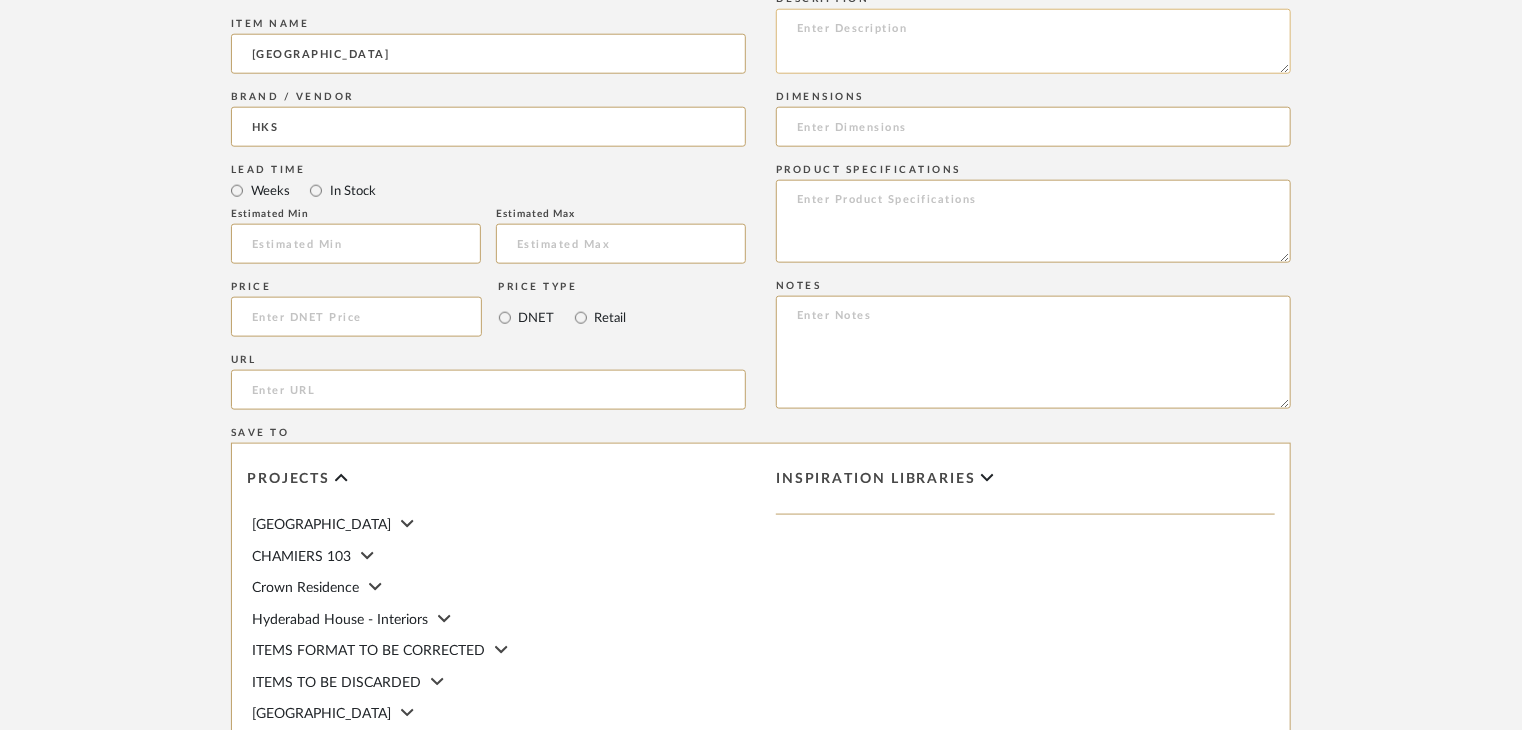 click 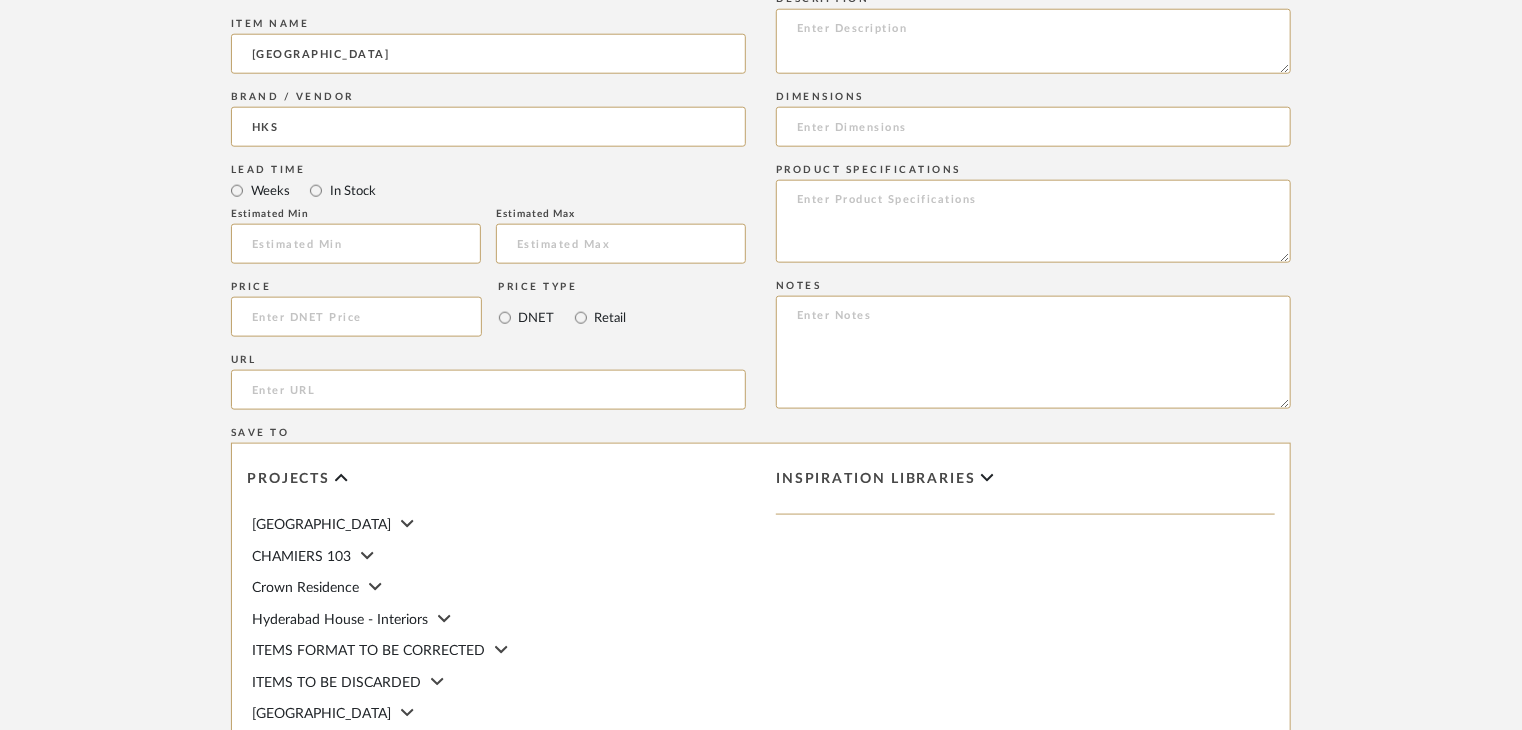 paste on "Type: OTHER FLOORING
Dimension(s): (as mentioned)
Material/Finishes: (as mentioned)
Installation requirements, if any: (as applicable)
Price: (as mentioned)
Lead time: (as mentioned)
Sample available: supplier stock
Sample Internal reference number:
as per the internal sample warehouse) Point of
contact:
Contact number:
Email address:
Address:
Additional contact information:" 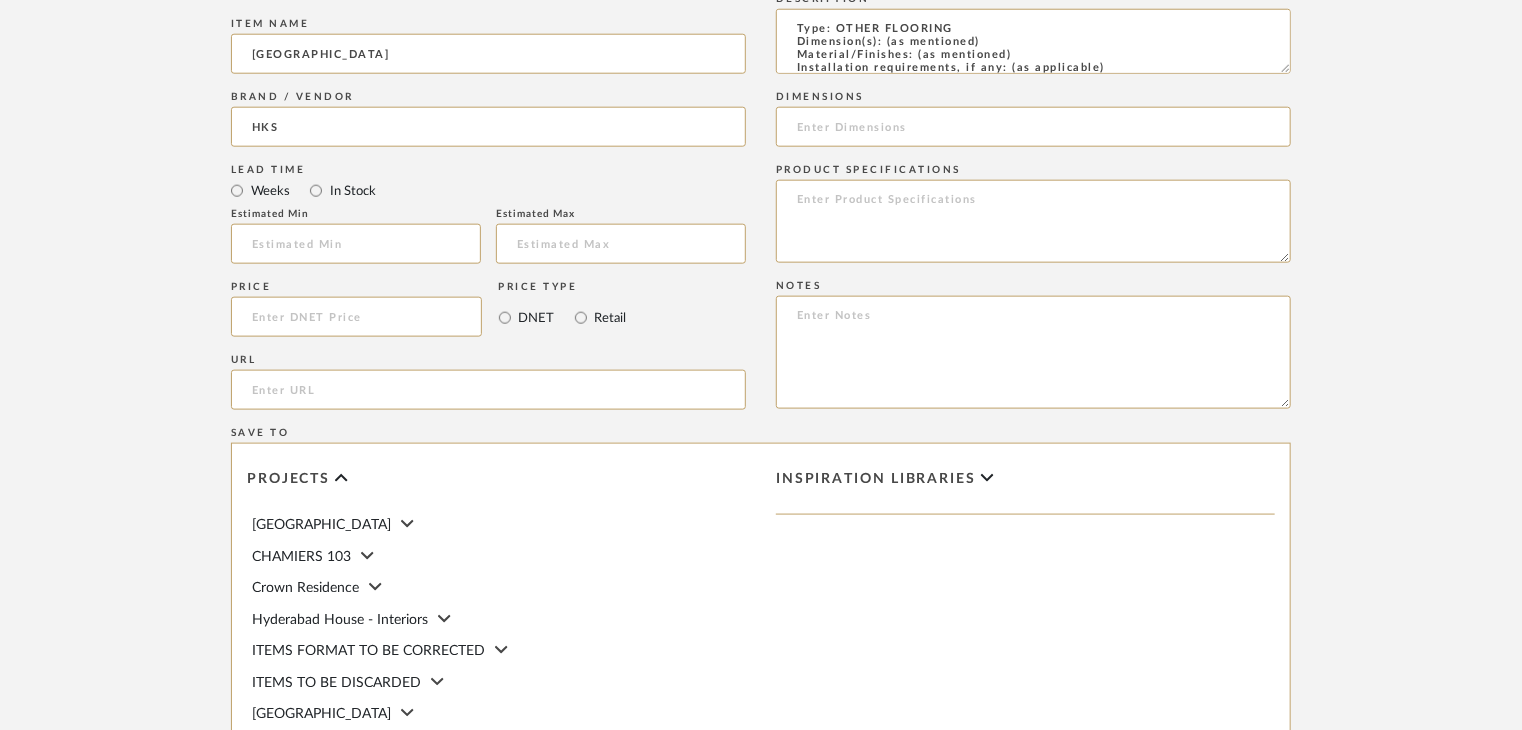 scroll, scrollTop: 137, scrollLeft: 0, axis: vertical 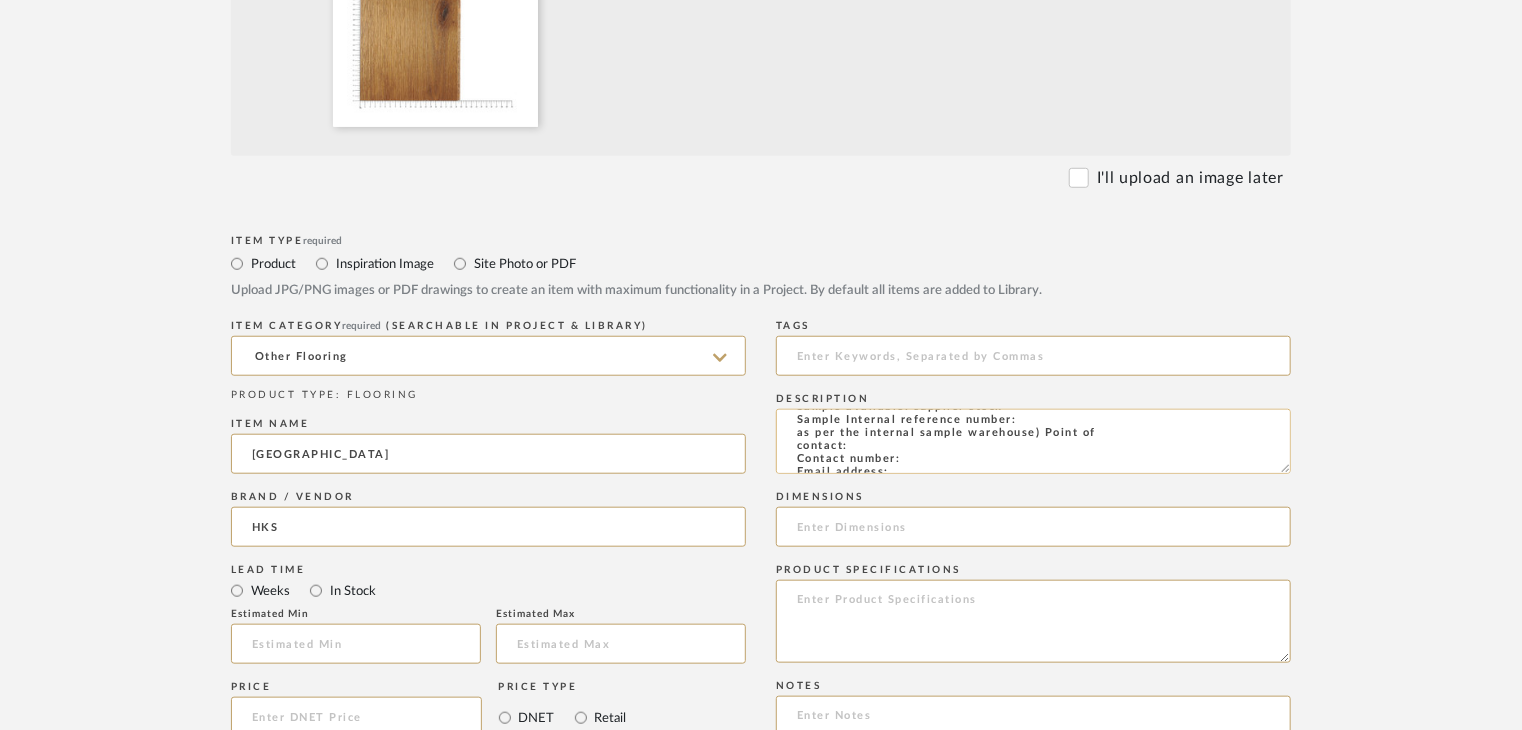 click on "Type: OTHER FLOORING
Dimension(s): (as mentioned)
Material/Finishes: (as mentioned)
Installation requirements, if any: (as applicable)
Price: (as mentioned)
Lead time: (as mentioned)
Sample available: supplier stock
Sample Internal reference number:
as per the internal sample warehouse) Point of
contact:
Contact number:
Email address:
Address:
Additional contact information:" 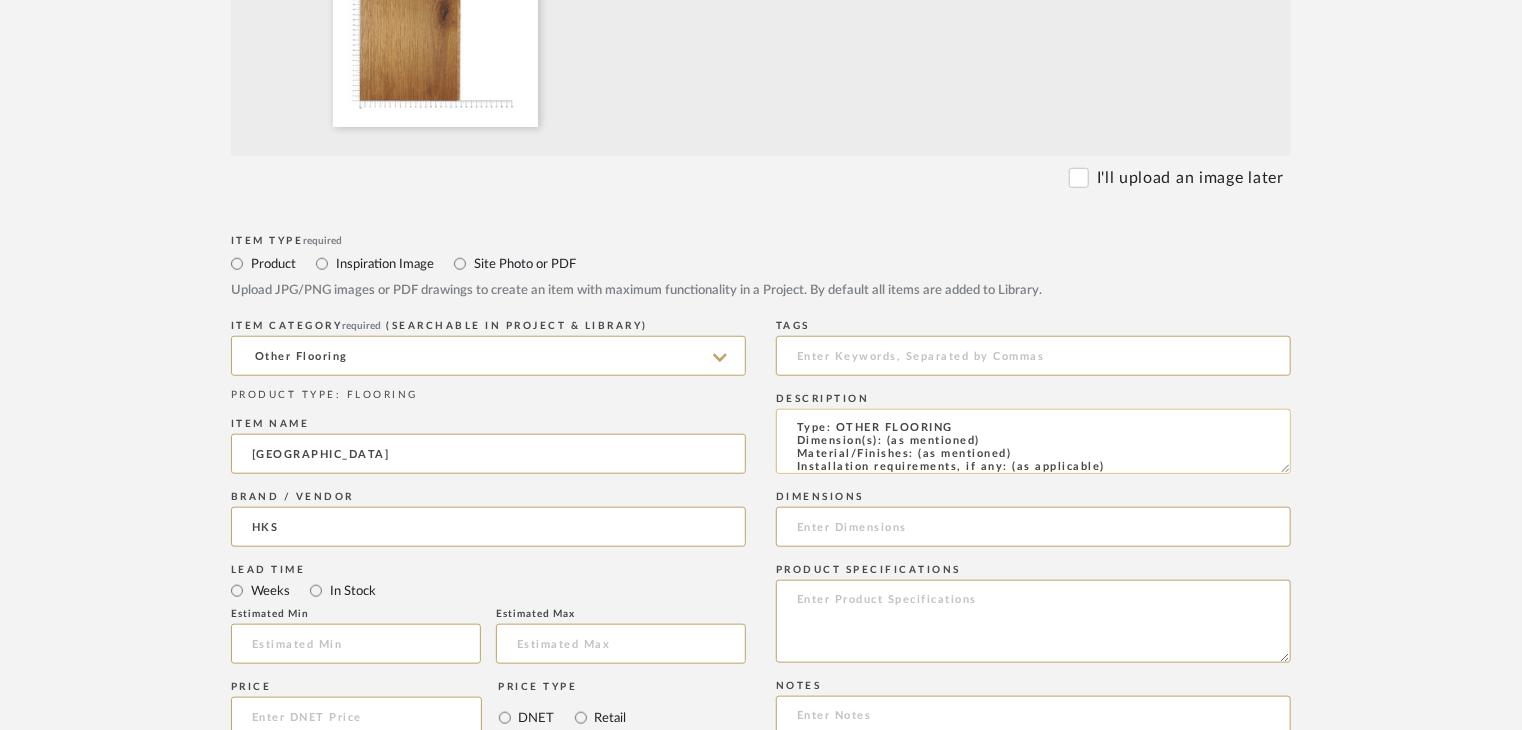 scroll, scrollTop: 0, scrollLeft: 0, axis: both 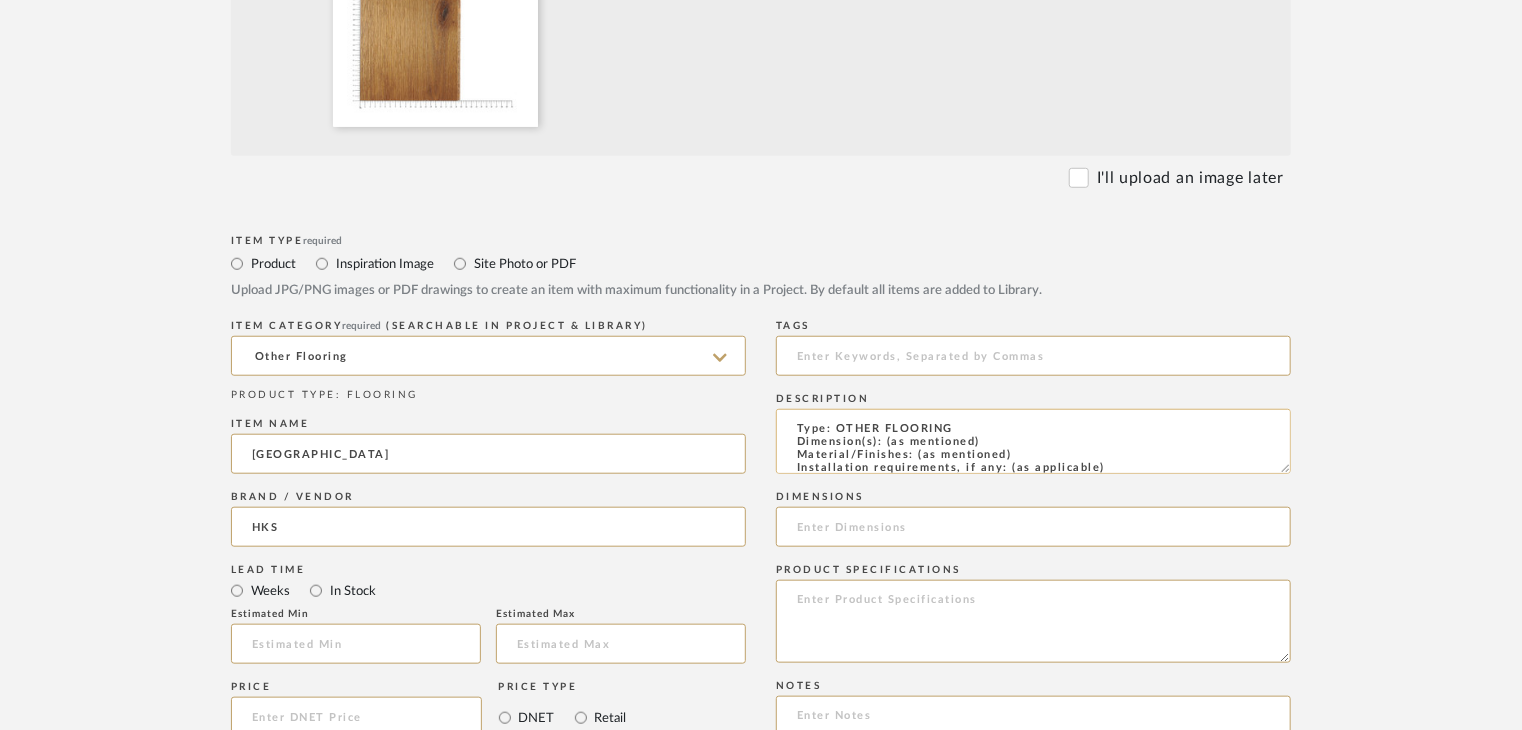 drag, startPoint x: 1019, startPoint y: 454, endPoint x: 918, endPoint y: 455, distance: 101.00495 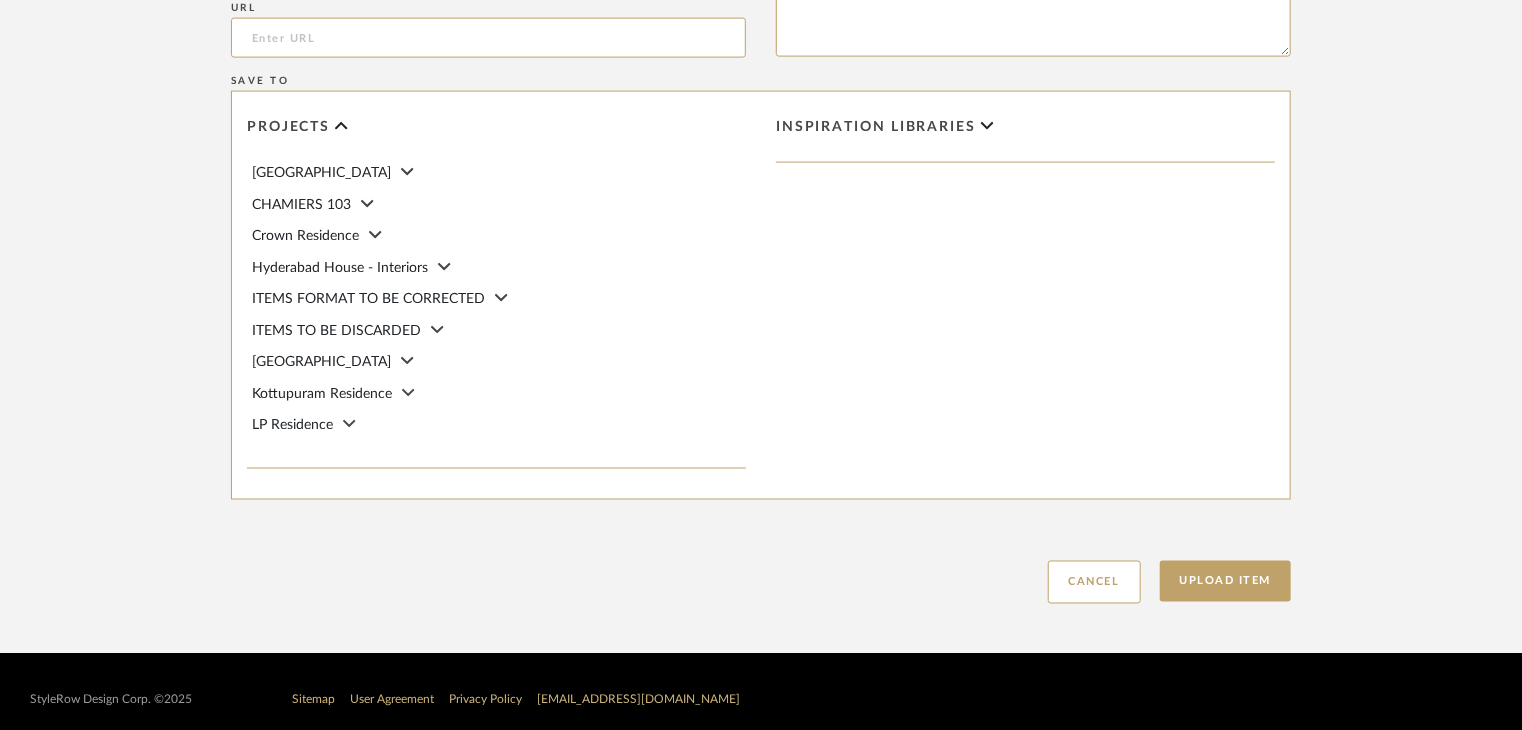scroll, scrollTop: 1468, scrollLeft: 0, axis: vertical 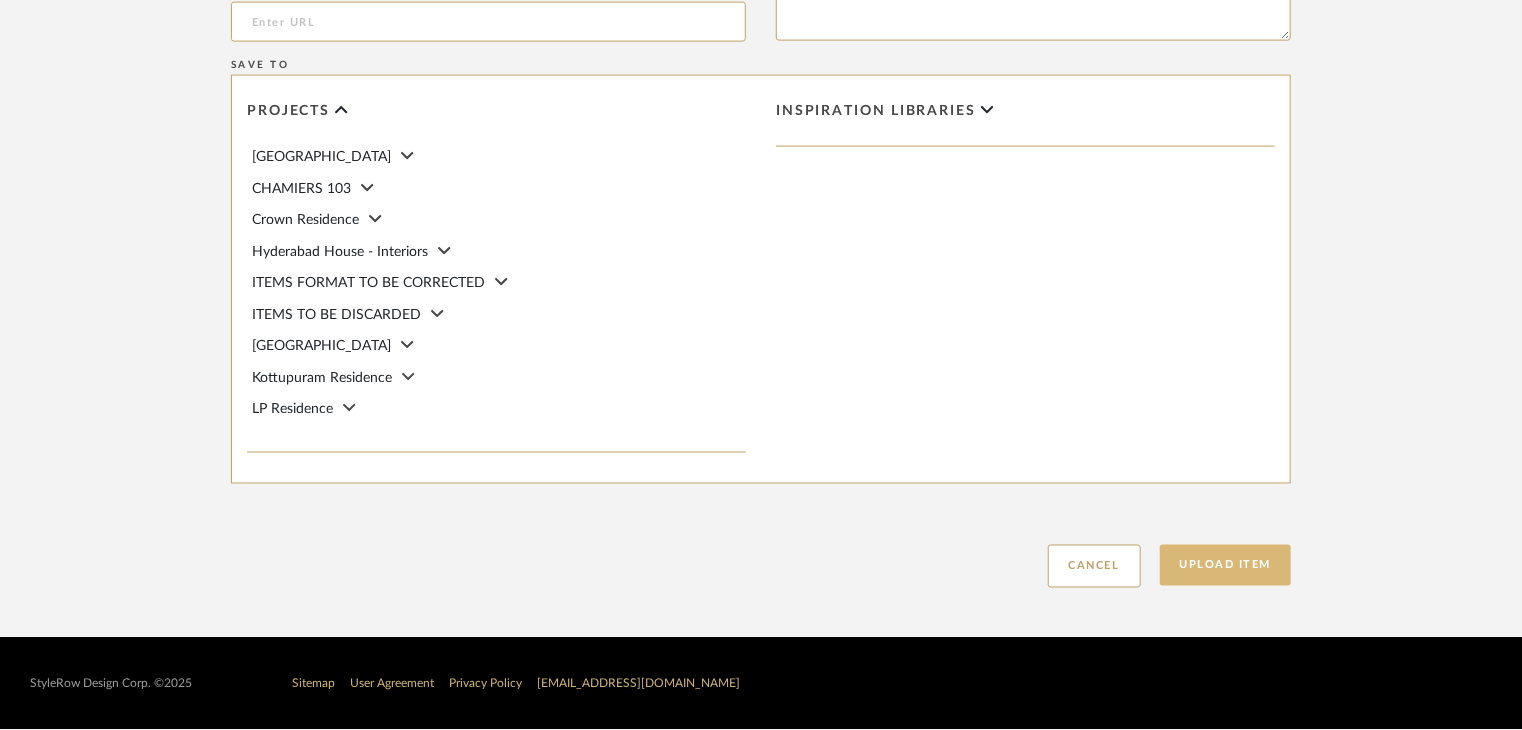 type on "Type: OTHER FLOORING
Dimension(s): (as mentioned)
Material/Finishes: OAK
Installation requirements, if any: (as applicable)
Price: (as mentioned)
Lead time: (as mentioned)
Sample available: supplier stock
Sample Internal reference number: FL-OF-O-018
as per the internal sample warehouse) Point of
contact:
Contact number:
Email address:
Address:
Additional contact information:" 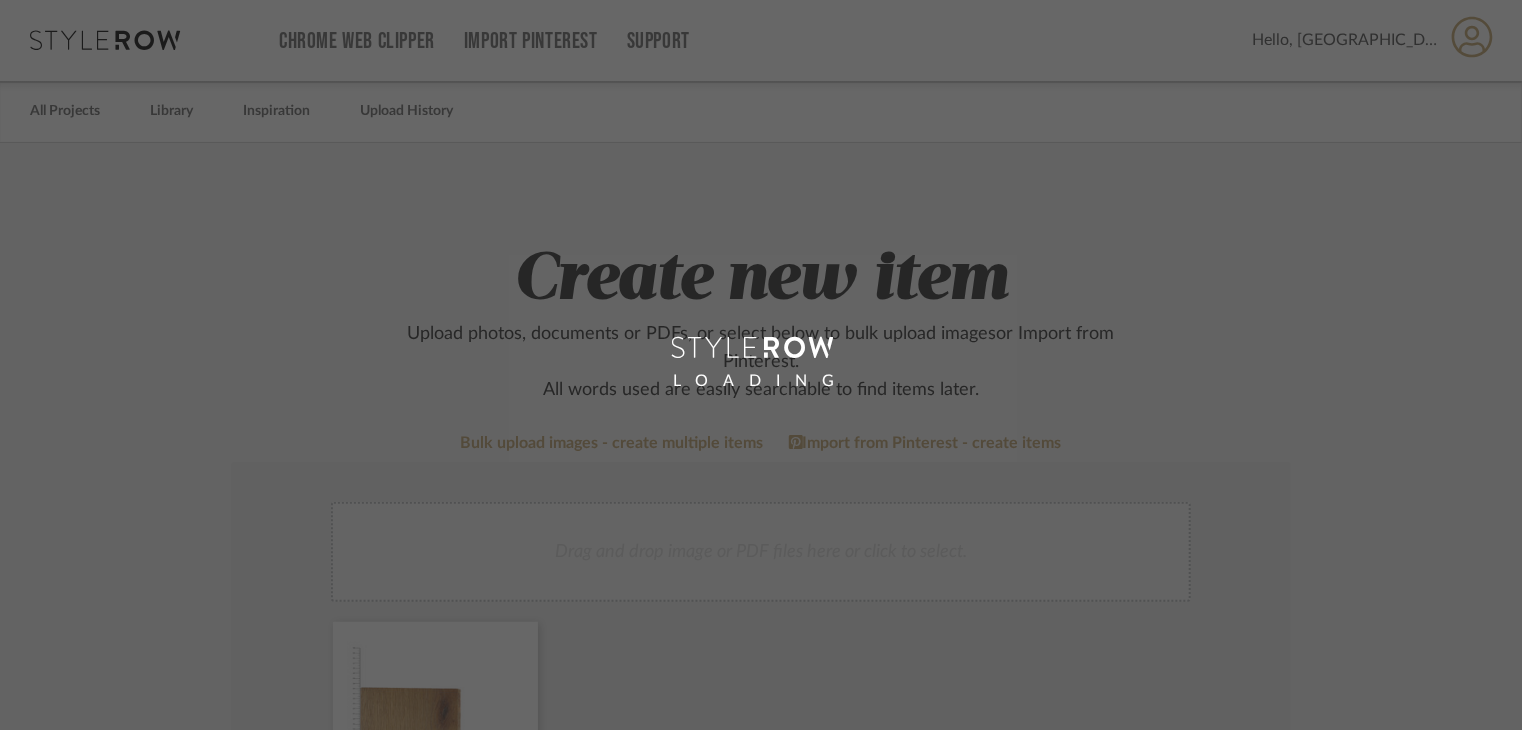 scroll, scrollTop: 0, scrollLeft: 0, axis: both 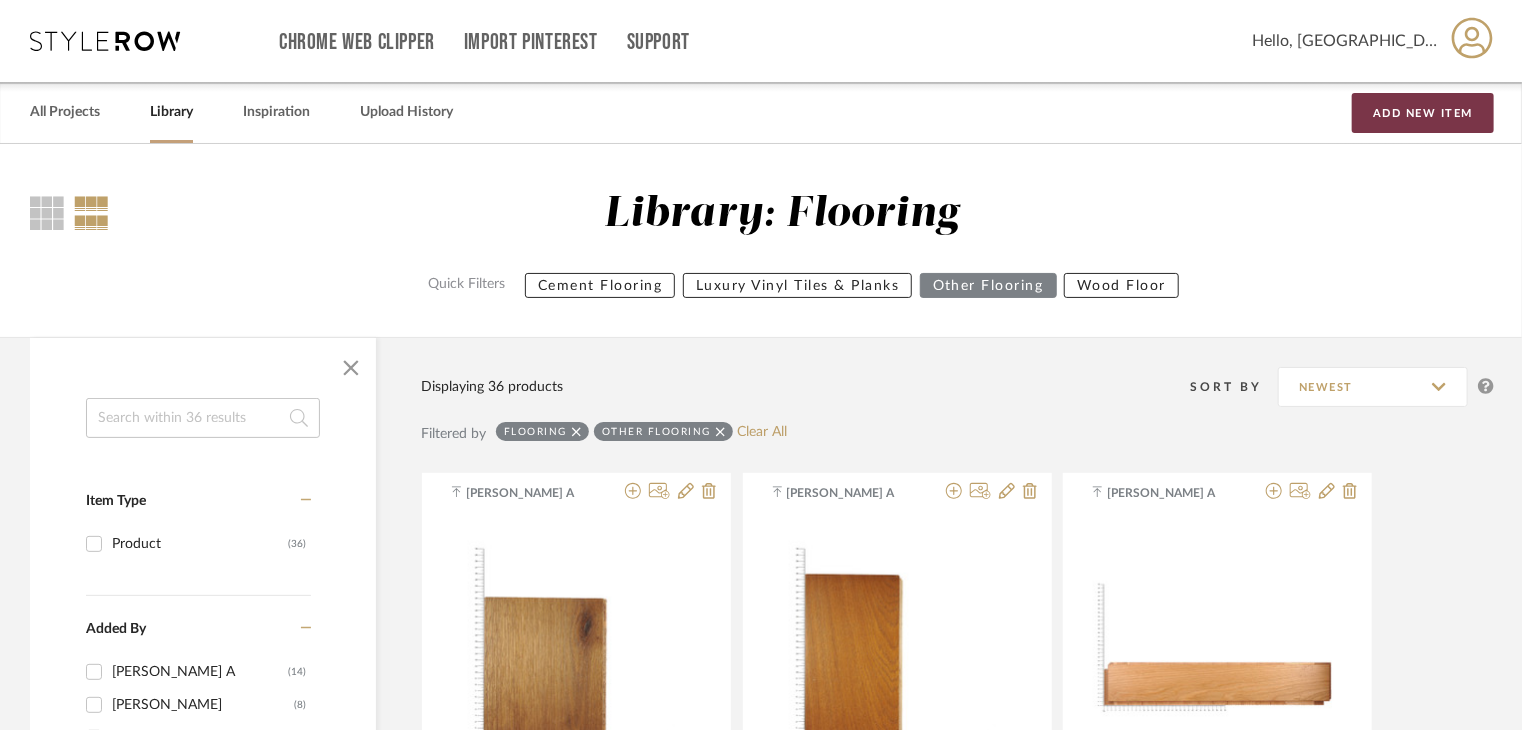 click on "Add New Item" at bounding box center (1423, 113) 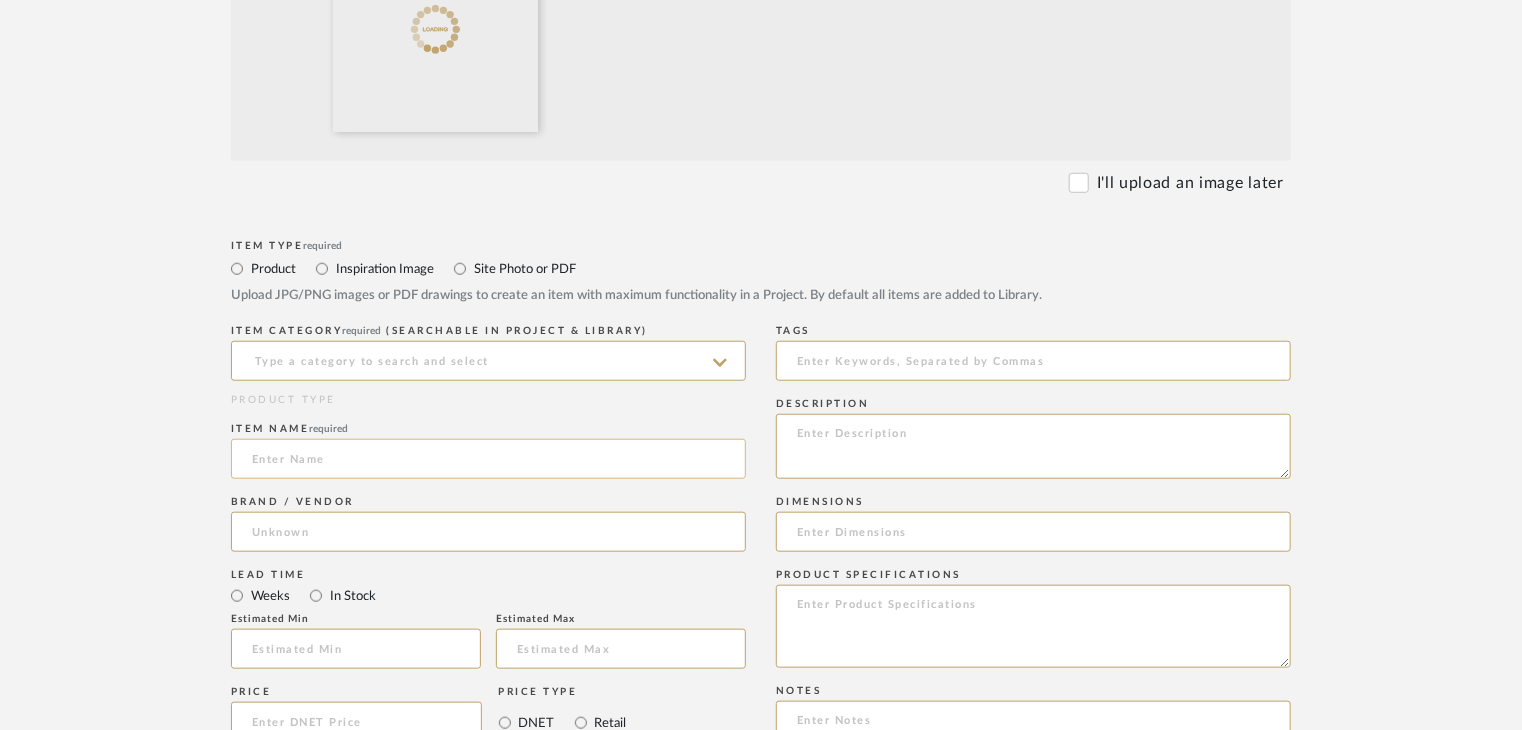 scroll, scrollTop: 700, scrollLeft: 0, axis: vertical 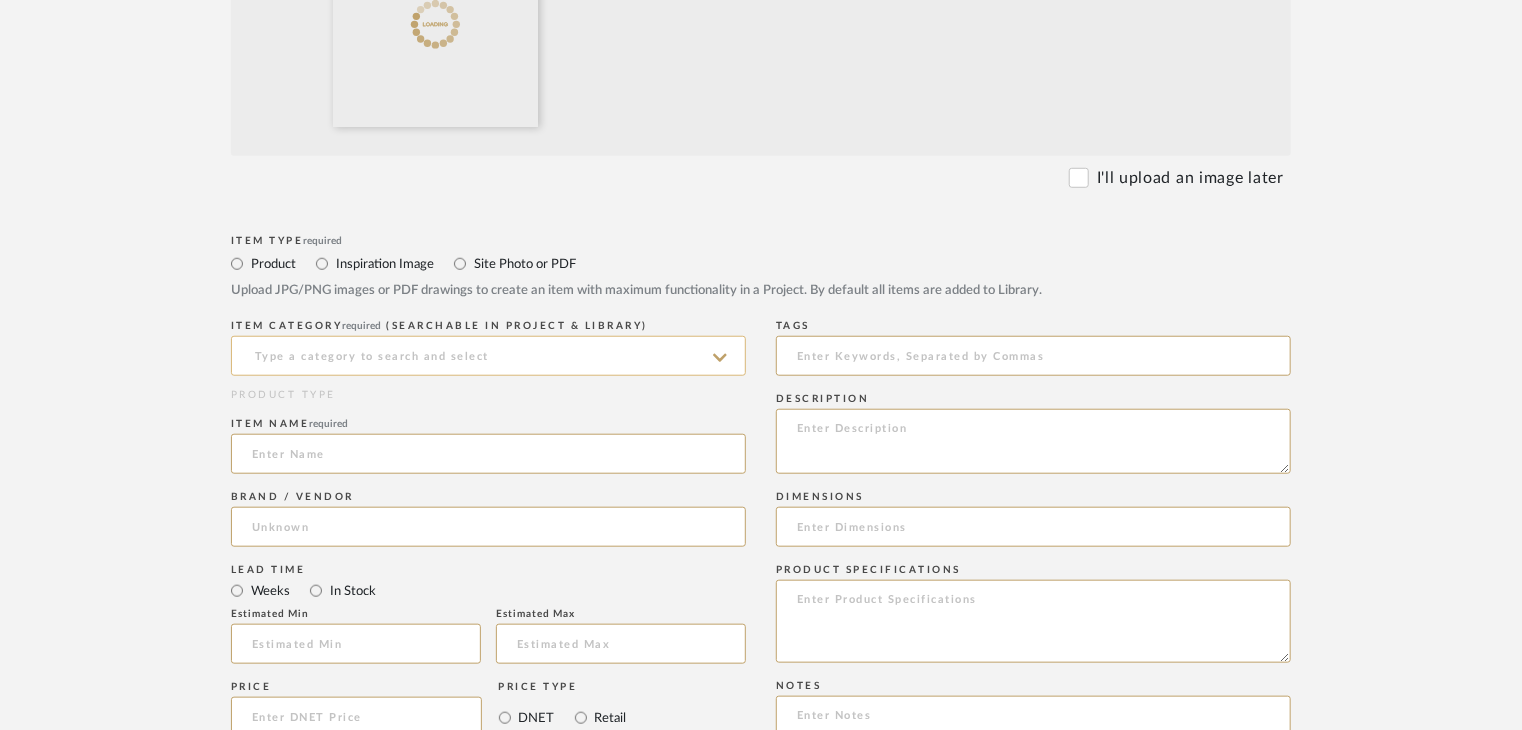 click 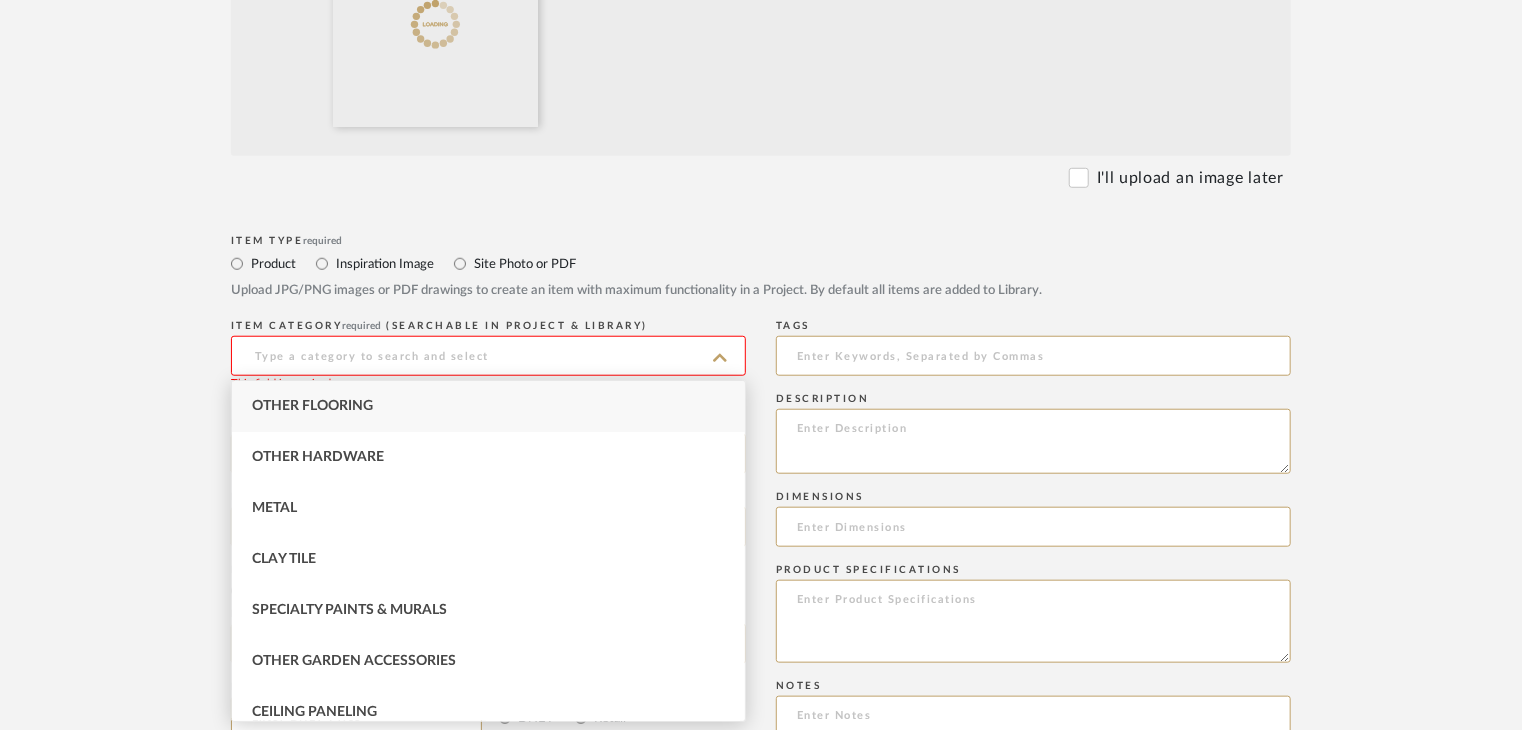 click on "Other Flooring" at bounding box center [488, 406] 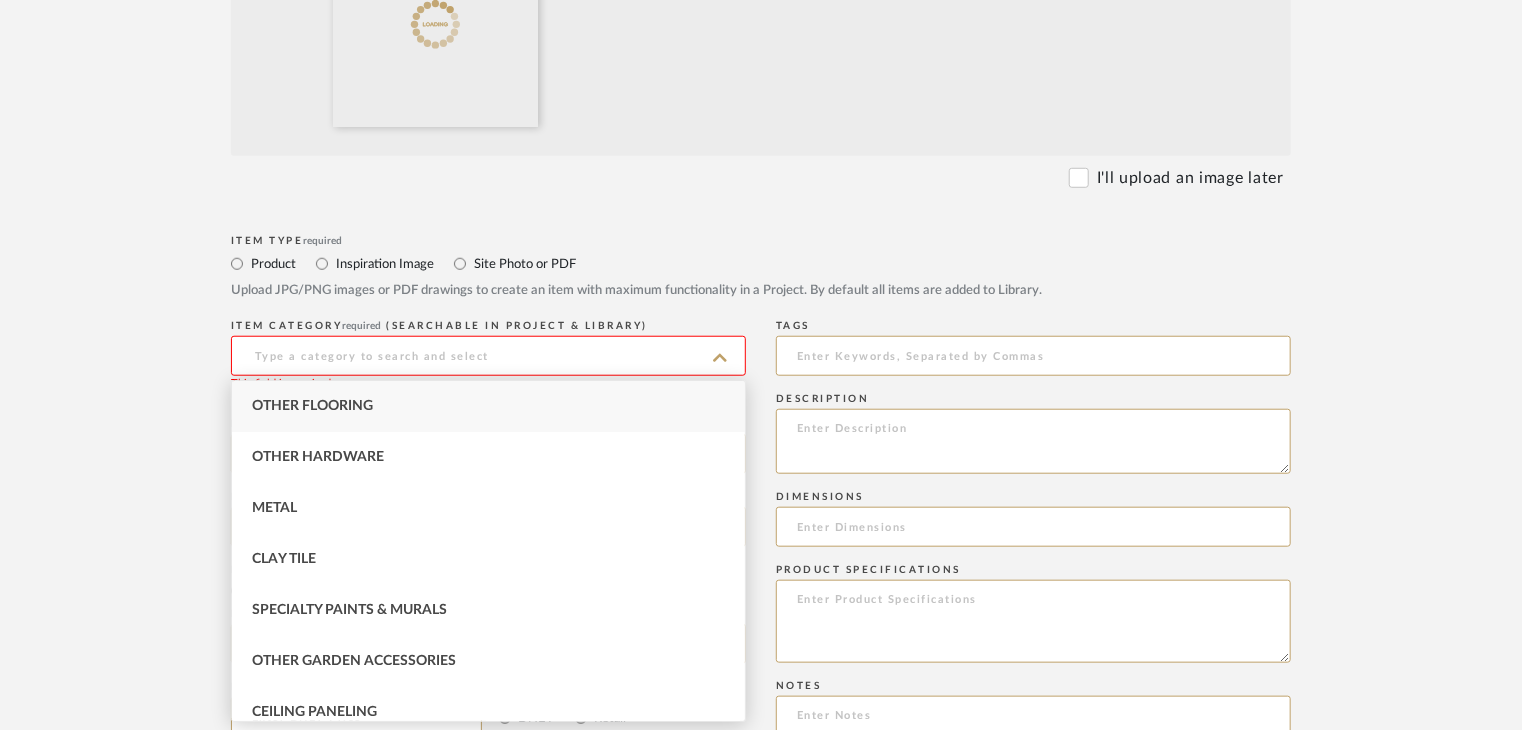 type on "Other Flooring" 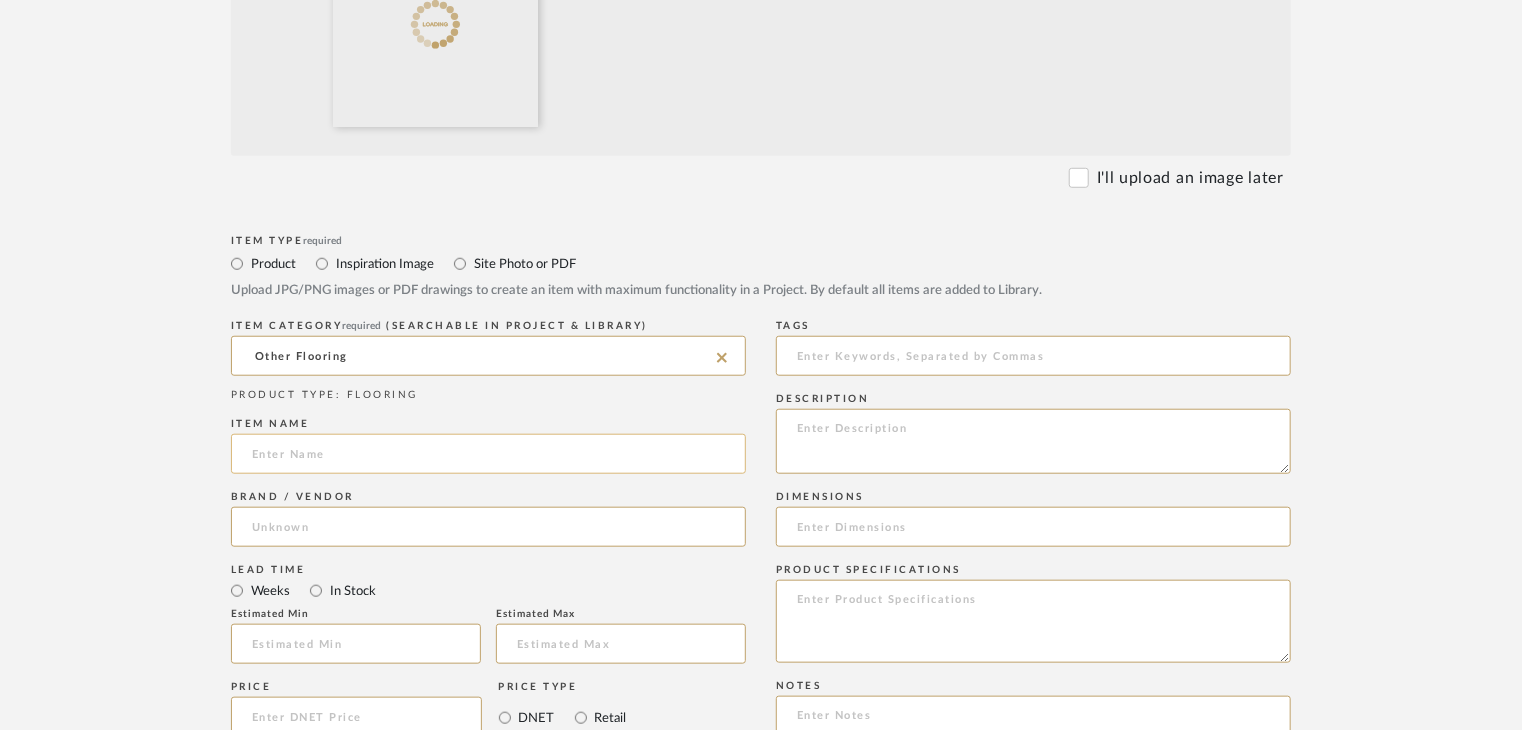 click 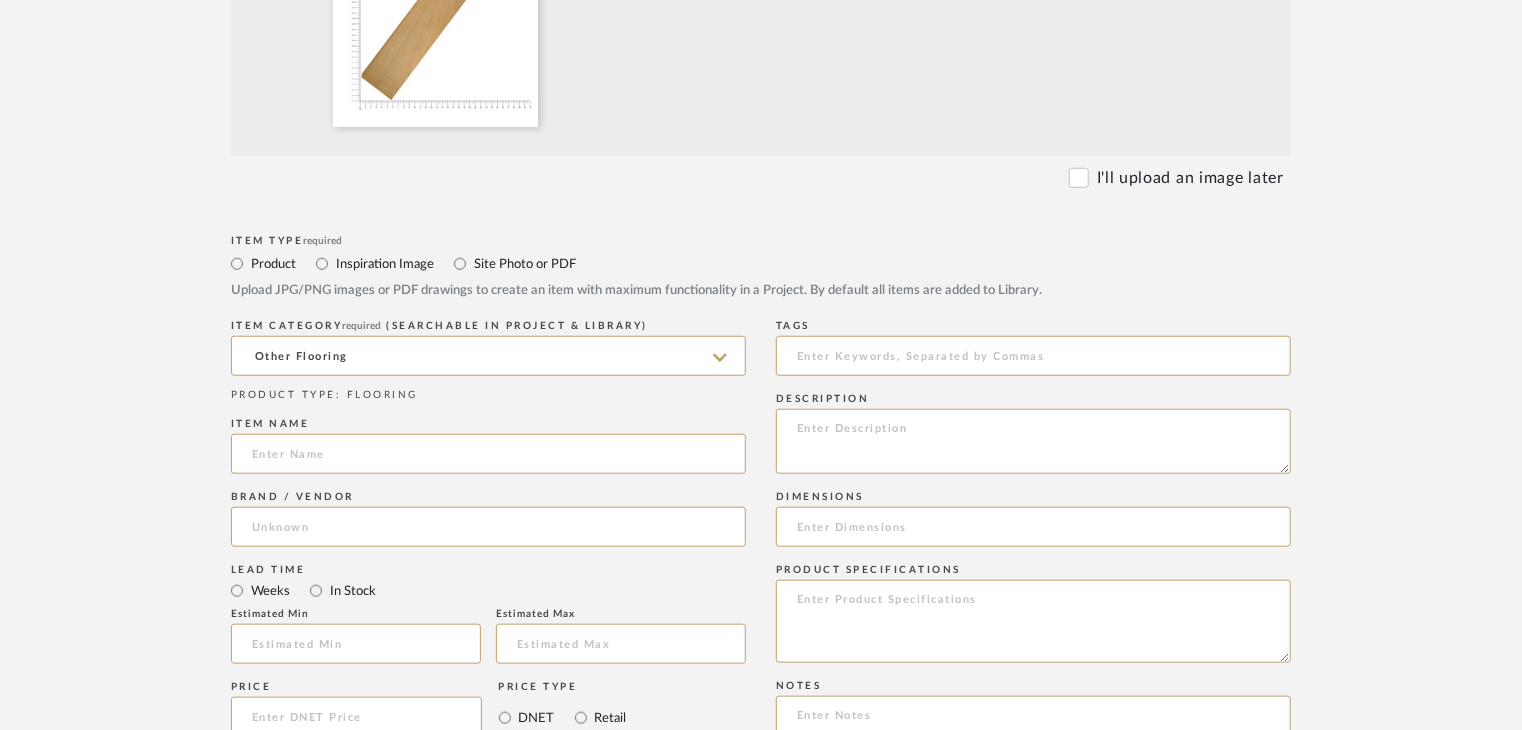 drag, startPoint x: 501, startPoint y: 413, endPoint x: 303, endPoint y: 478, distance: 208.39626 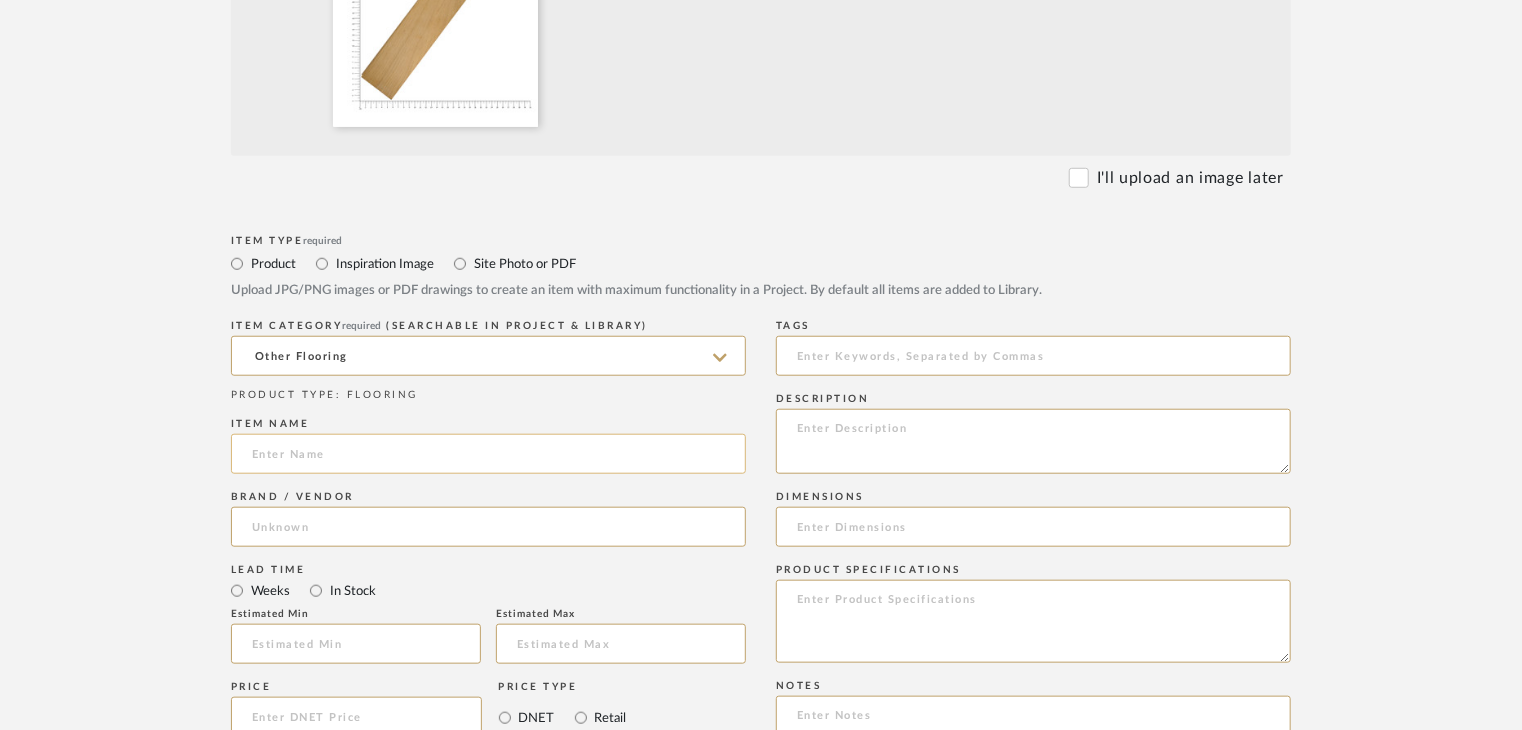 click 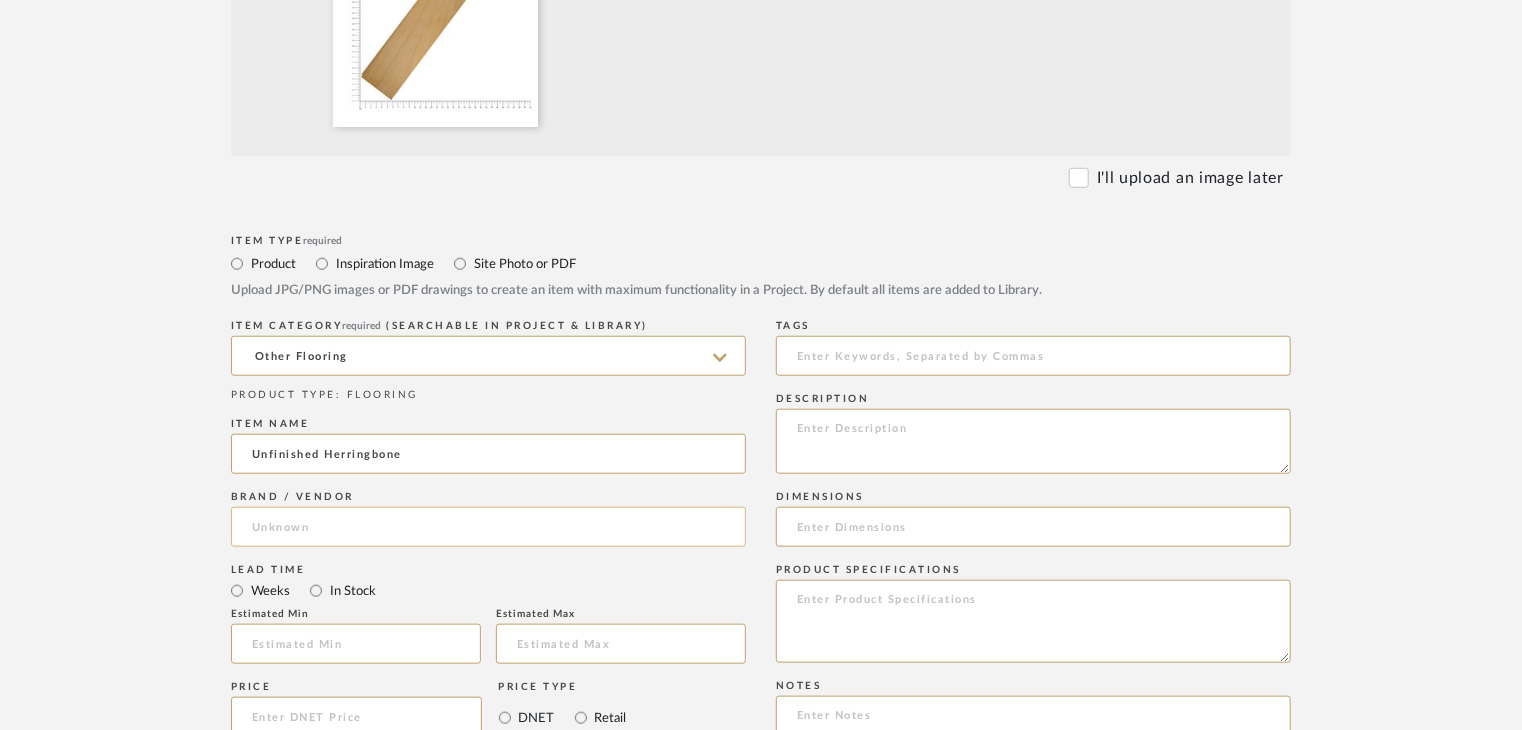 type on "Unfinished Herringbone" 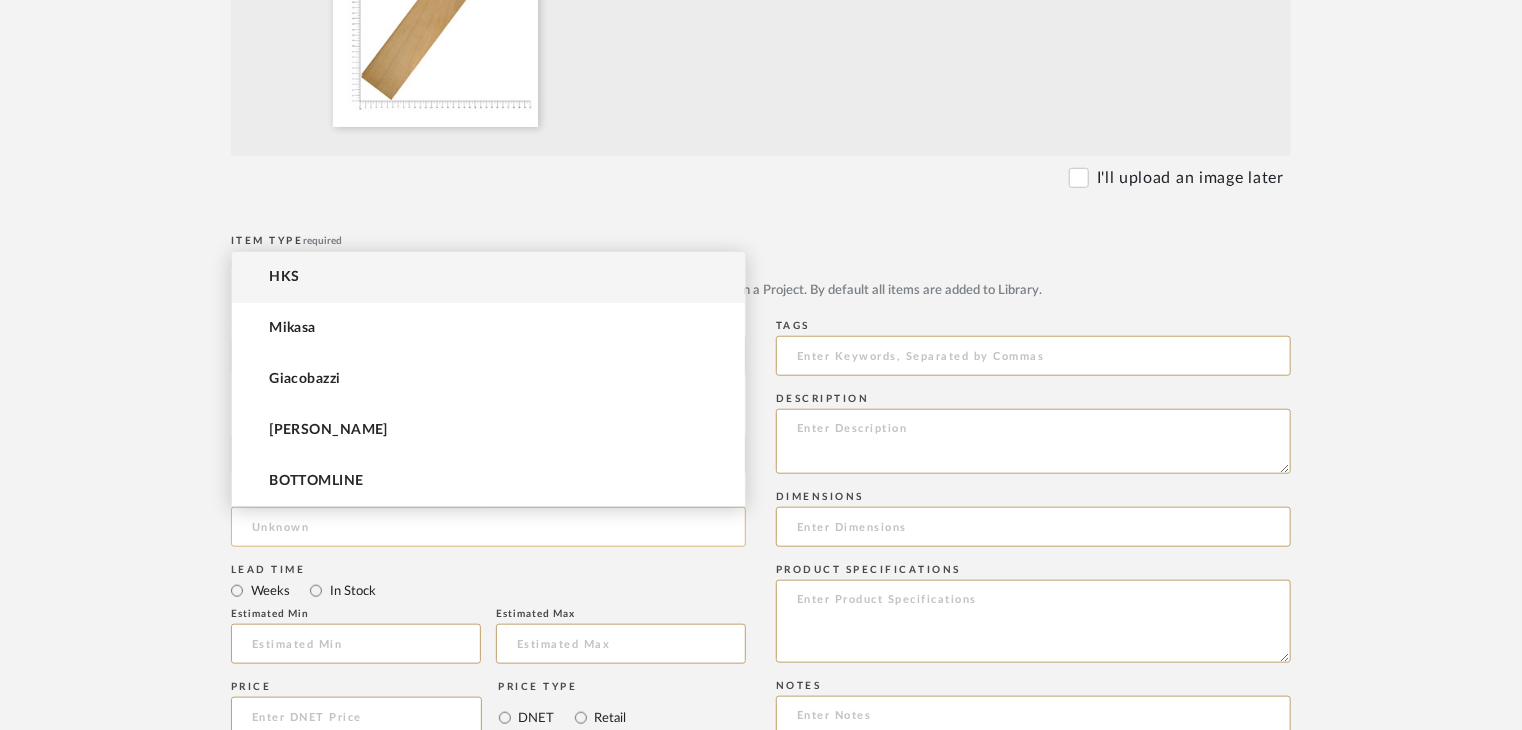 click 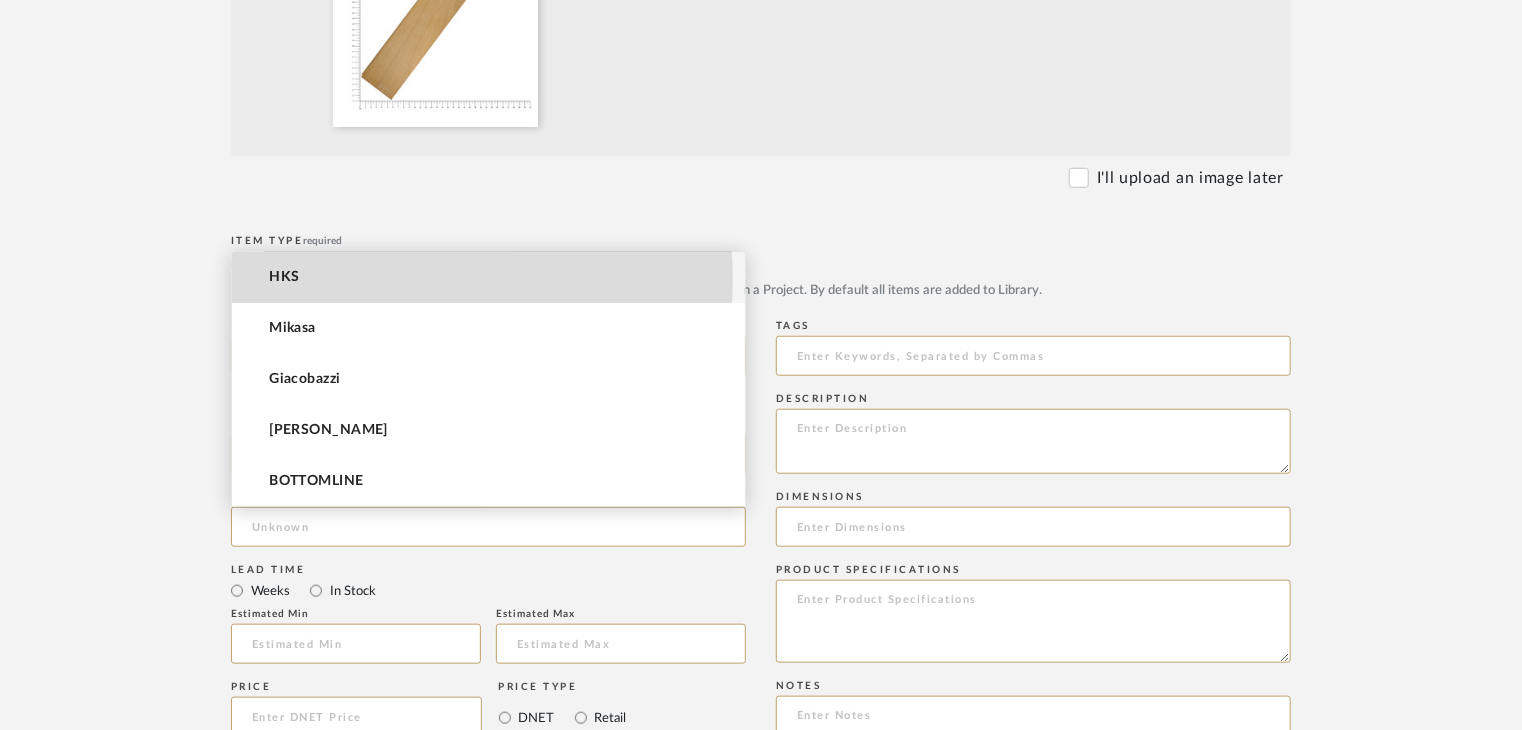 click on "HKS" at bounding box center (488, 277) 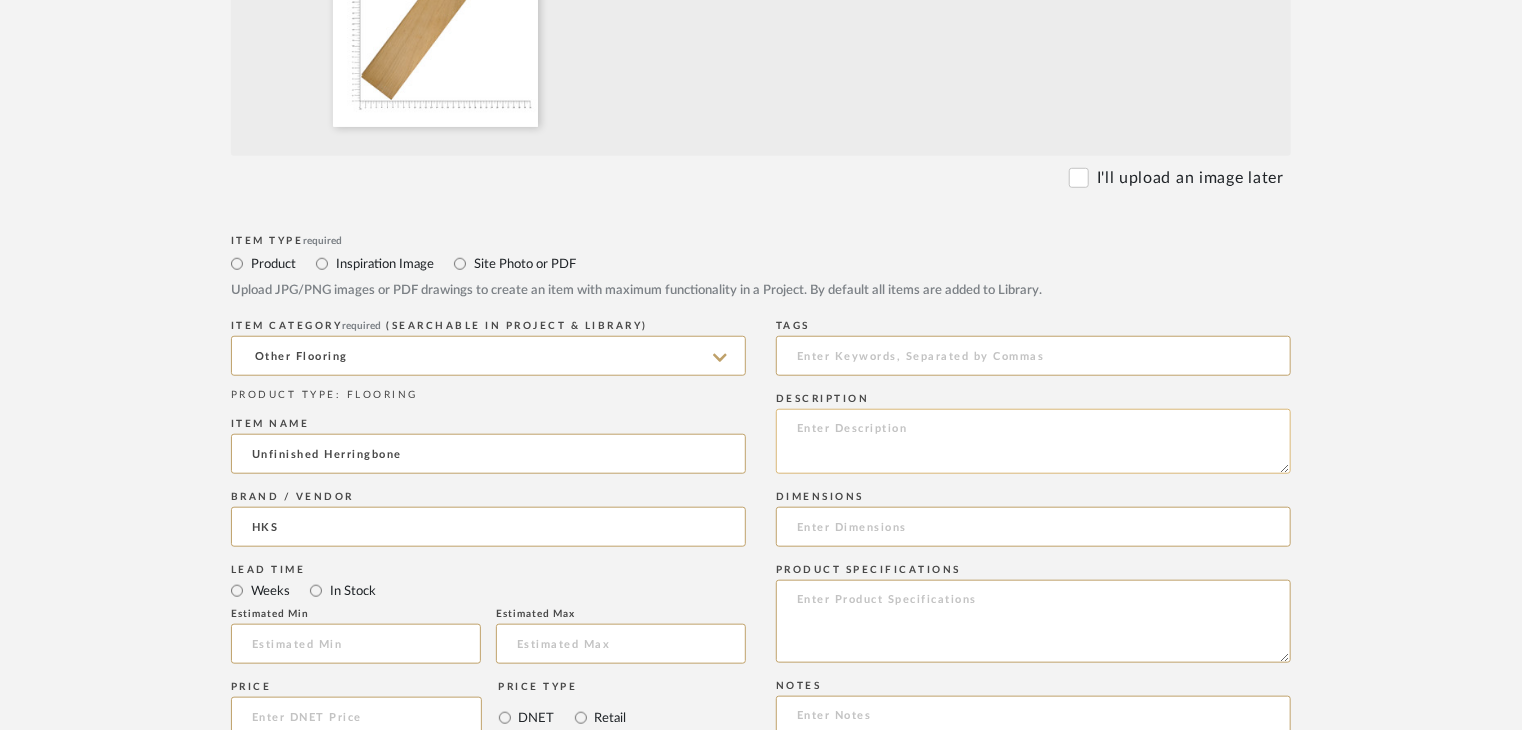 click 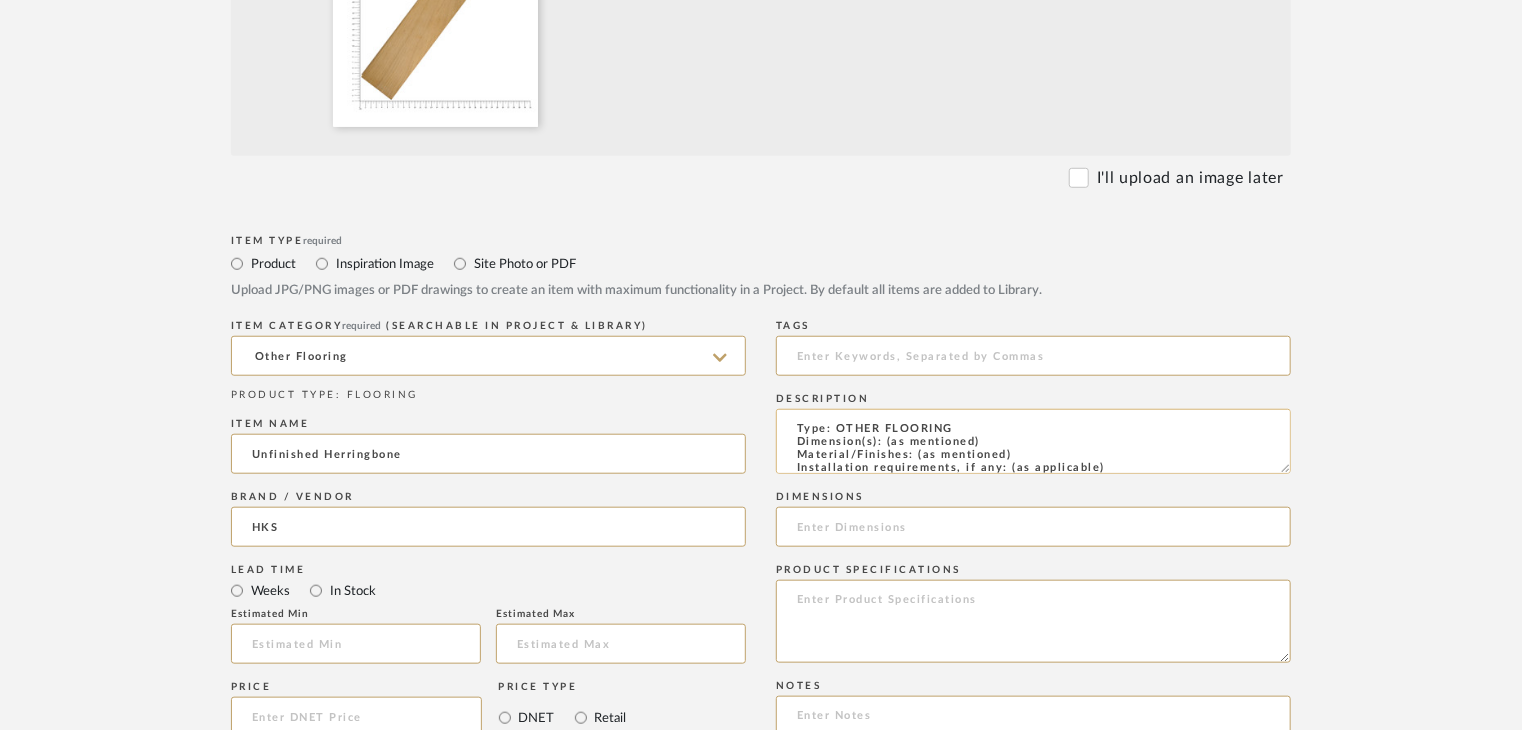 scroll, scrollTop: 137, scrollLeft: 0, axis: vertical 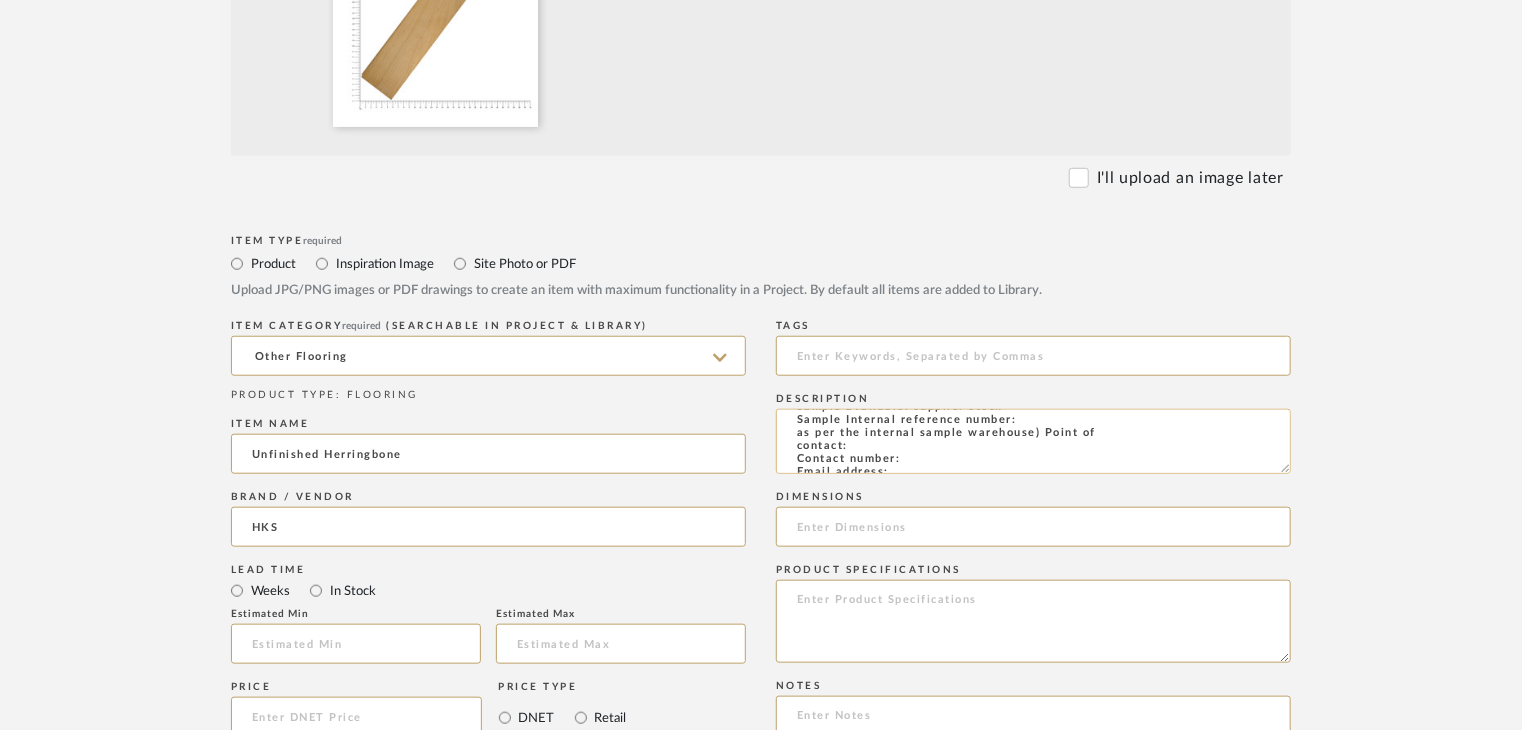 click on "Type: OTHER FLOORING
Dimension(s): (as mentioned)
Material/Finishes: (as mentioned)
Installation requirements, if any: (as applicable)
Price: (as mentioned)
Lead time: (as mentioned)
Sample available: supplier stock
Sample Internal reference number:
as per the internal sample warehouse) Point of
contact:
Contact number:
Email address:
Address:
Additional contact information:" 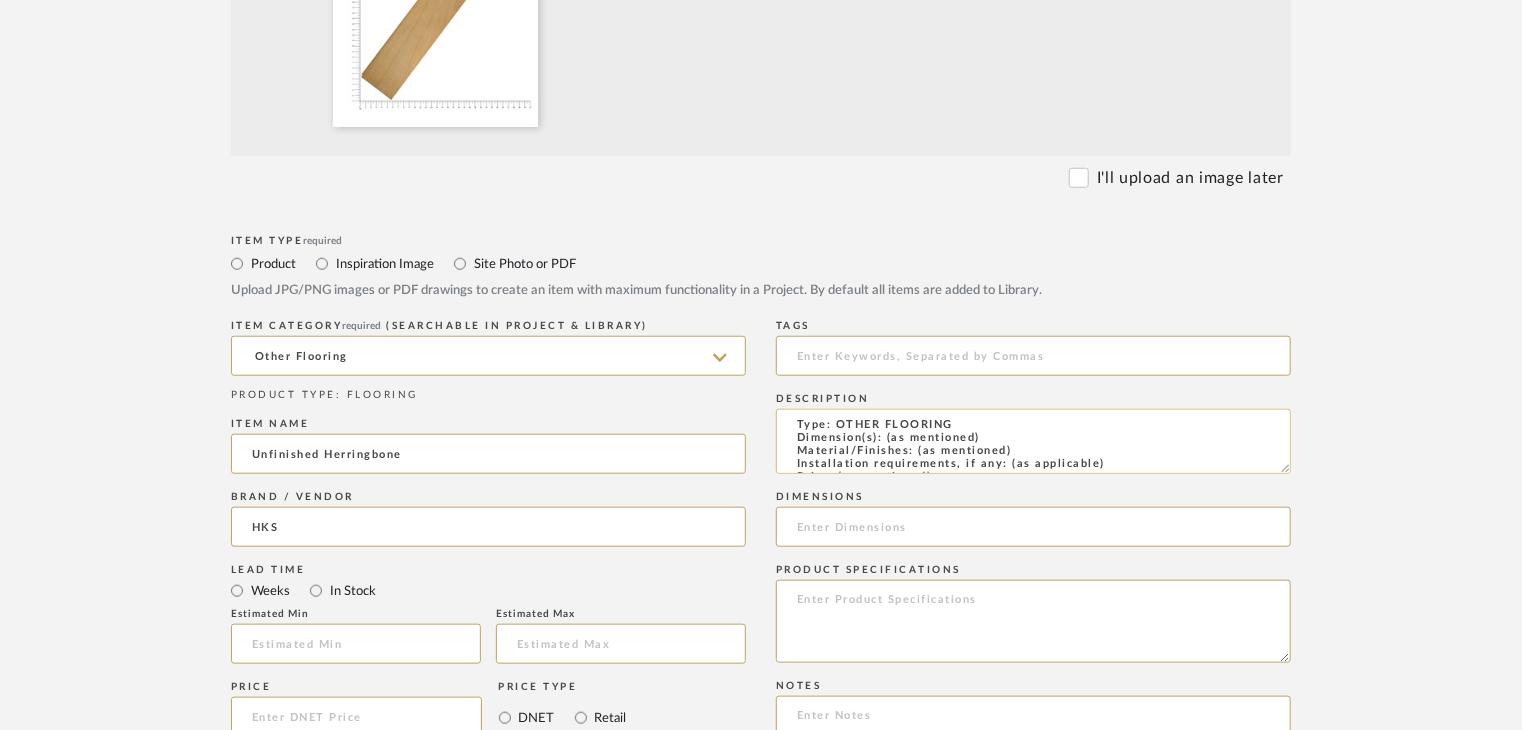 scroll, scrollTop: 0, scrollLeft: 0, axis: both 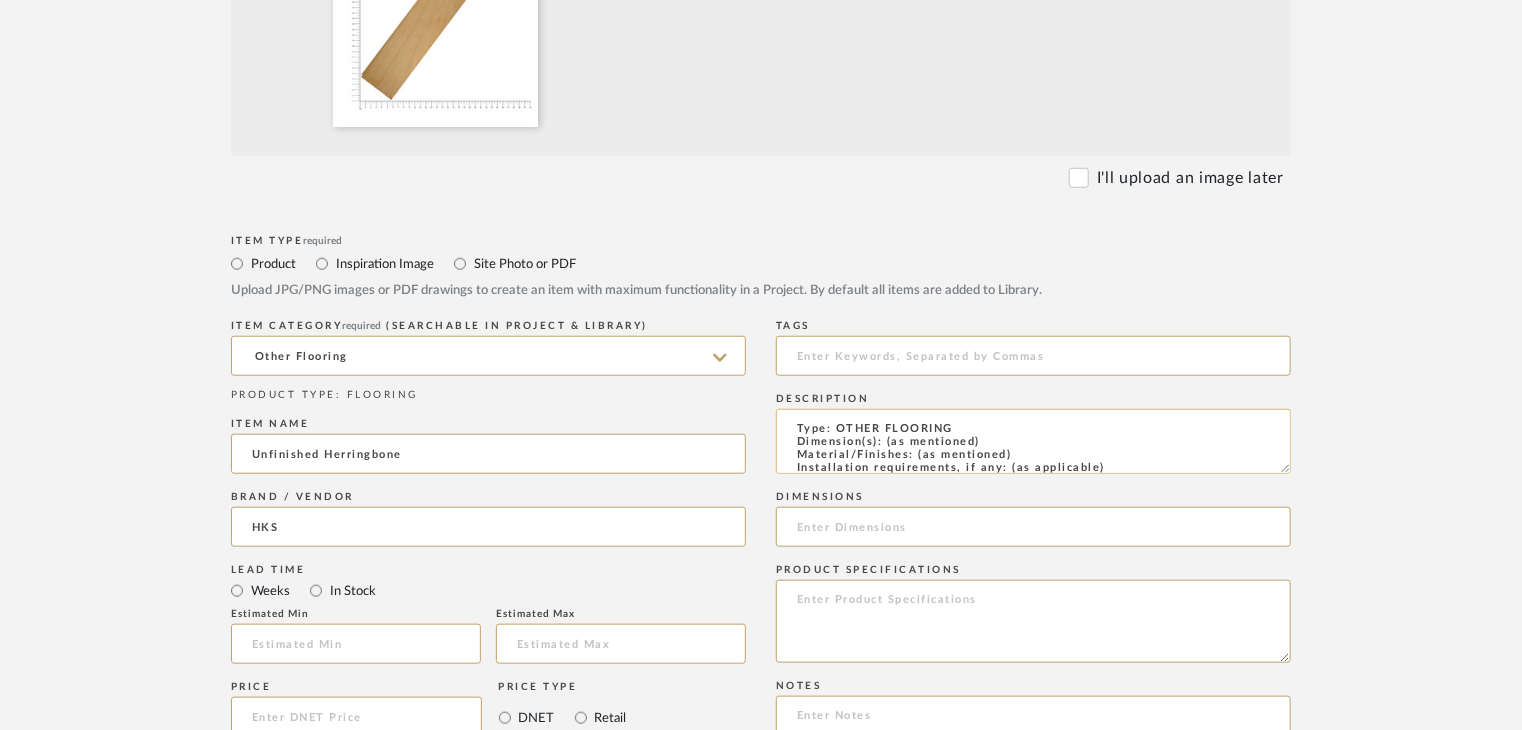 drag, startPoint x: 1026, startPoint y: 448, endPoint x: 964, endPoint y: 457, distance: 62.649822 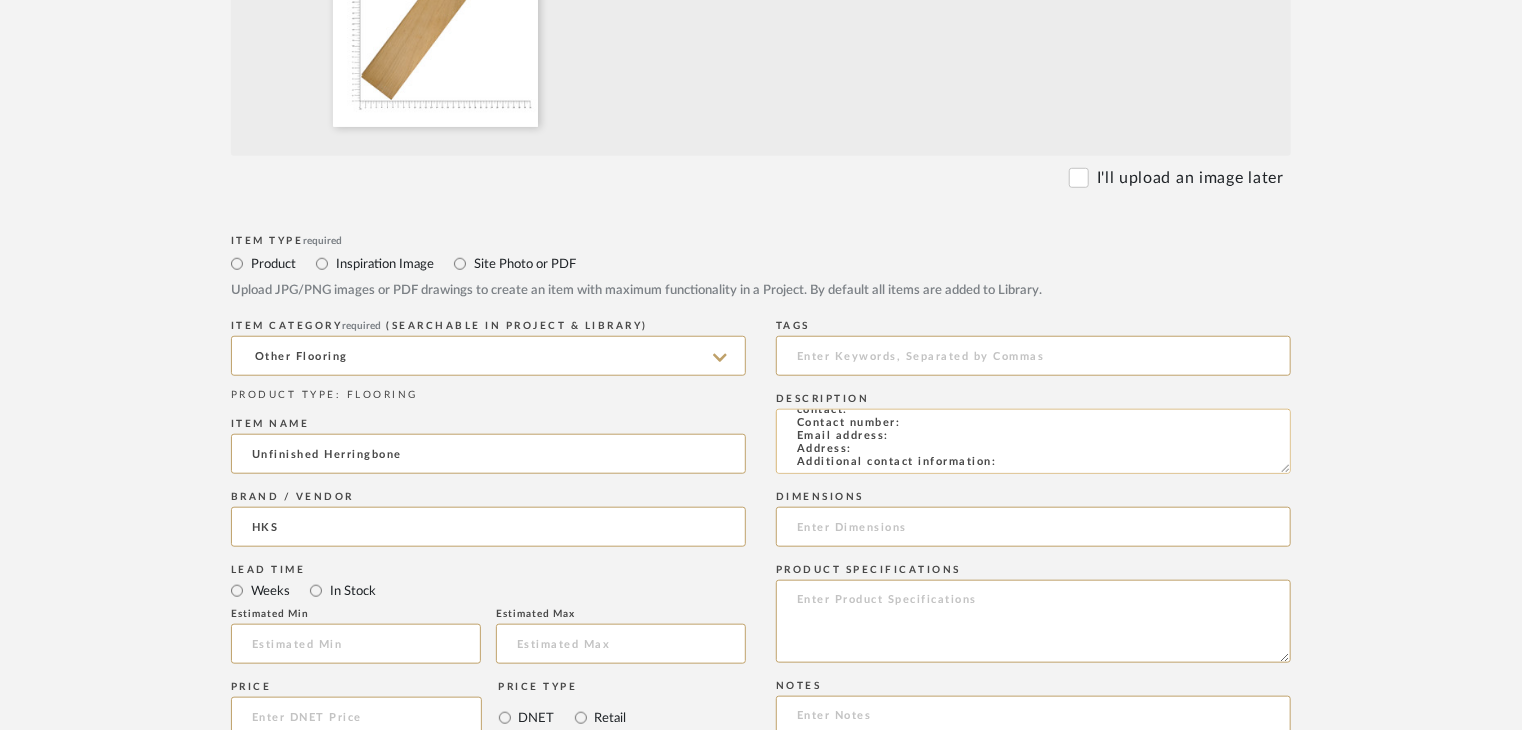 scroll, scrollTop: 144, scrollLeft: 0, axis: vertical 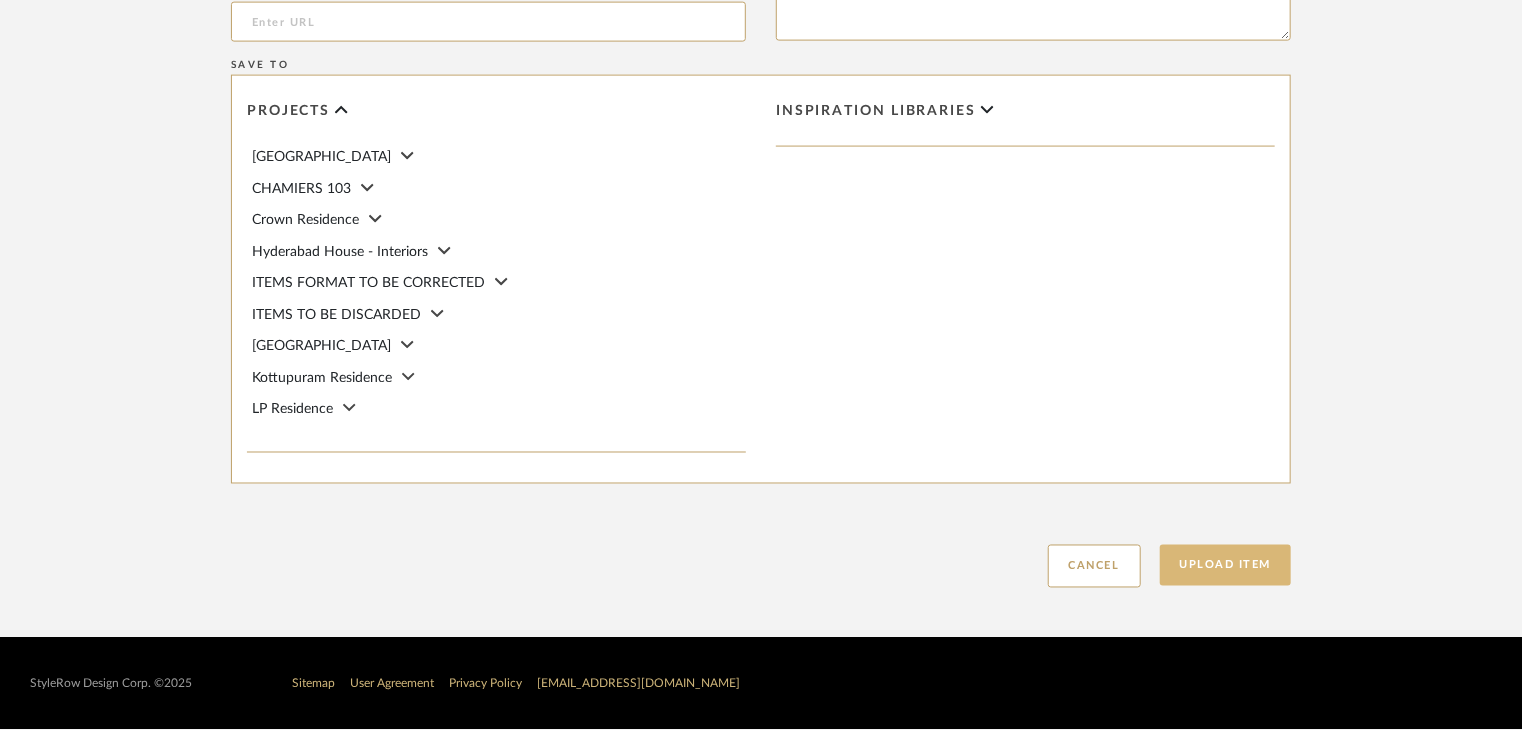 type on "Type: OTHER FLOORING
Dimension(s): (as mentioned)
Material/Finishes: OAK
Installation requirements, if any: (as applicable)
Price: (as mentioned)
Lead time: (as mentioned)
Sample available: supplier stock
Sample Internal reference number: FL-OF-O-019
as per the internal sample warehouse) Point of
contact:
Contact number:
Email address:
Address:
Additional contact information:" 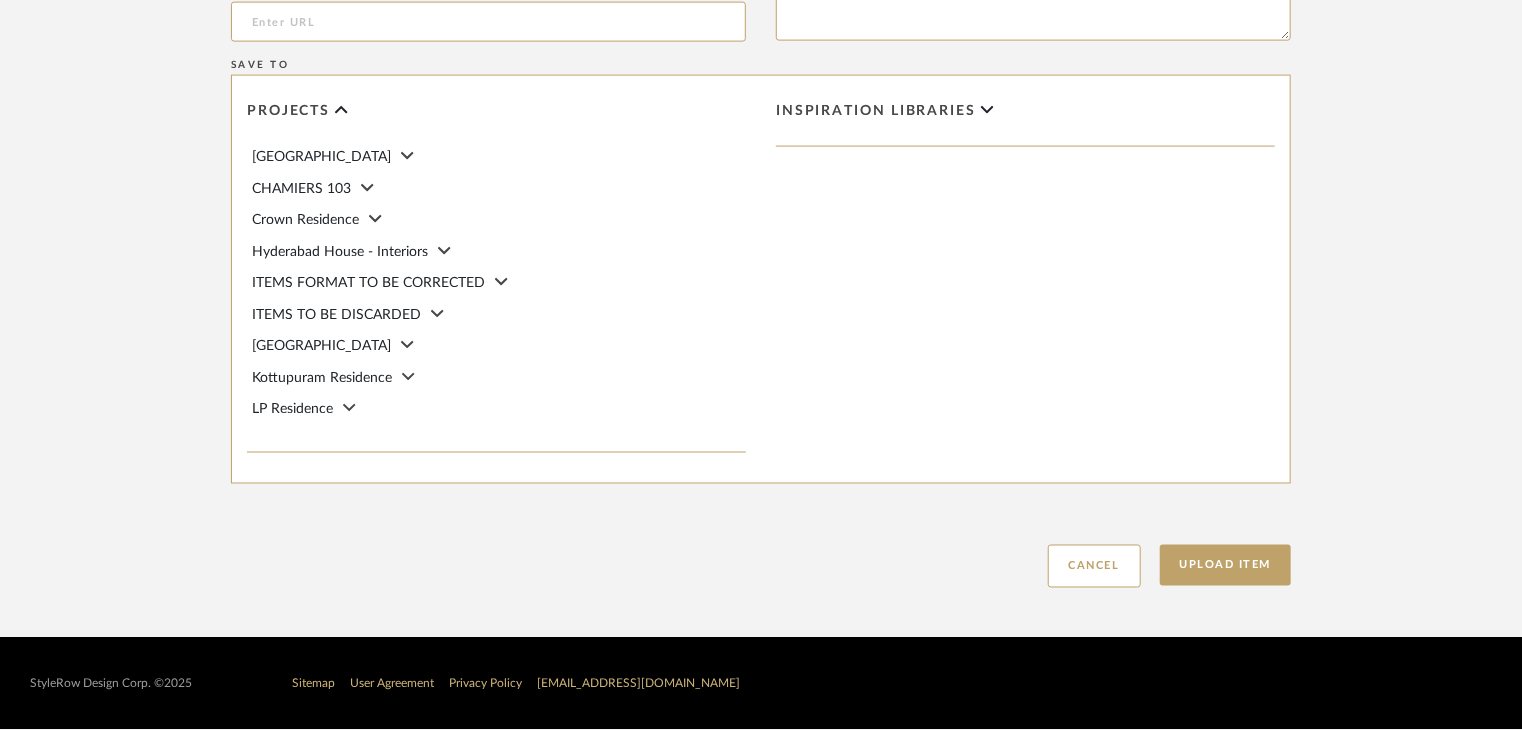 type 